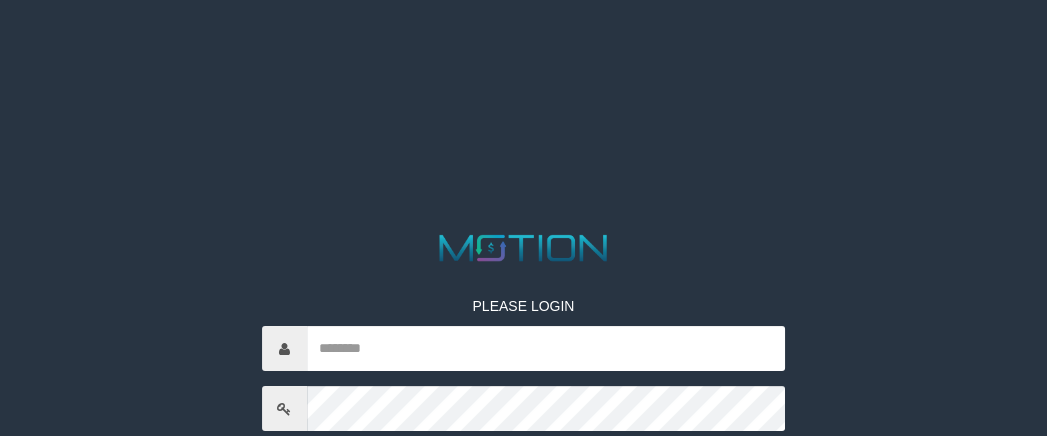 scroll, scrollTop: 0, scrollLeft: 0, axis: both 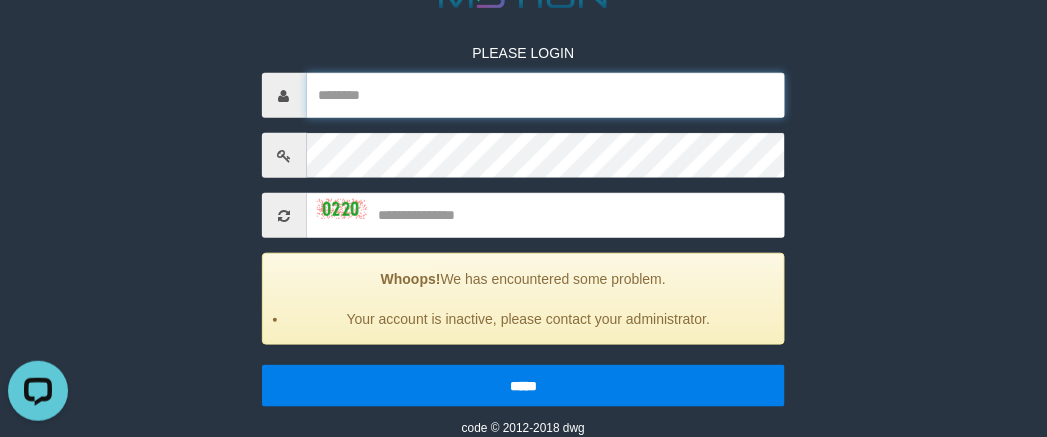type on "**********" 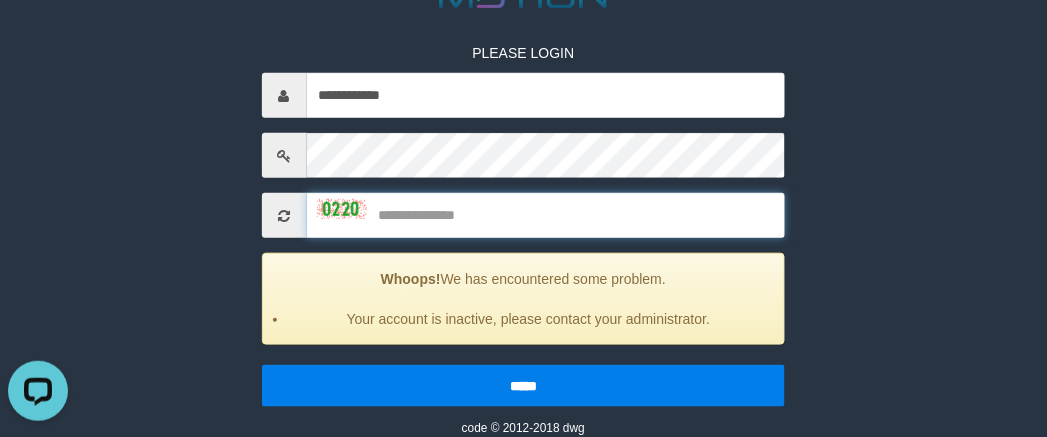 click at bounding box center [546, 215] 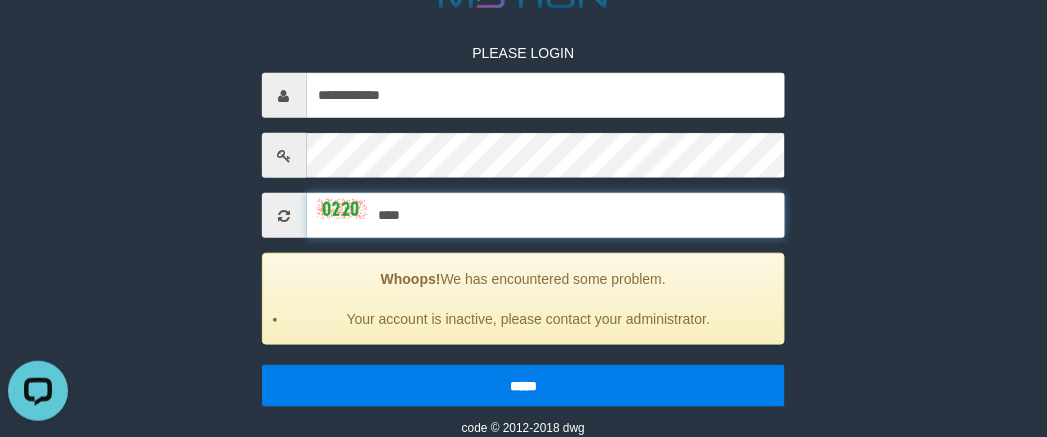 type on "****" 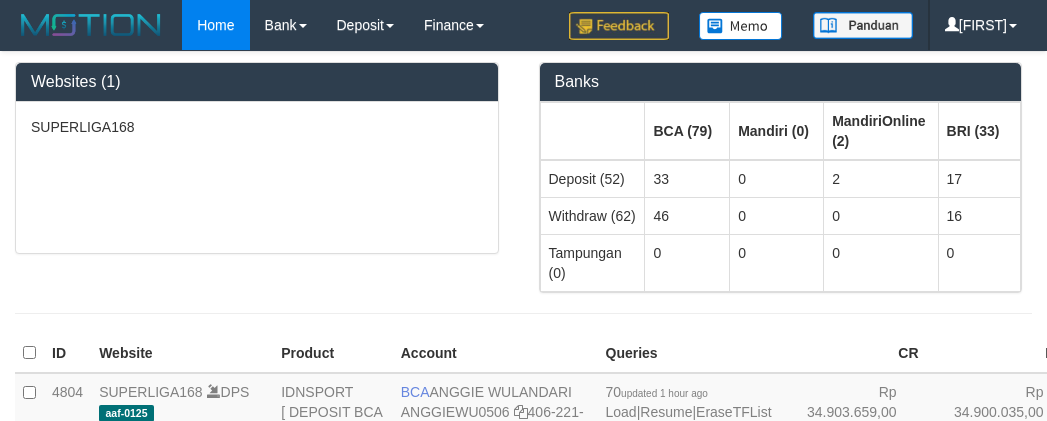 scroll, scrollTop: 0, scrollLeft: 0, axis: both 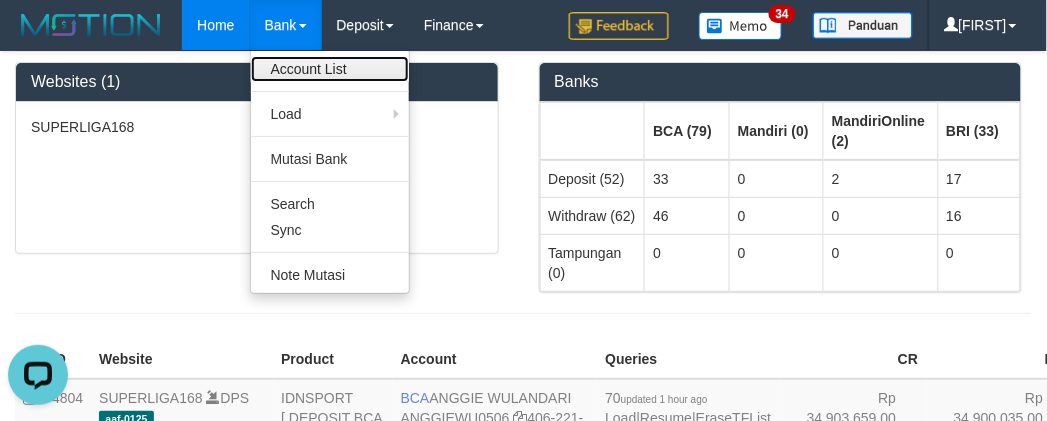 click on "Account List" at bounding box center (330, 69) 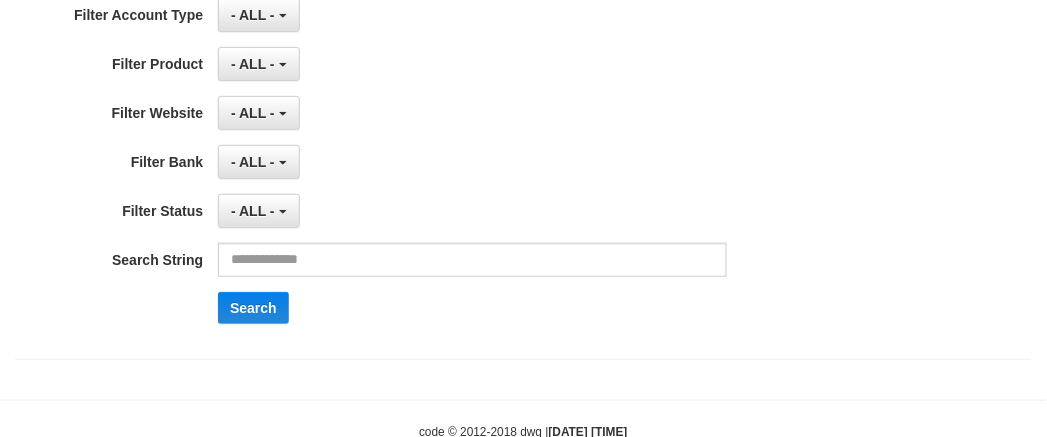 scroll, scrollTop: 210, scrollLeft: 0, axis: vertical 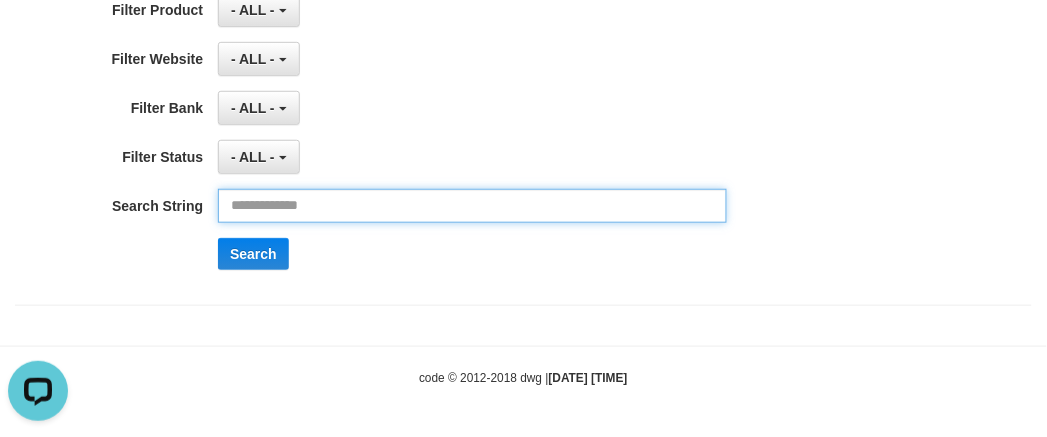click at bounding box center [472, 206] 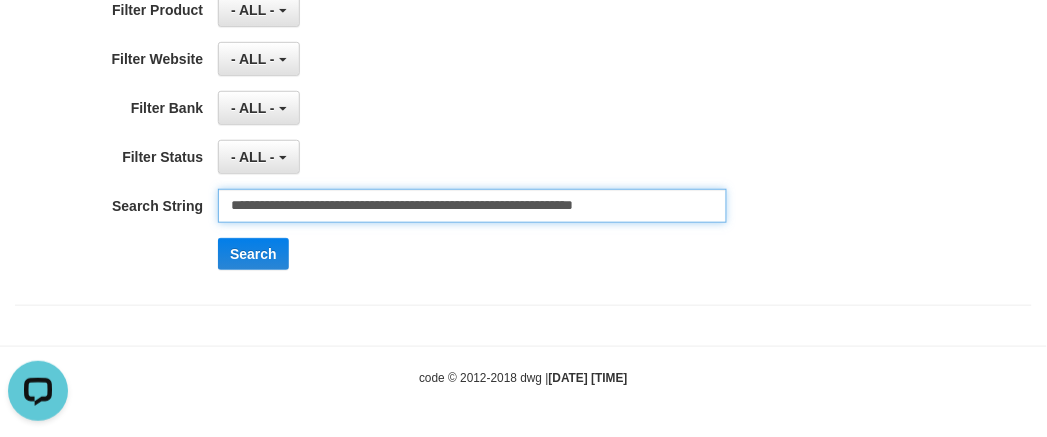 type on "**********" 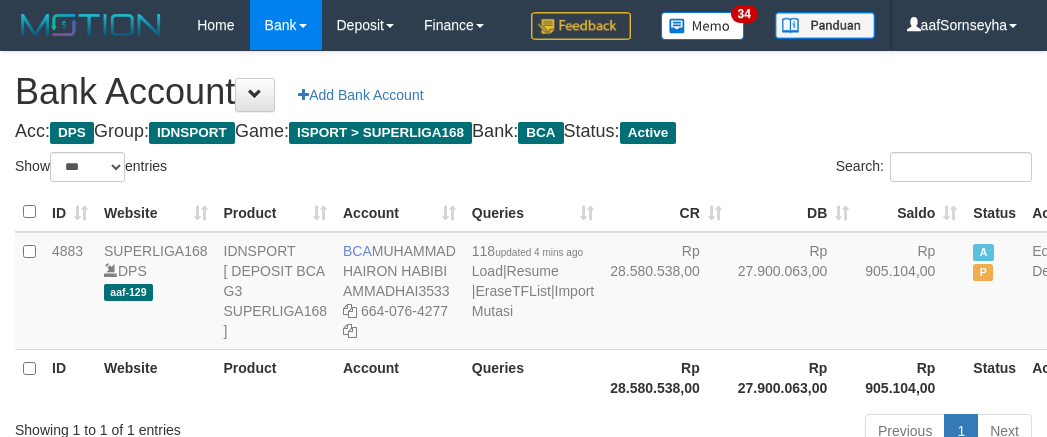 select on "***" 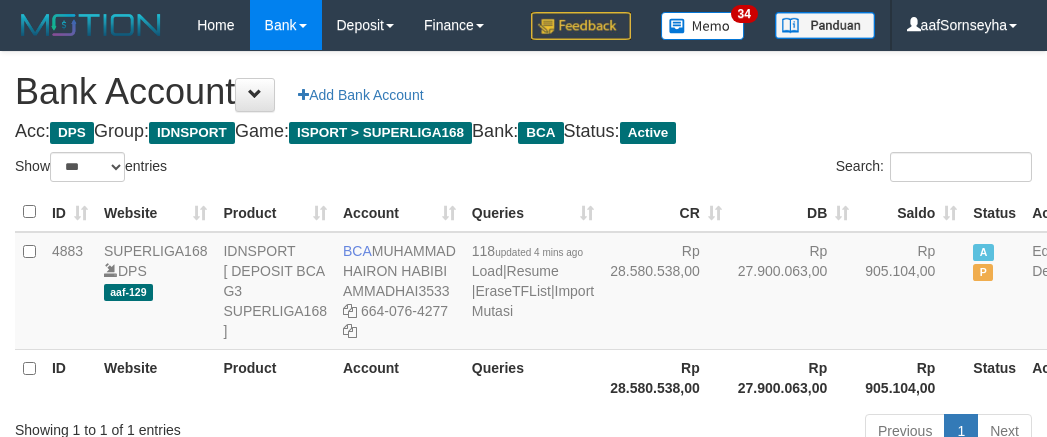 scroll, scrollTop: 0, scrollLeft: 0, axis: both 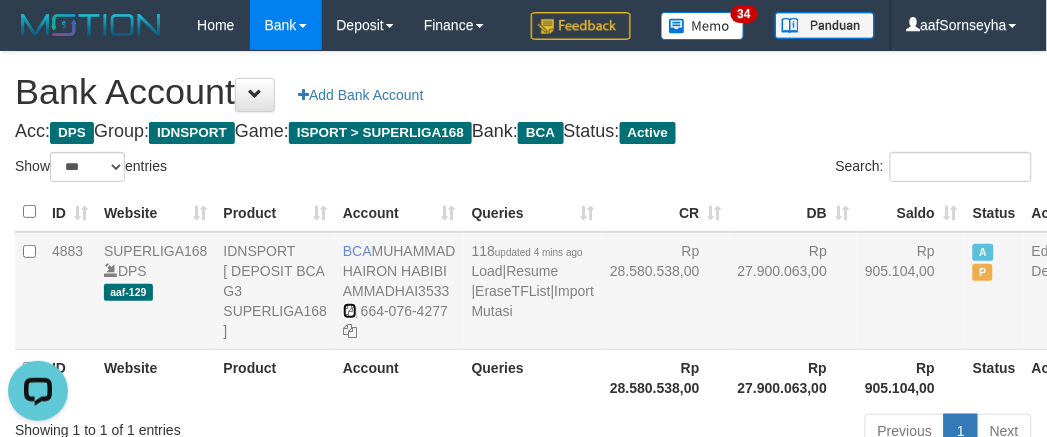 click at bounding box center [350, 311] 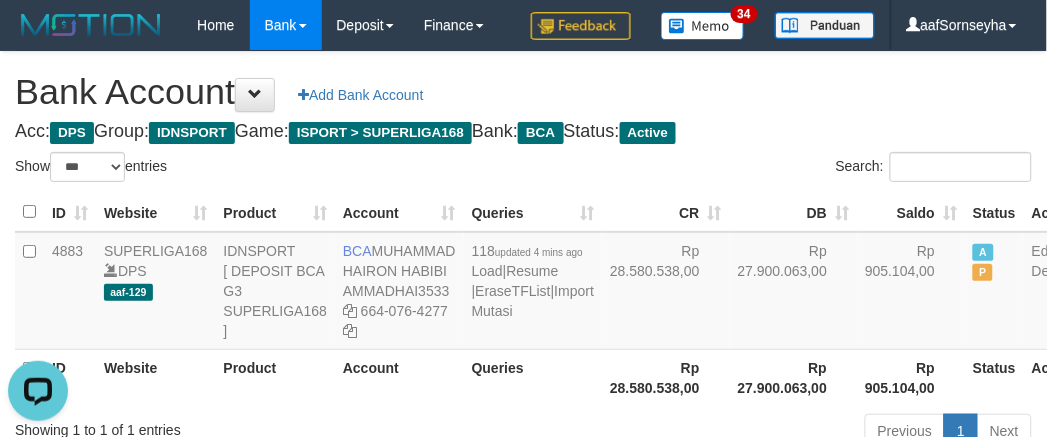 click on "Account" at bounding box center (399, 377) 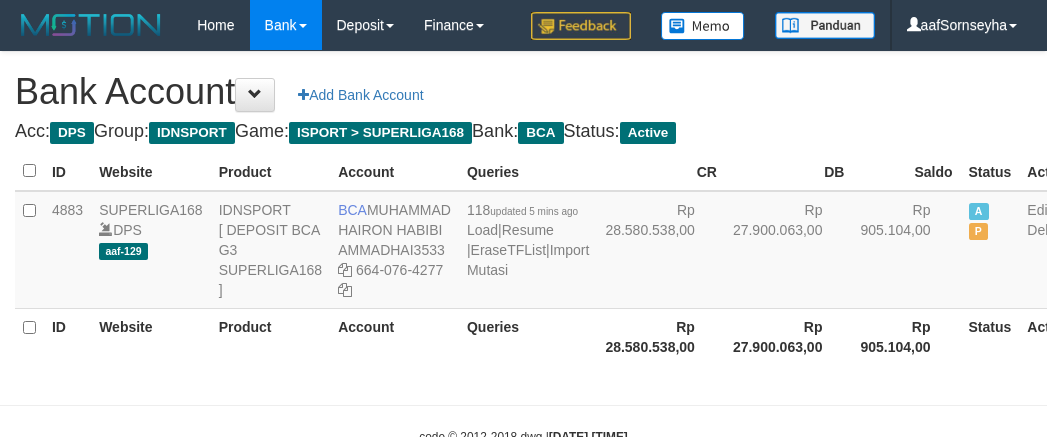 scroll, scrollTop: 0, scrollLeft: 0, axis: both 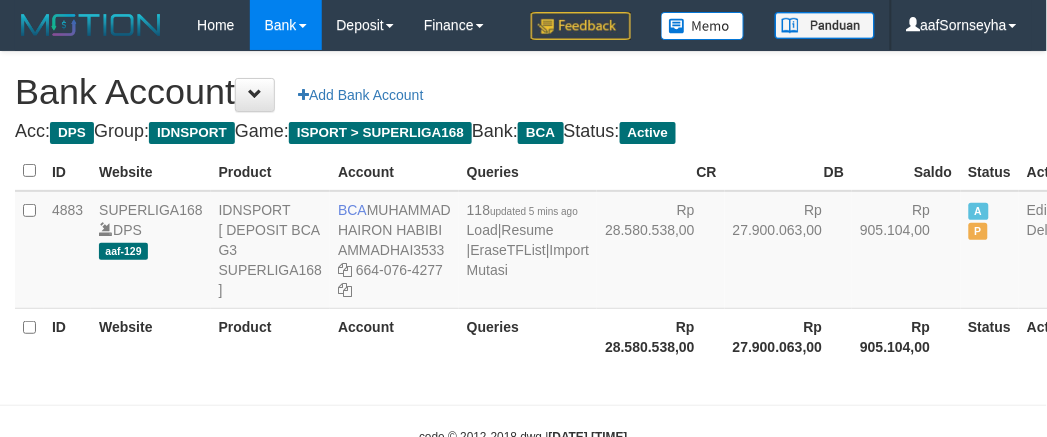 select on "***" 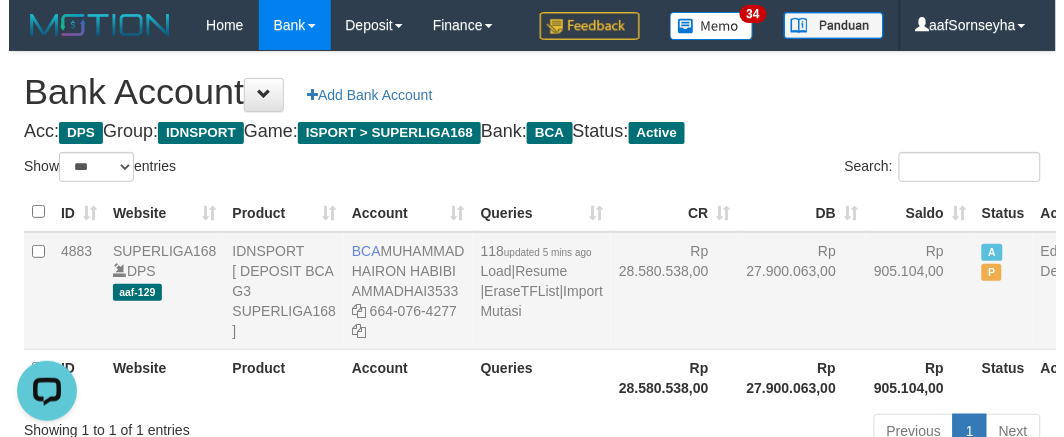 scroll, scrollTop: 0, scrollLeft: 0, axis: both 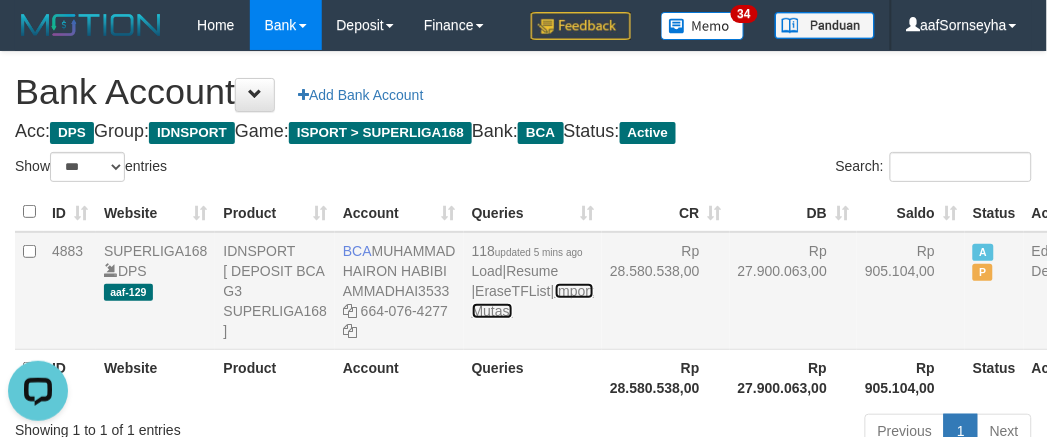 click on "Import Mutasi" at bounding box center (533, 301) 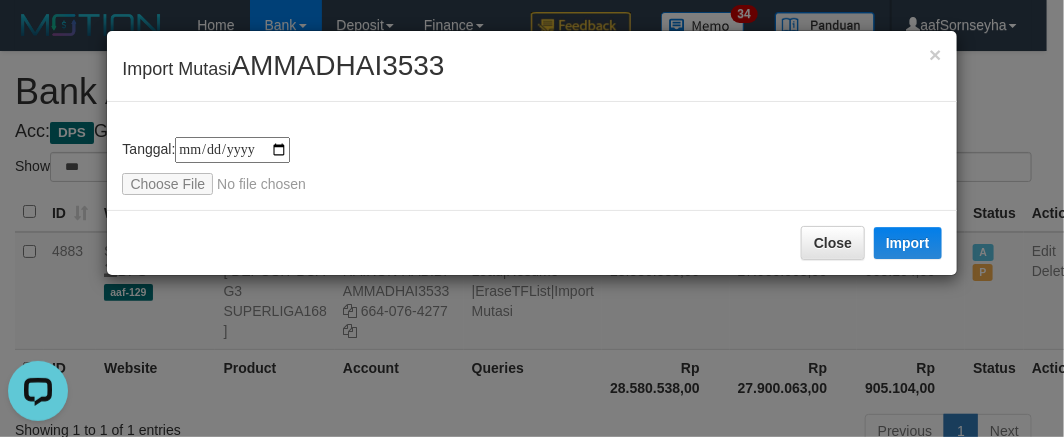 click on "**********" at bounding box center (532, 218) 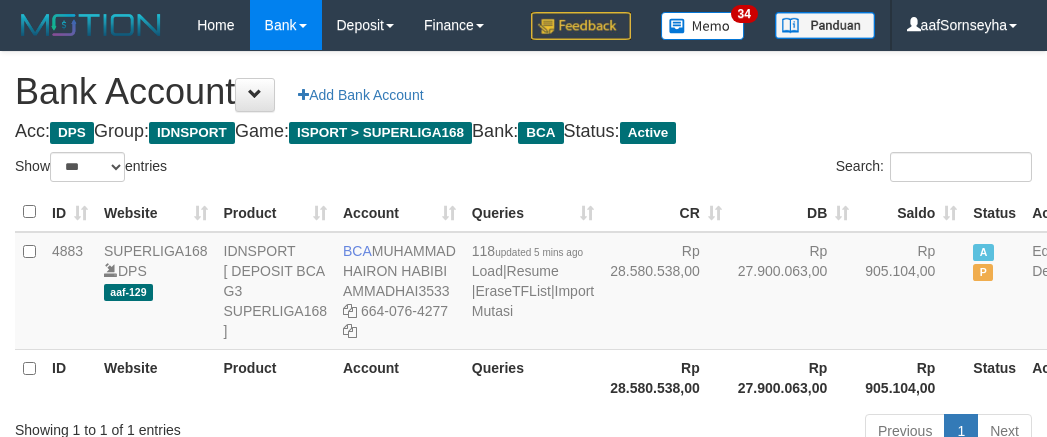 select on "***" 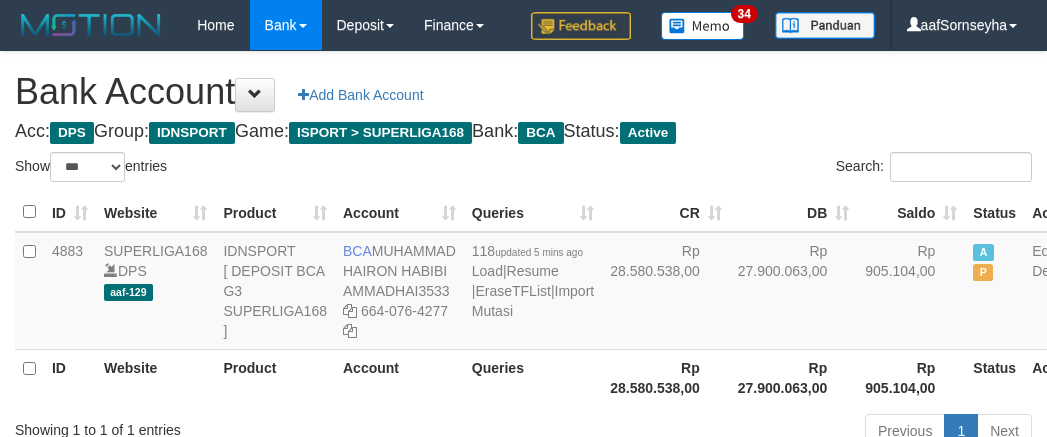 scroll, scrollTop: 0, scrollLeft: 0, axis: both 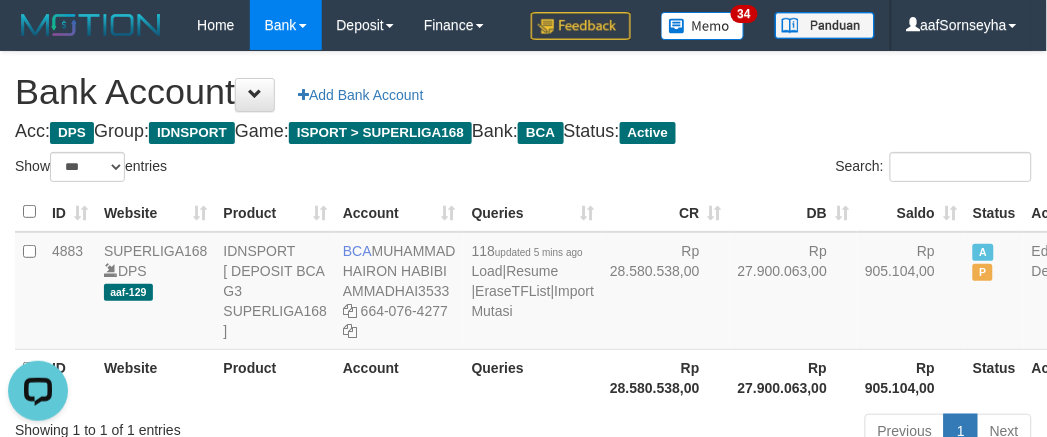 click on "Rp 28.580.538,00" at bounding box center [666, 377] 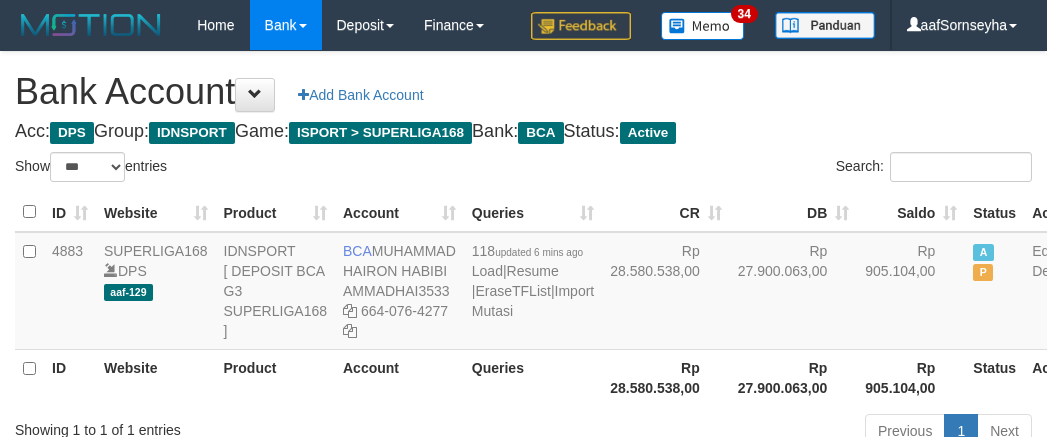 select on "***" 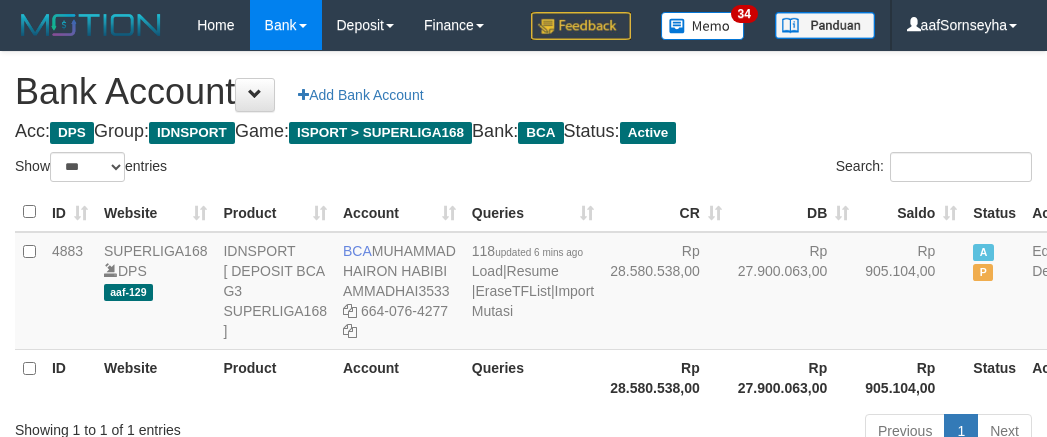 scroll, scrollTop: 0, scrollLeft: 0, axis: both 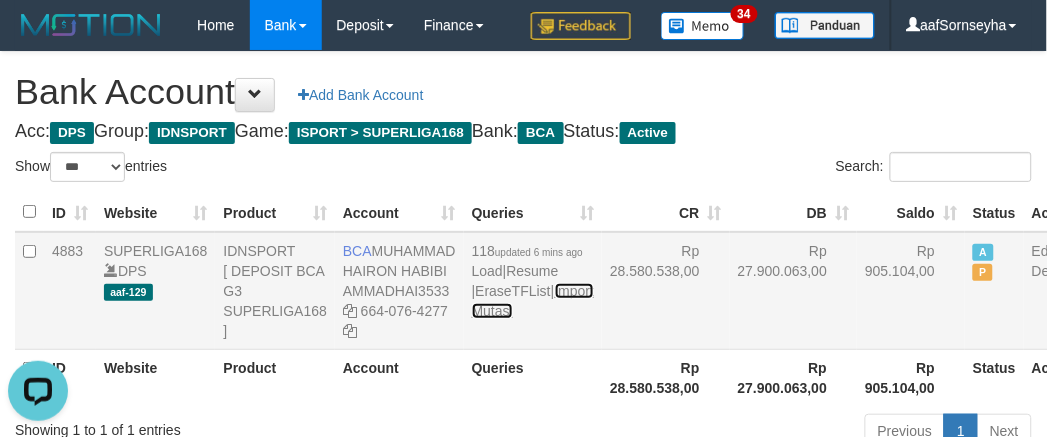 click on "Import Mutasi" at bounding box center [533, 301] 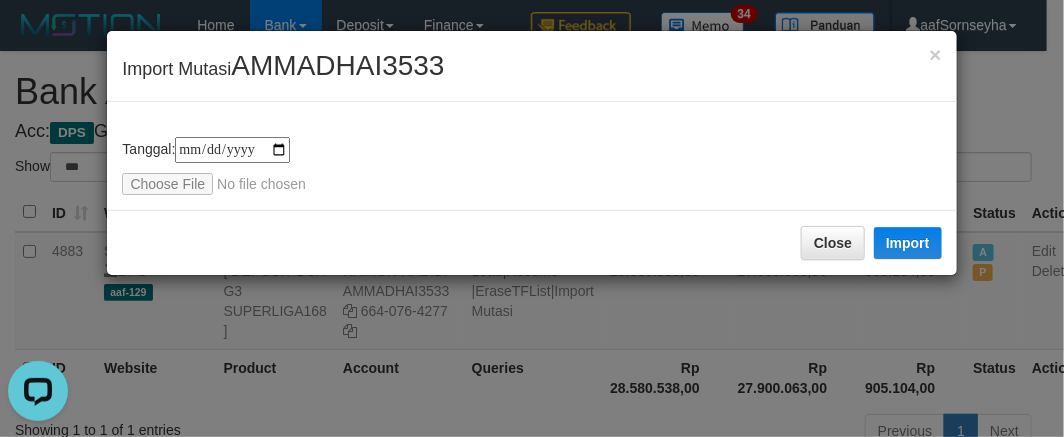 type on "**********" 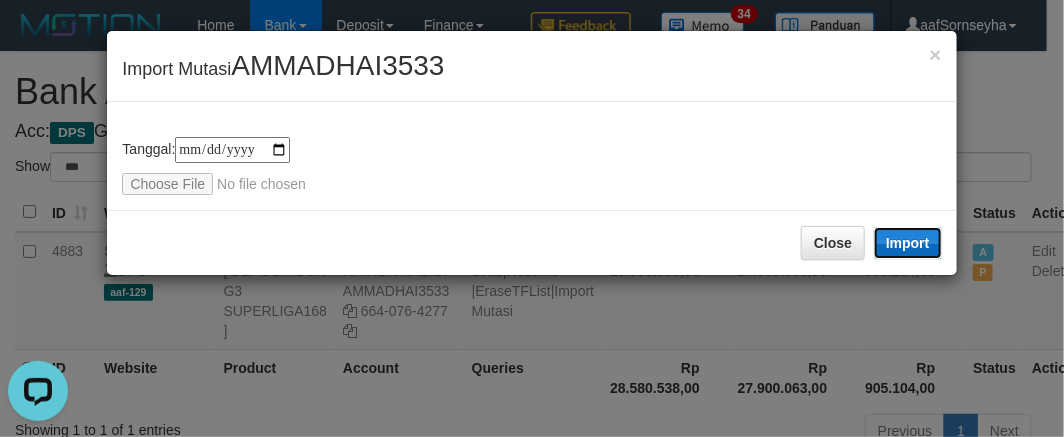 click on "Import" at bounding box center [908, 243] 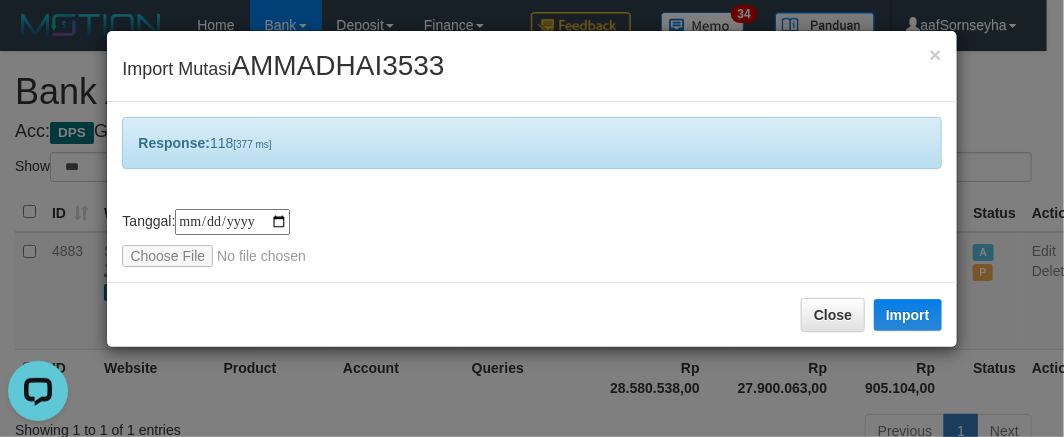 click on "**********" at bounding box center (532, 218) 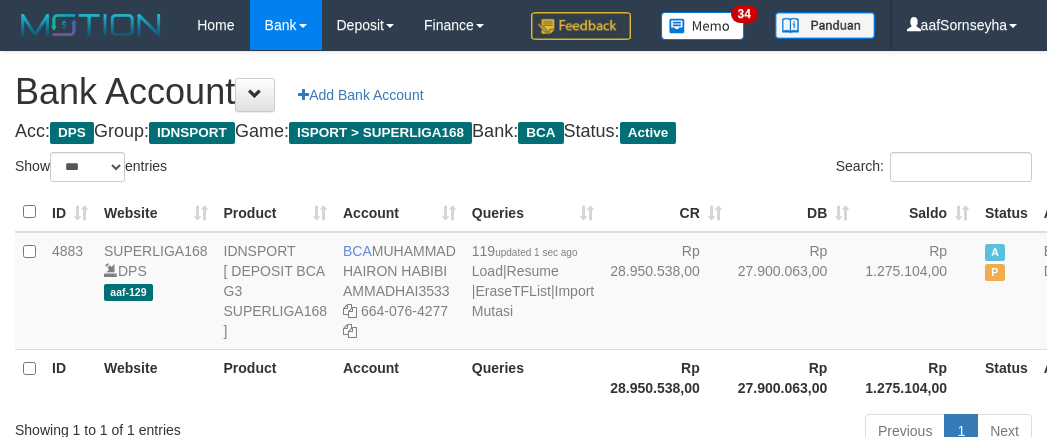 select on "***" 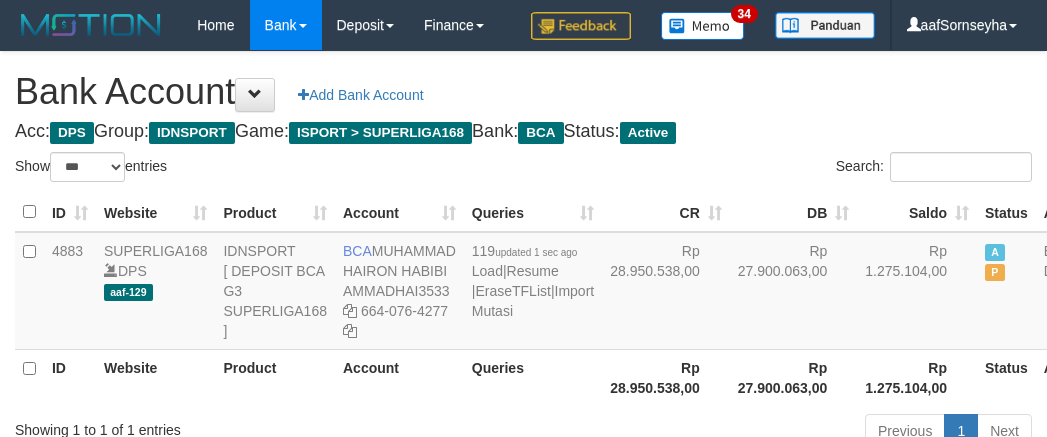 scroll, scrollTop: 0, scrollLeft: 0, axis: both 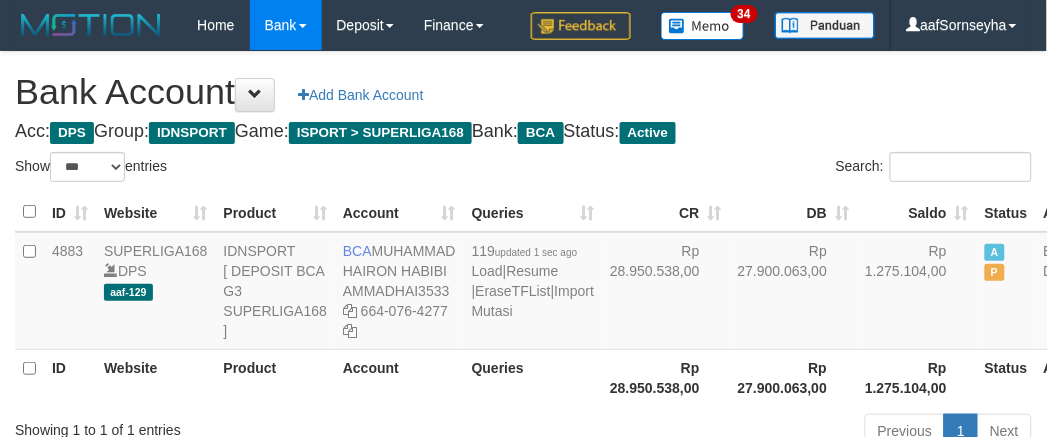 drag, startPoint x: 0, startPoint y: 0, endPoint x: 545, endPoint y: 397, distance: 674.2655 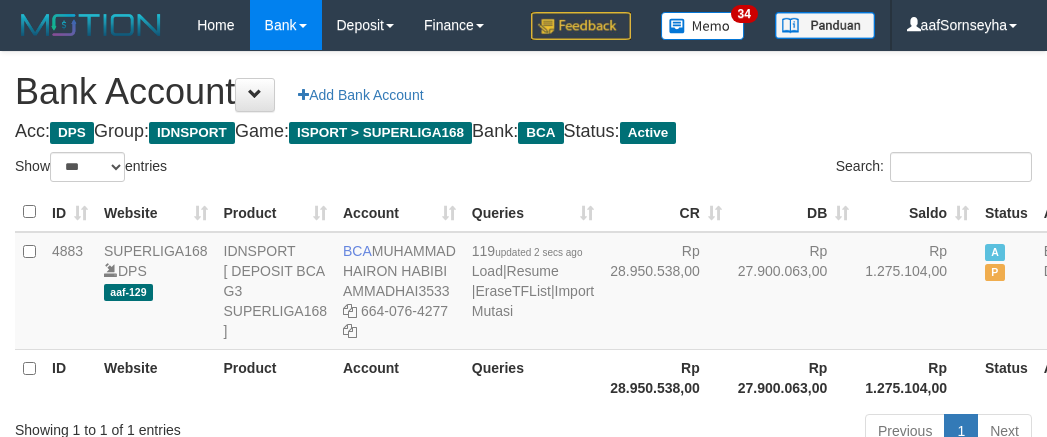 select on "***" 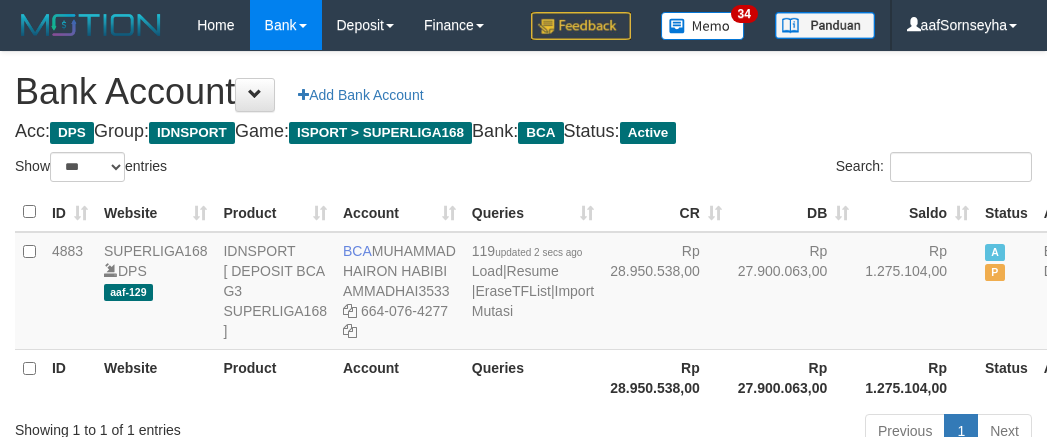 scroll, scrollTop: 0, scrollLeft: 0, axis: both 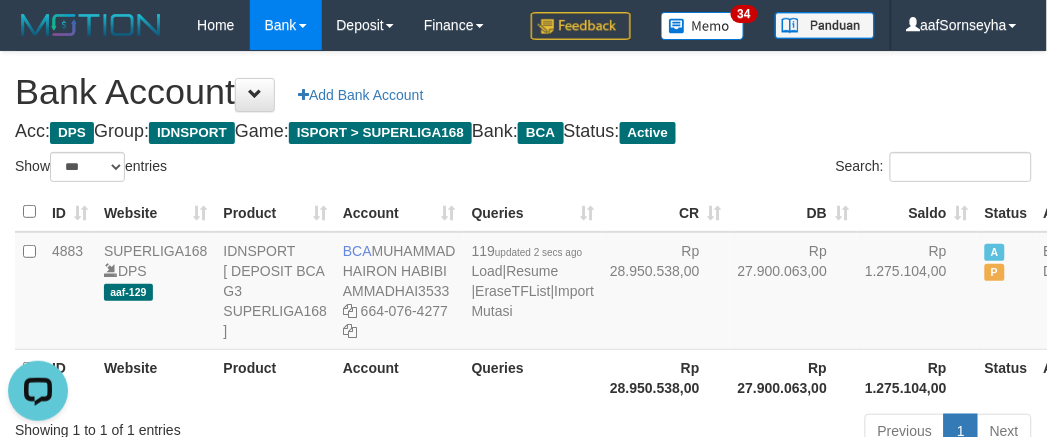 drag, startPoint x: 0, startPoint y: 0, endPoint x: 548, endPoint y: 397, distance: 676.6927 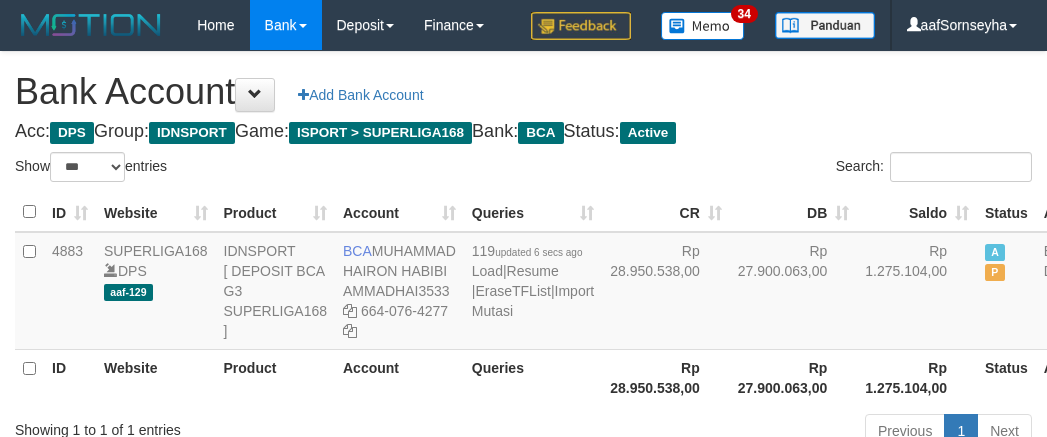 select on "***" 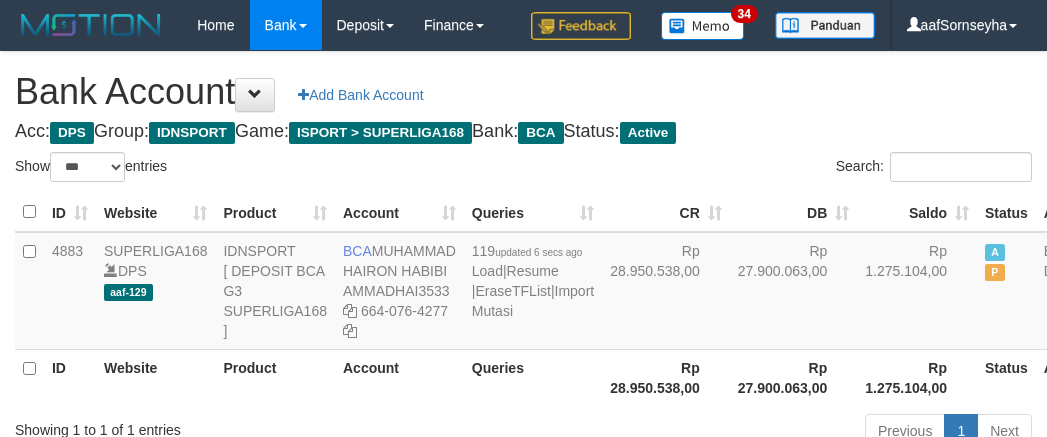 scroll, scrollTop: 0, scrollLeft: 0, axis: both 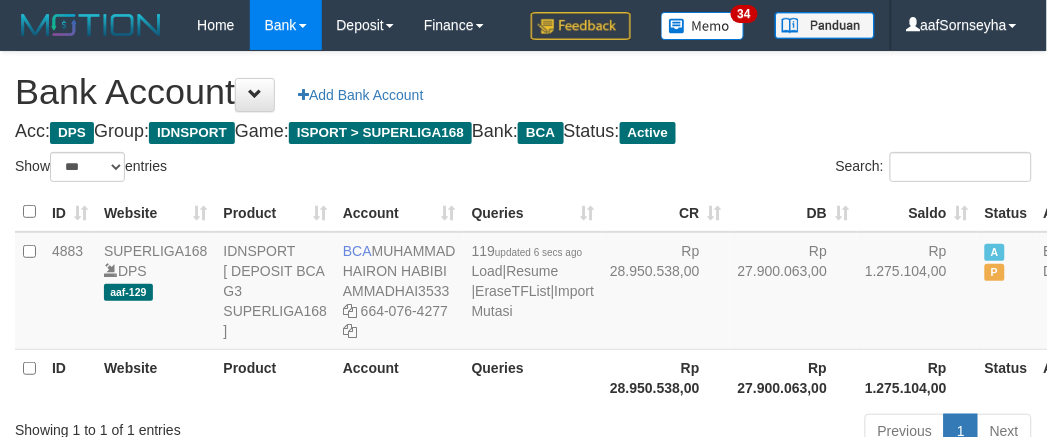 click on "Rp 28.950.538,00" at bounding box center [666, 377] 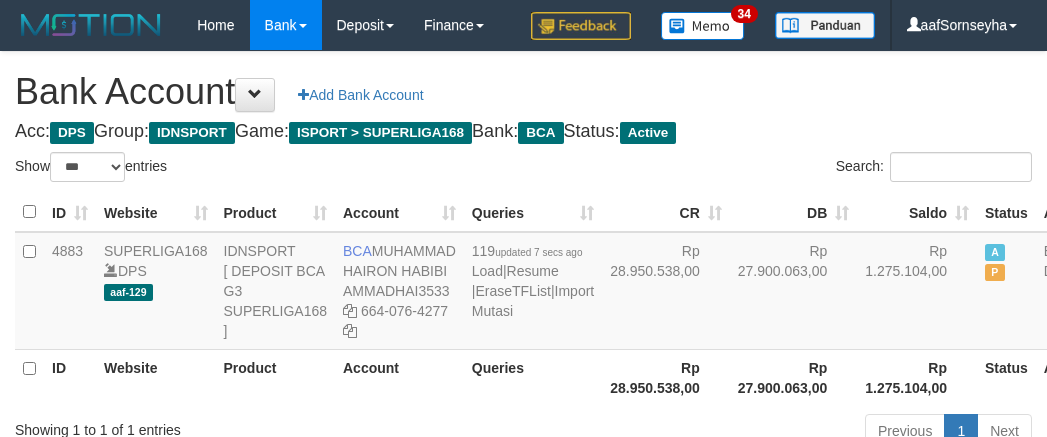 select on "***" 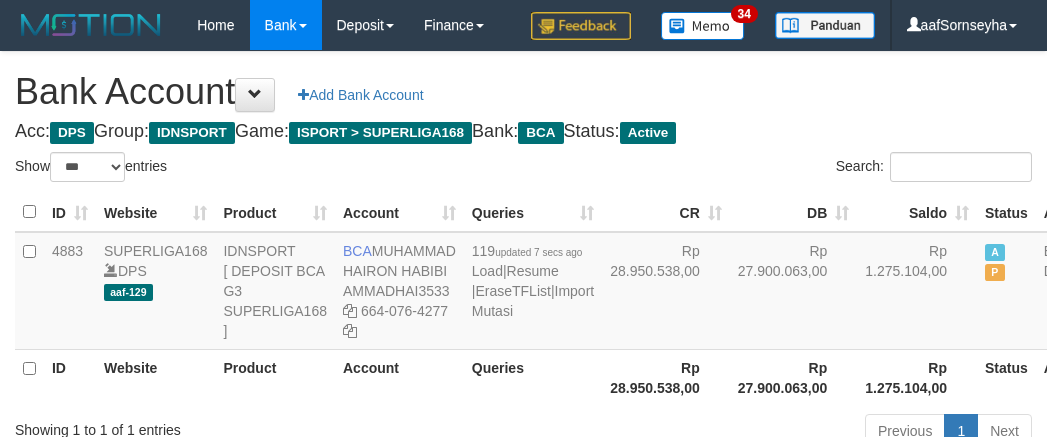 scroll, scrollTop: 0, scrollLeft: 0, axis: both 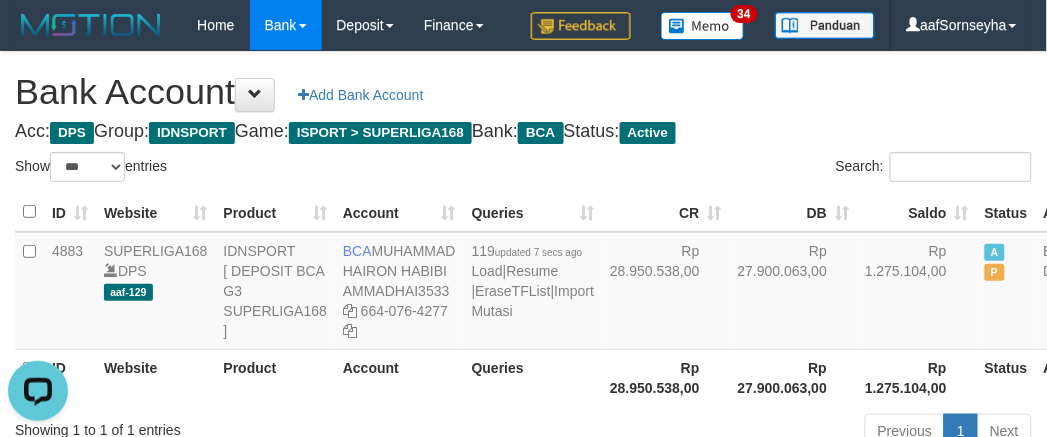 click on "Account" at bounding box center (399, 377) 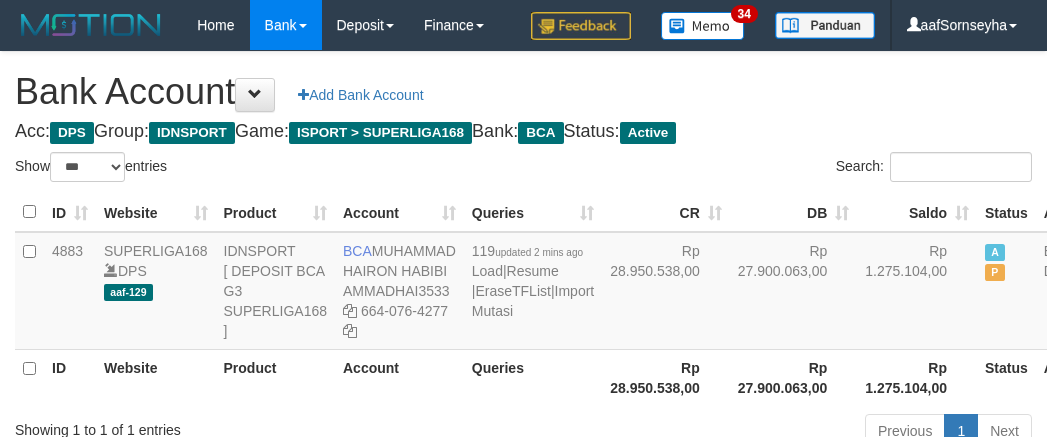 select on "***" 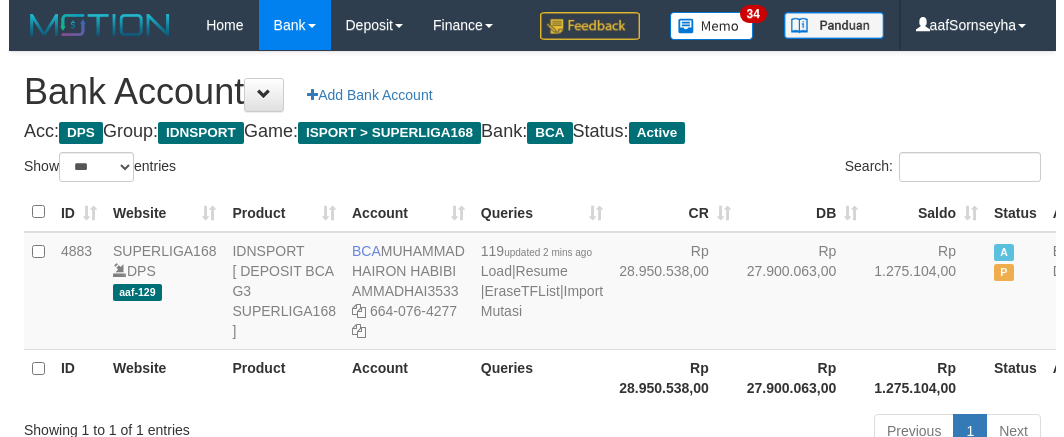 scroll, scrollTop: 0, scrollLeft: 0, axis: both 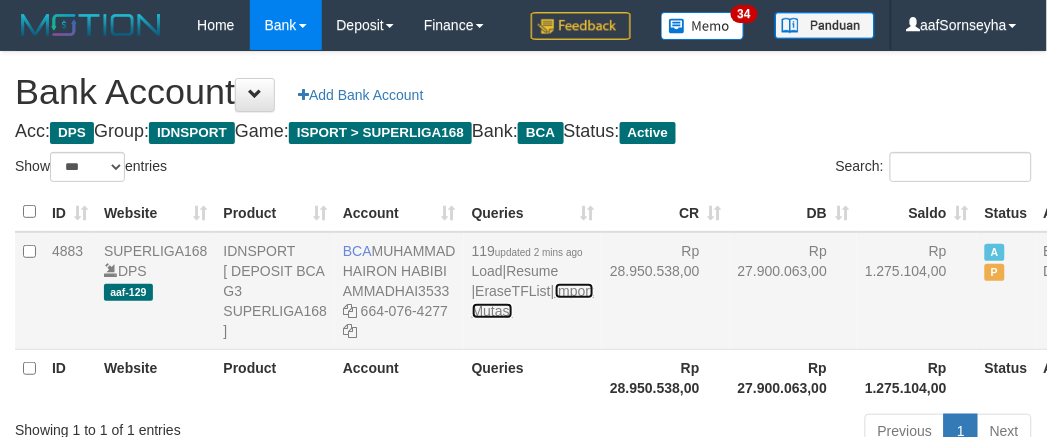 click on "Import Mutasi" at bounding box center (533, 301) 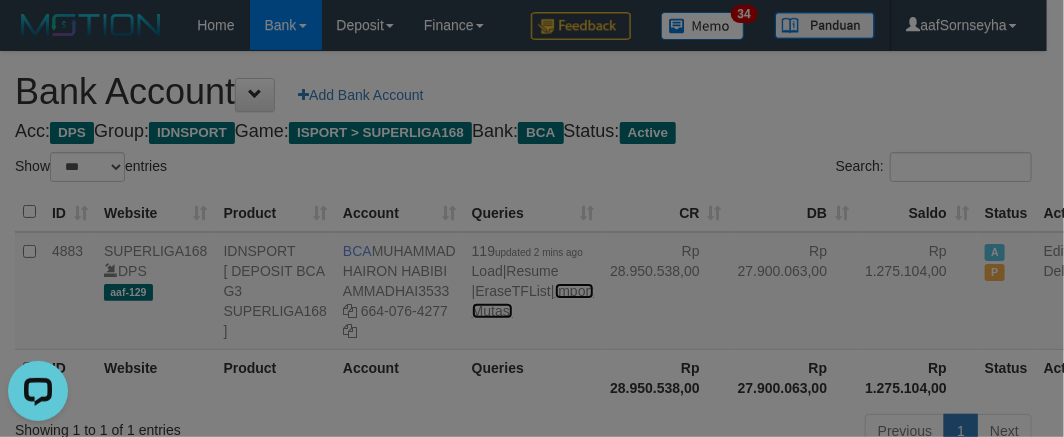 scroll, scrollTop: 0, scrollLeft: 0, axis: both 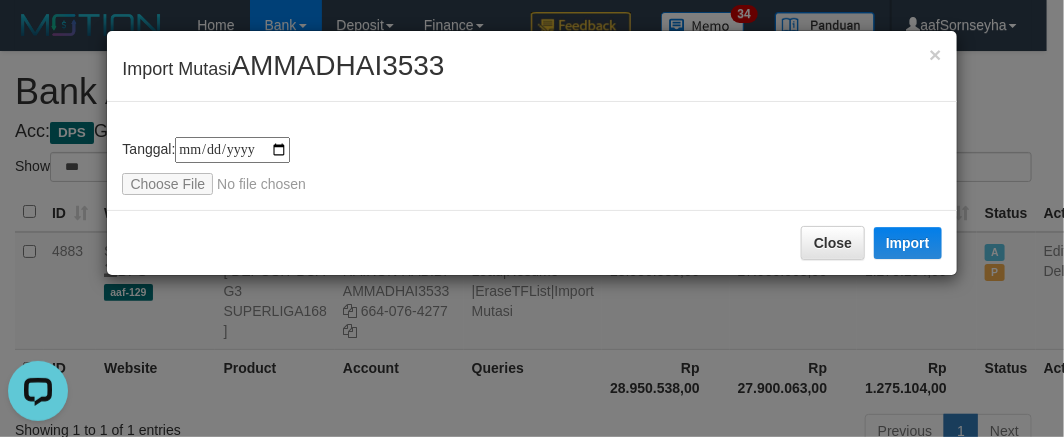 click on "**********" at bounding box center (532, 218) 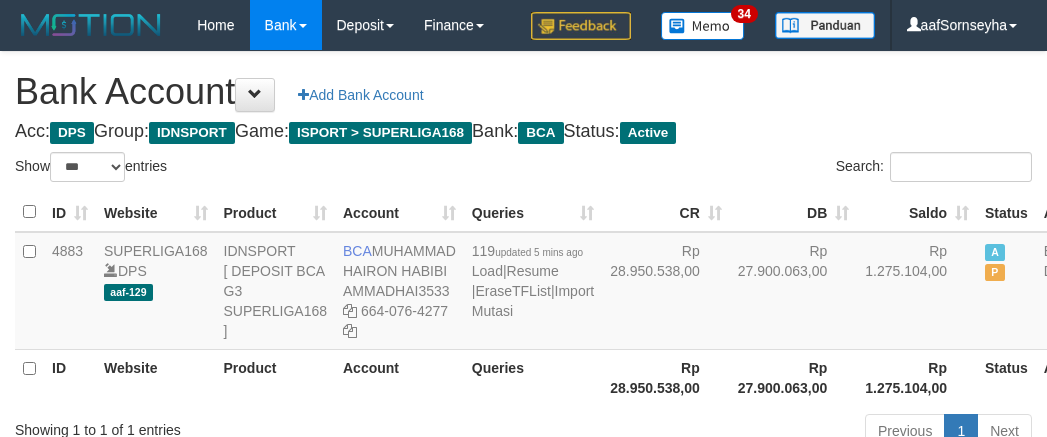 select on "***" 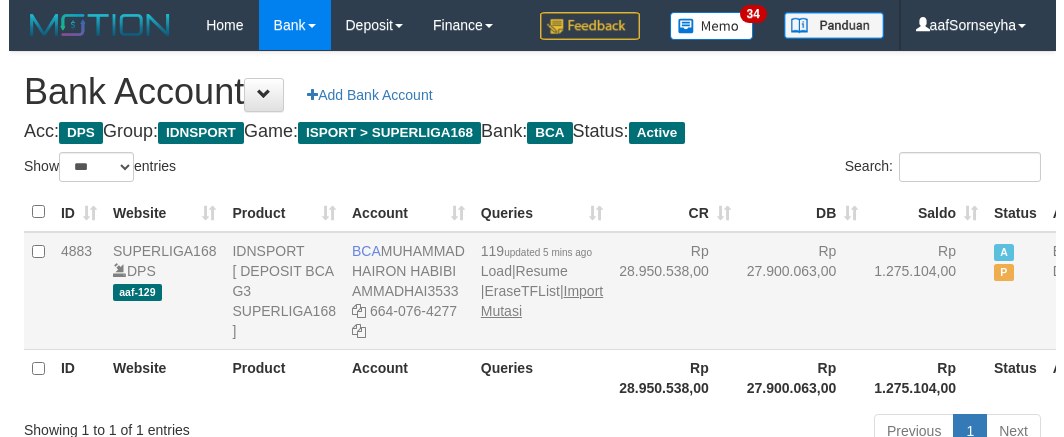 scroll, scrollTop: 0, scrollLeft: 0, axis: both 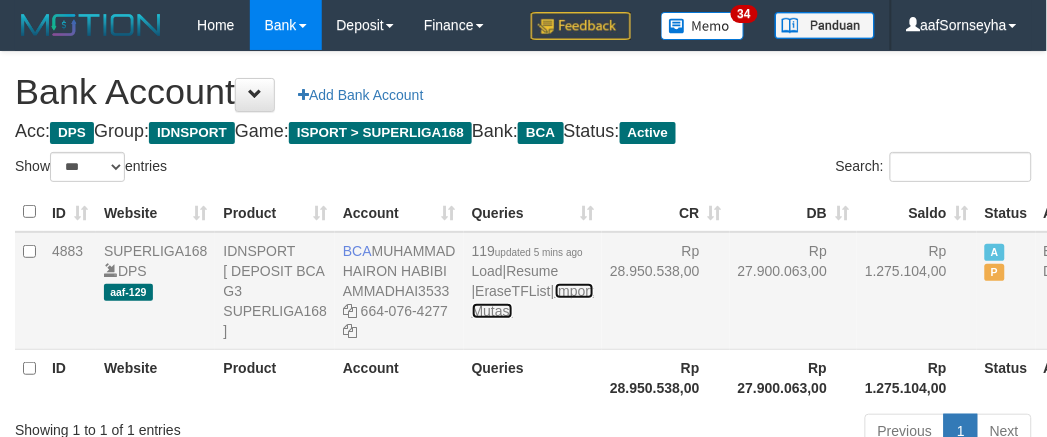 click on "Import Mutasi" at bounding box center [533, 301] 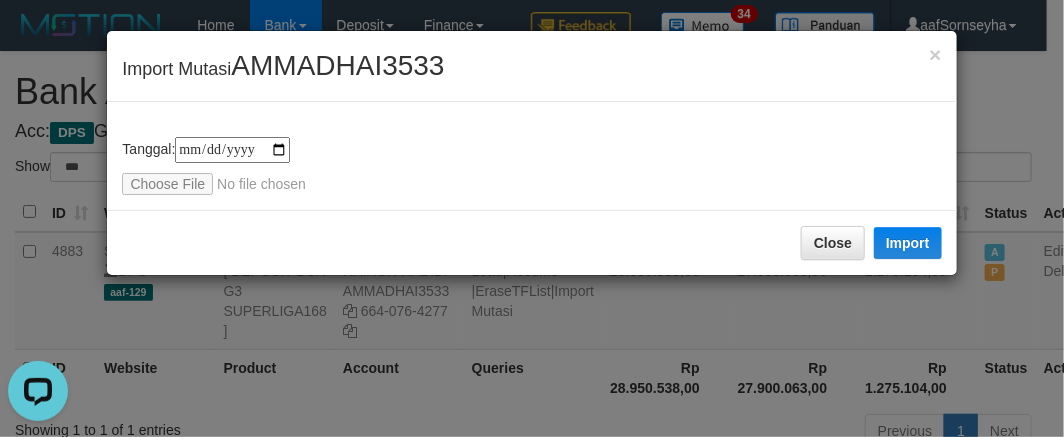 scroll, scrollTop: 0, scrollLeft: 0, axis: both 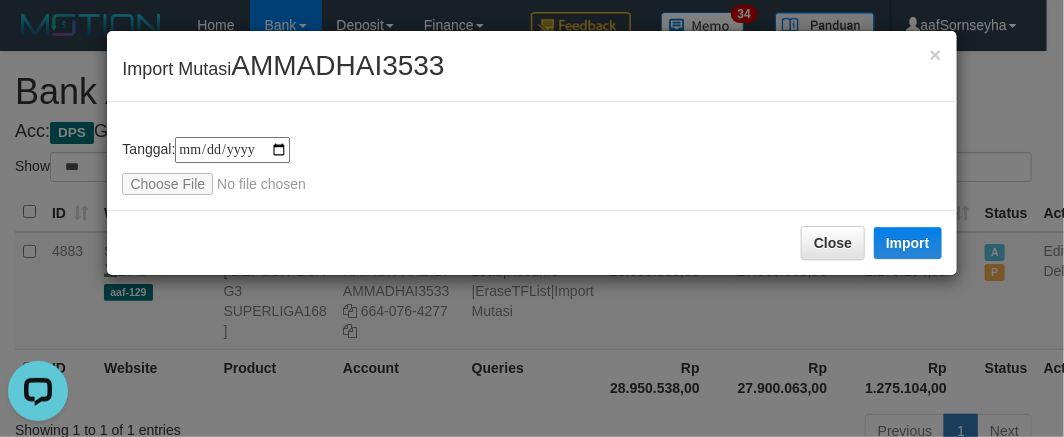 type on "**********" 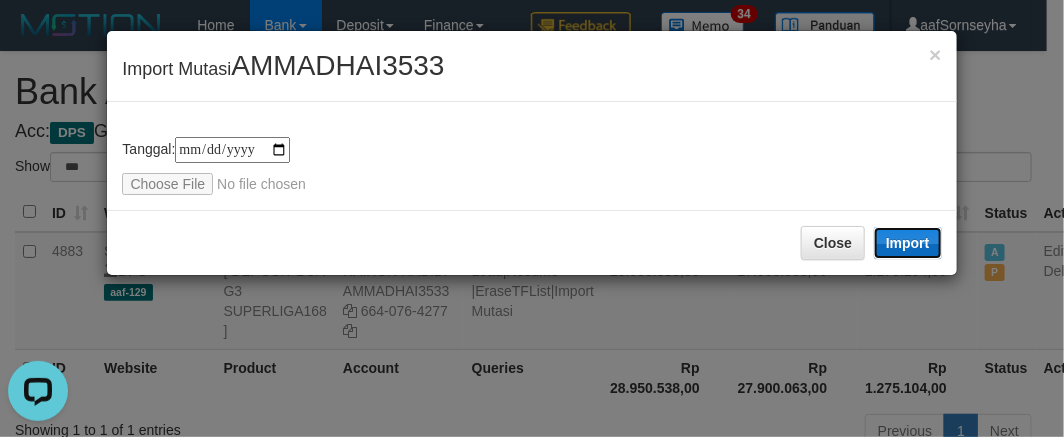 click on "Import" at bounding box center [908, 243] 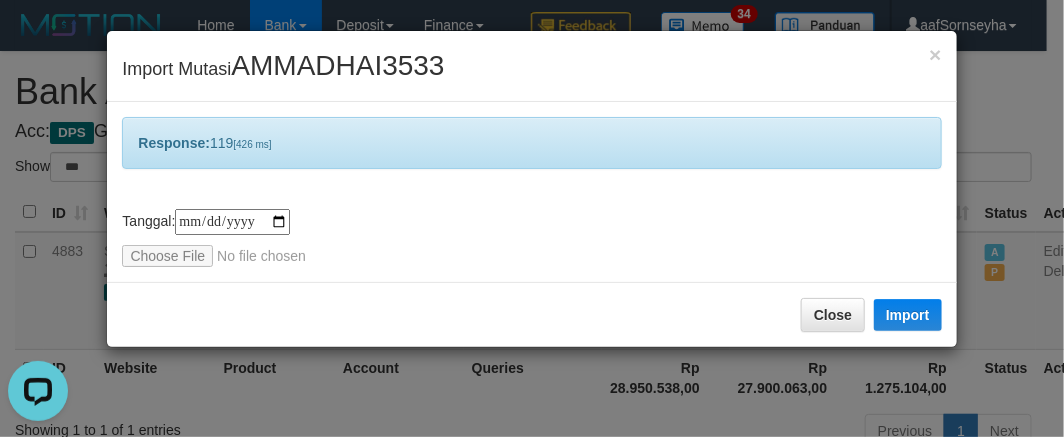 click on "**********" at bounding box center [532, 218] 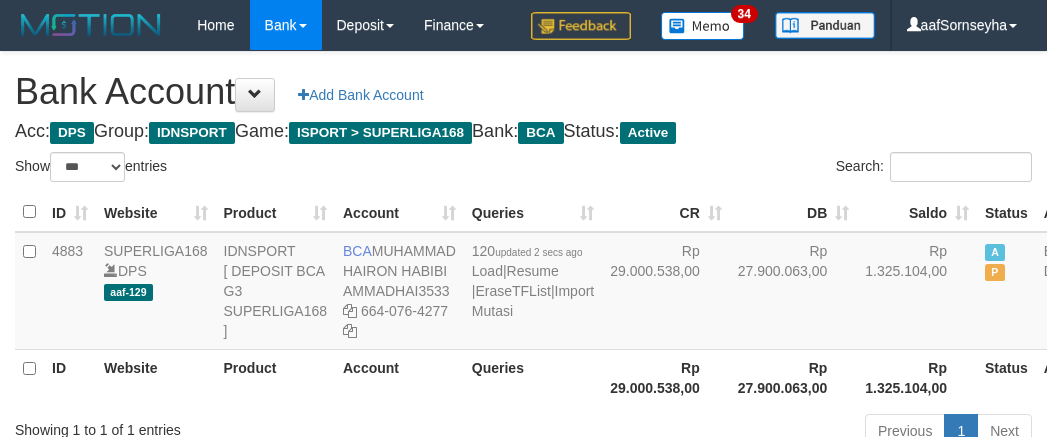 select on "***" 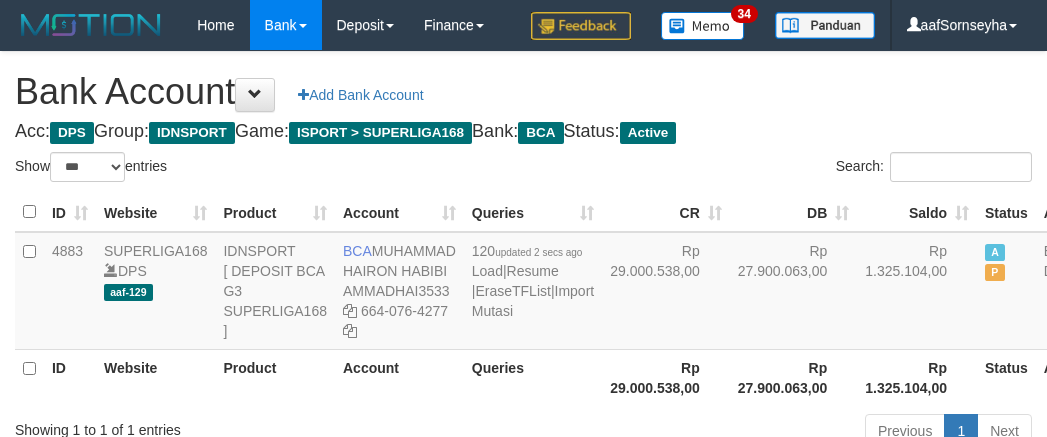 scroll, scrollTop: 0, scrollLeft: 0, axis: both 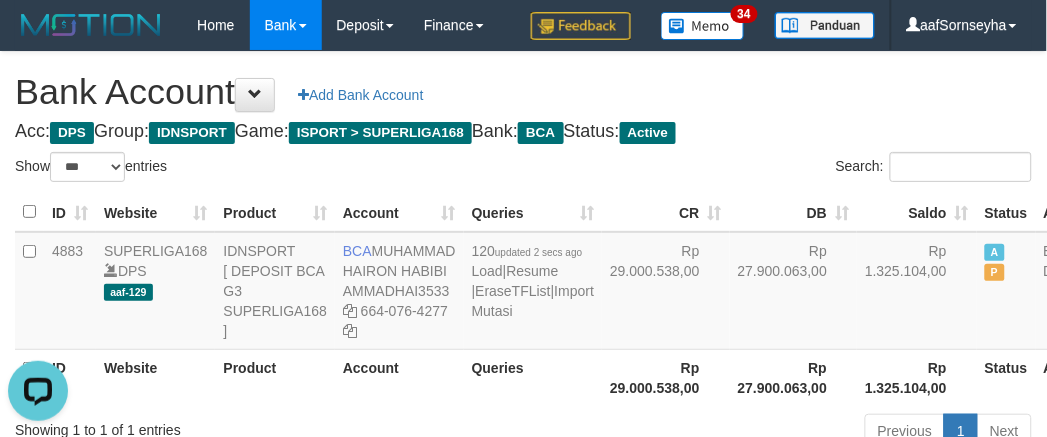 click on "Account" at bounding box center [399, 377] 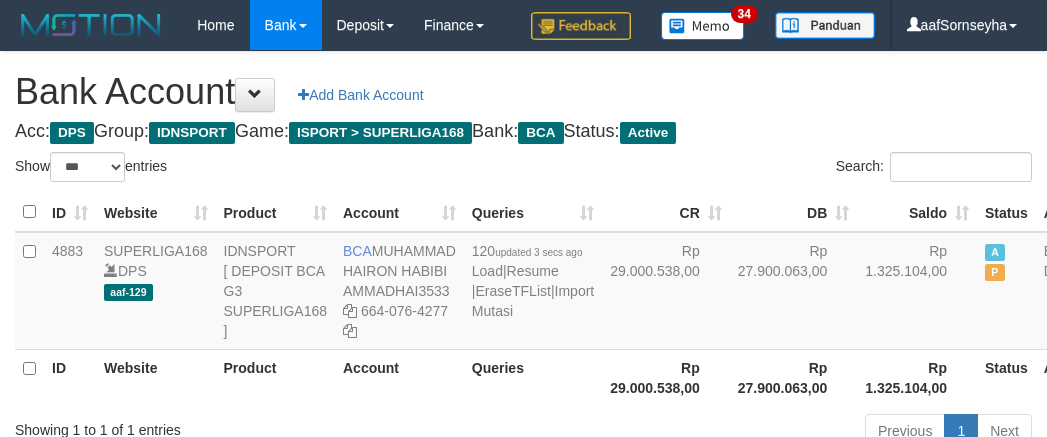 select on "***" 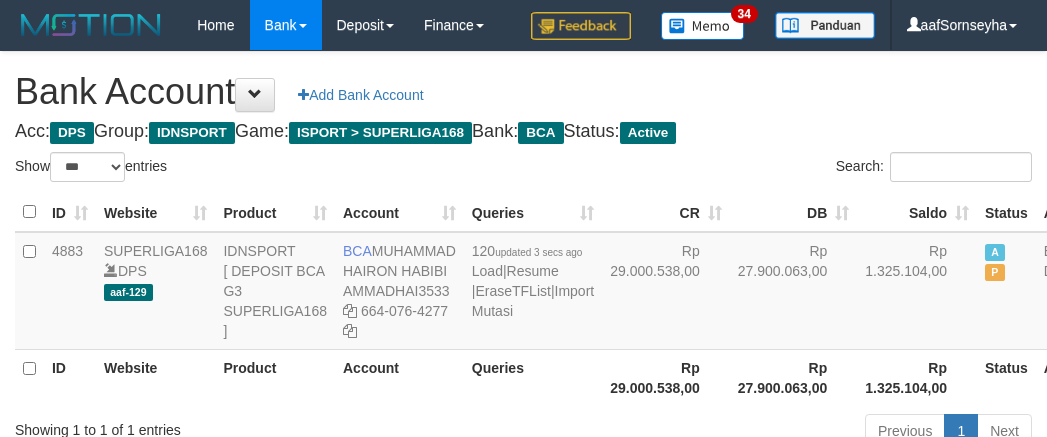 scroll, scrollTop: 0, scrollLeft: 0, axis: both 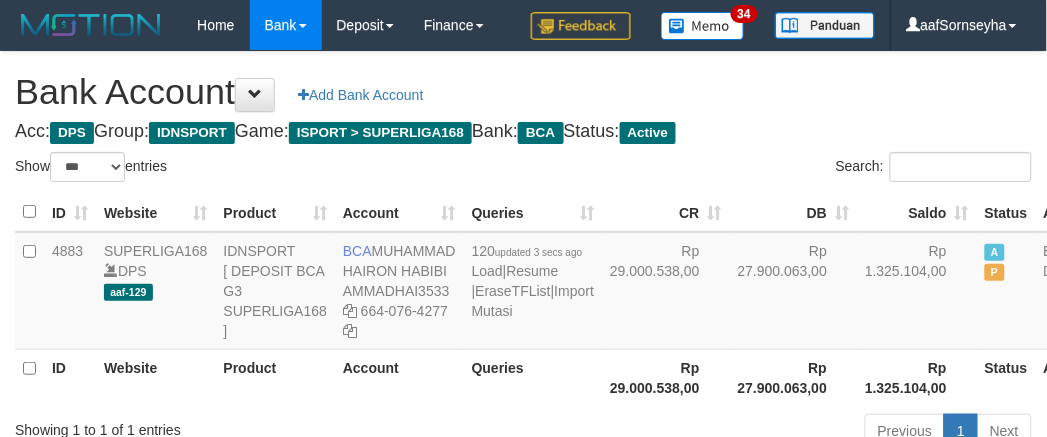 click on "Account" at bounding box center [399, 377] 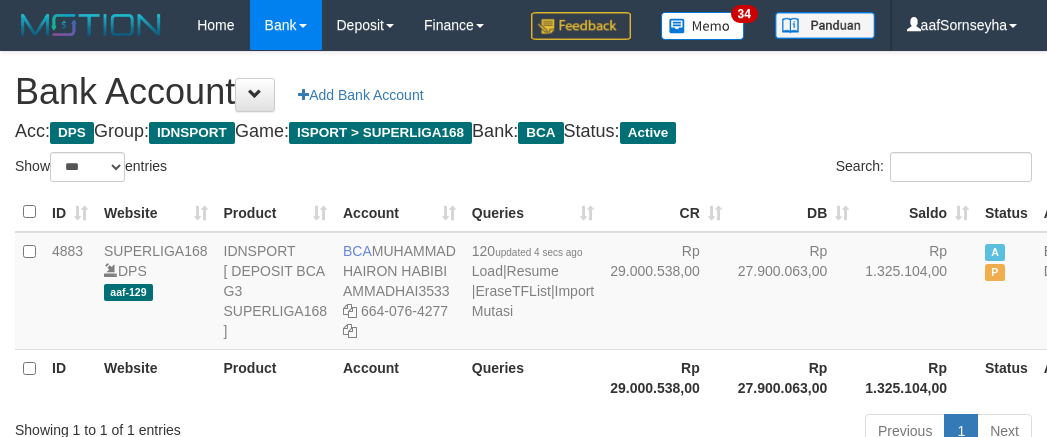 select on "***" 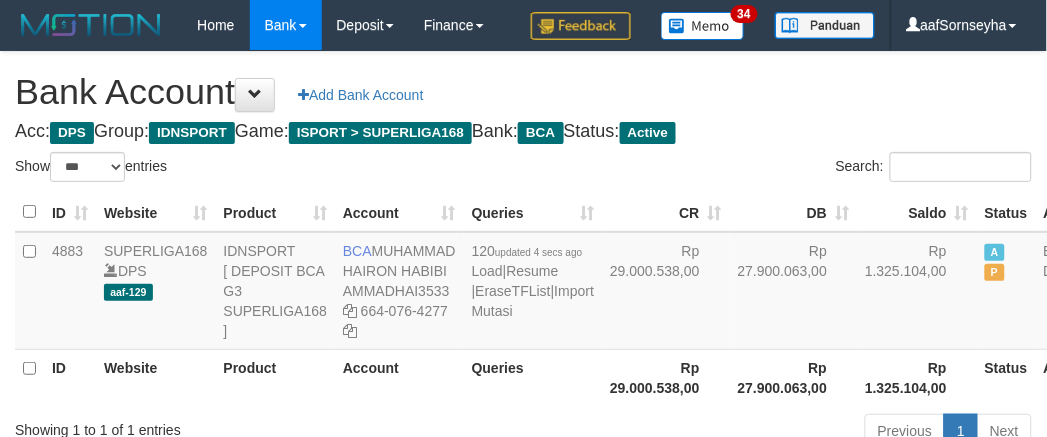 click on "Account" at bounding box center (399, 377) 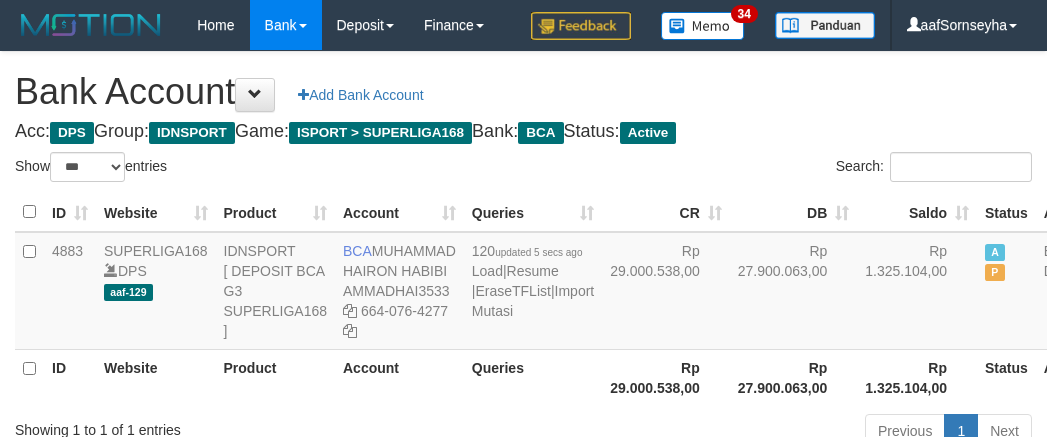 select on "***" 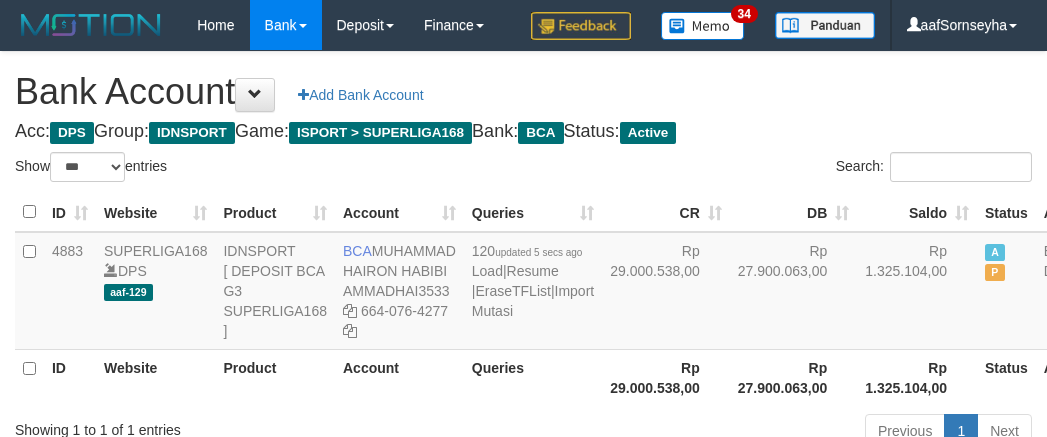 scroll, scrollTop: 0, scrollLeft: 0, axis: both 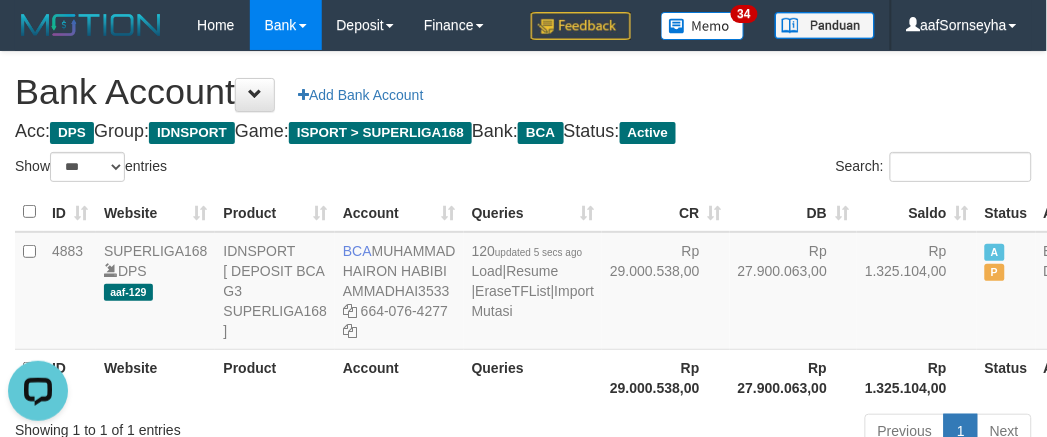 click on "Account" at bounding box center (399, 377) 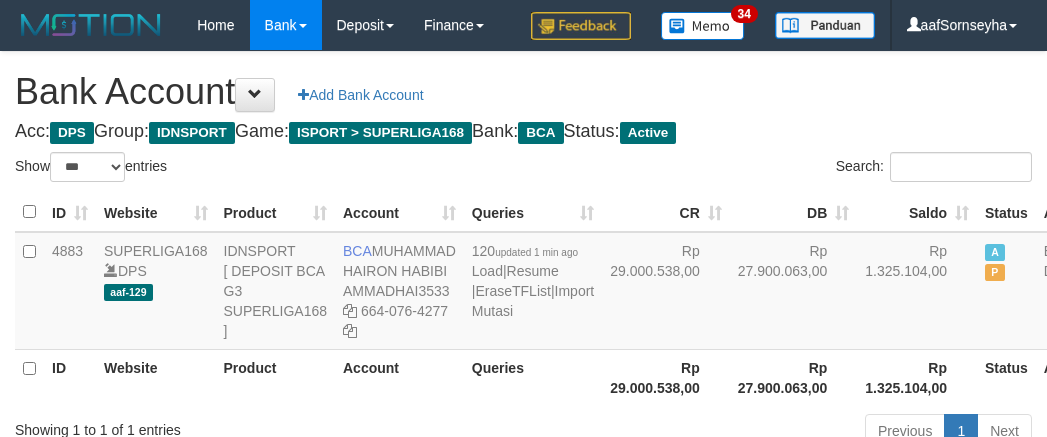 select on "***" 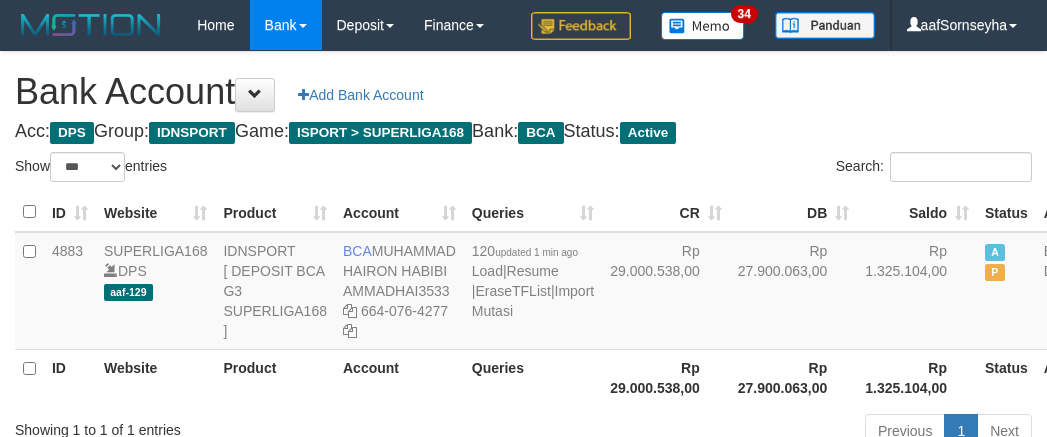 scroll, scrollTop: 0, scrollLeft: 0, axis: both 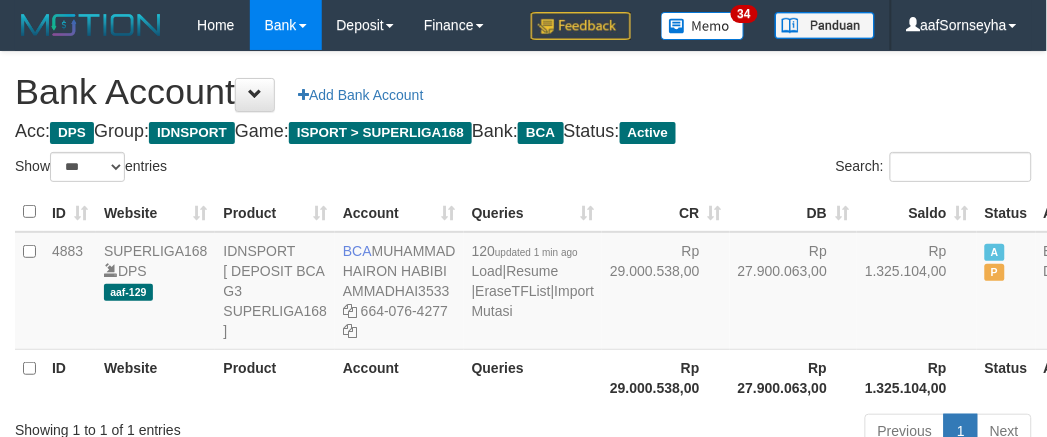 click on "Account" at bounding box center [399, 377] 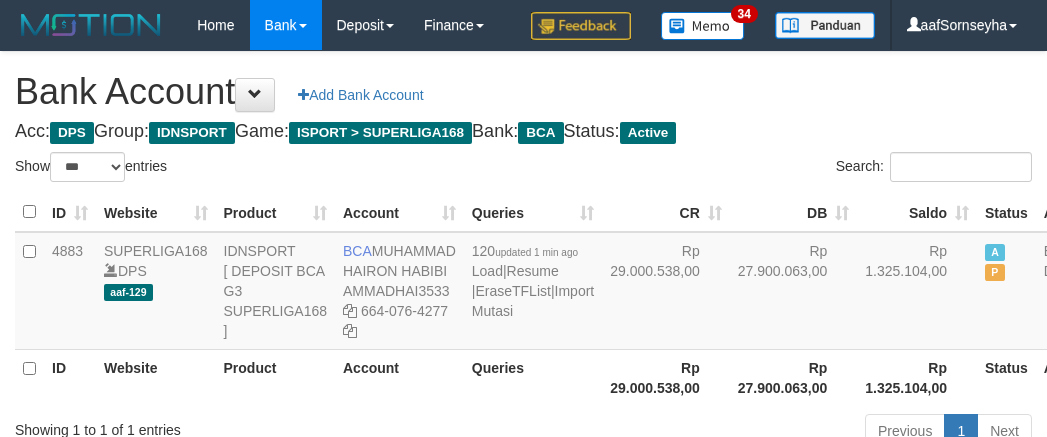 select on "***" 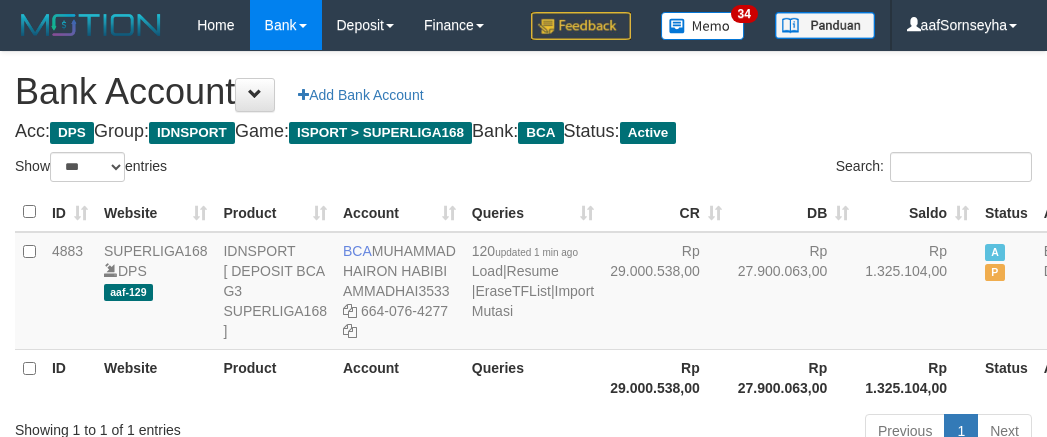 scroll, scrollTop: 0, scrollLeft: 0, axis: both 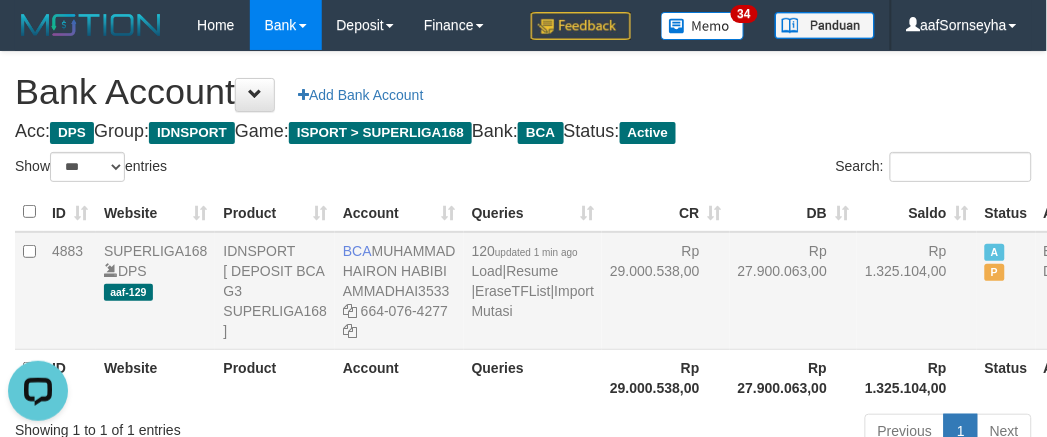 click on "BCA
MUHAMMAD HAIRON HABIBI
AMMADHAI3533
664-076-4277" at bounding box center [399, 291] 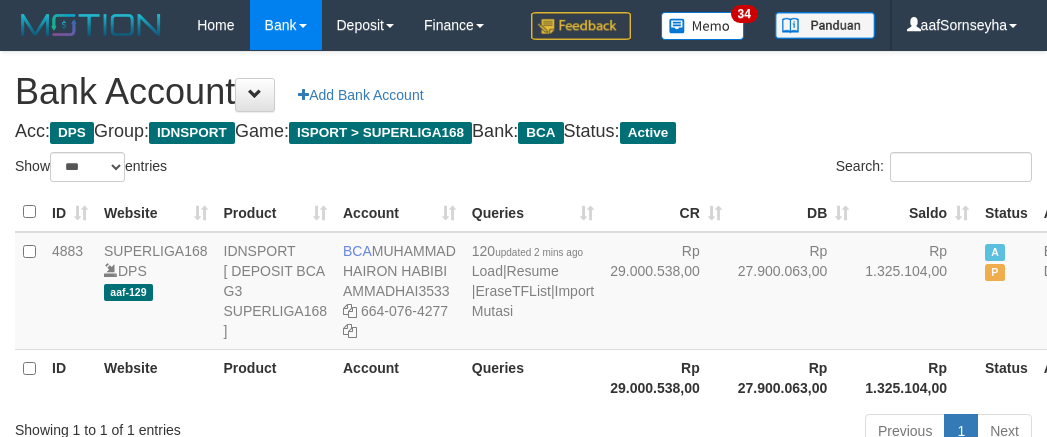 select on "***" 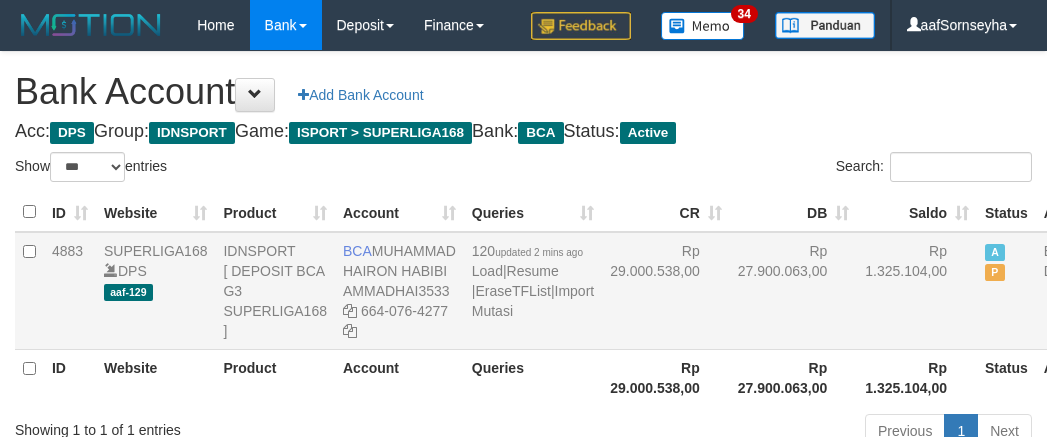 scroll, scrollTop: 0, scrollLeft: 0, axis: both 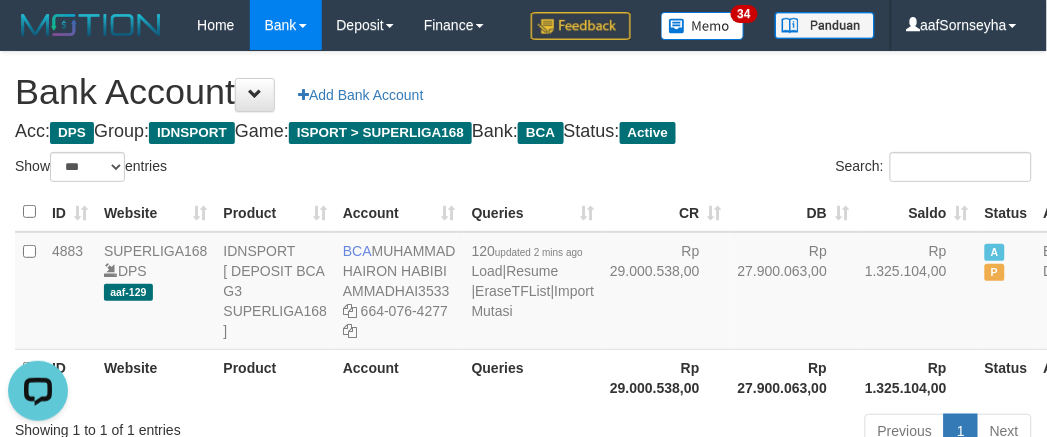 click on "ID Website Product Account Queries Rp 29.000.538,00 Rp 27.900.063,00 Rp 1.325.104,00 Status Action" at bounding box center (555, 377) 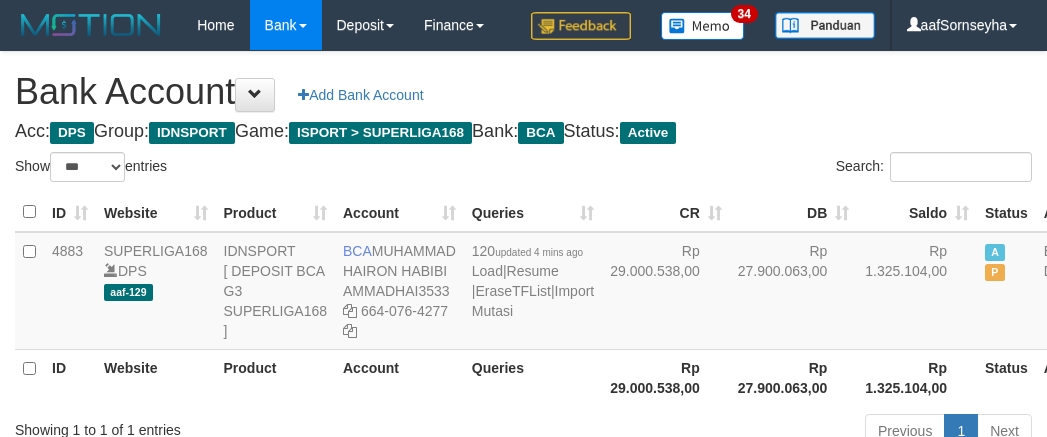 select on "***" 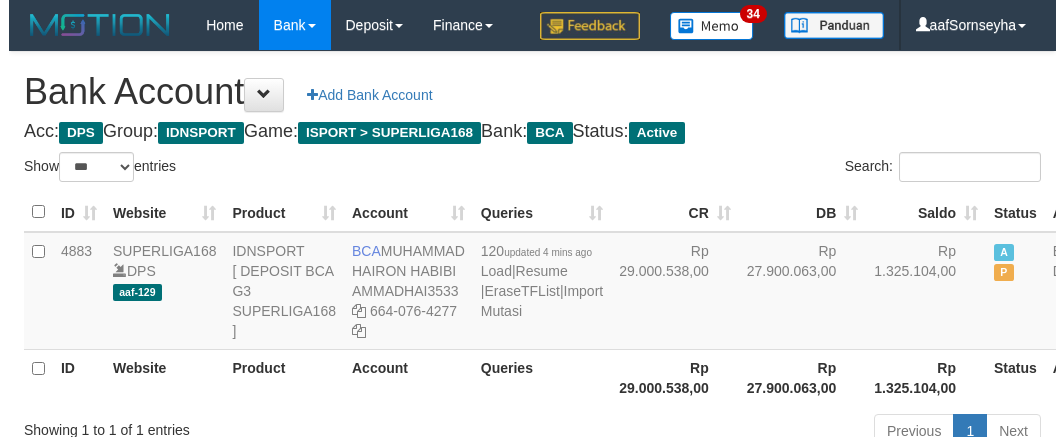scroll, scrollTop: 0, scrollLeft: 0, axis: both 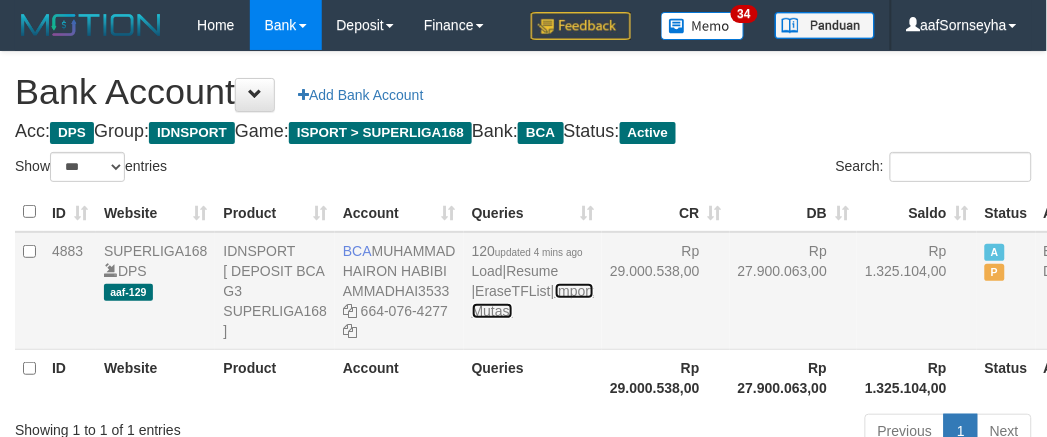click on "Import Mutasi" at bounding box center [533, 301] 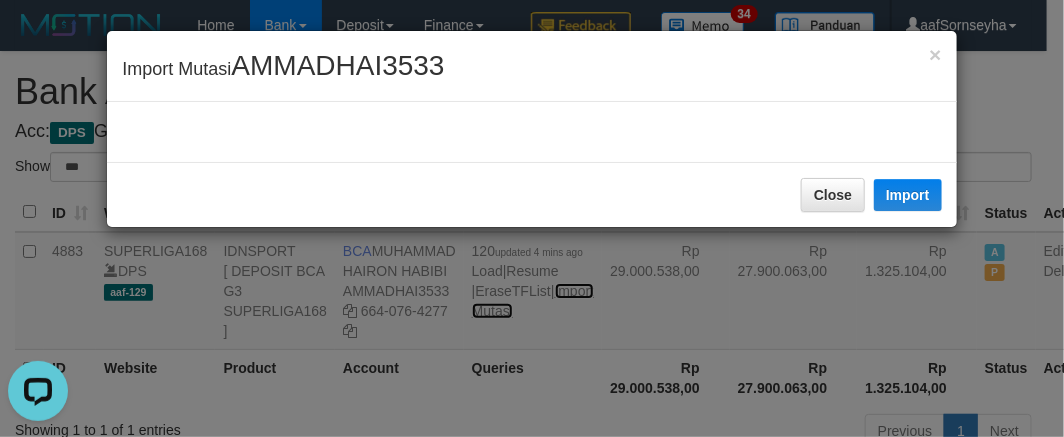 scroll, scrollTop: 0, scrollLeft: 0, axis: both 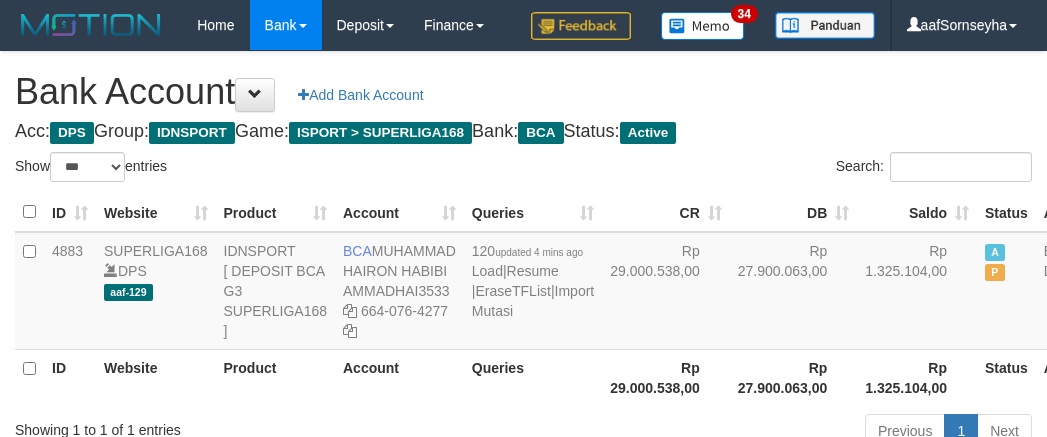 select on "***" 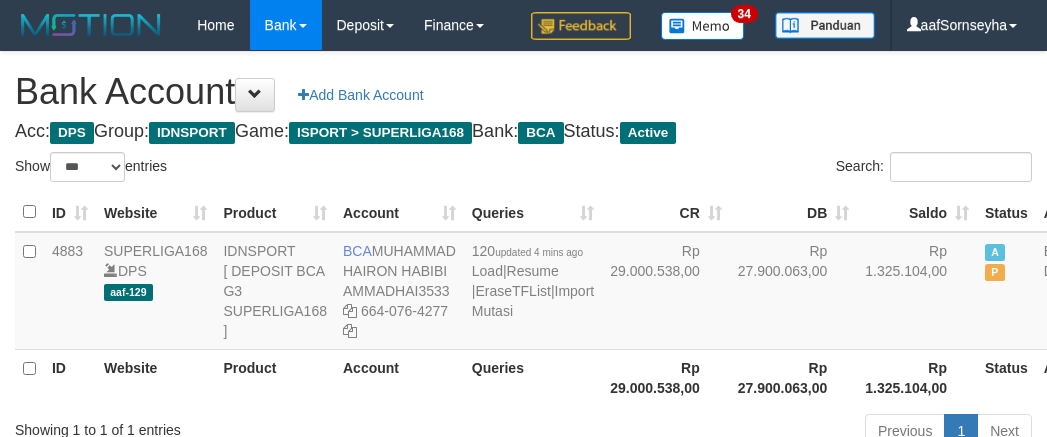 scroll, scrollTop: 0, scrollLeft: 0, axis: both 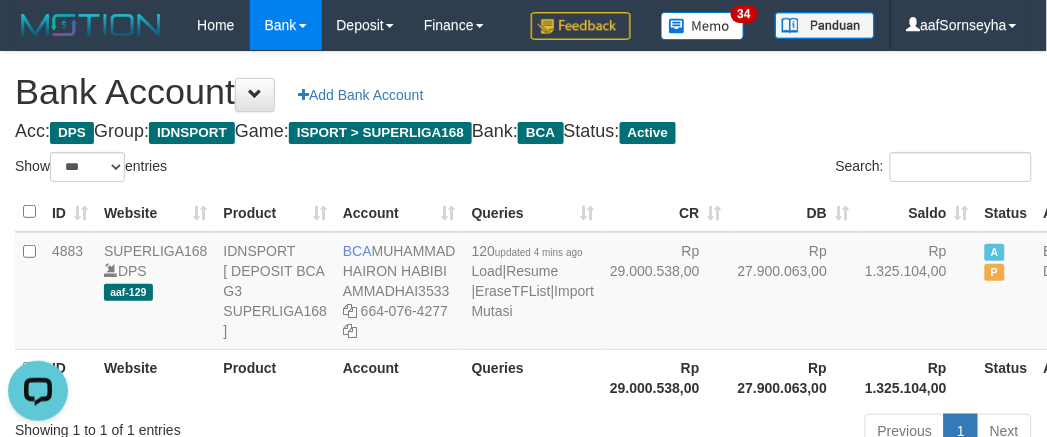 click on "Account" at bounding box center (399, 377) 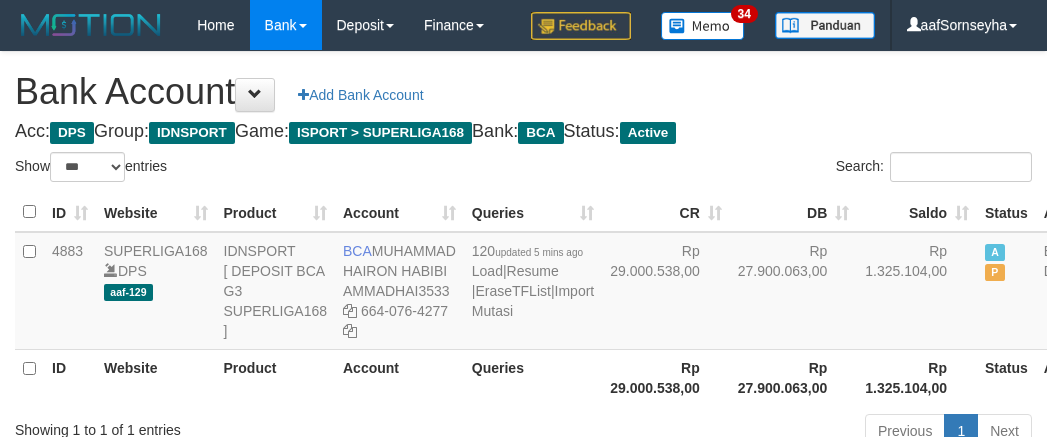 select on "***" 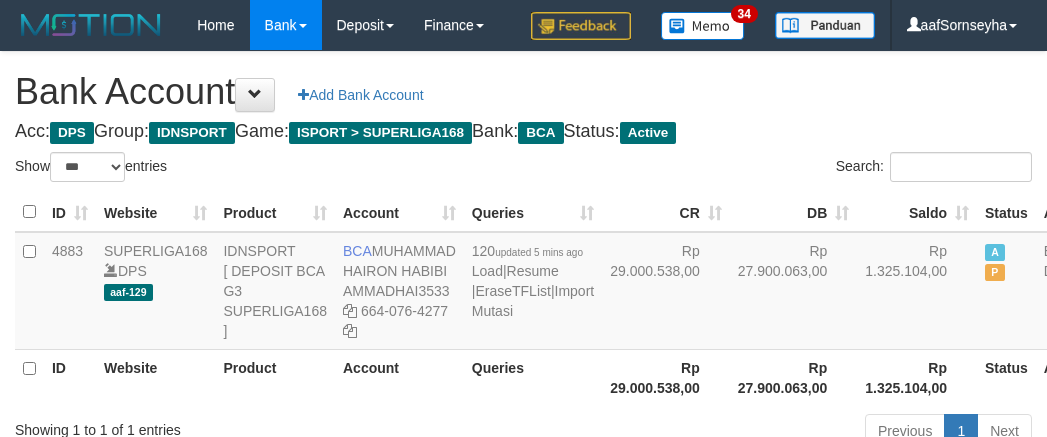 scroll, scrollTop: 0, scrollLeft: 0, axis: both 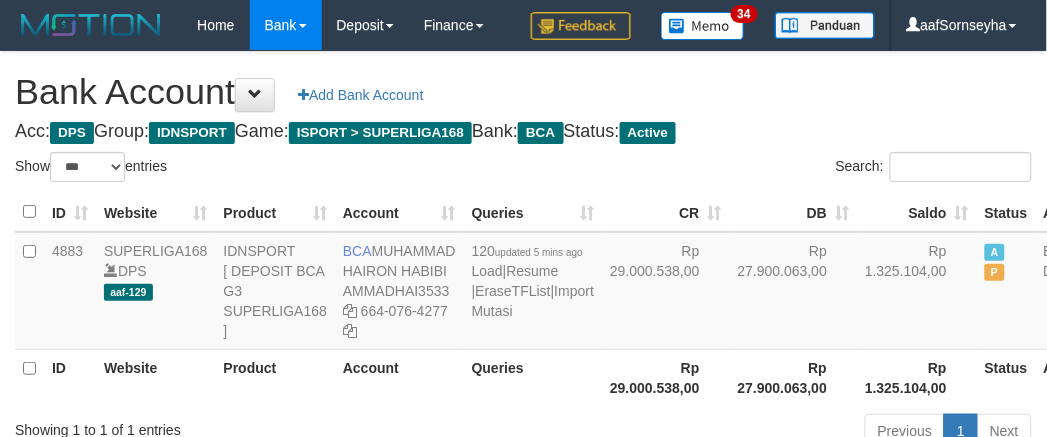 drag, startPoint x: 0, startPoint y: 0, endPoint x: 454, endPoint y: 401, distance: 605.73676 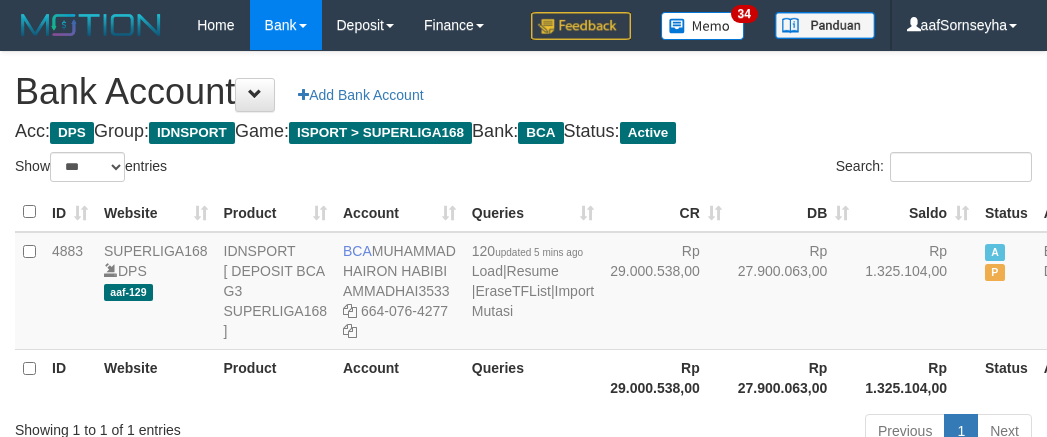 select on "***" 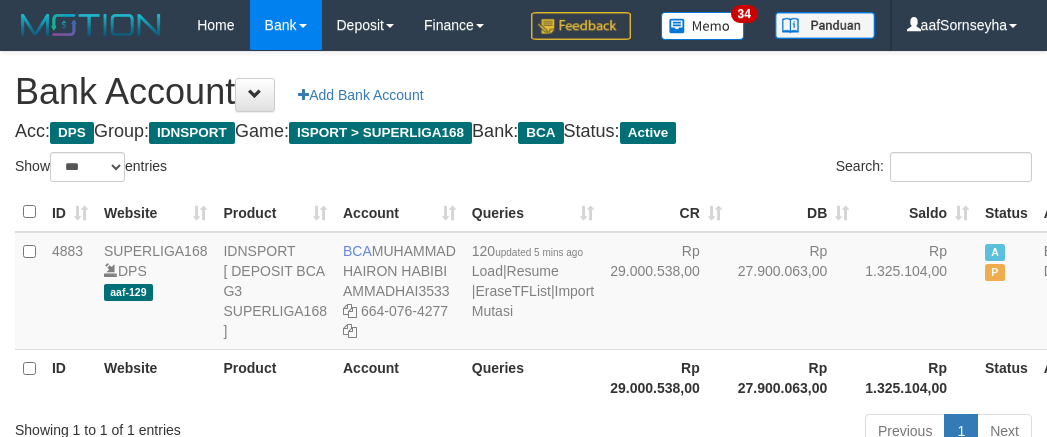 scroll, scrollTop: 0, scrollLeft: 0, axis: both 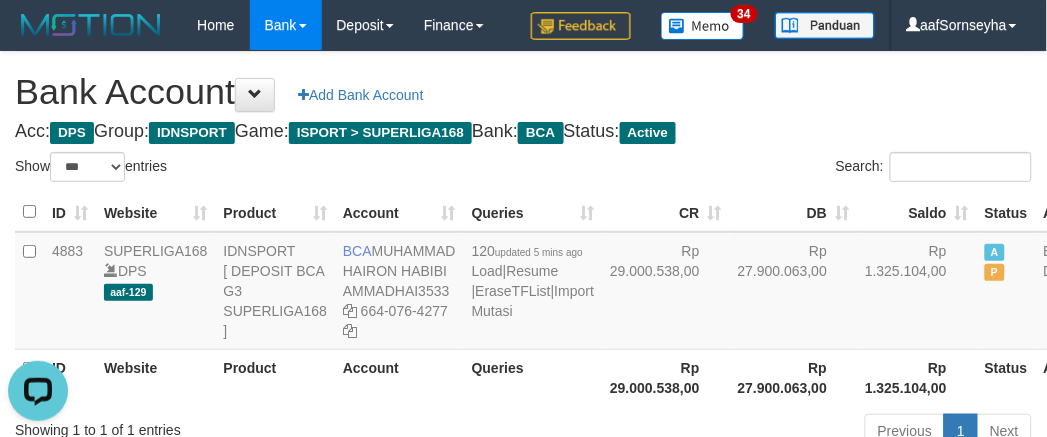 click on "Account" at bounding box center (399, 377) 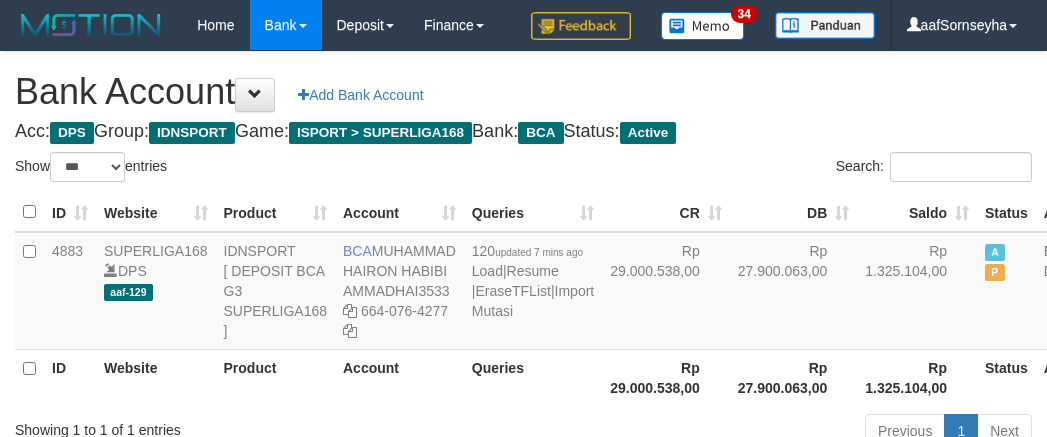 select on "***" 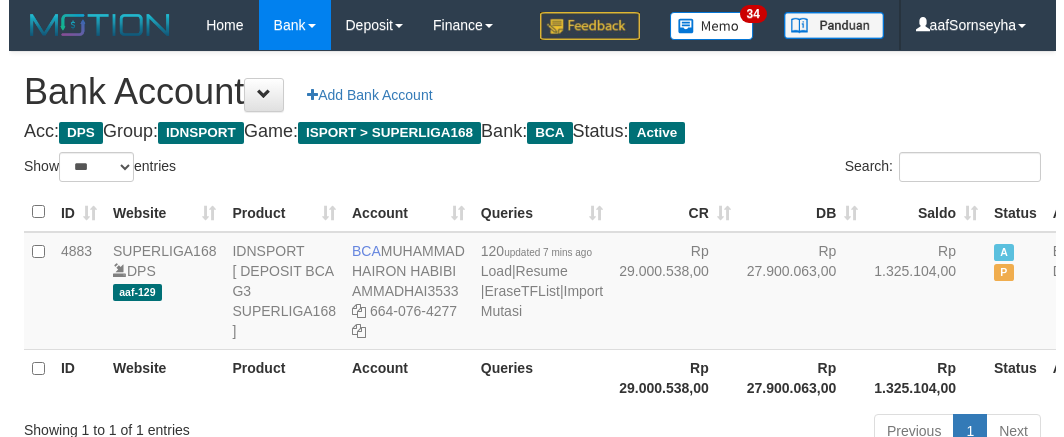 scroll, scrollTop: 0, scrollLeft: 0, axis: both 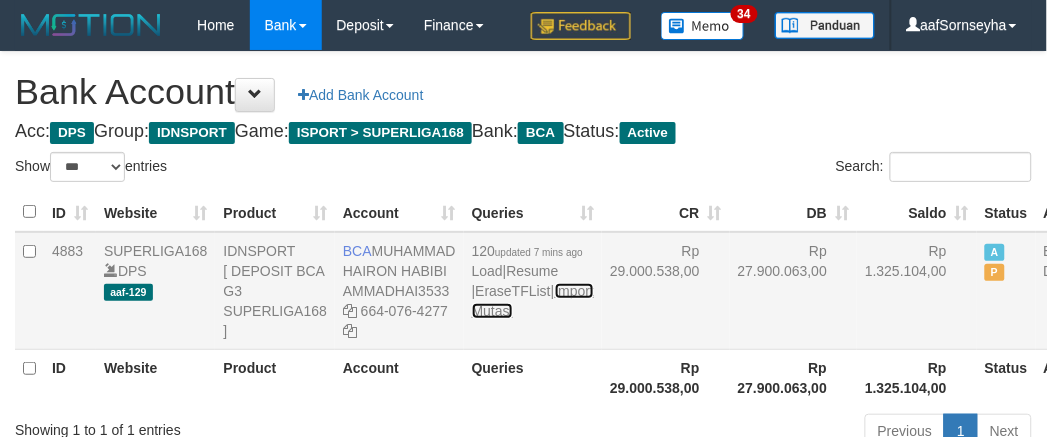 click on "Import Mutasi" at bounding box center (533, 301) 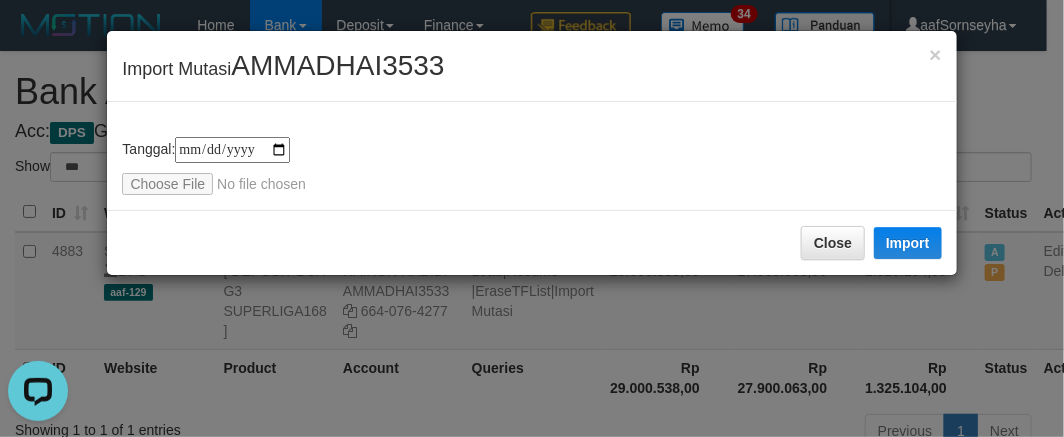 scroll, scrollTop: 0, scrollLeft: 0, axis: both 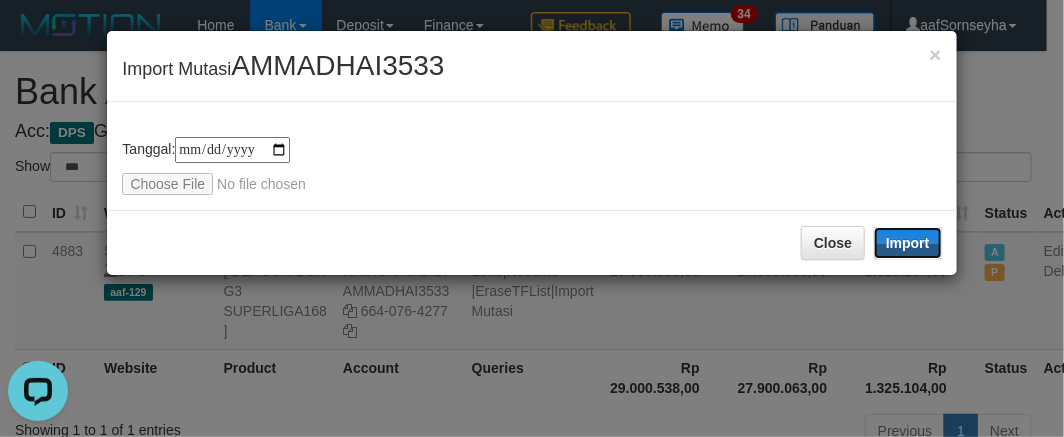 drag, startPoint x: 912, startPoint y: 243, endPoint x: 493, endPoint y: 415, distance: 452.92935 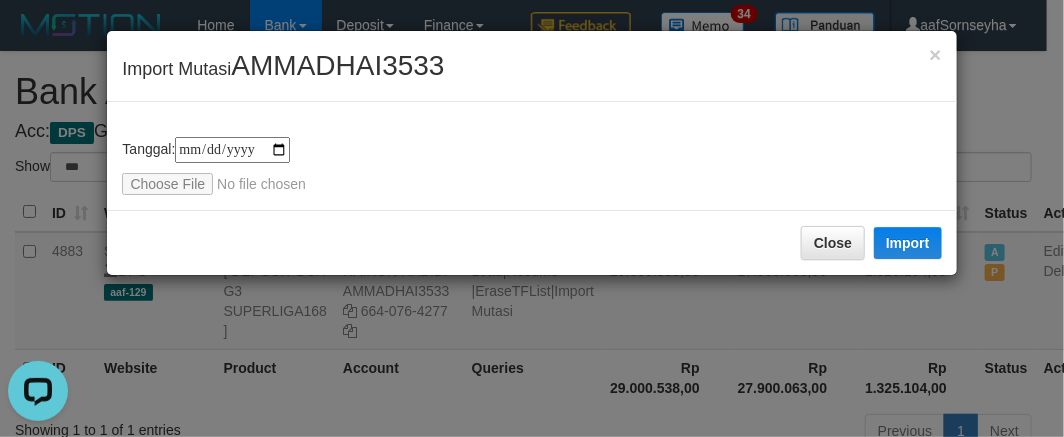 click on "**********" at bounding box center [532, 218] 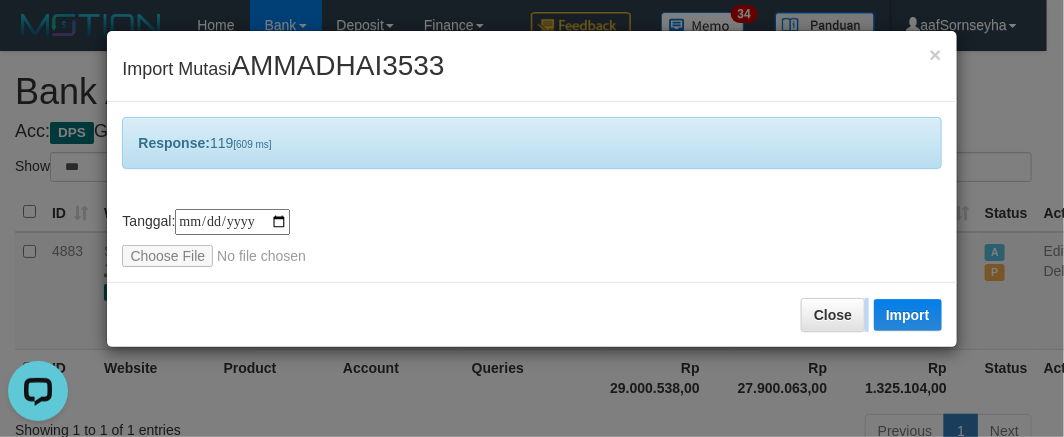 click on "**********" at bounding box center (532, 218) 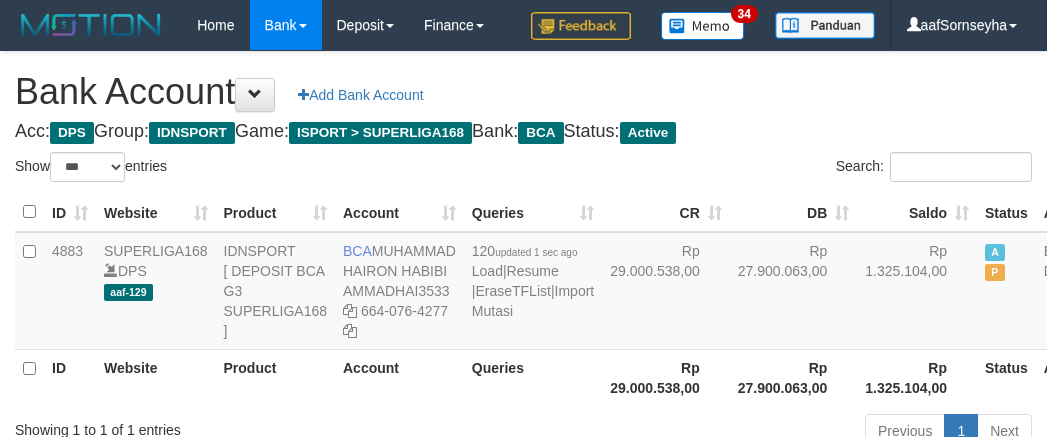 select on "***" 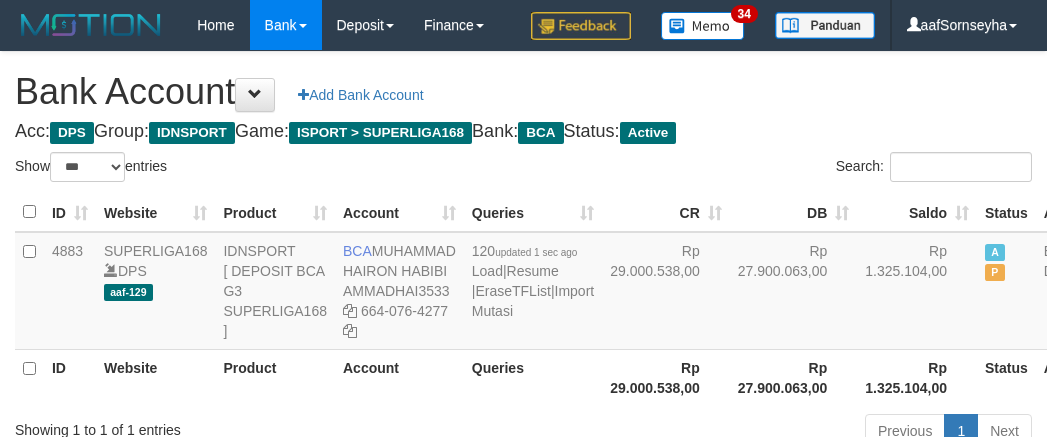 scroll, scrollTop: 0, scrollLeft: 0, axis: both 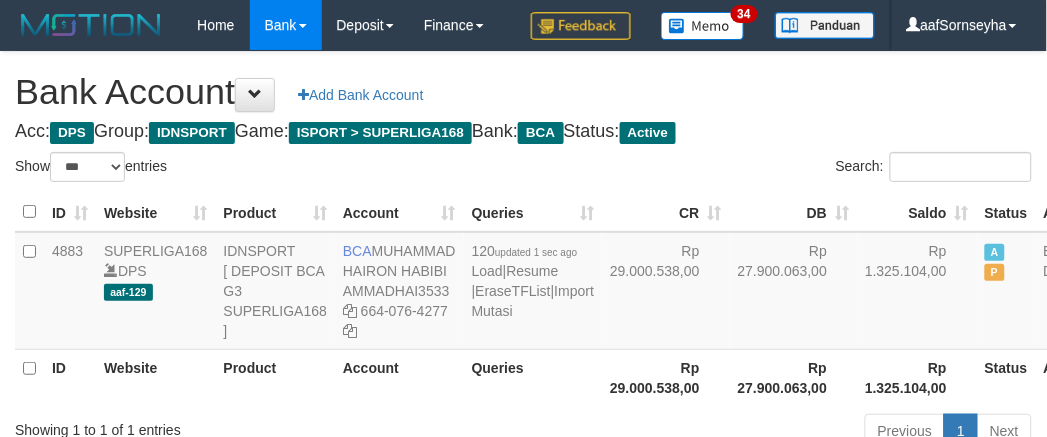 click on "Queries" at bounding box center [533, 377] 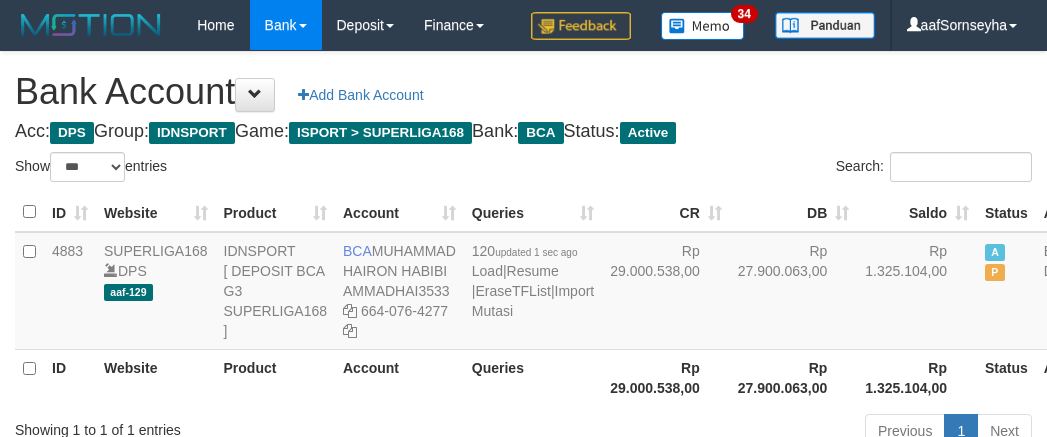 select on "***" 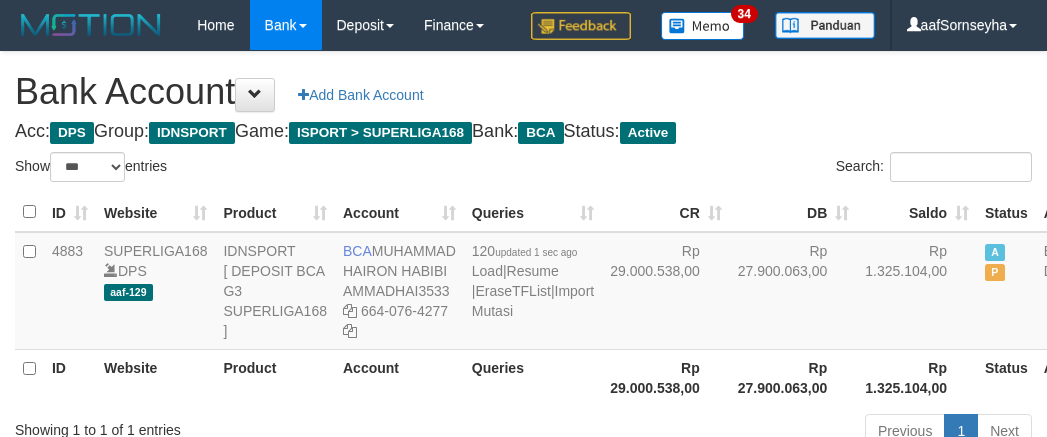 scroll, scrollTop: 0, scrollLeft: 0, axis: both 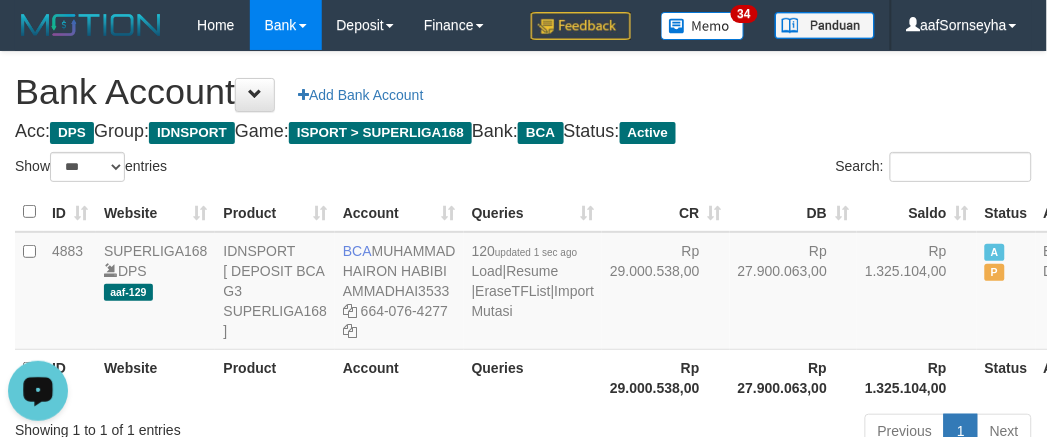 click on "Account" at bounding box center [399, 377] 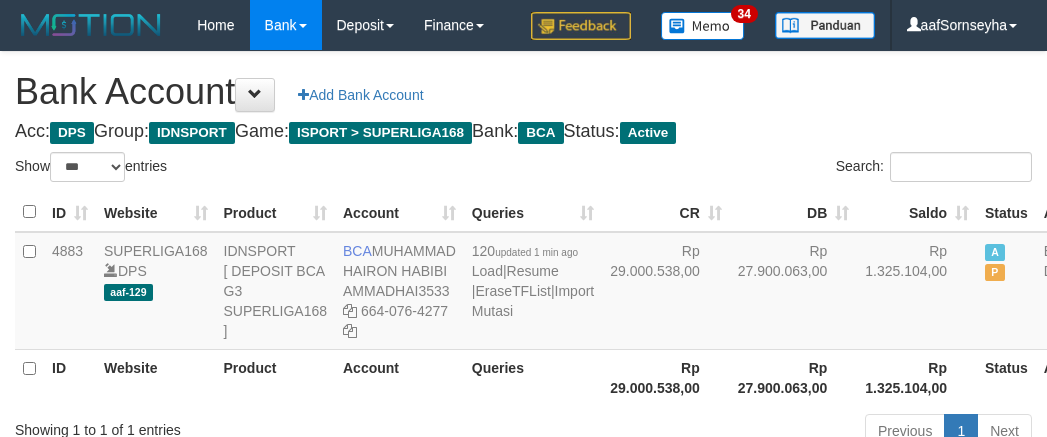 select on "***" 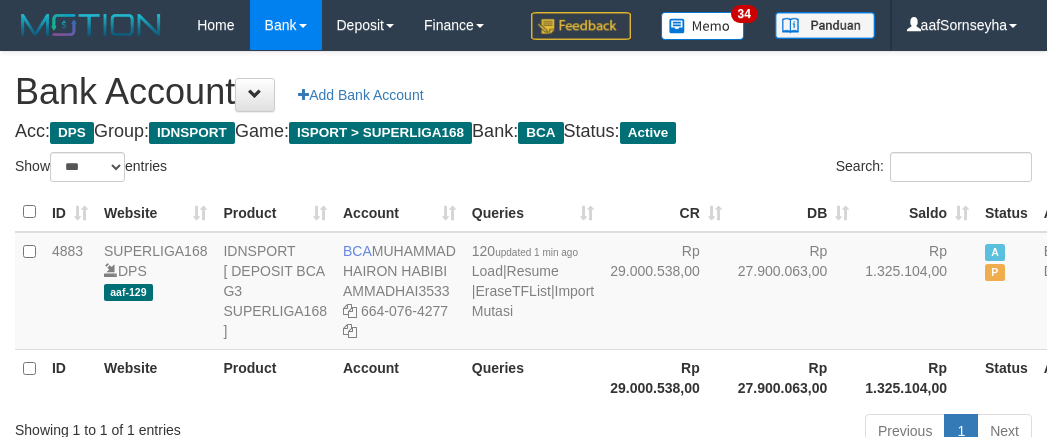 scroll, scrollTop: 0, scrollLeft: 0, axis: both 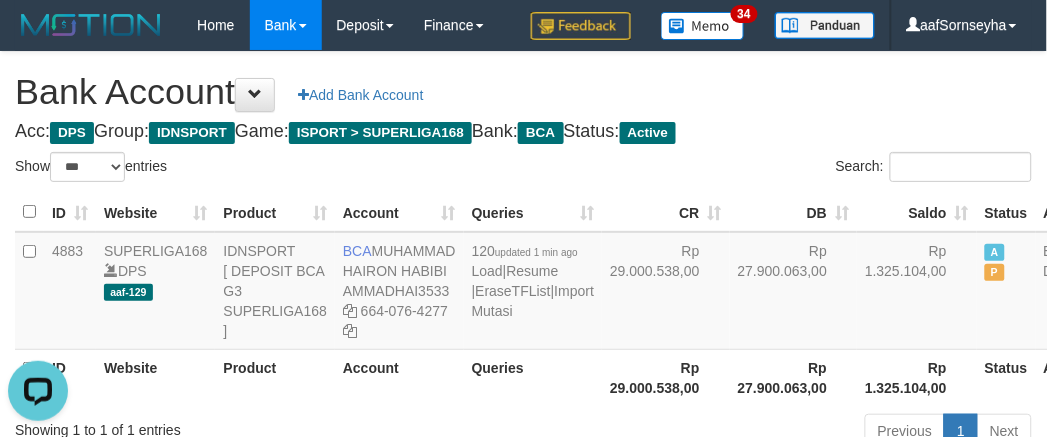 click on "Account" at bounding box center [399, 377] 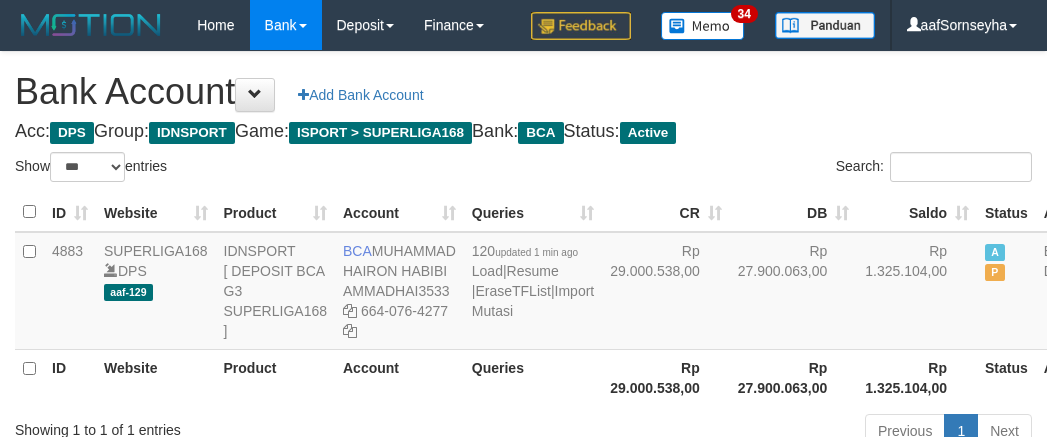 select on "***" 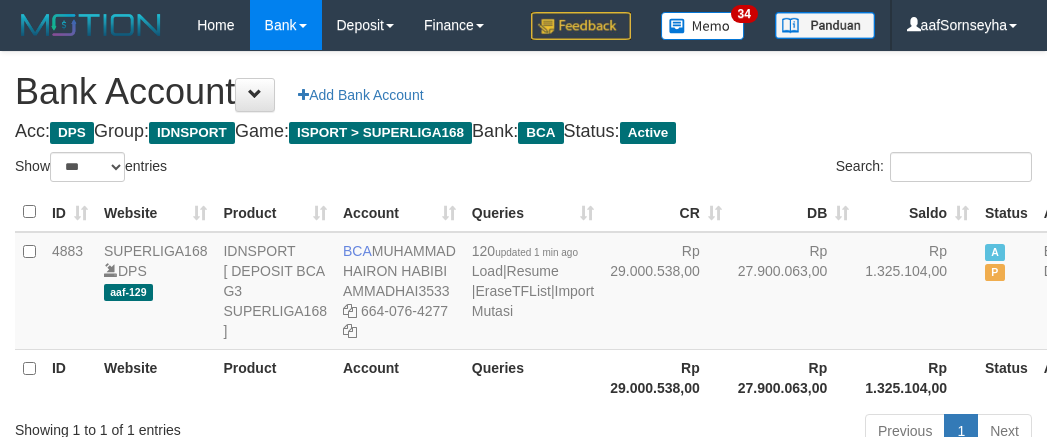 scroll, scrollTop: 0, scrollLeft: 0, axis: both 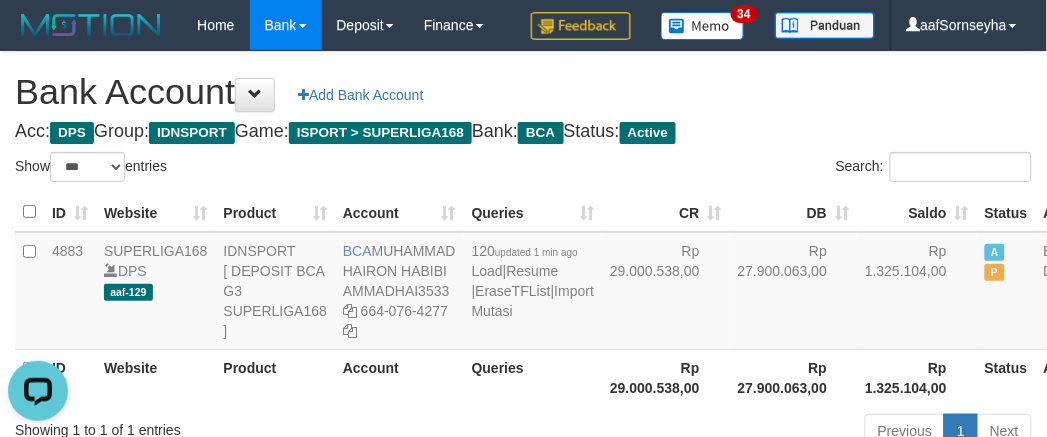 click on "Account" at bounding box center (399, 377) 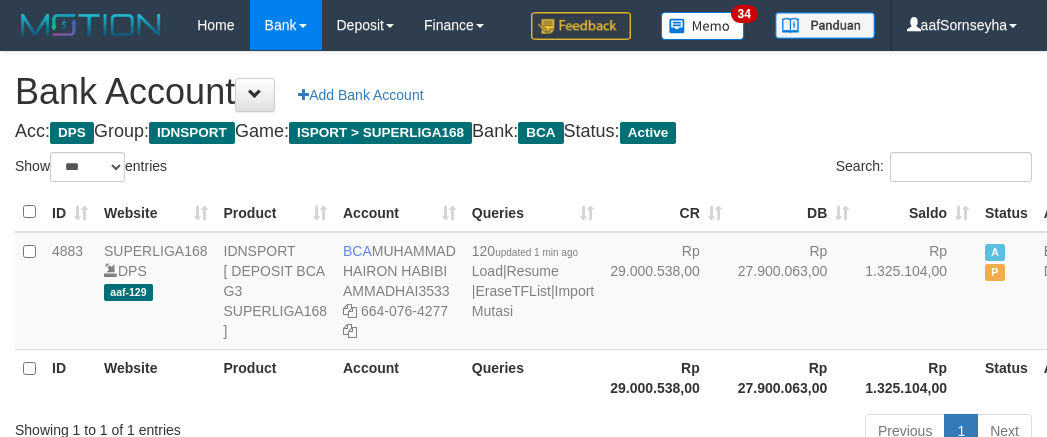 select on "***" 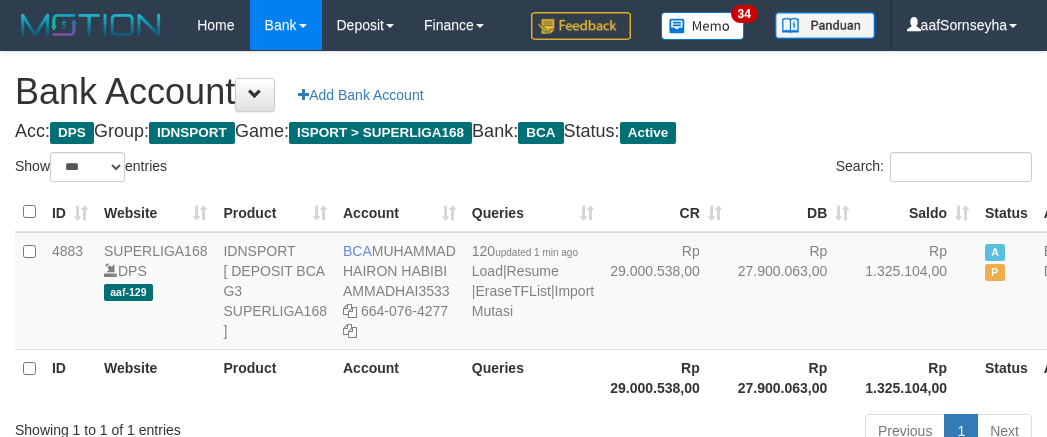 scroll, scrollTop: 0, scrollLeft: 0, axis: both 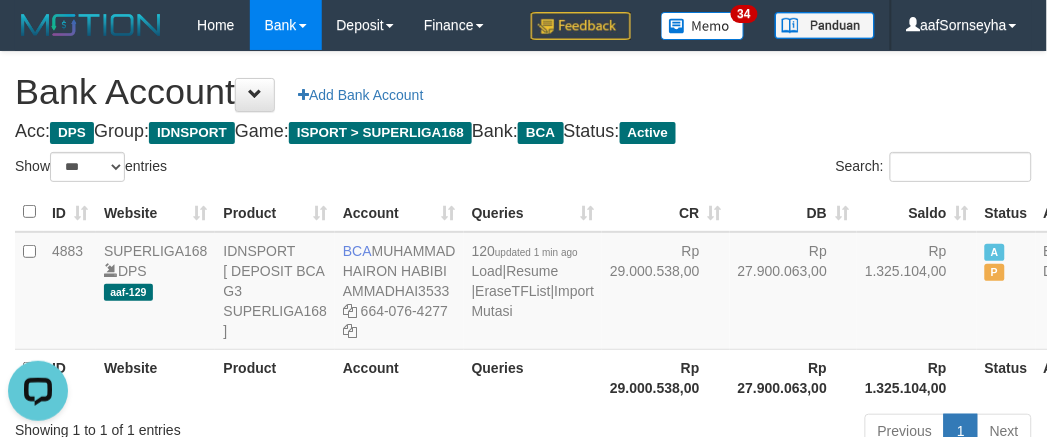 click on "Account" at bounding box center (399, 377) 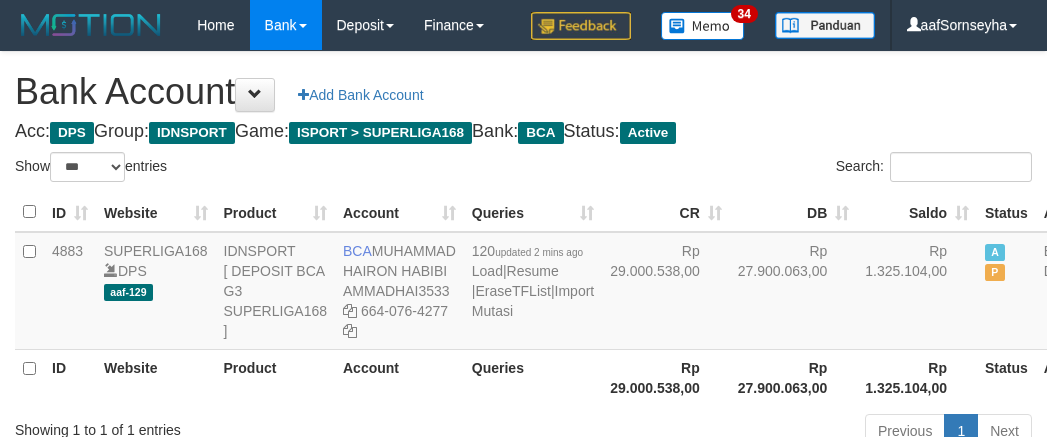 select on "***" 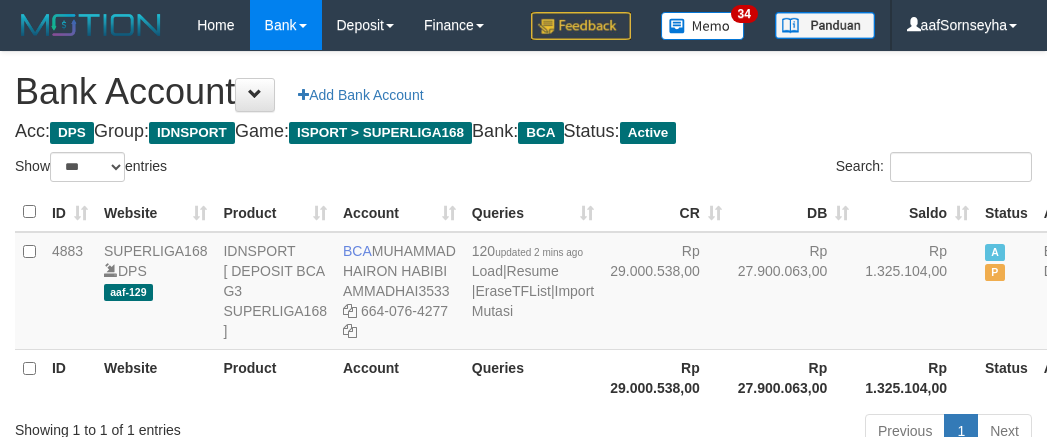 scroll, scrollTop: 0, scrollLeft: 0, axis: both 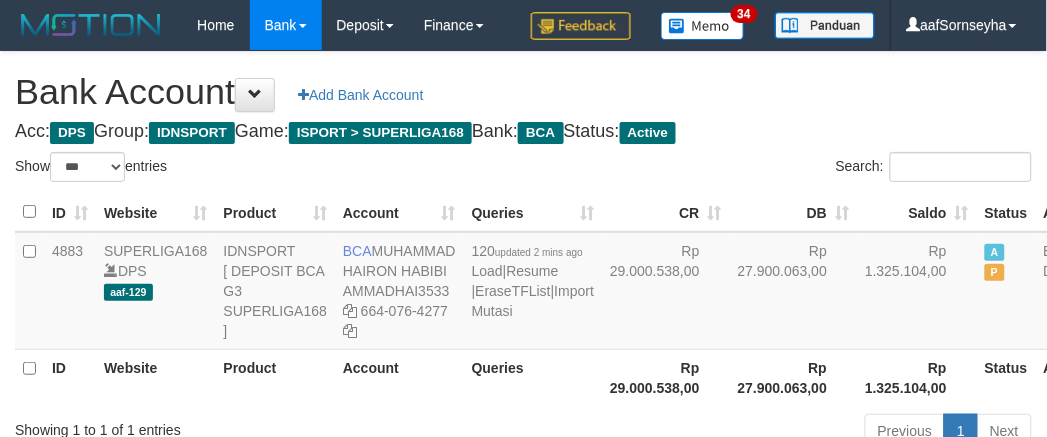 click on "Account" at bounding box center (399, 377) 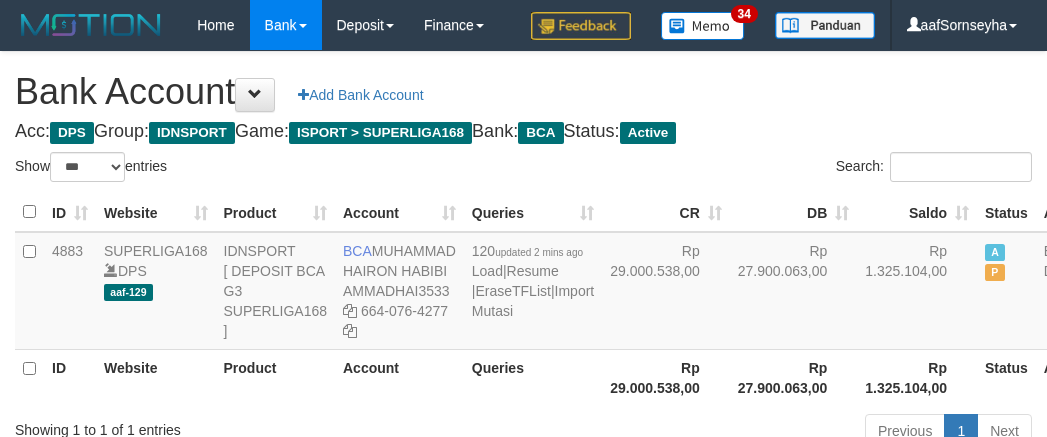 select on "***" 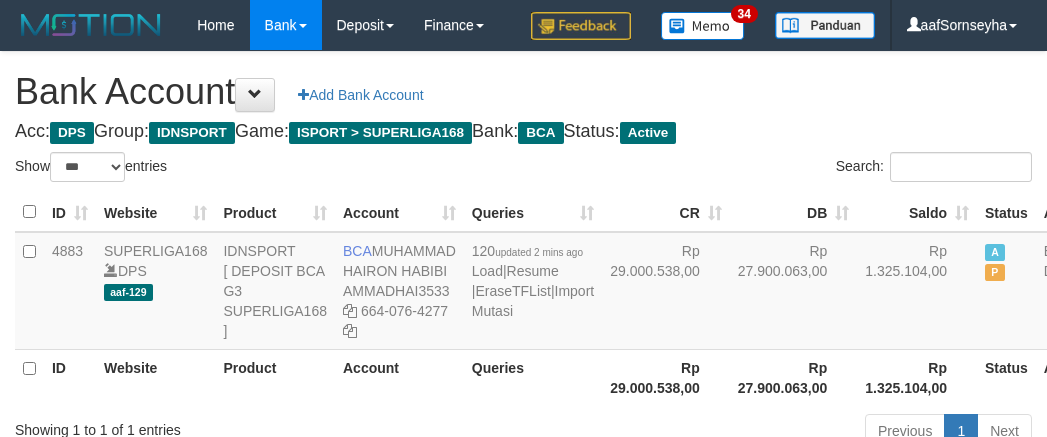scroll, scrollTop: 0, scrollLeft: 0, axis: both 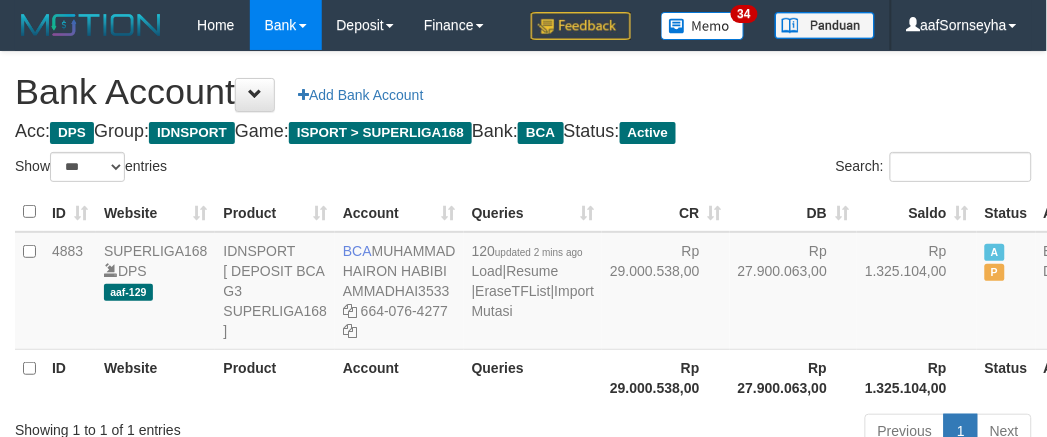 click on "Account" at bounding box center [399, 377] 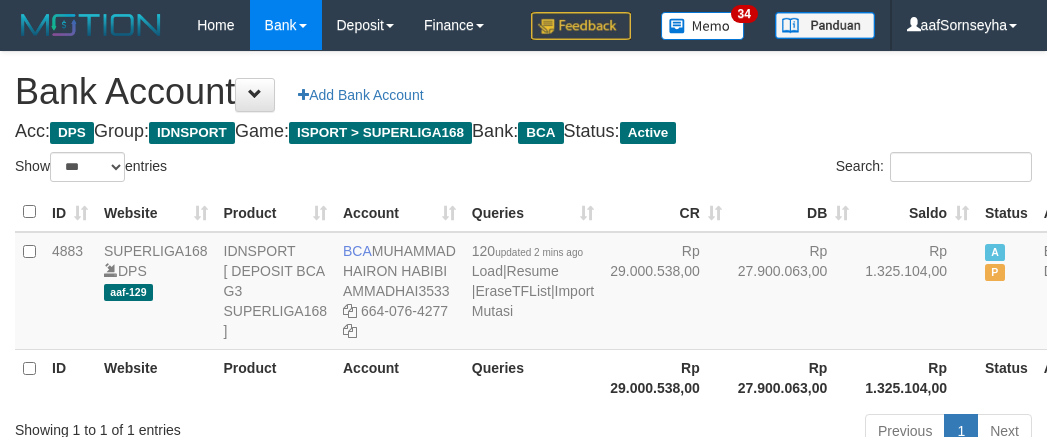 select on "***" 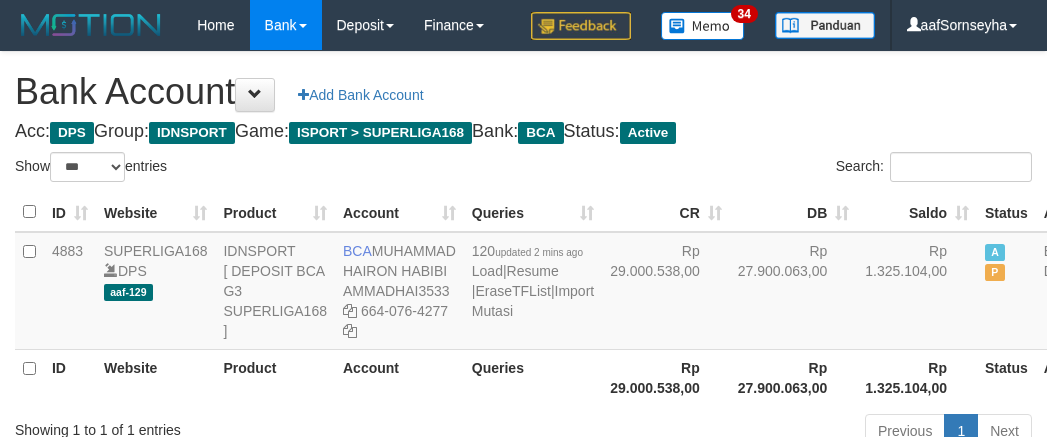 scroll, scrollTop: 0, scrollLeft: 0, axis: both 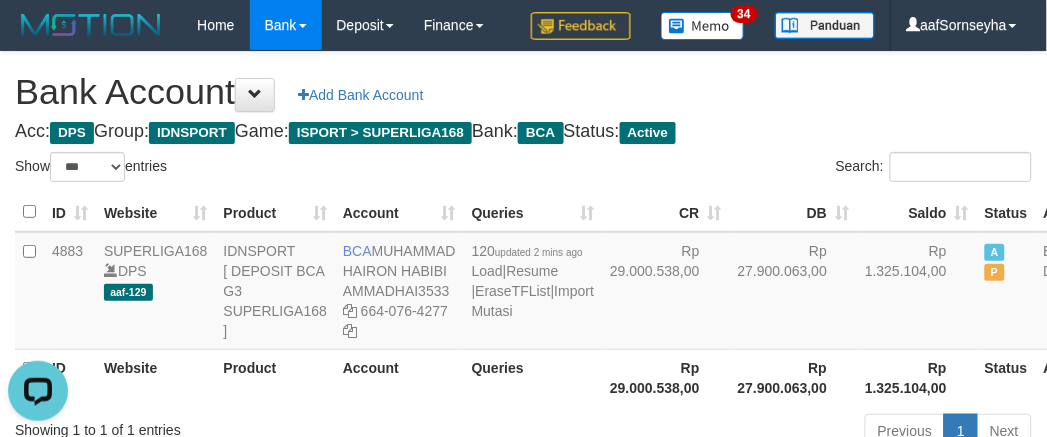 click on "Account" at bounding box center [399, 377] 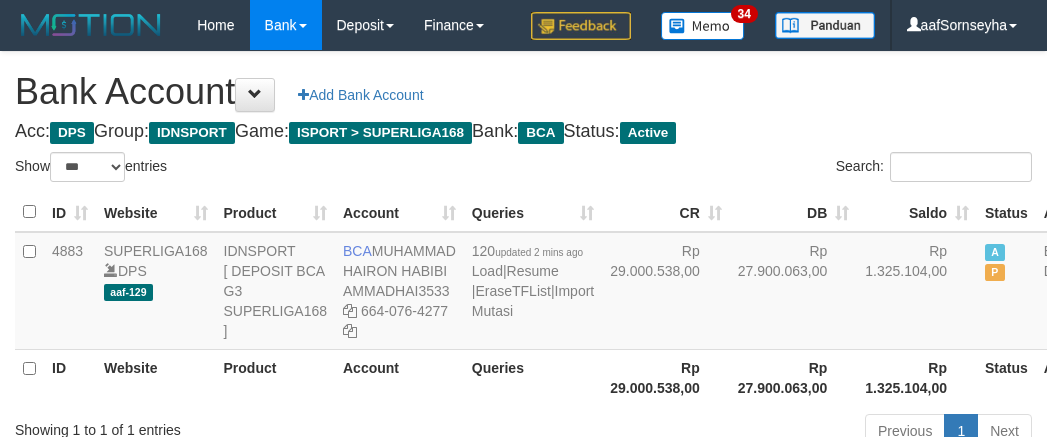 select on "***" 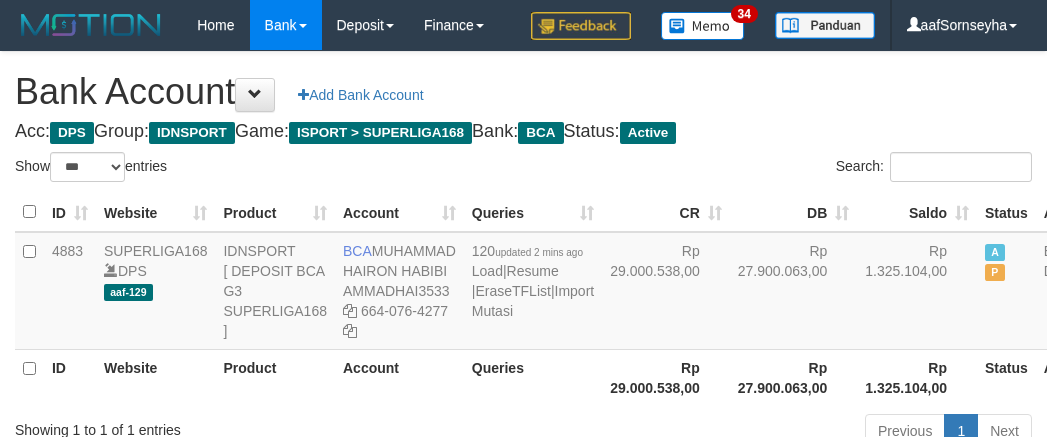 scroll, scrollTop: 0, scrollLeft: 0, axis: both 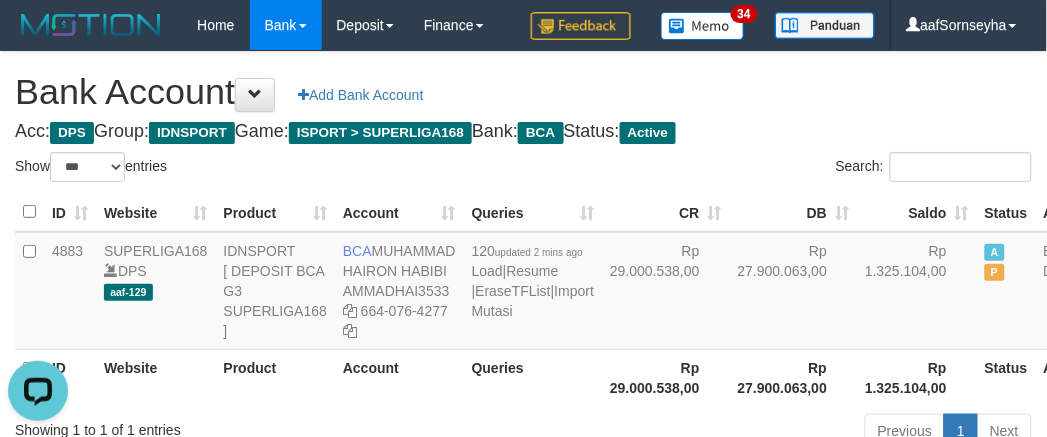 click on "Account" at bounding box center [399, 377] 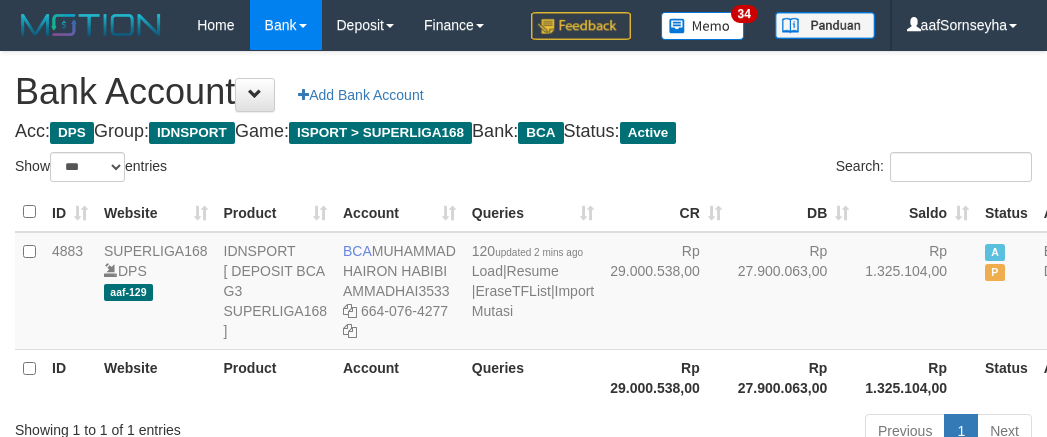 select on "***" 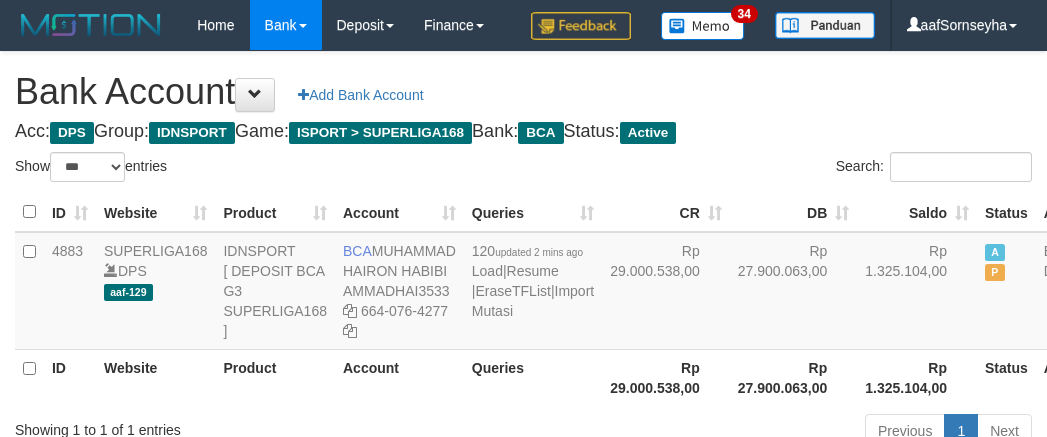 scroll, scrollTop: 0, scrollLeft: 0, axis: both 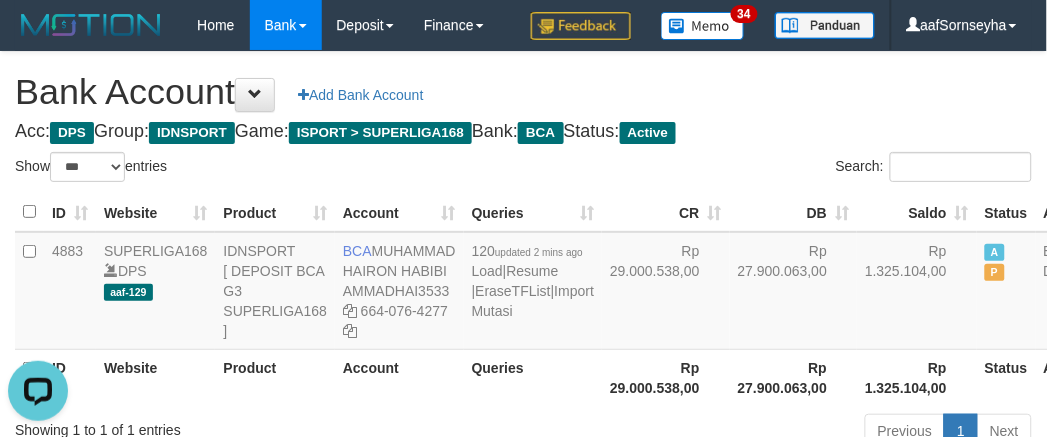 click on "Account" at bounding box center [399, 377] 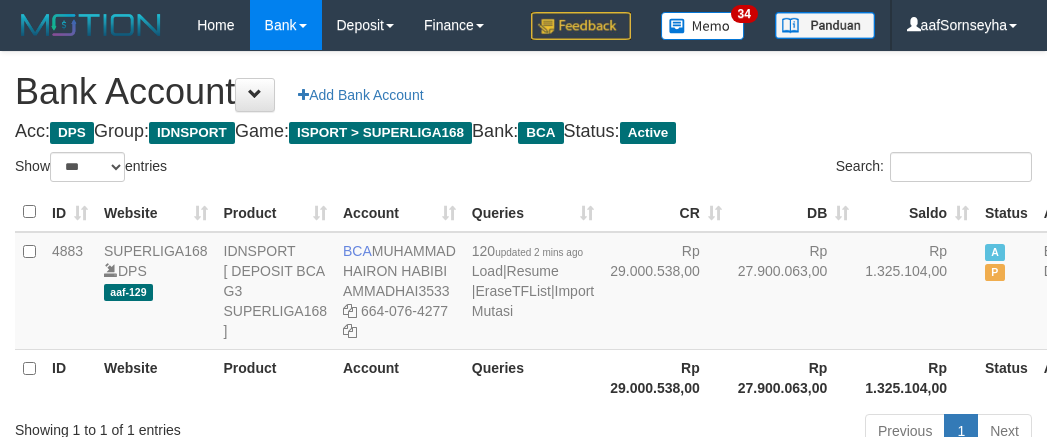 select on "***" 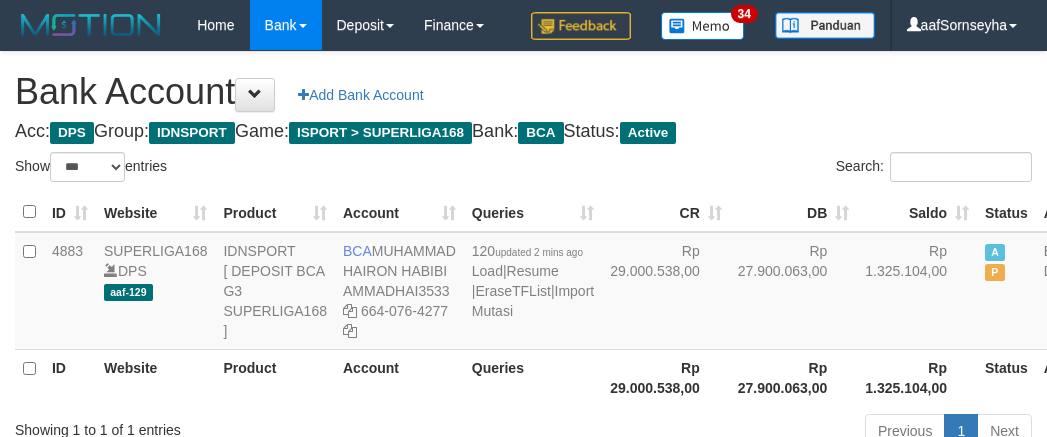 scroll, scrollTop: 0, scrollLeft: 0, axis: both 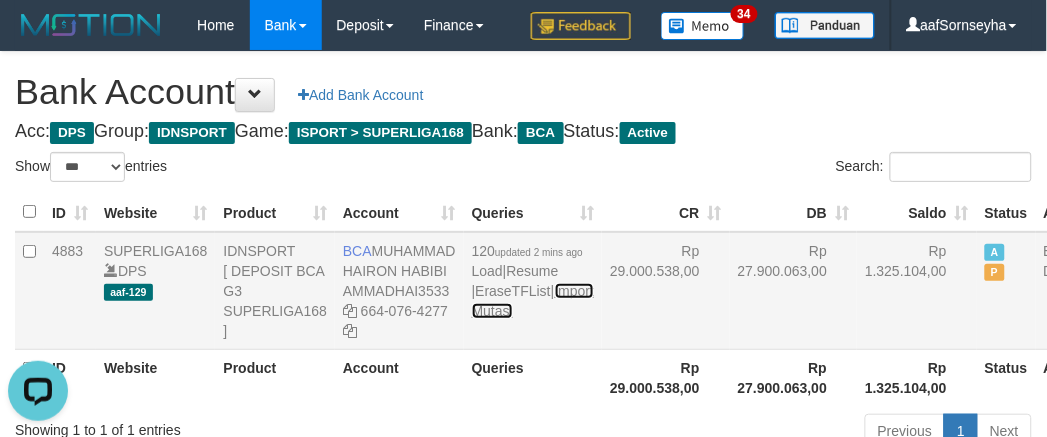 click on "Import Mutasi" at bounding box center [533, 301] 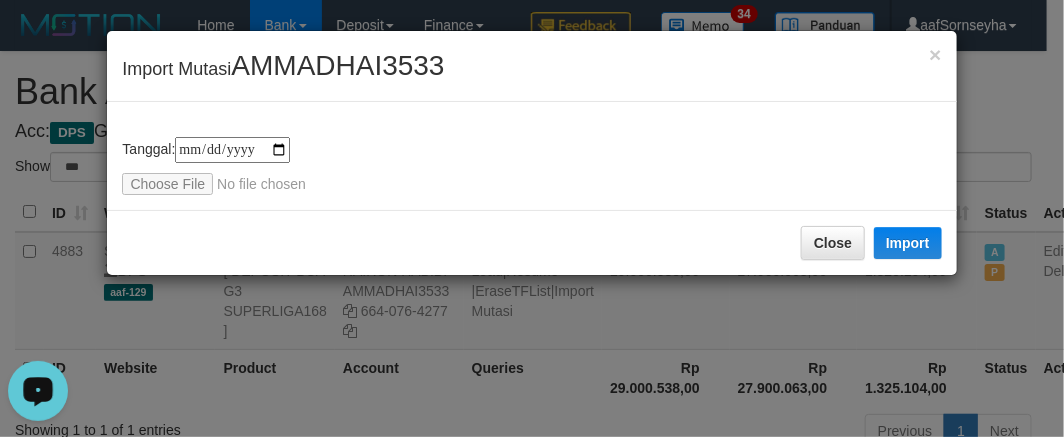 drag, startPoint x: 455, startPoint y: 393, endPoint x: 463, endPoint y: 370, distance: 24.351591 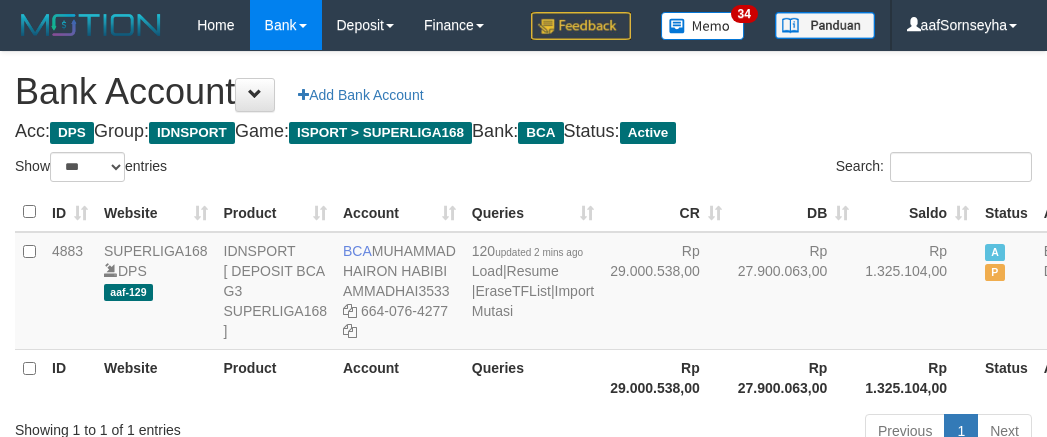 select on "***" 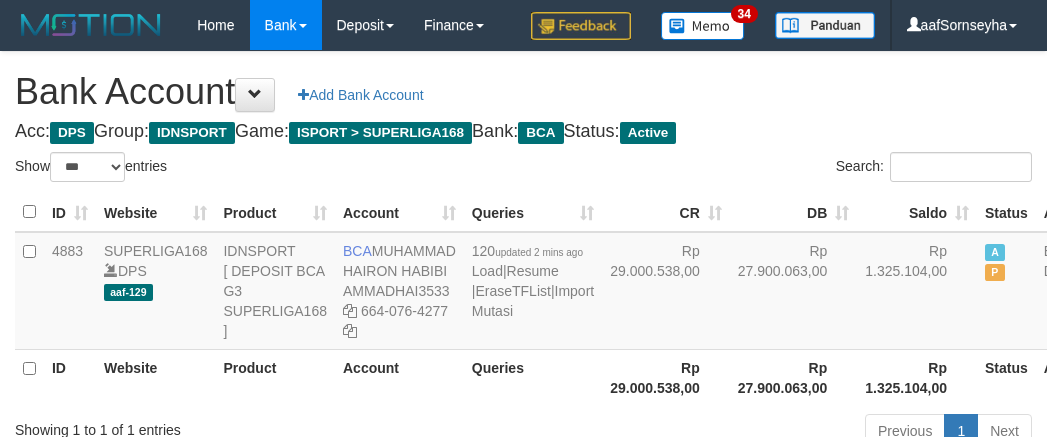 scroll, scrollTop: 0, scrollLeft: 0, axis: both 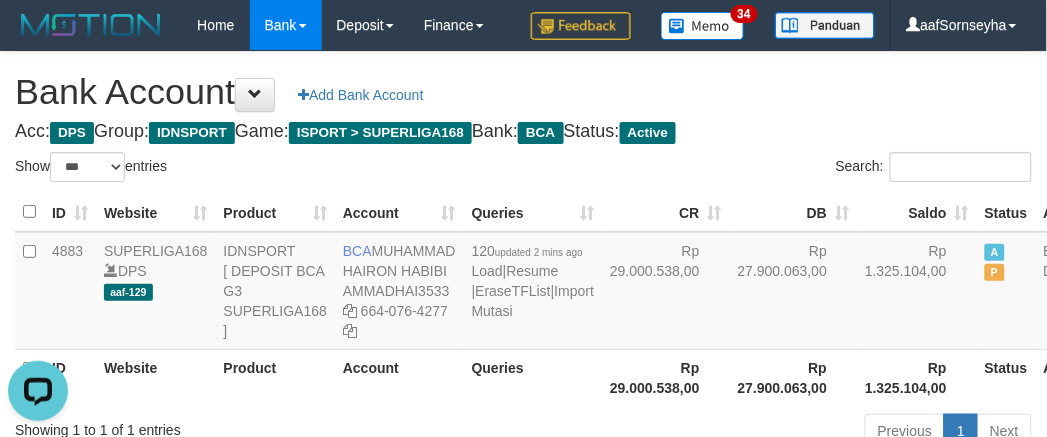click on "Account" at bounding box center (399, 377) 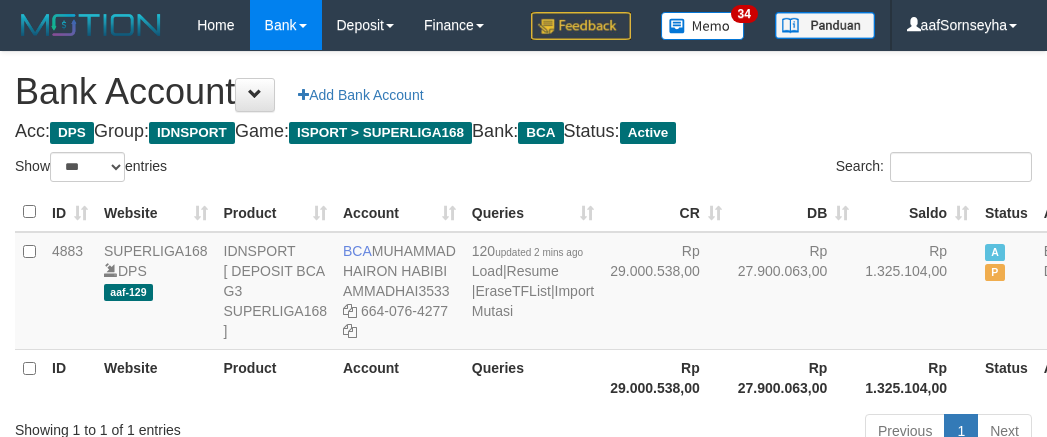 select on "***" 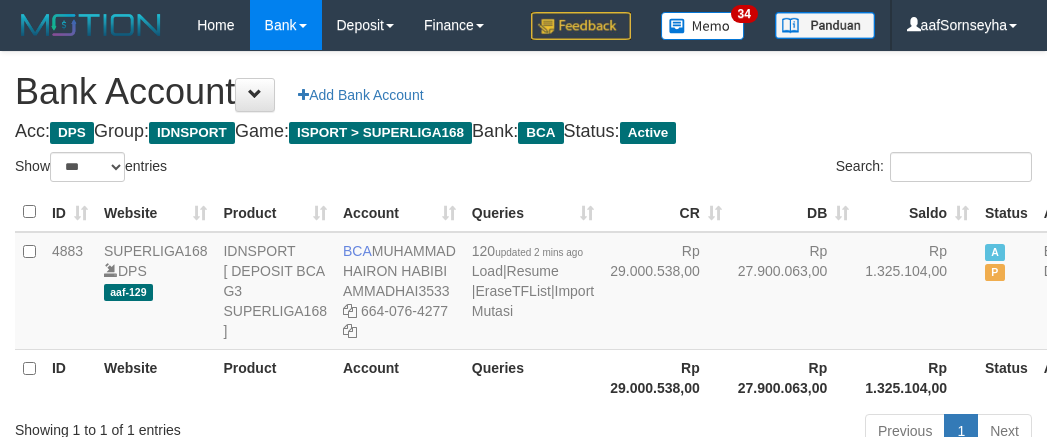 scroll, scrollTop: 0, scrollLeft: 0, axis: both 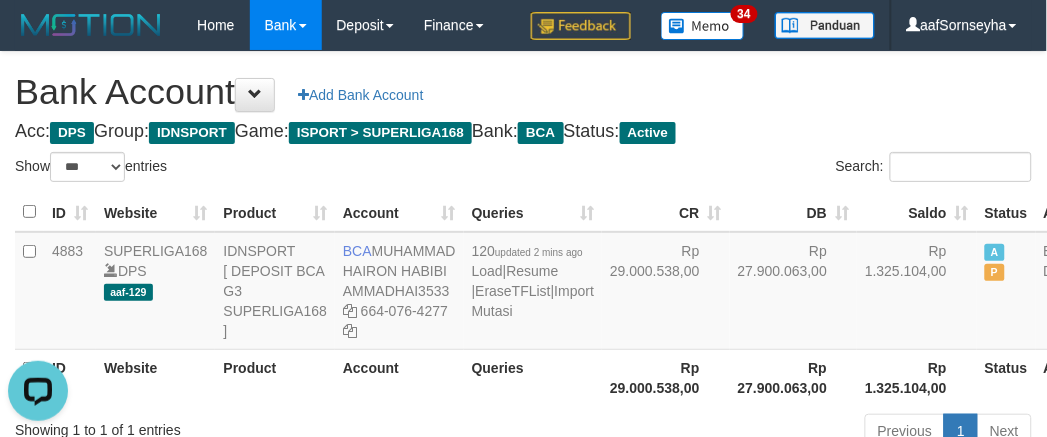 click on "Account" at bounding box center (399, 377) 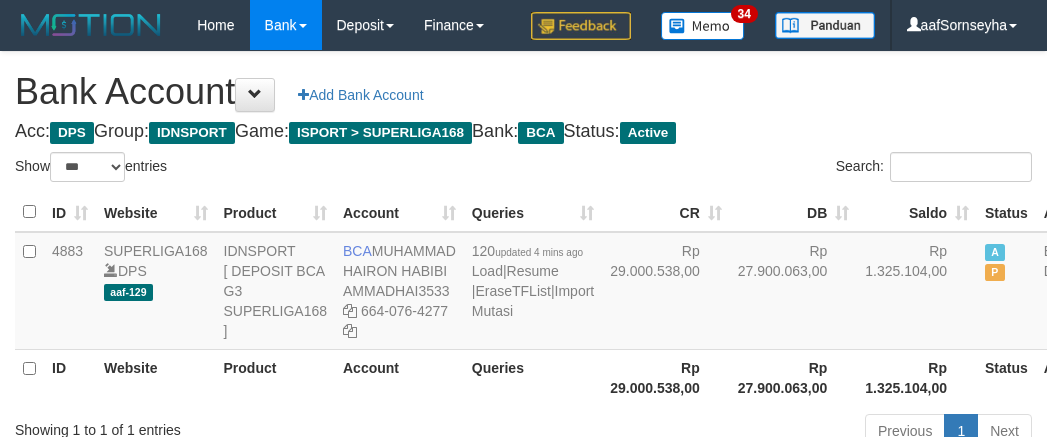 select on "***" 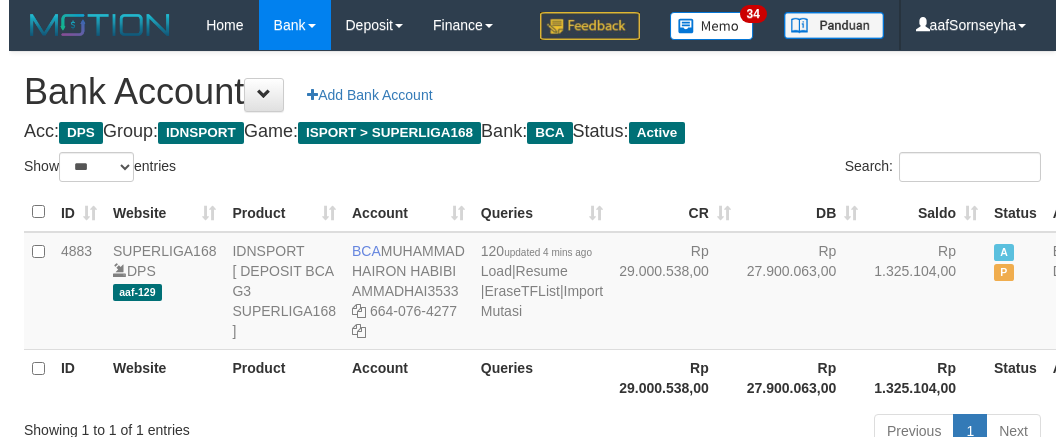 scroll, scrollTop: 0, scrollLeft: 0, axis: both 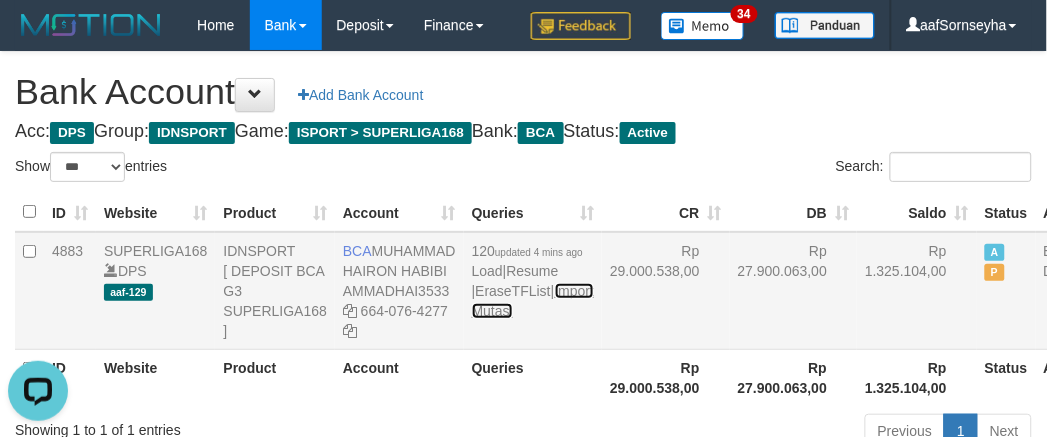 click on "Import Mutasi" at bounding box center [533, 301] 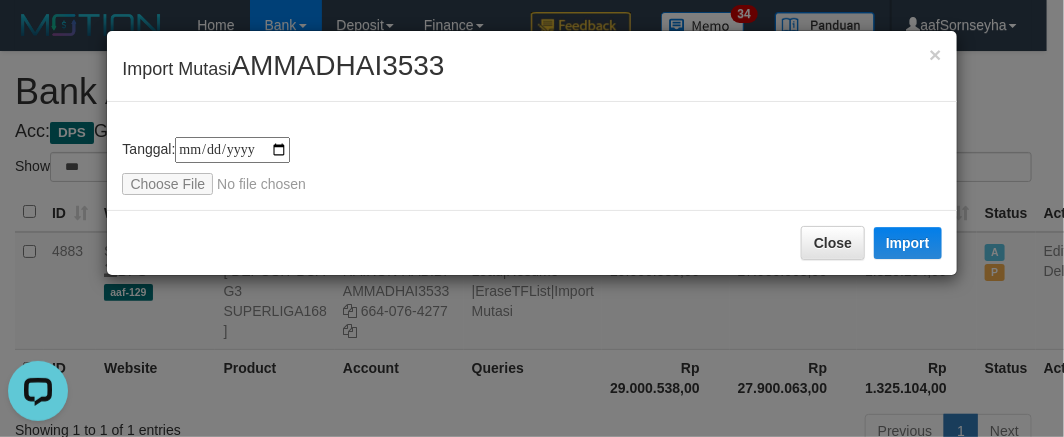 click on "**********" at bounding box center (532, 218) 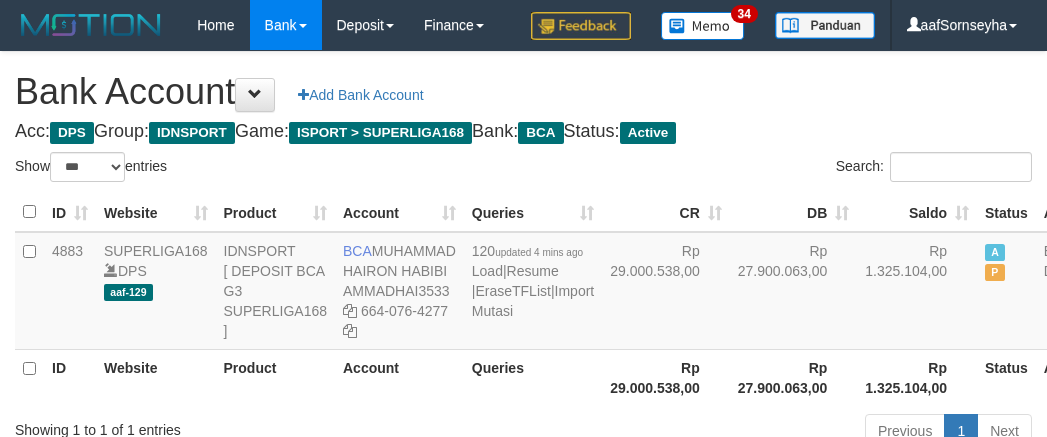 select on "***" 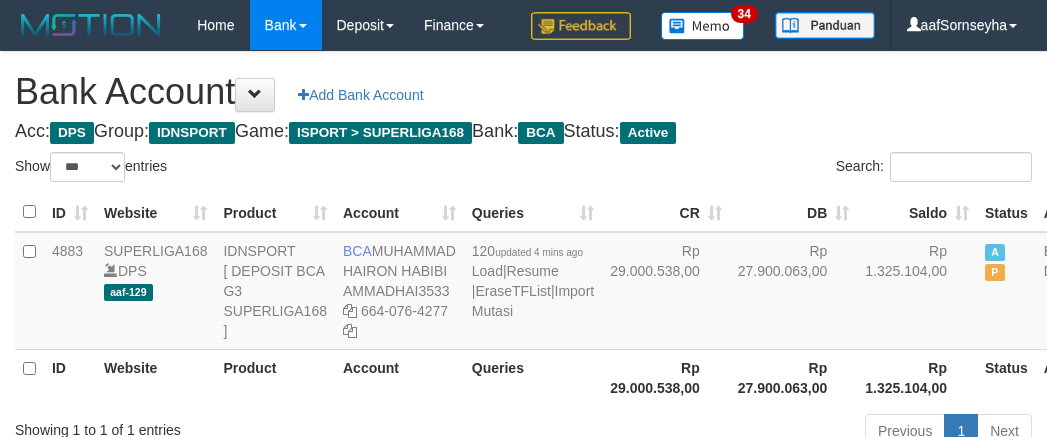scroll, scrollTop: 0, scrollLeft: 0, axis: both 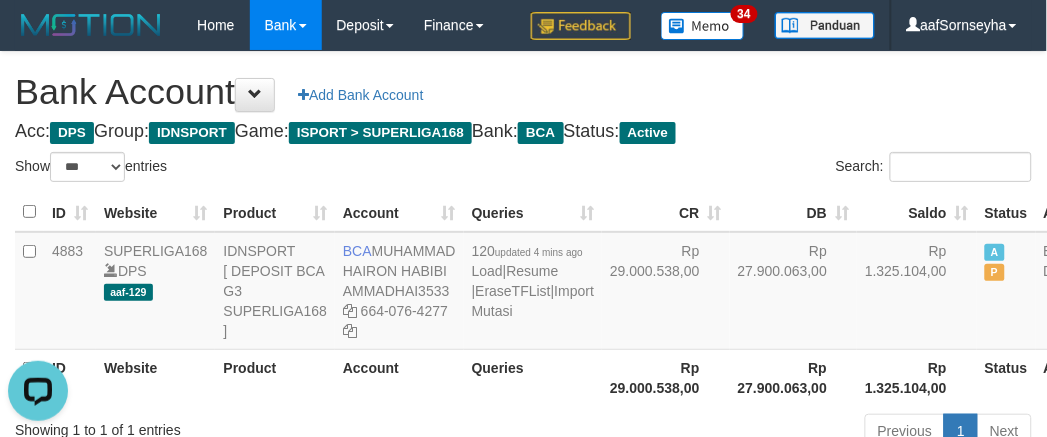 click on "Queries" at bounding box center [533, 377] 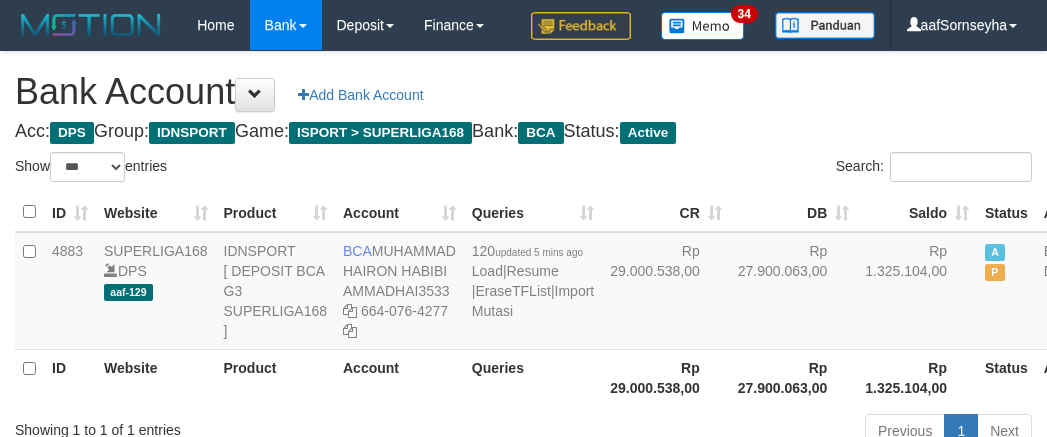 select on "***" 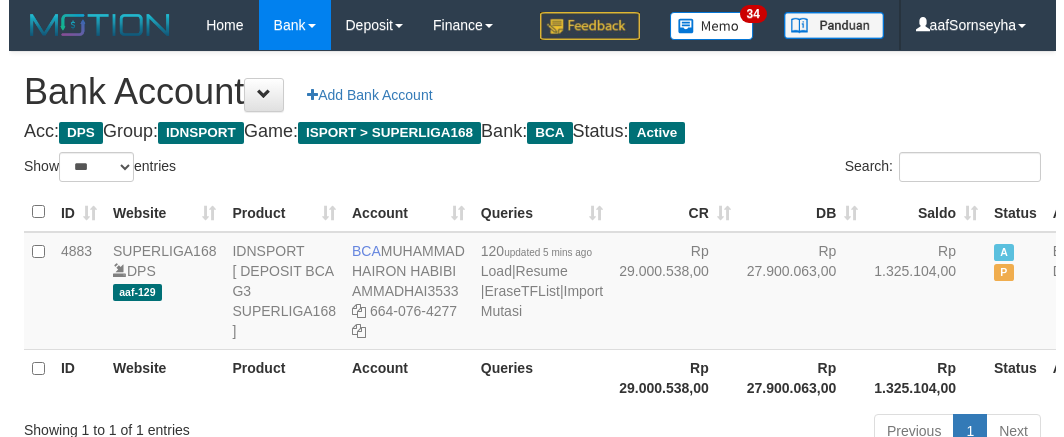 scroll, scrollTop: 0, scrollLeft: 0, axis: both 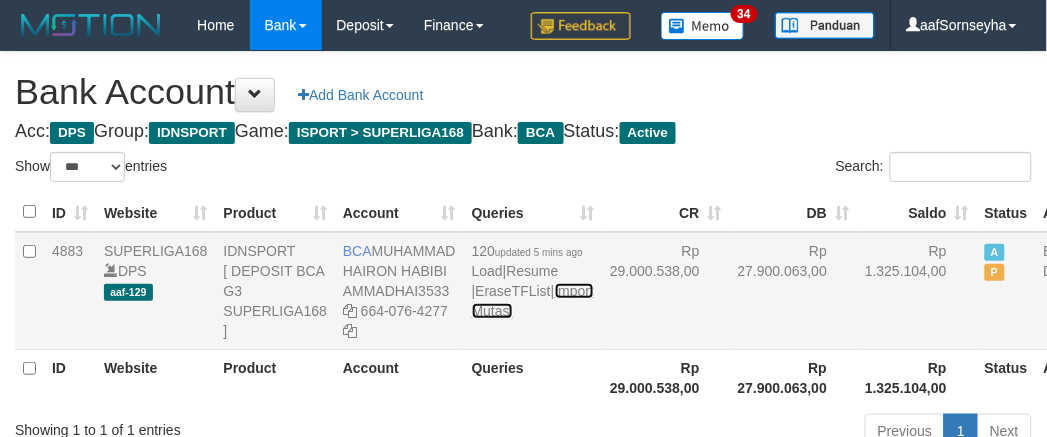click on "Import Mutasi" at bounding box center [533, 301] 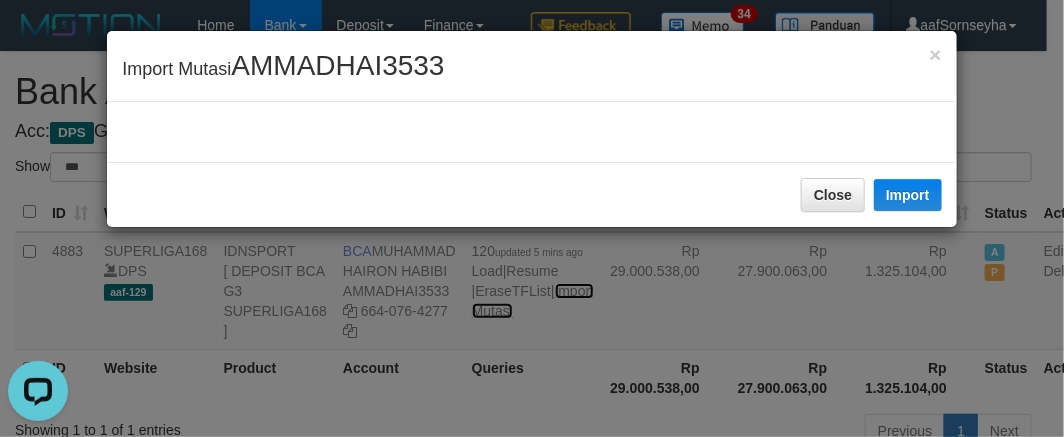 scroll, scrollTop: 0, scrollLeft: 0, axis: both 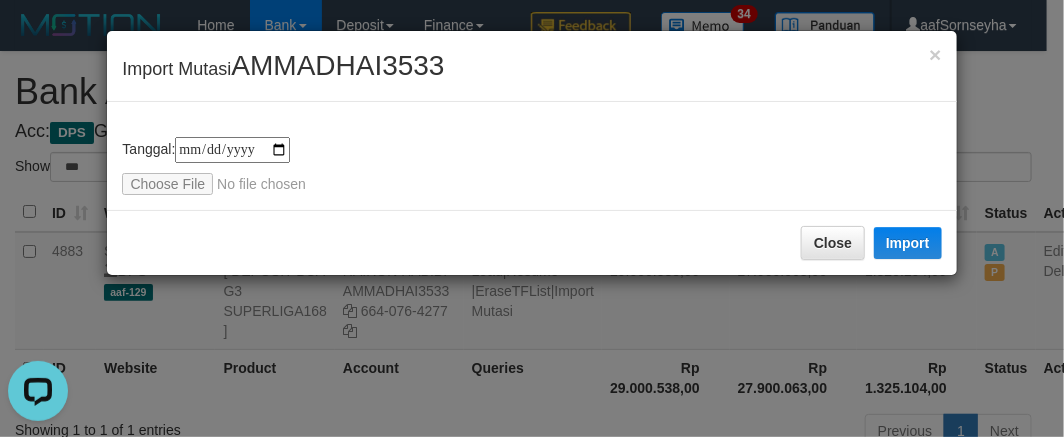type on "**********" 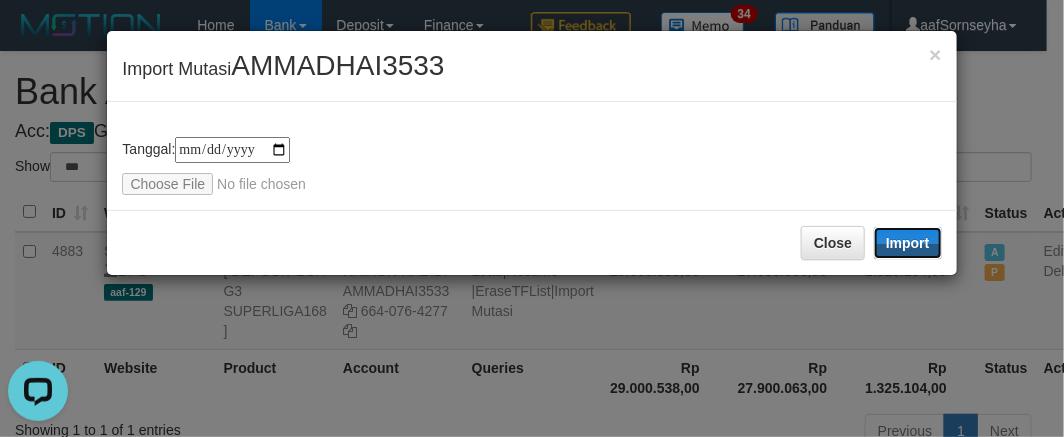 click on "Import" at bounding box center [908, 243] 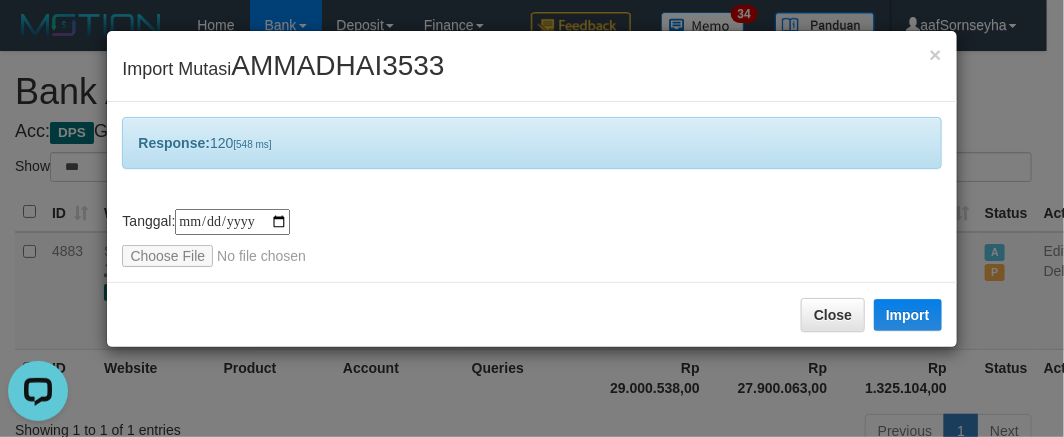 click on "**********" at bounding box center (532, 218) 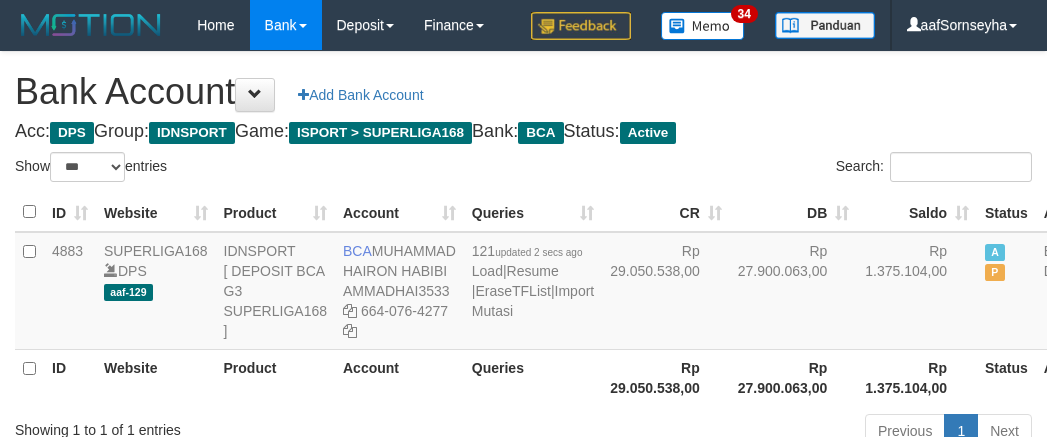 select on "***" 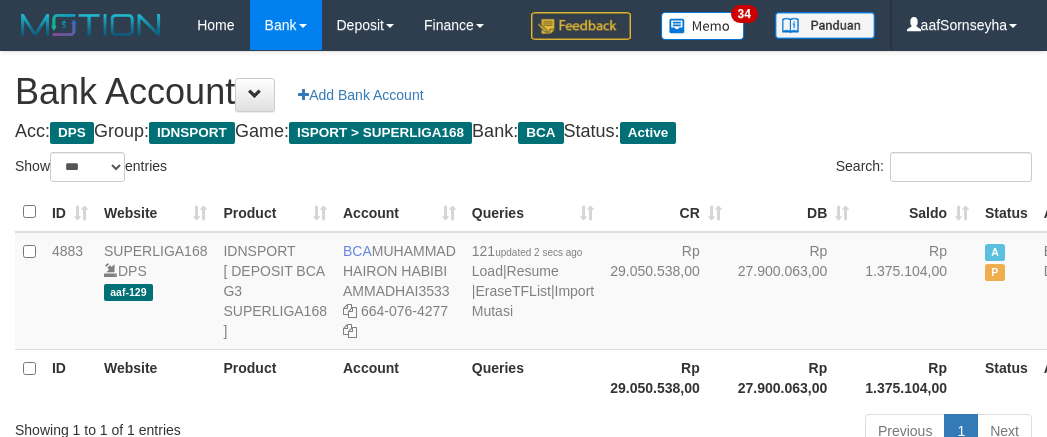scroll, scrollTop: 0, scrollLeft: 0, axis: both 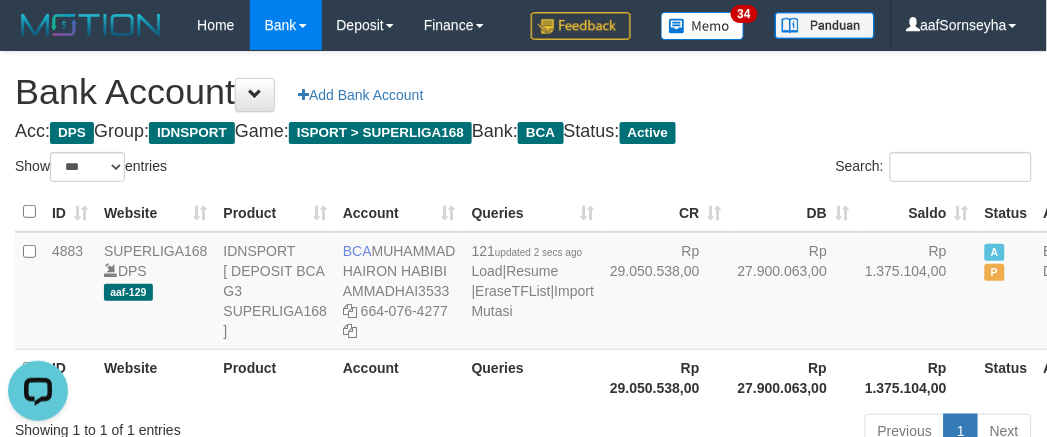 click on "Account" at bounding box center (399, 377) 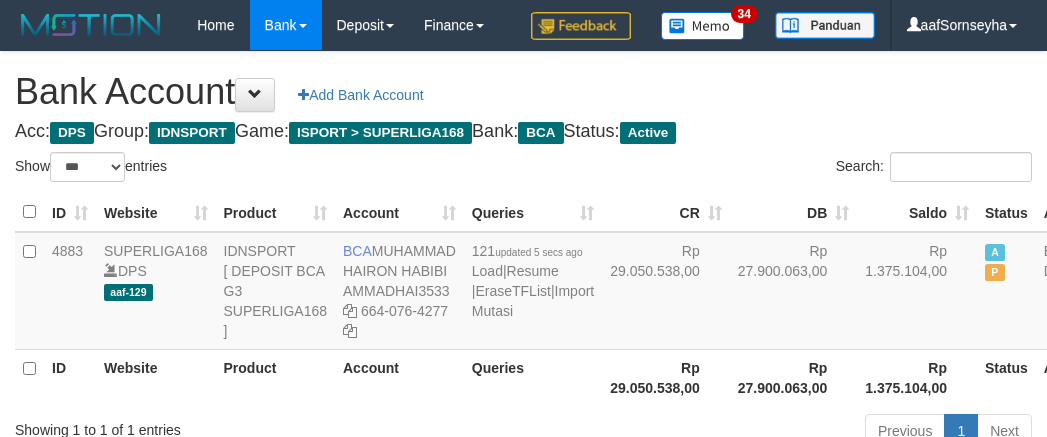 select on "***" 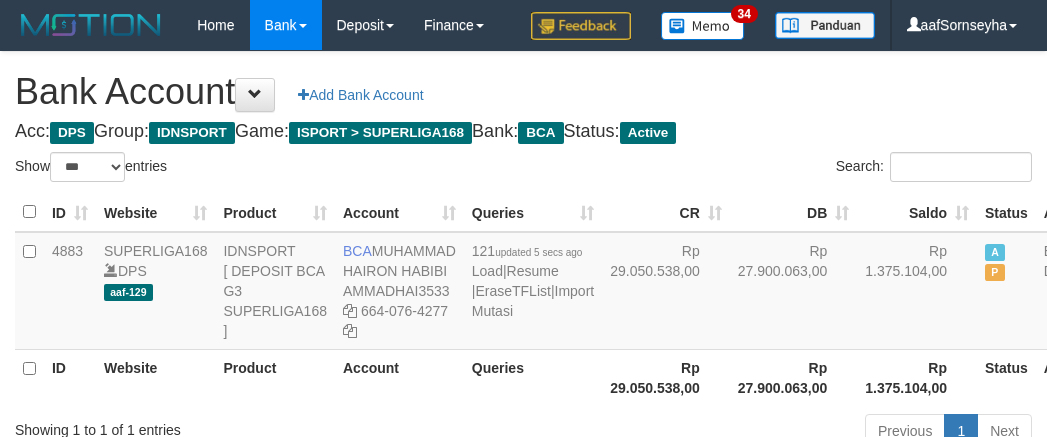 scroll, scrollTop: 0, scrollLeft: 0, axis: both 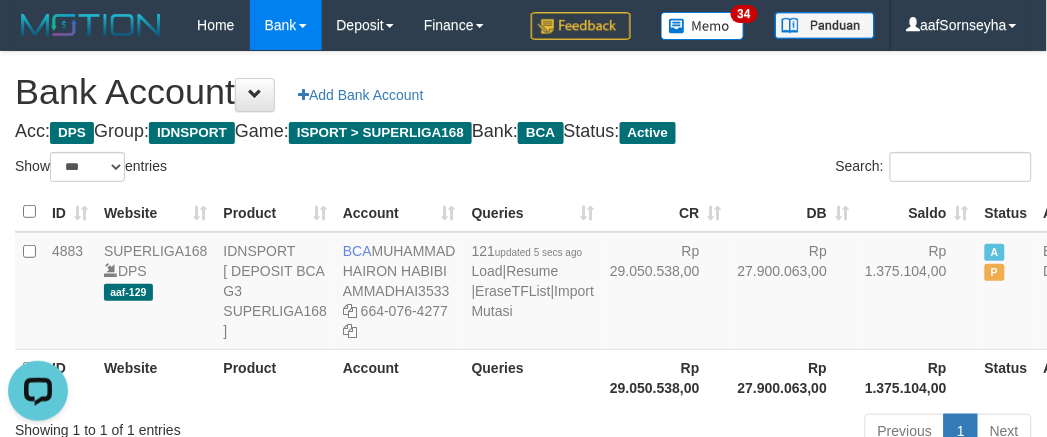 click on "Queries" at bounding box center [533, 377] 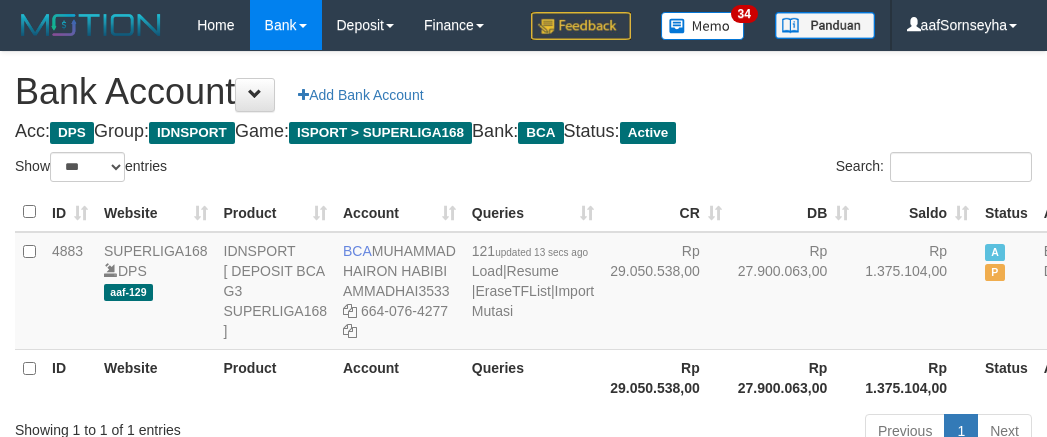 select on "***" 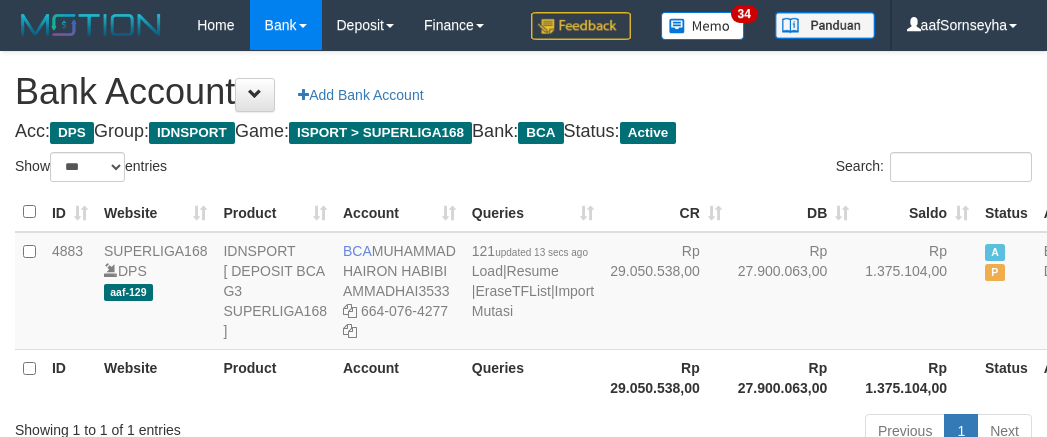 scroll, scrollTop: 0, scrollLeft: 0, axis: both 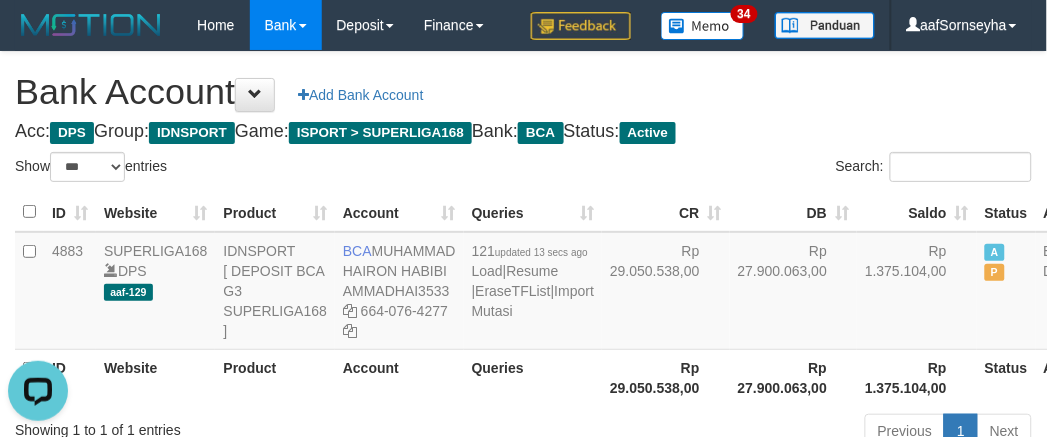 click on "Account" at bounding box center (399, 377) 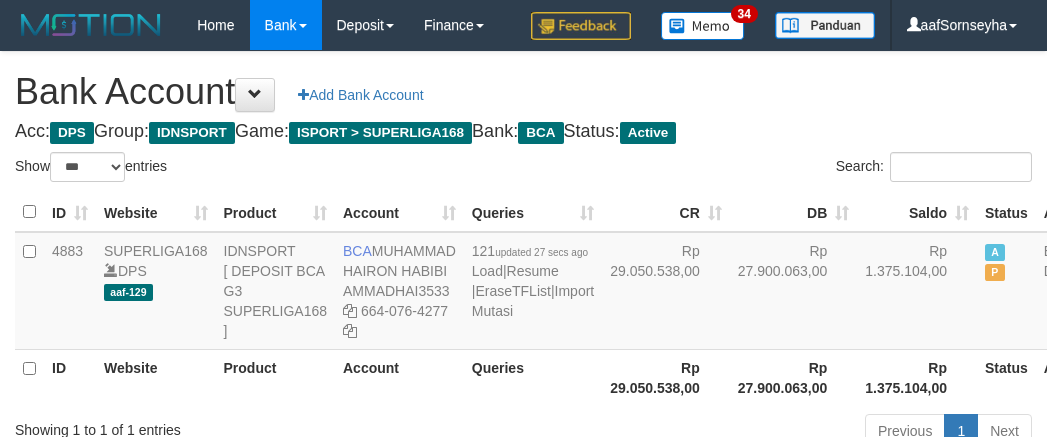 select on "***" 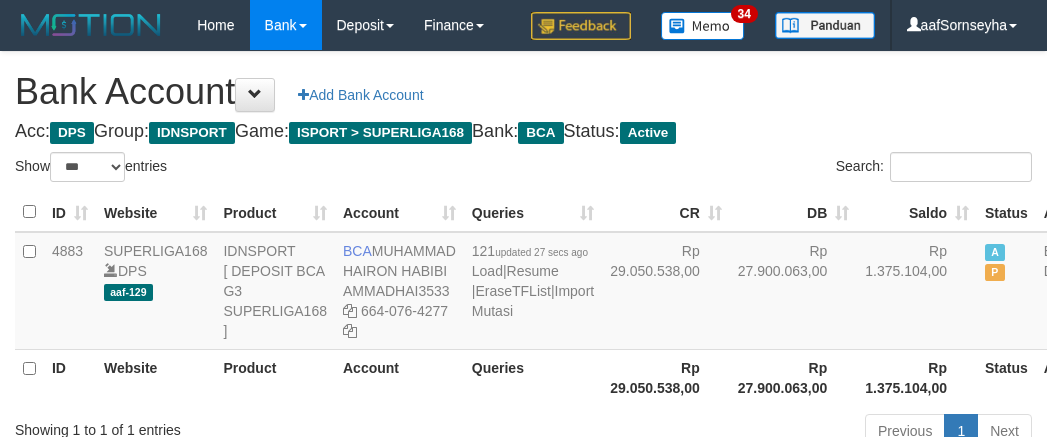 scroll, scrollTop: 0, scrollLeft: 0, axis: both 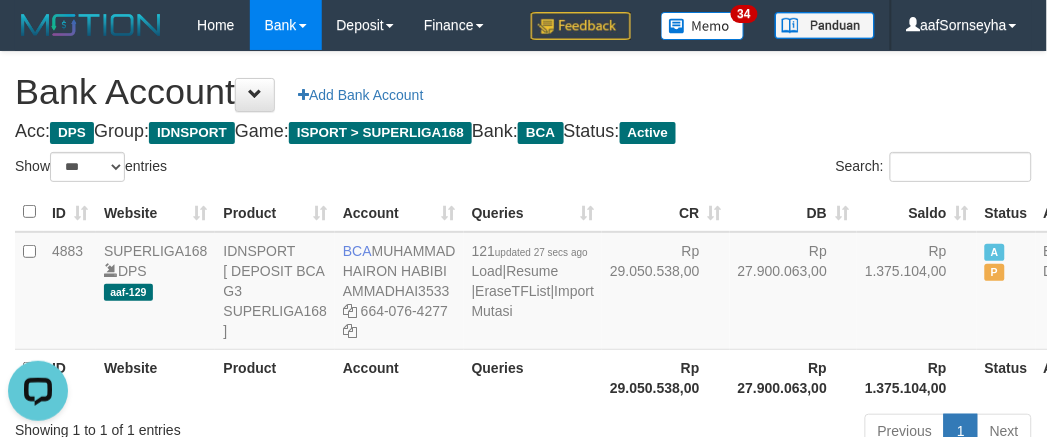 click on "Account" at bounding box center [399, 377] 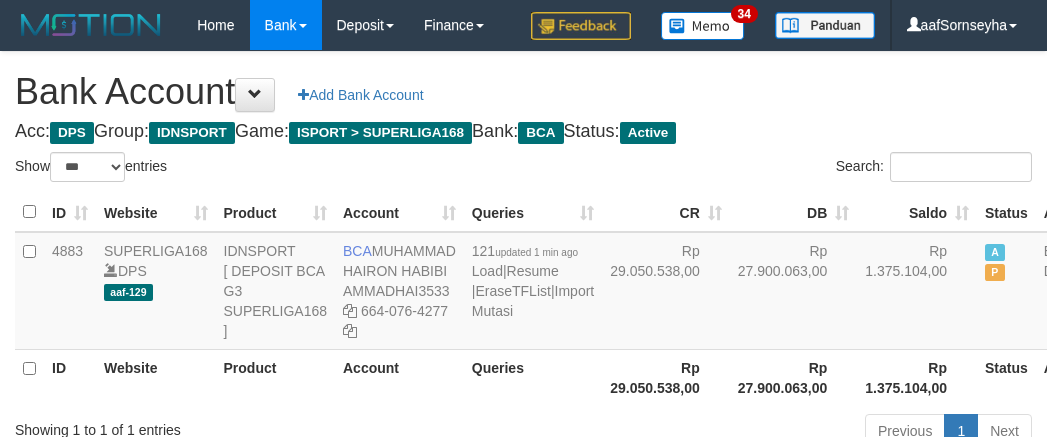 select on "***" 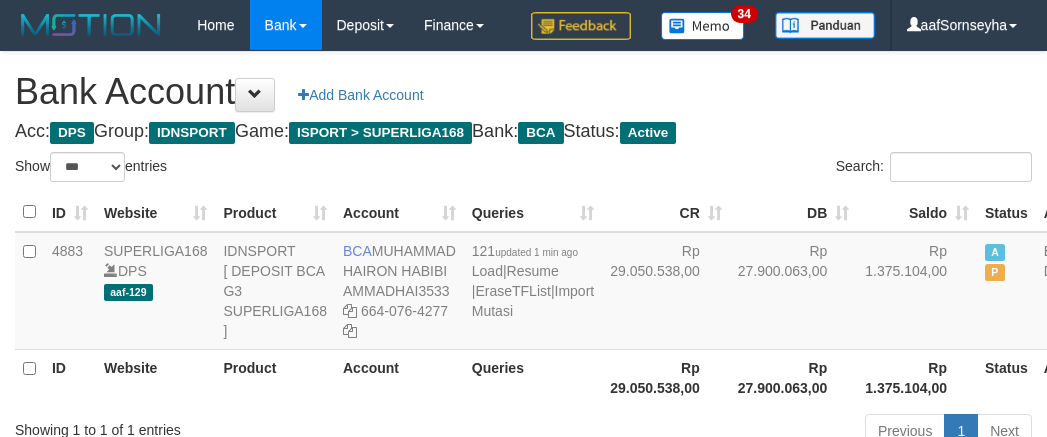 scroll, scrollTop: 0, scrollLeft: 0, axis: both 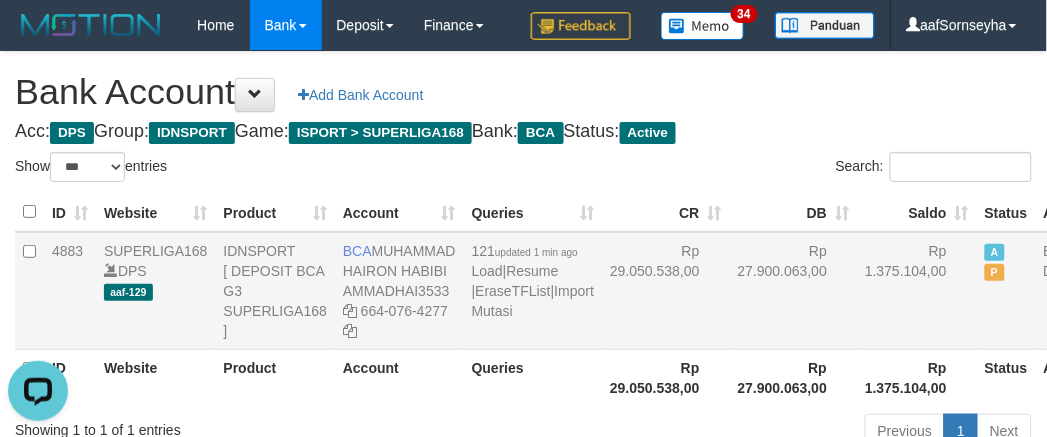 click on "BCA
MUHAMMAD HAIRON HABIBI
AMMADHAI3533
664-076-4277" at bounding box center (399, 291) 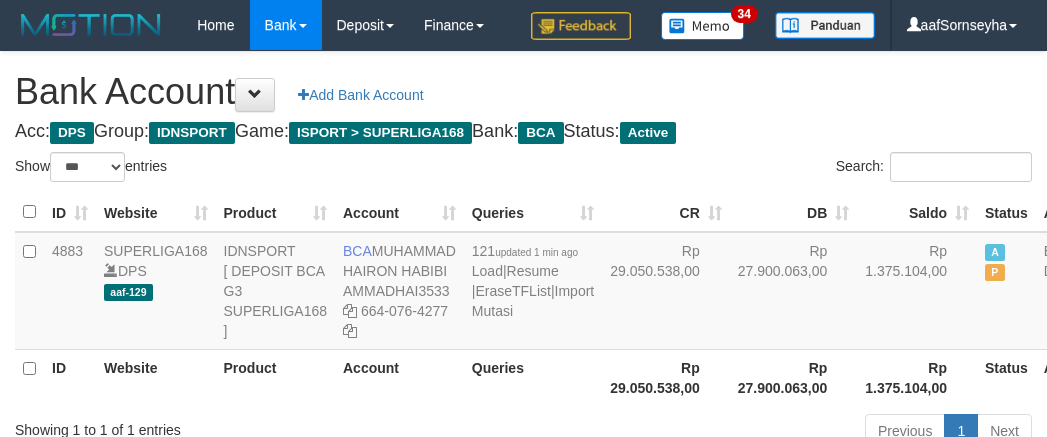select on "***" 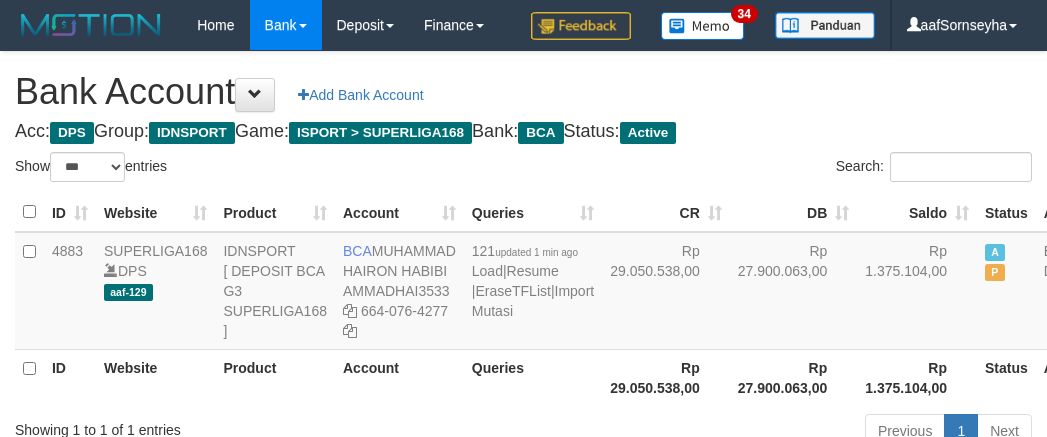 scroll, scrollTop: 0, scrollLeft: 0, axis: both 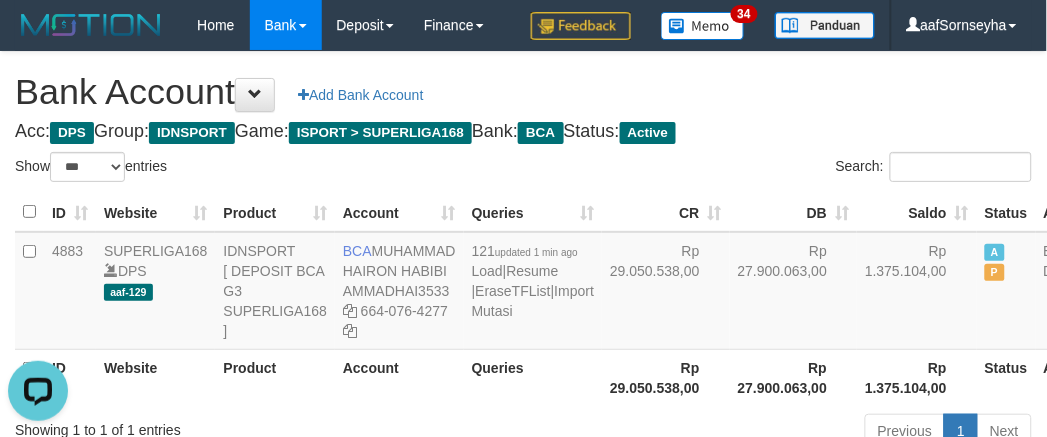 click on "Account" at bounding box center [399, 377] 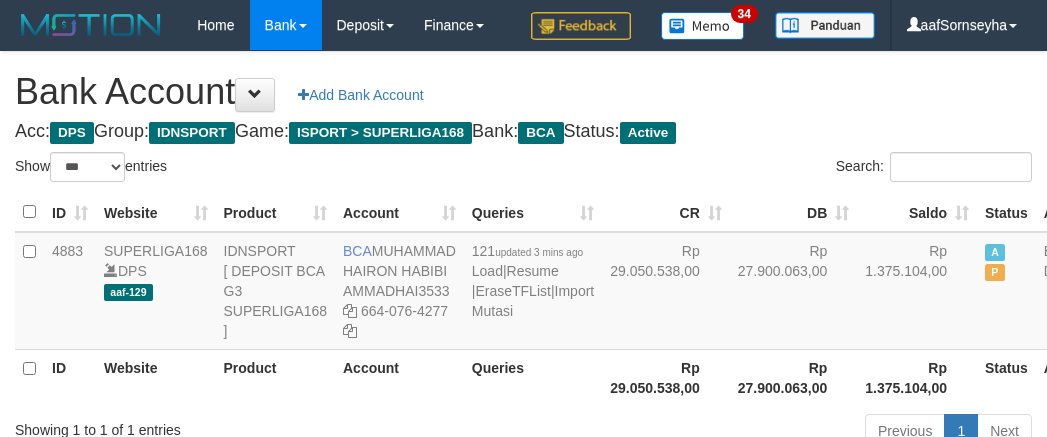 select on "***" 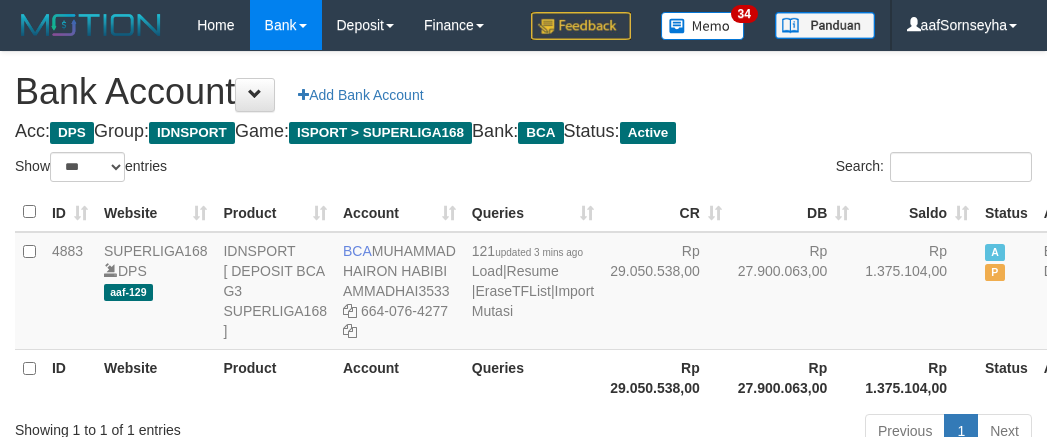 scroll, scrollTop: 0, scrollLeft: 0, axis: both 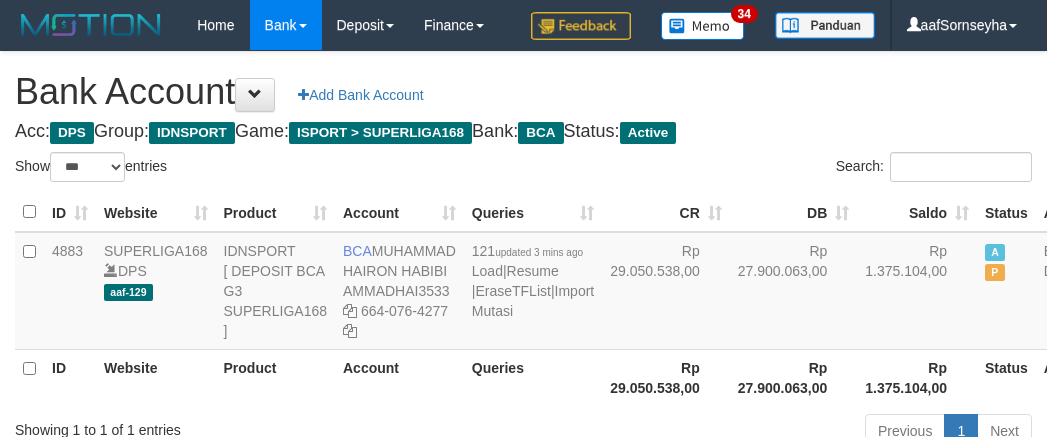 select on "***" 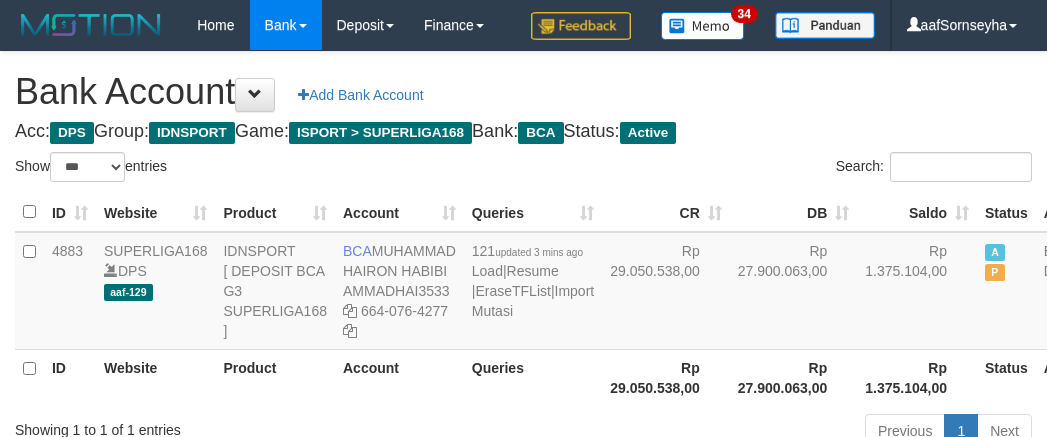 scroll, scrollTop: 0, scrollLeft: 0, axis: both 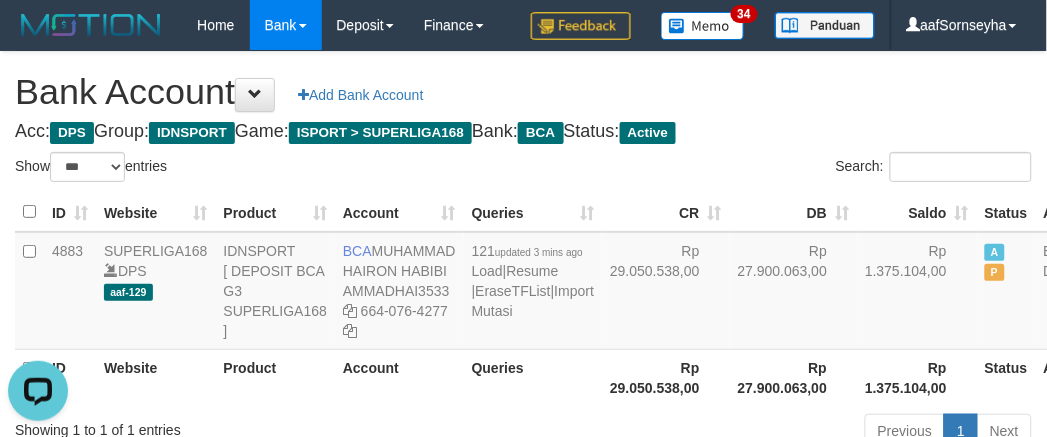 click on "Account" at bounding box center [399, 377] 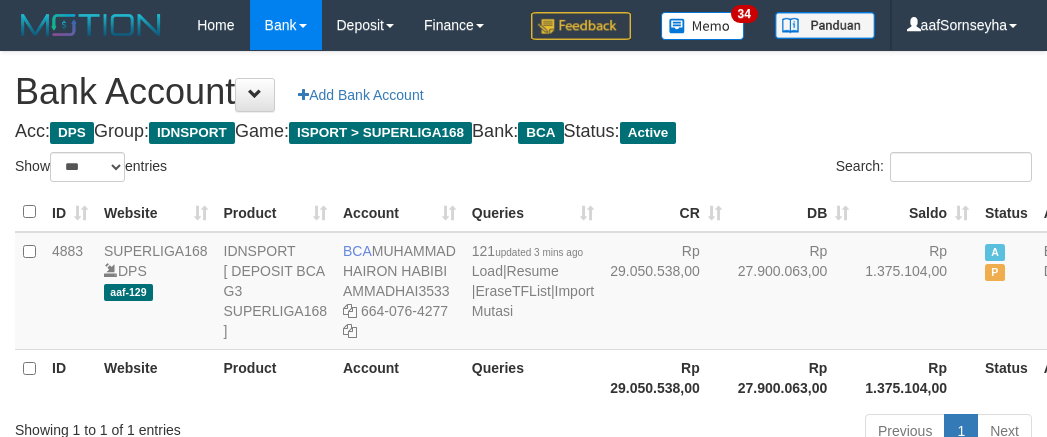 select on "***" 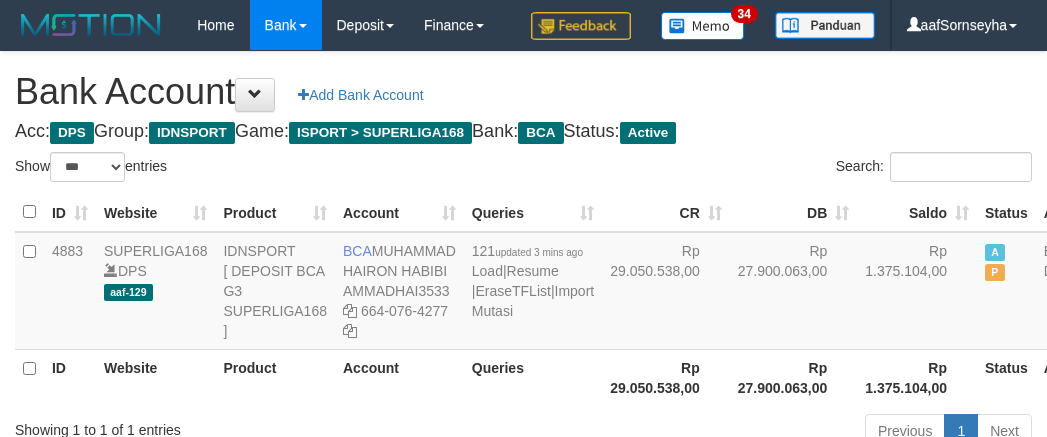 scroll, scrollTop: 0, scrollLeft: 0, axis: both 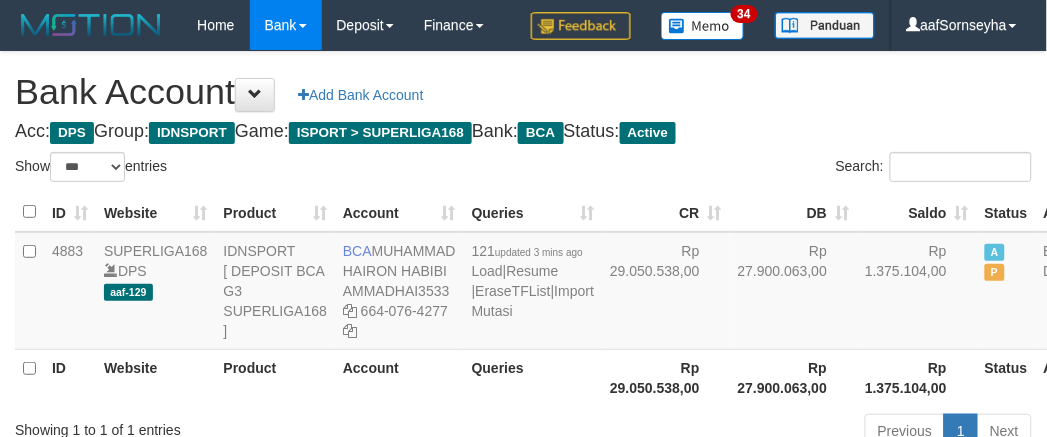 drag, startPoint x: 421, startPoint y: 414, endPoint x: 436, endPoint y: 416, distance: 15.132746 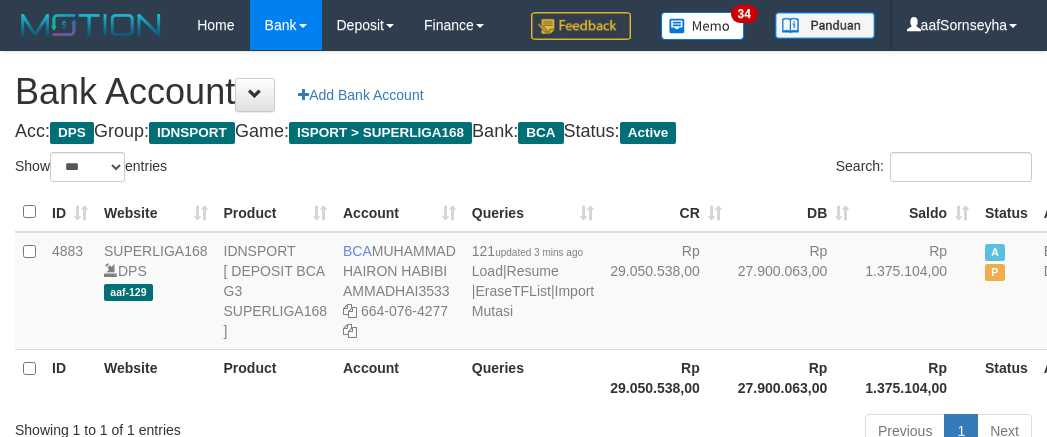 select on "***" 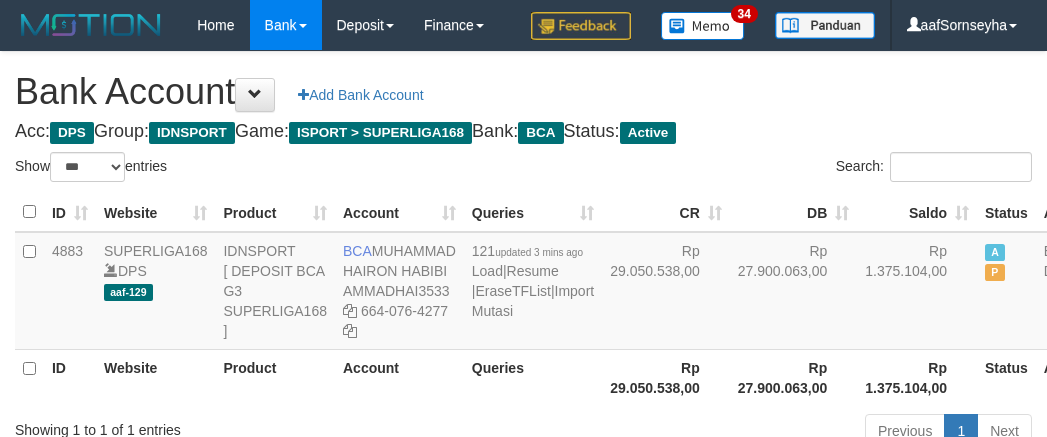 scroll, scrollTop: 0, scrollLeft: 0, axis: both 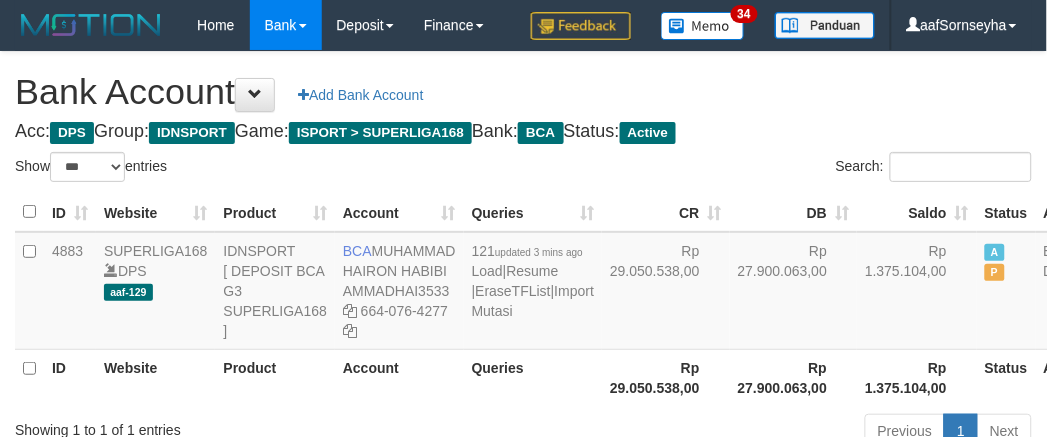 click on "Account" at bounding box center (399, 377) 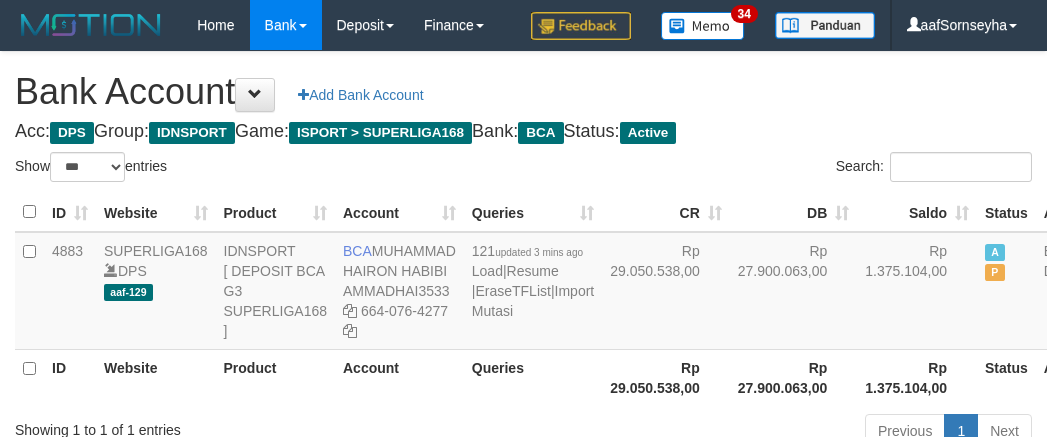 select on "***" 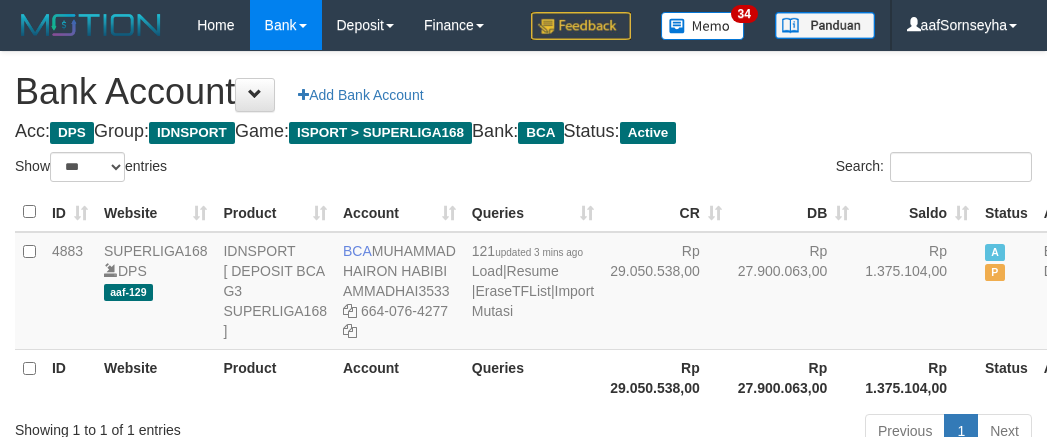 scroll, scrollTop: 0, scrollLeft: 0, axis: both 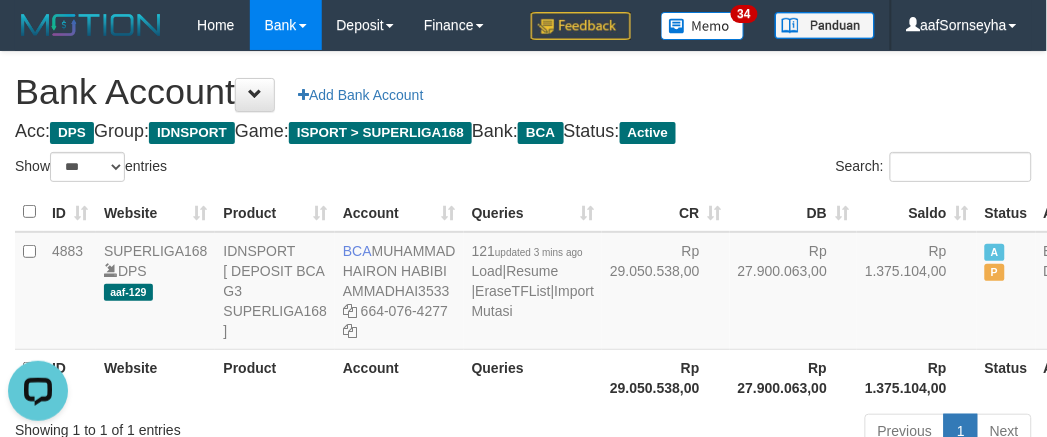 drag, startPoint x: 412, startPoint y: 404, endPoint x: 435, endPoint y: 407, distance: 23.194826 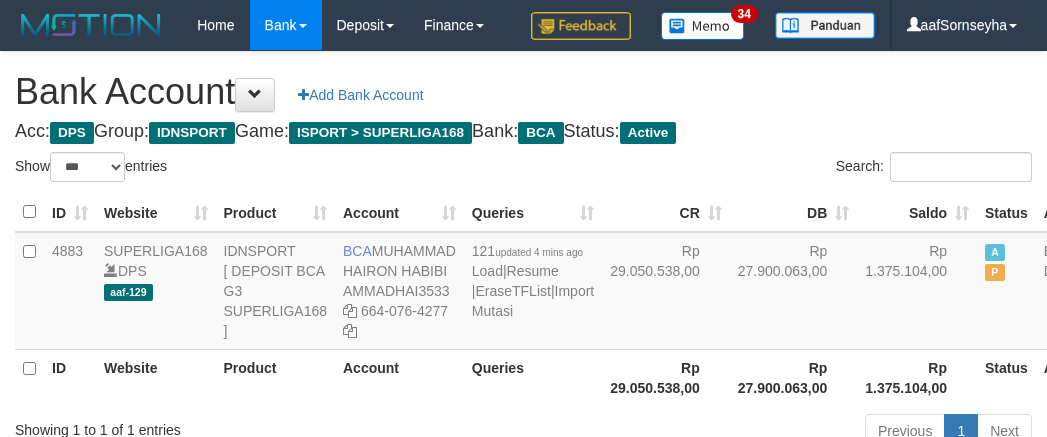 select on "***" 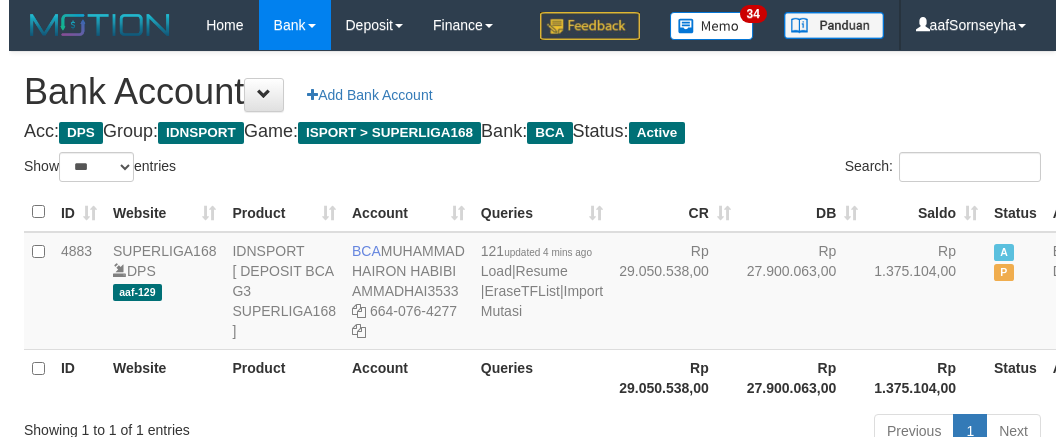 scroll, scrollTop: 0, scrollLeft: 0, axis: both 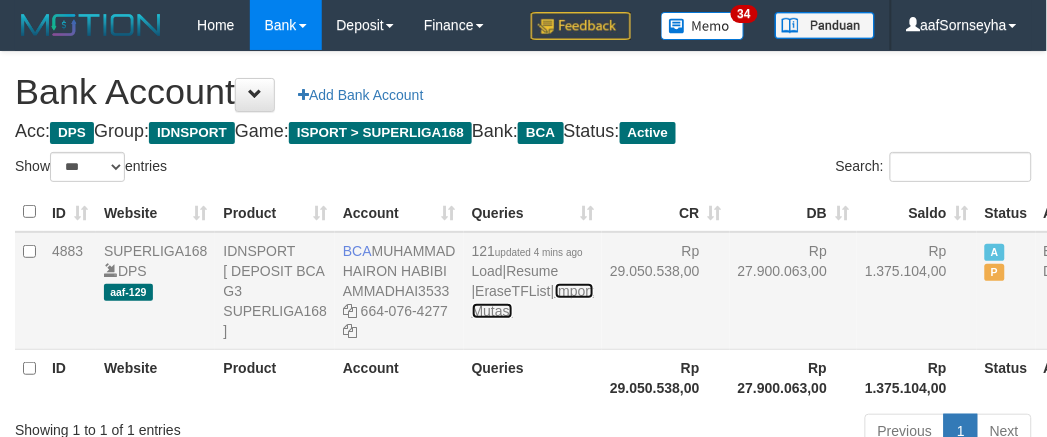click on "Import Mutasi" at bounding box center (533, 301) 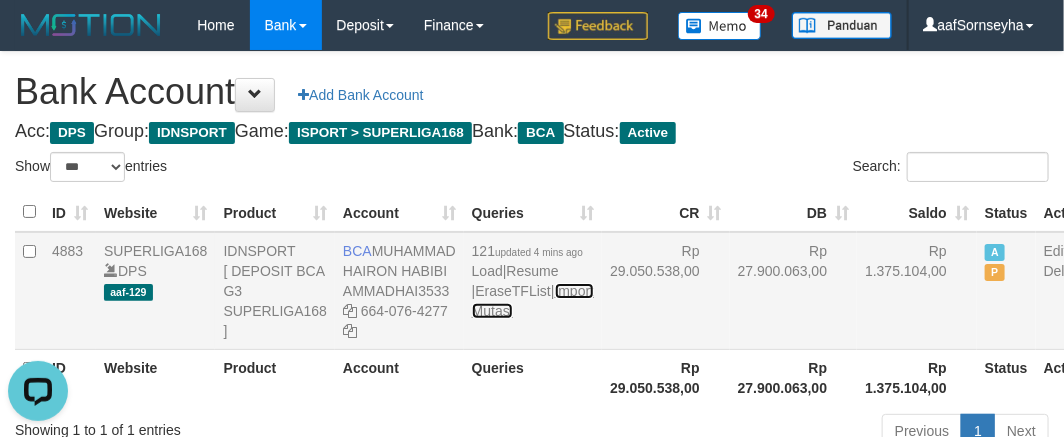 scroll, scrollTop: 0, scrollLeft: 0, axis: both 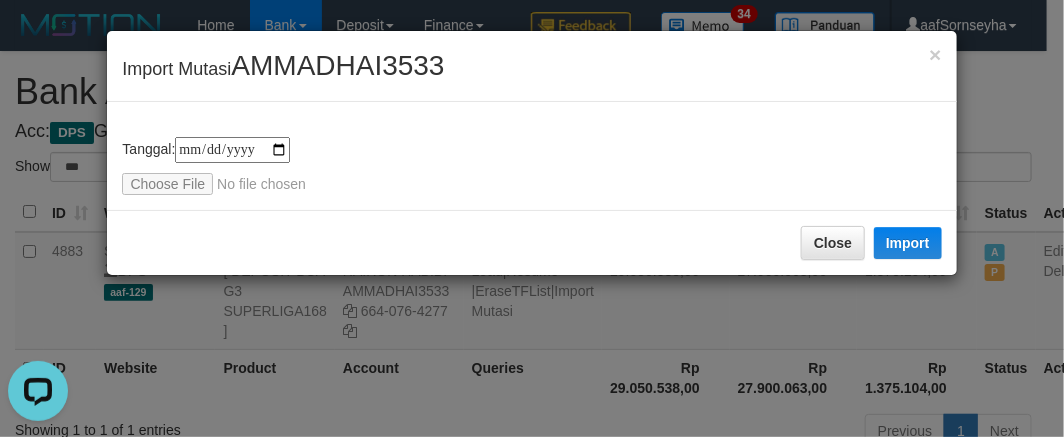 click on "**********" at bounding box center [532, 218] 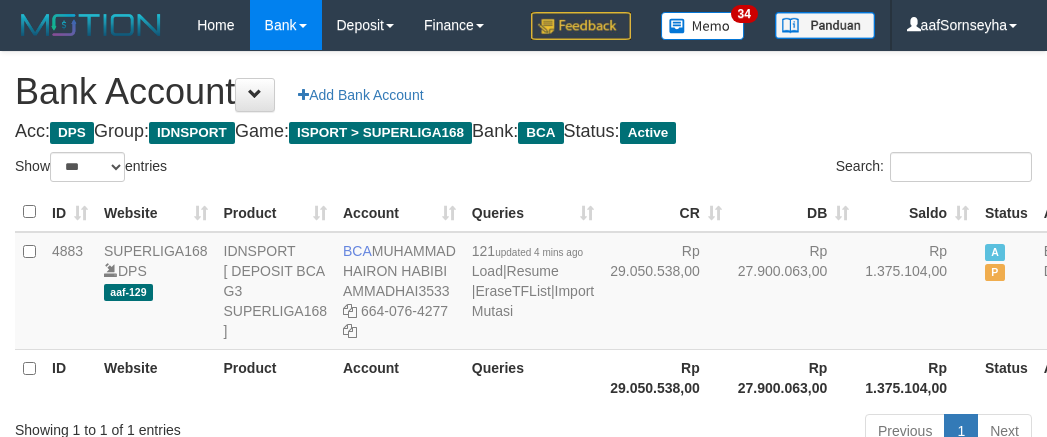 select on "***" 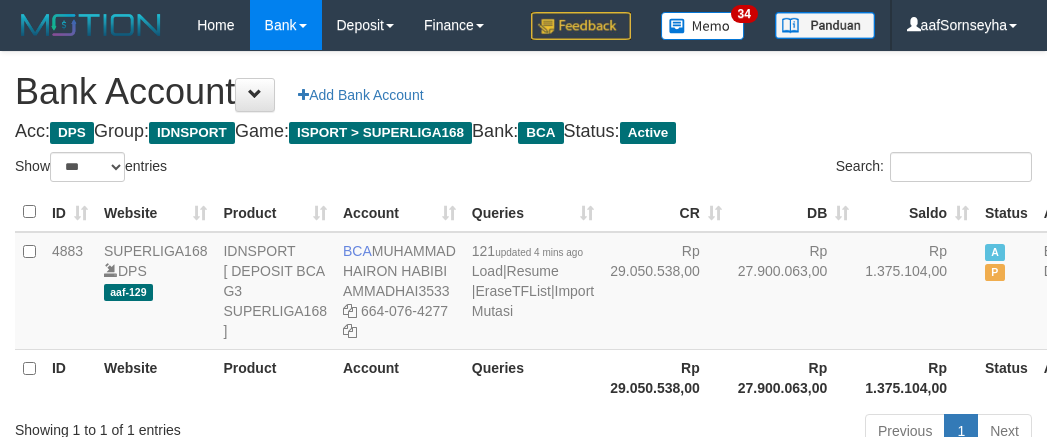 scroll, scrollTop: 0, scrollLeft: 0, axis: both 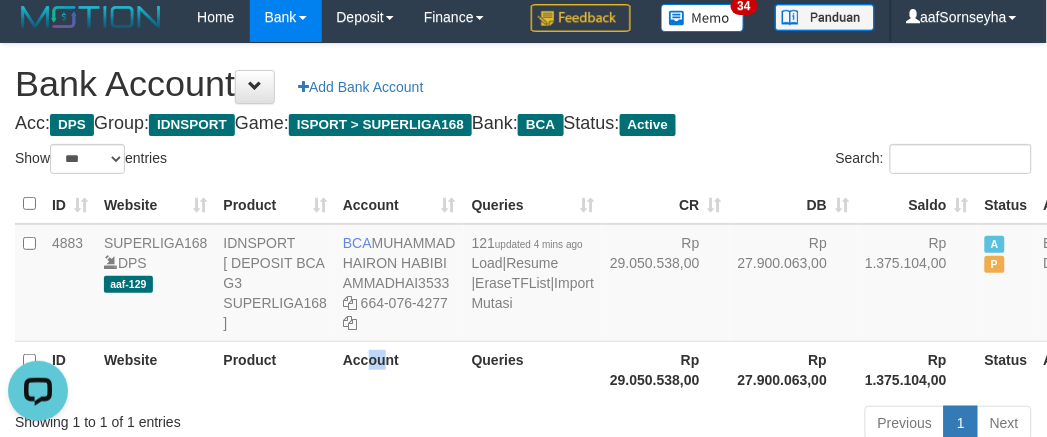 drag, startPoint x: 372, startPoint y: 418, endPoint x: 386, endPoint y: 407, distance: 17.804493 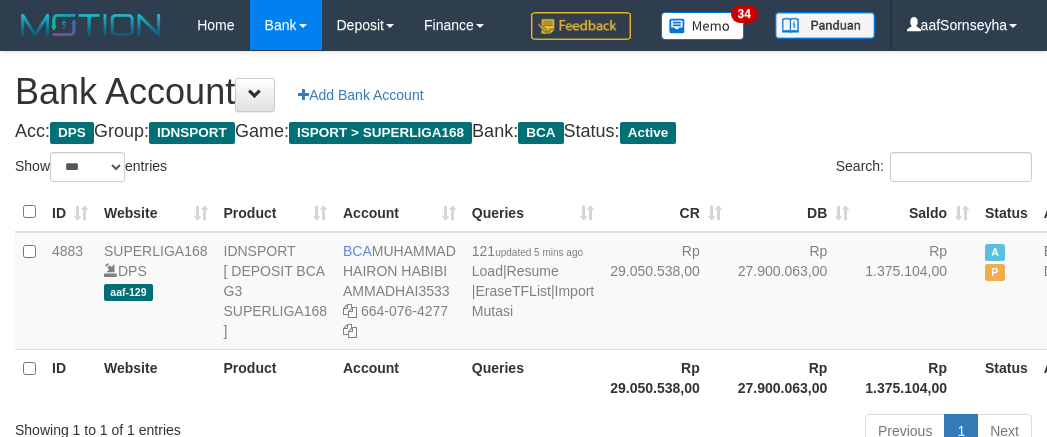 select on "***" 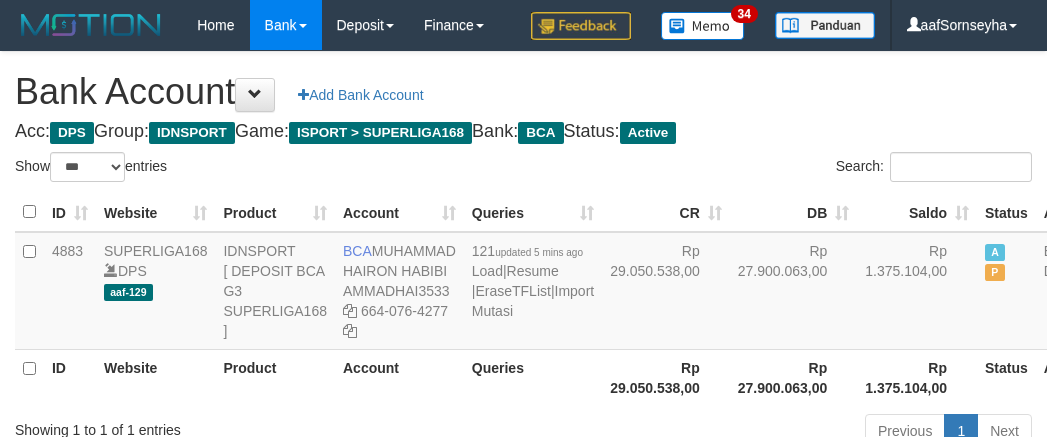 scroll, scrollTop: 8, scrollLeft: 0, axis: vertical 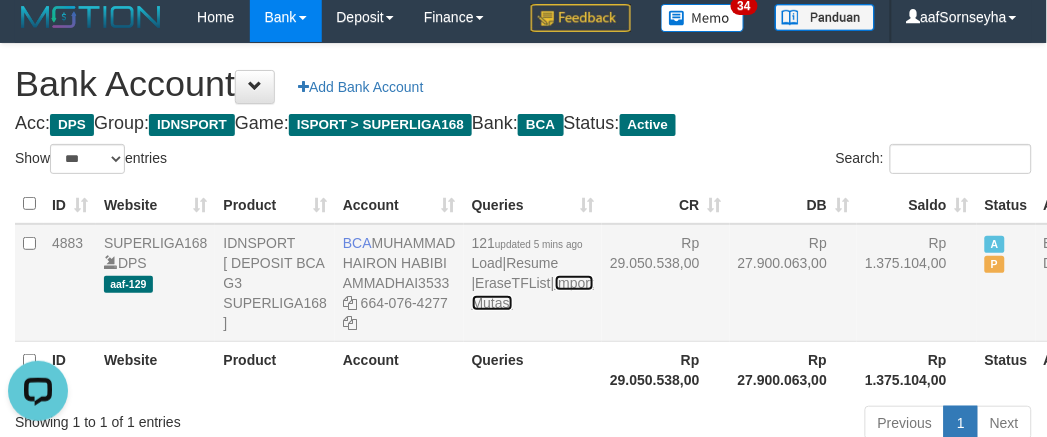 click on "Import Mutasi" at bounding box center (533, 293) 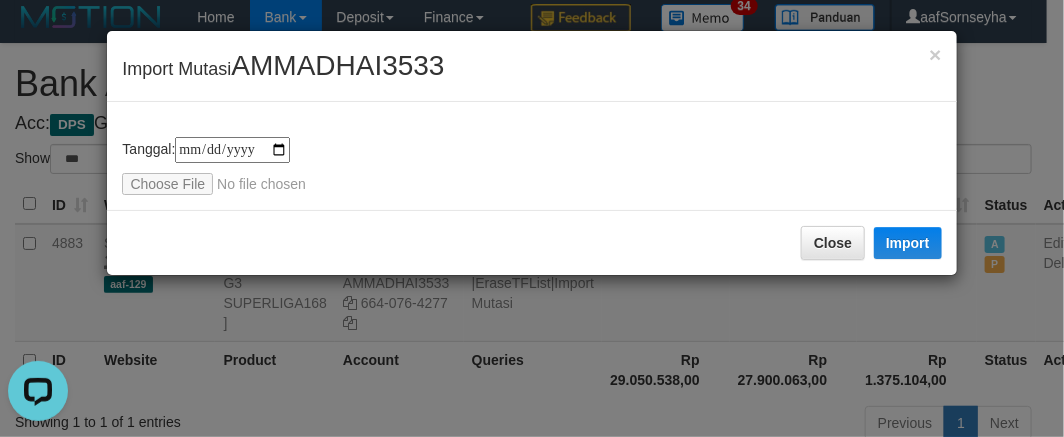 type on "**********" 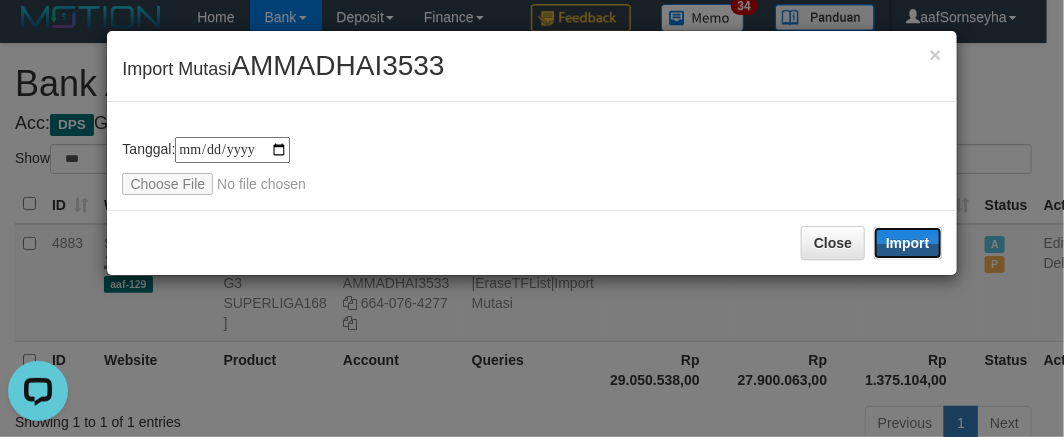 click on "Import" at bounding box center [908, 243] 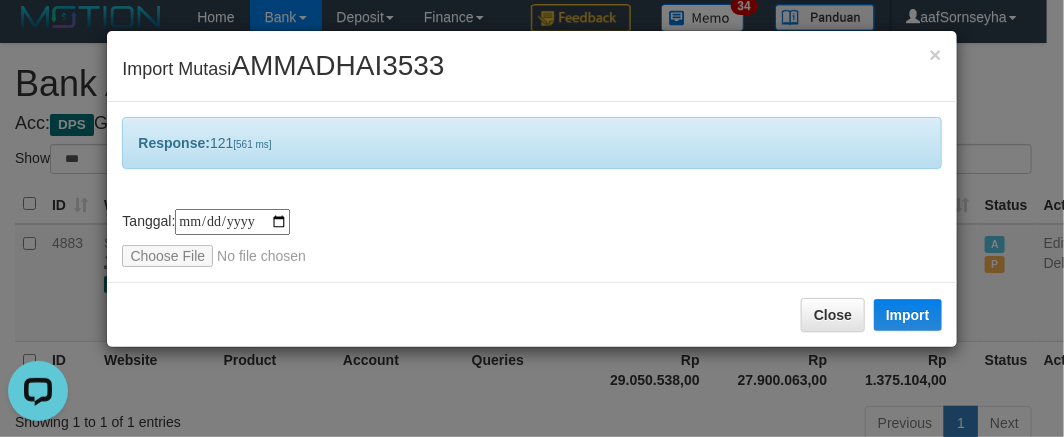 drag, startPoint x: 404, startPoint y: 383, endPoint x: 416, endPoint y: 378, distance: 13 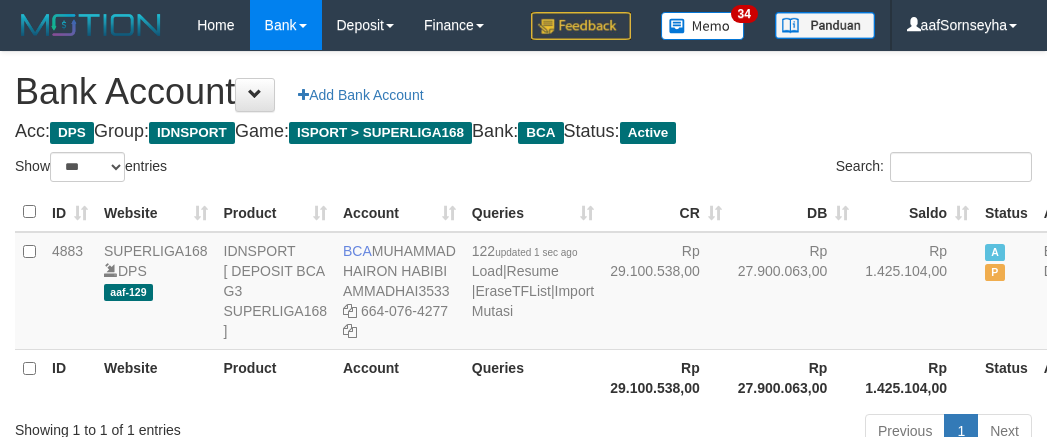 select on "***" 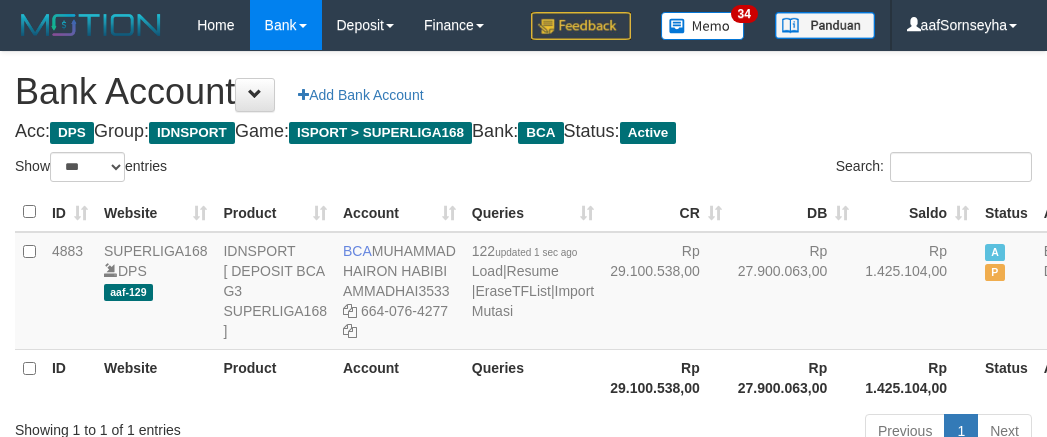 scroll, scrollTop: 8, scrollLeft: 0, axis: vertical 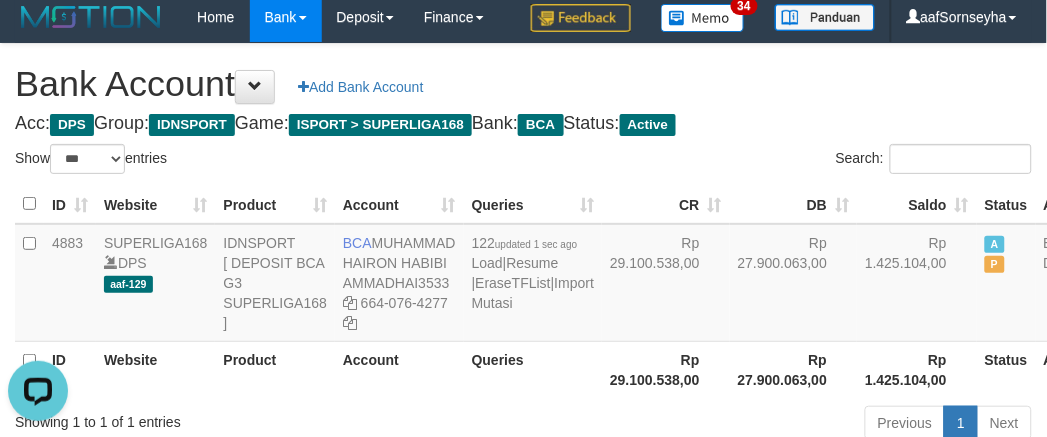click on "Account" at bounding box center (399, 369) 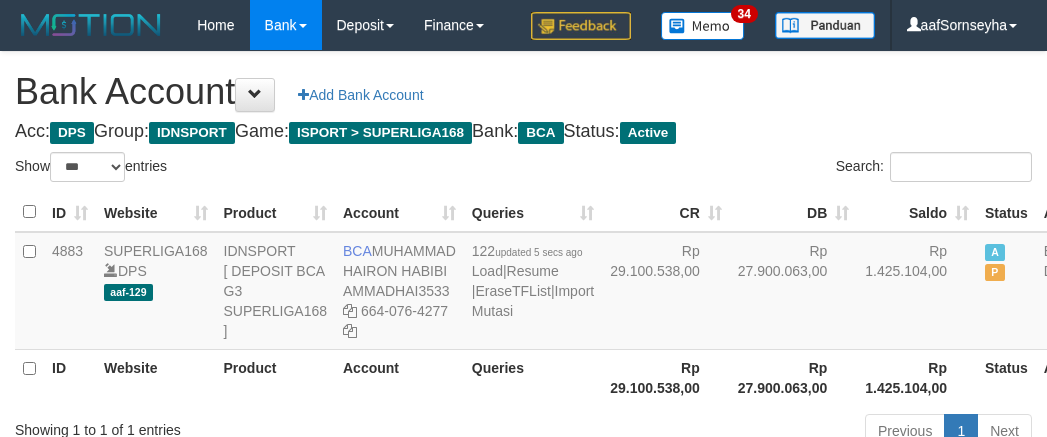 select on "***" 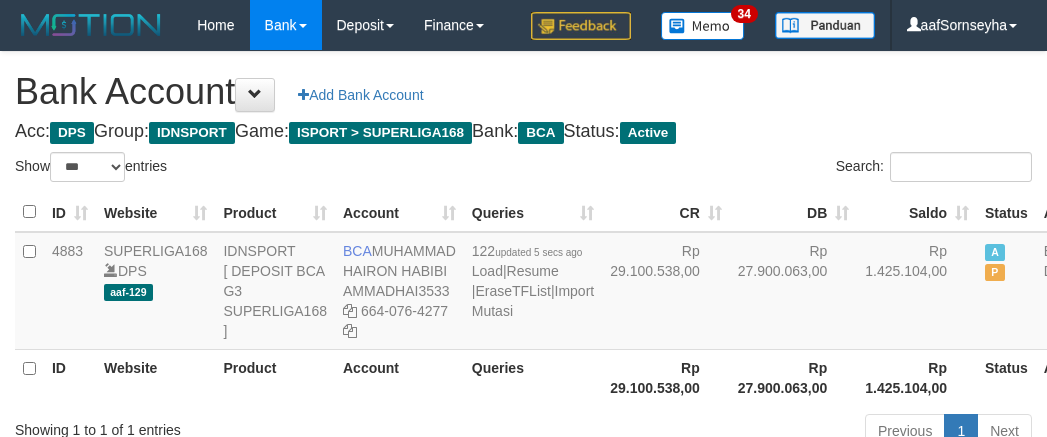 scroll, scrollTop: 8, scrollLeft: 0, axis: vertical 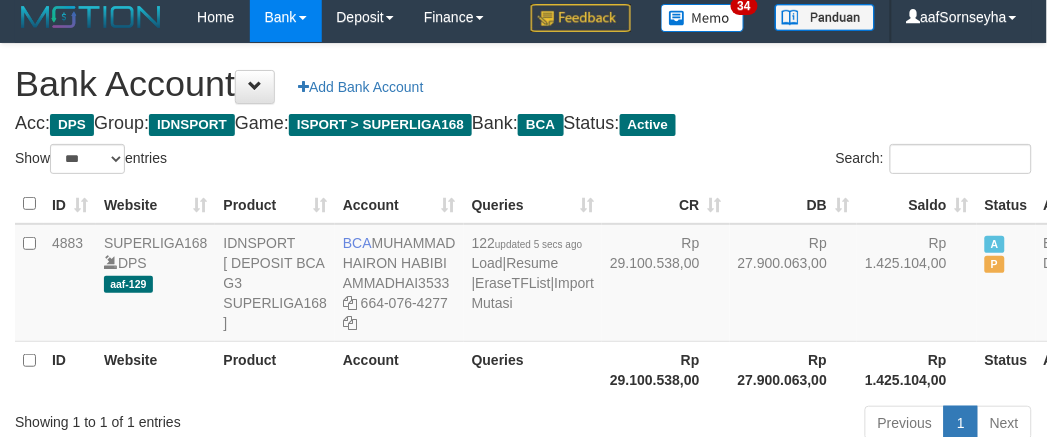 drag, startPoint x: 0, startPoint y: 0, endPoint x: 433, endPoint y: 390, distance: 582.7427 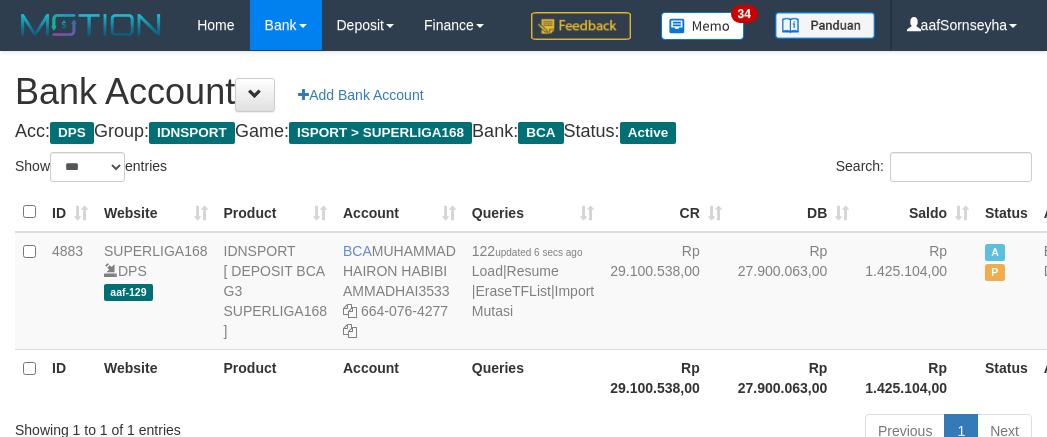 select on "***" 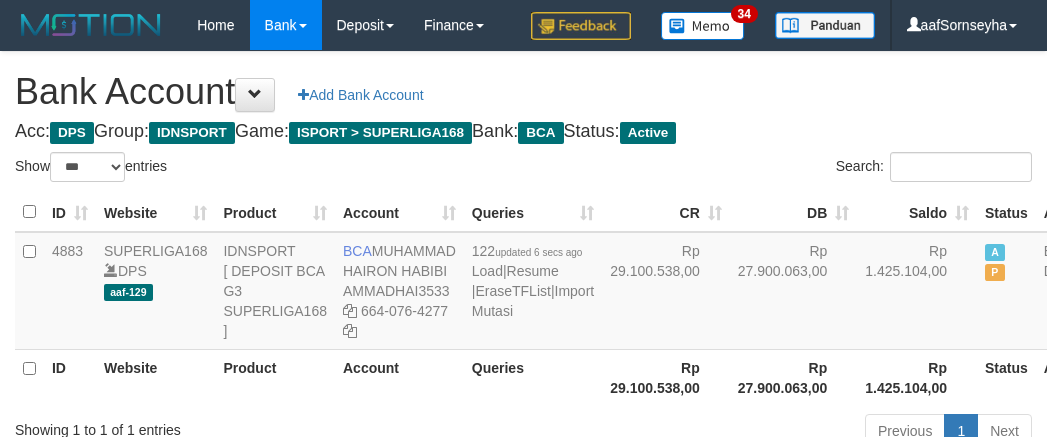 scroll, scrollTop: 8, scrollLeft: 0, axis: vertical 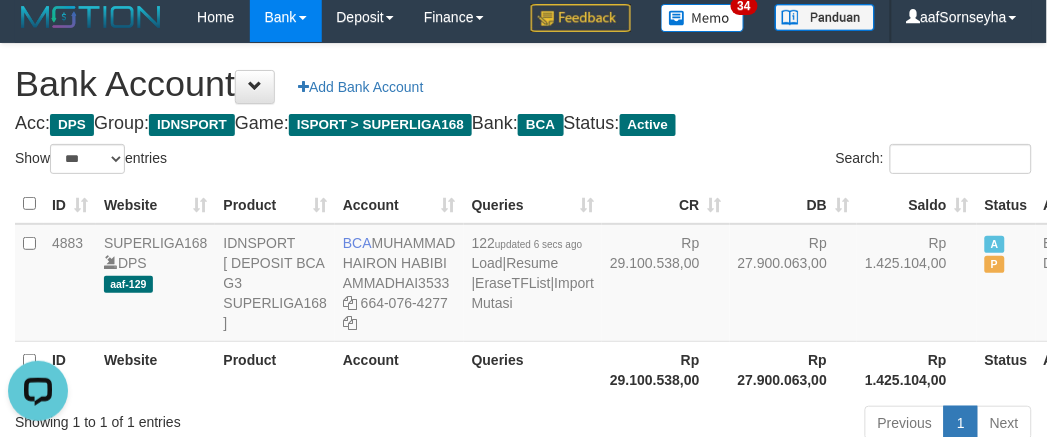 click on "Account" at bounding box center [399, 369] 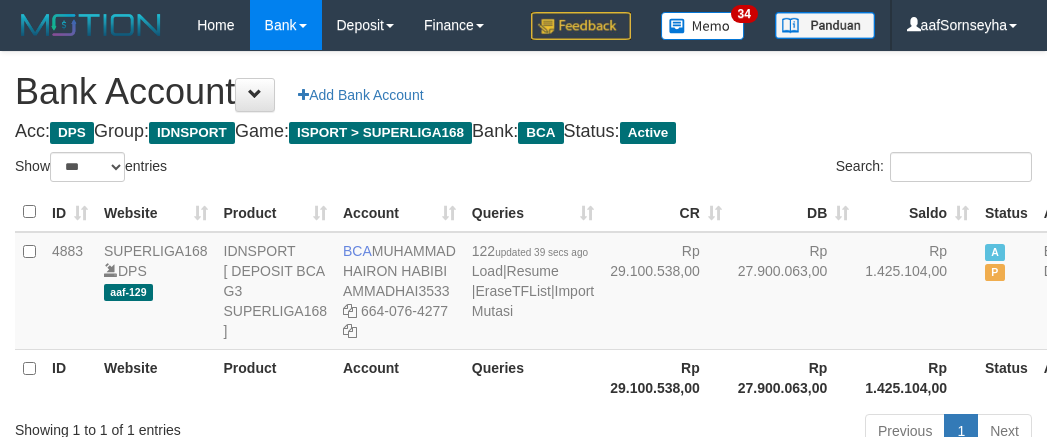select on "***" 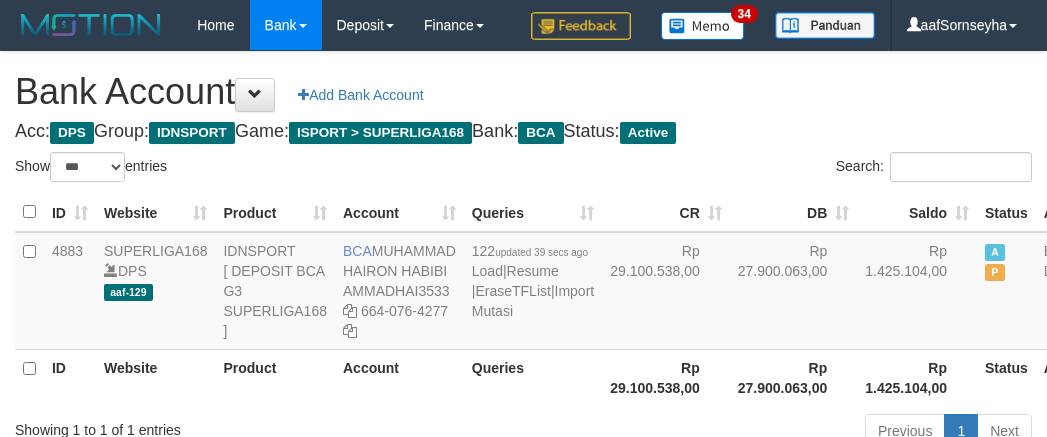 scroll, scrollTop: 8, scrollLeft: 0, axis: vertical 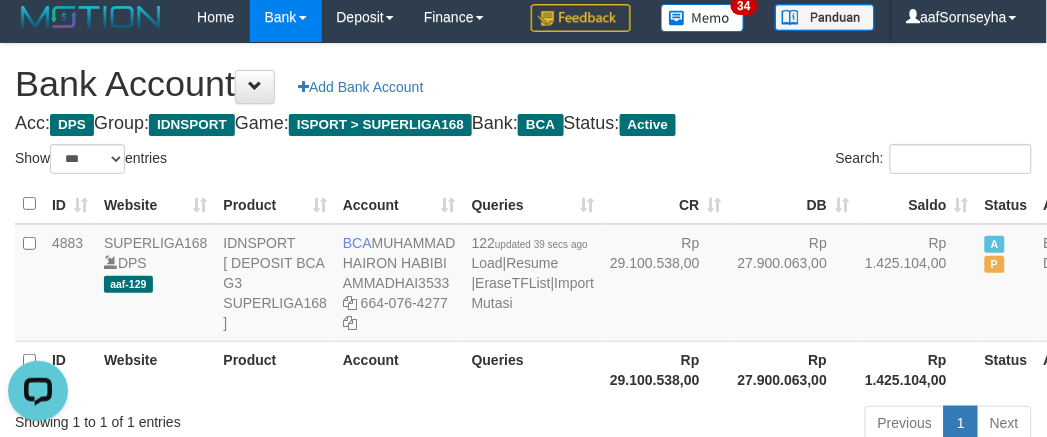 drag, startPoint x: 385, startPoint y: 397, endPoint x: 421, endPoint y: 420, distance: 42.72002 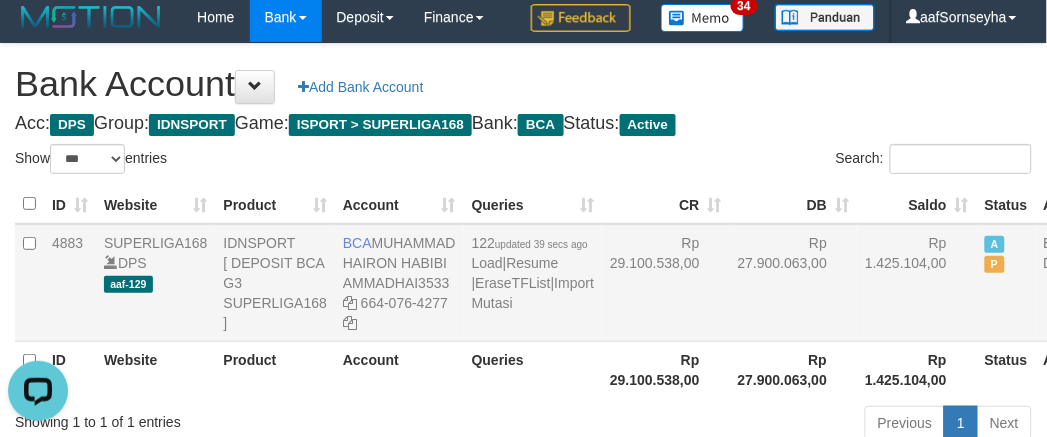 click on "122  updated 39 secs ago
Load
|
Resume
|
EraseTFList
|
Import Mutasi" at bounding box center [533, 283] 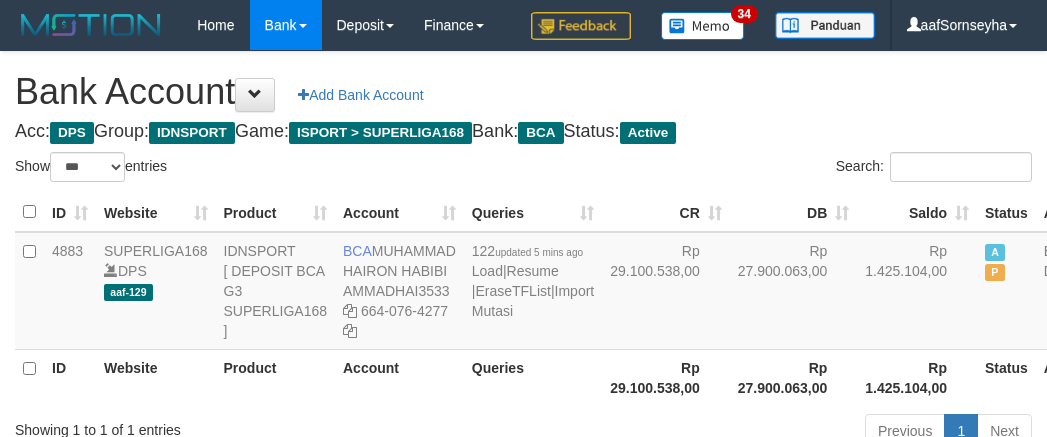 select on "***" 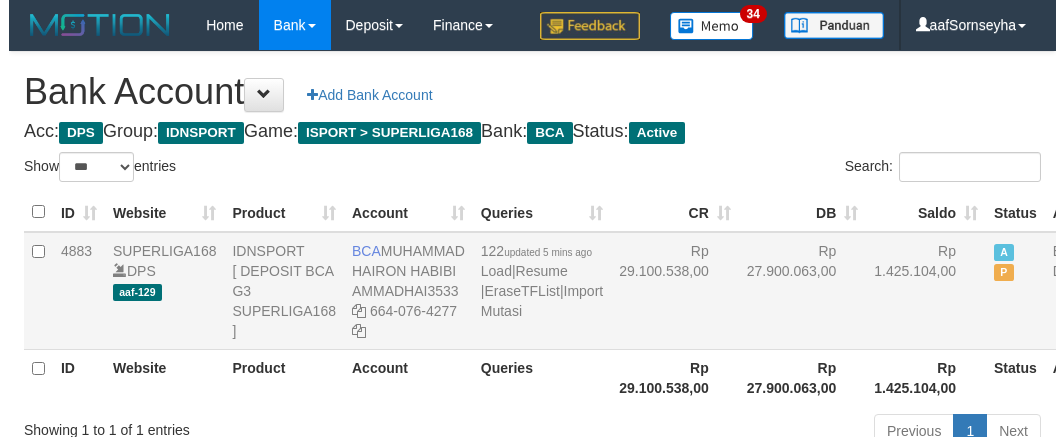 scroll, scrollTop: 8, scrollLeft: 0, axis: vertical 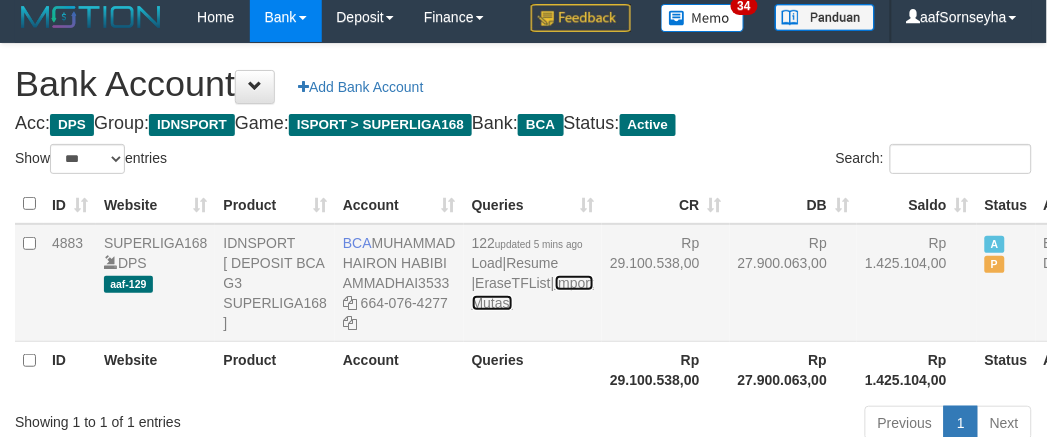 click on "Import Mutasi" at bounding box center (533, 293) 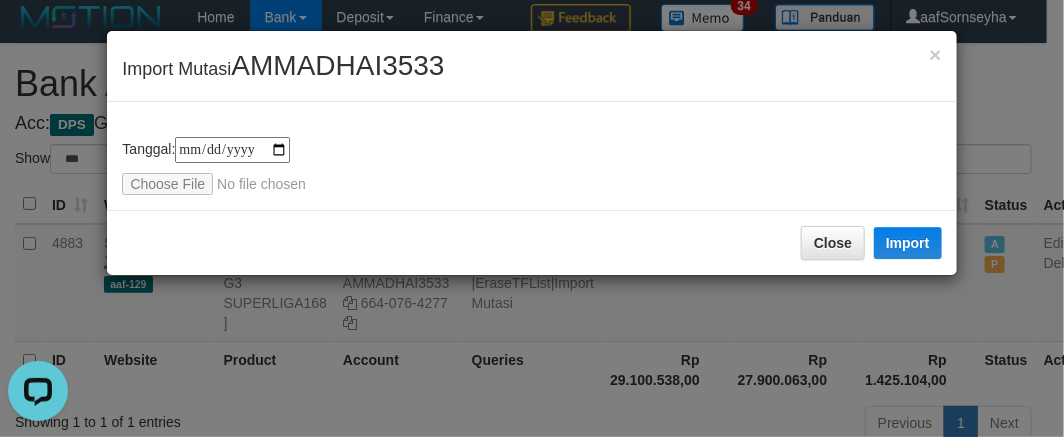 scroll, scrollTop: 0, scrollLeft: 0, axis: both 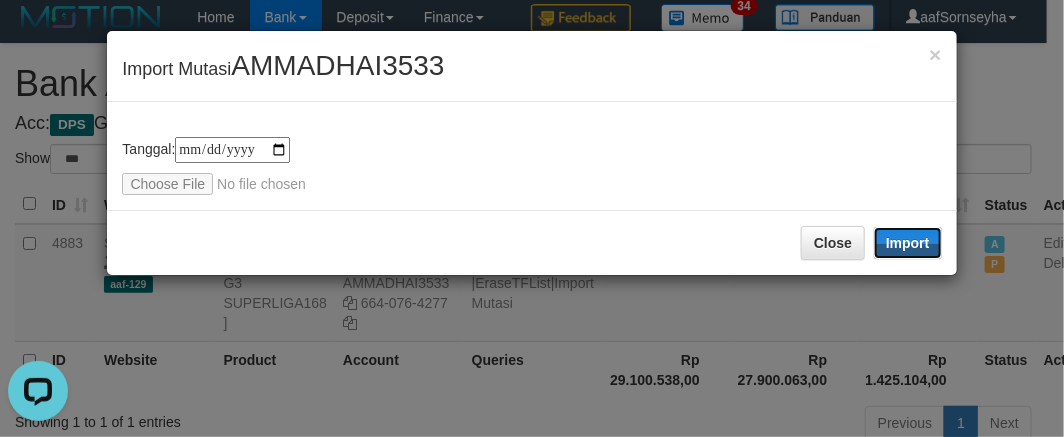 drag, startPoint x: 902, startPoint y: 227, endPoint x: 541, endPoint y: 385, distance: 394.06216 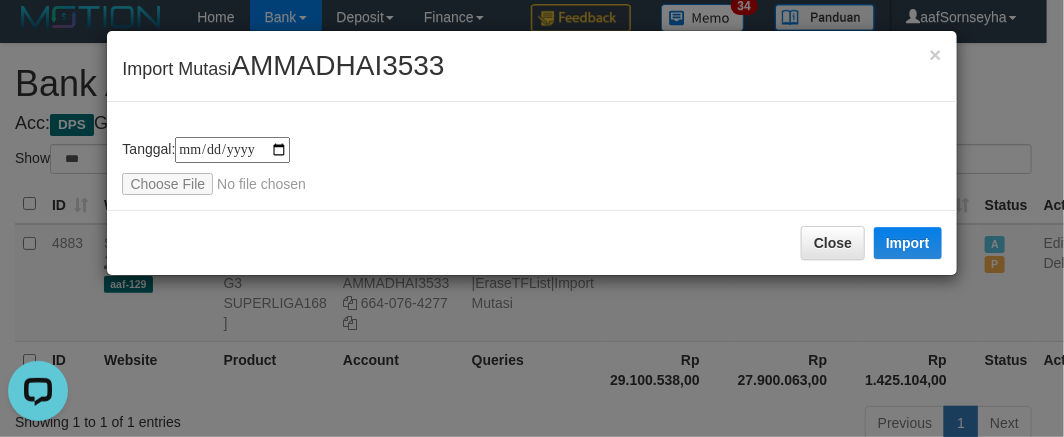 click on "**********" at bounding box center [532, 218] 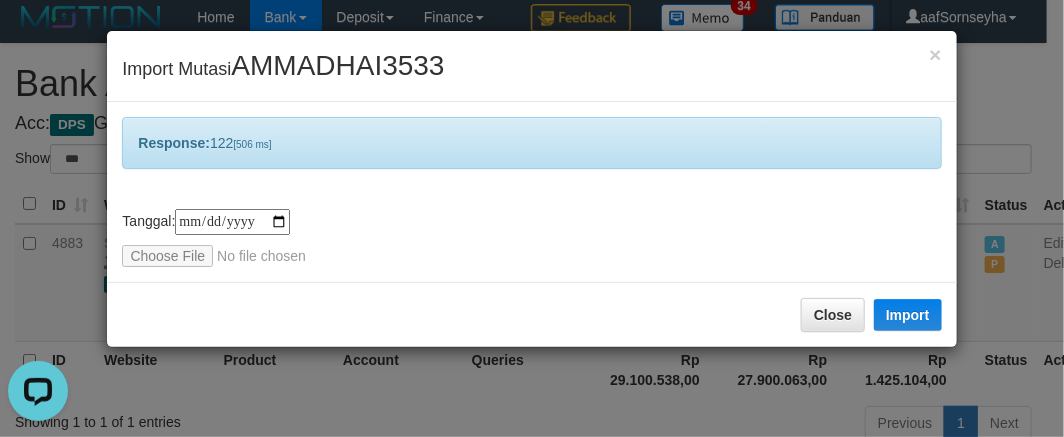 drag, startPoint x: 541, startPoint y: 385, endPoint x: 552, endPoint y: 397, distance: 16.27882 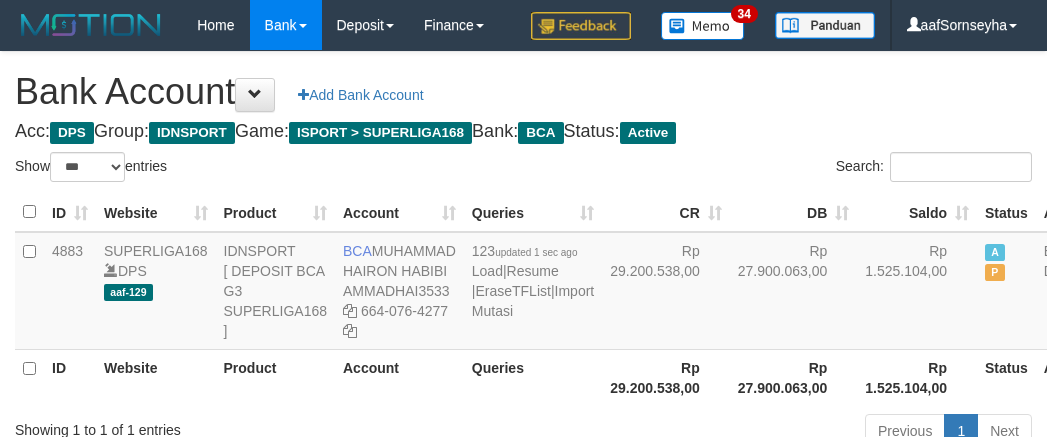 select on "***" 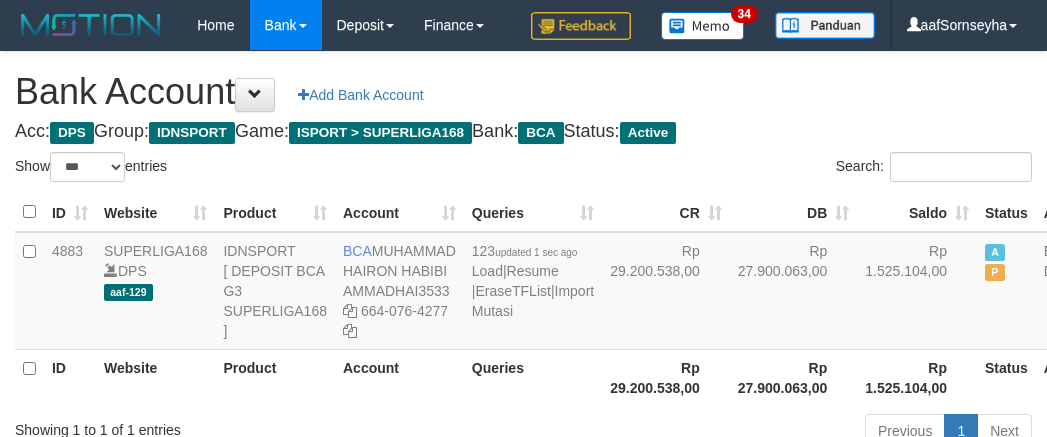 scroll, scrollTop: 8, scrollLeft: 0, axis: vertical 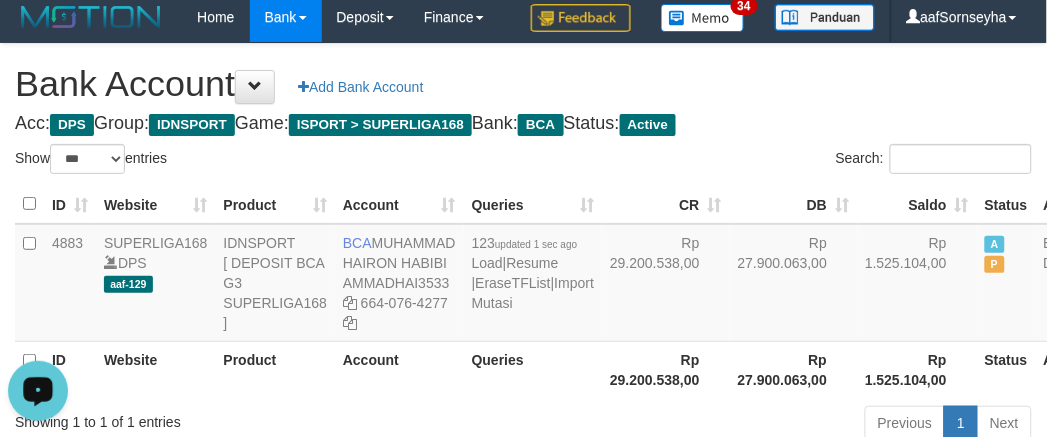 click on "Account" at bounding box center [399, 369] 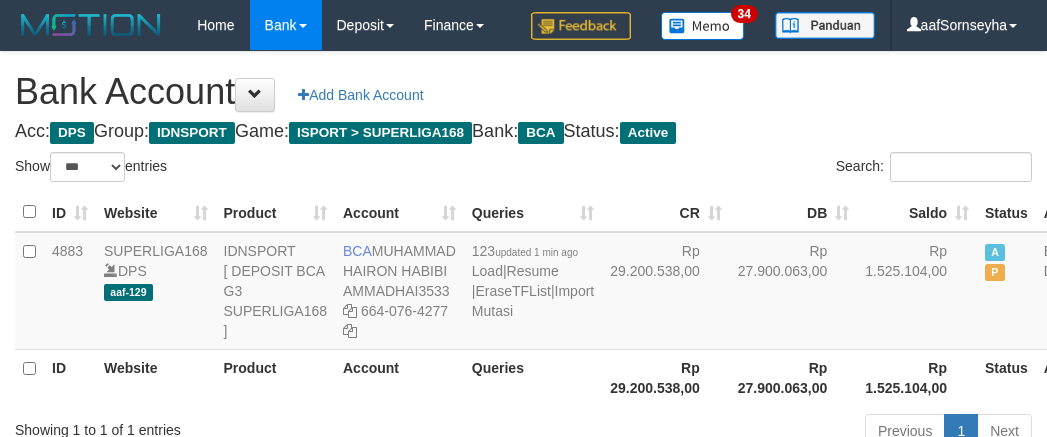 select on "***" 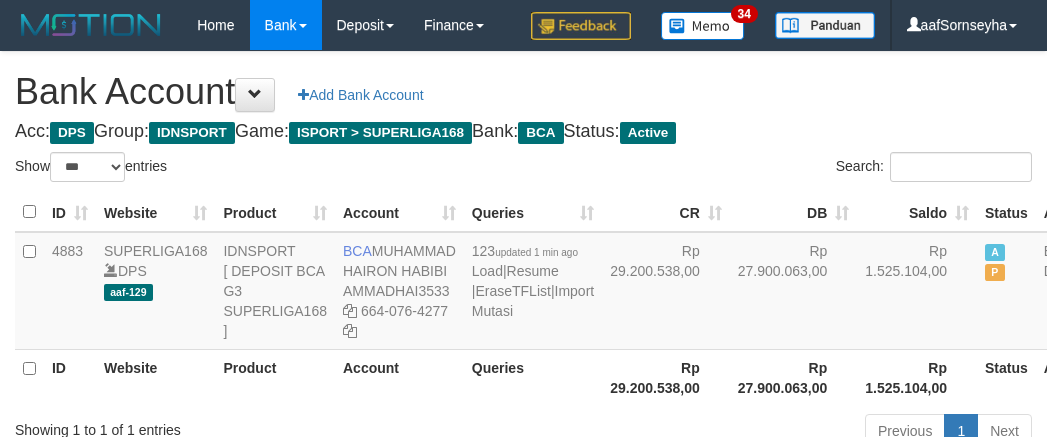 scroll, scrollTop: 8, scrollLeft: 0, axis: vertical 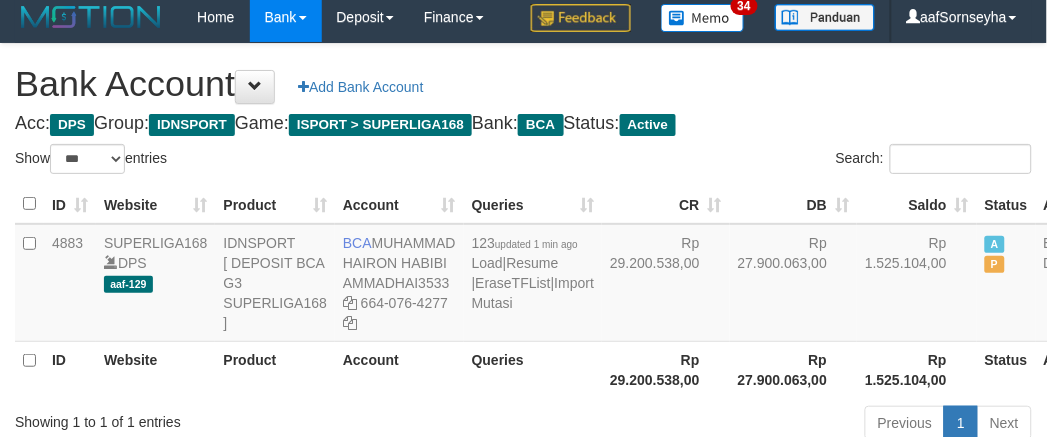 click on "Account" at bounding box center (399, 369) 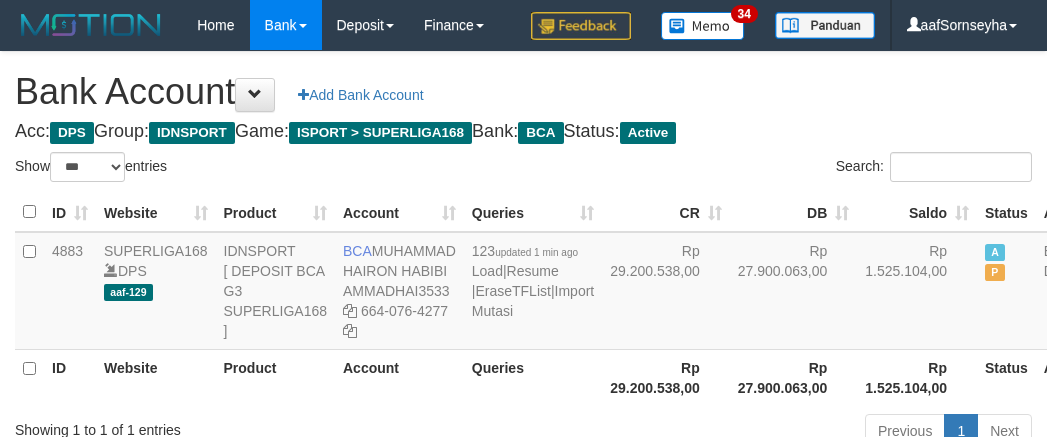 select on "***" 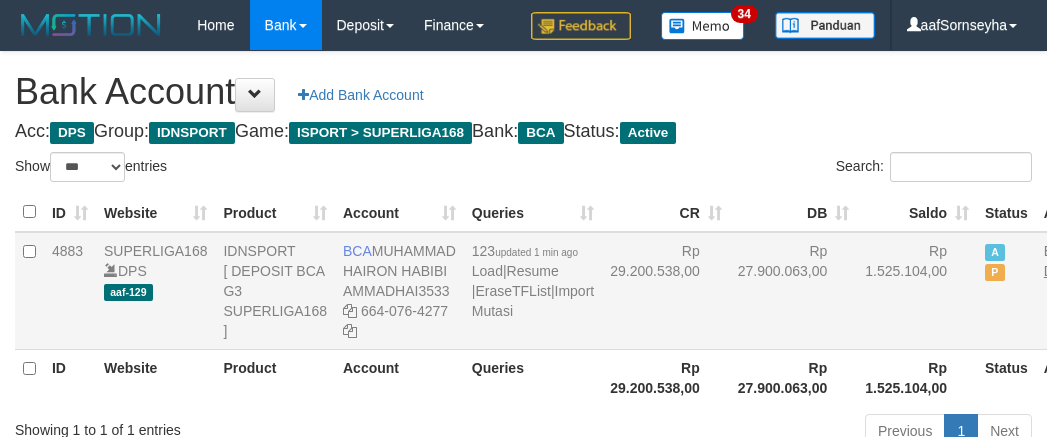 scroll, scrollTop: 8, scrollLeft: 0, axis: vertical 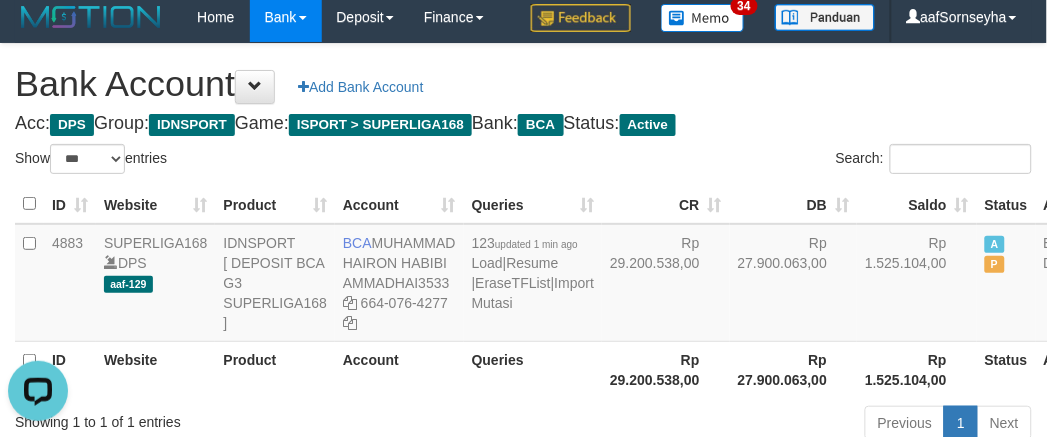 click on "Account" at bounding box center (399, 369) 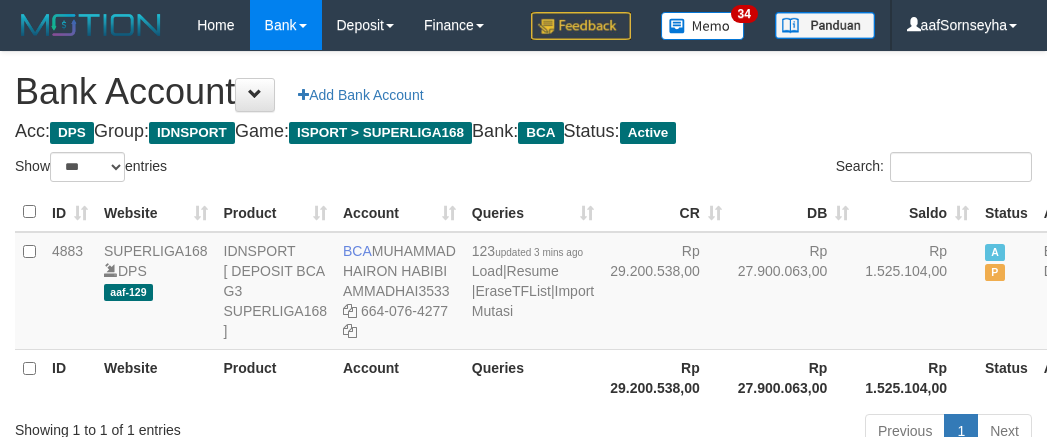 select on "***" 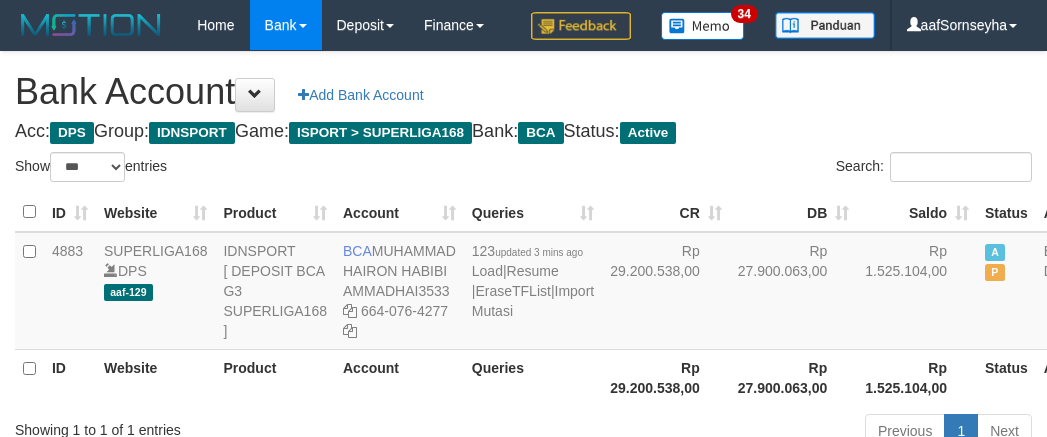 scroll, scrollTop: 8, scrollLeft: 0, axis: vertical 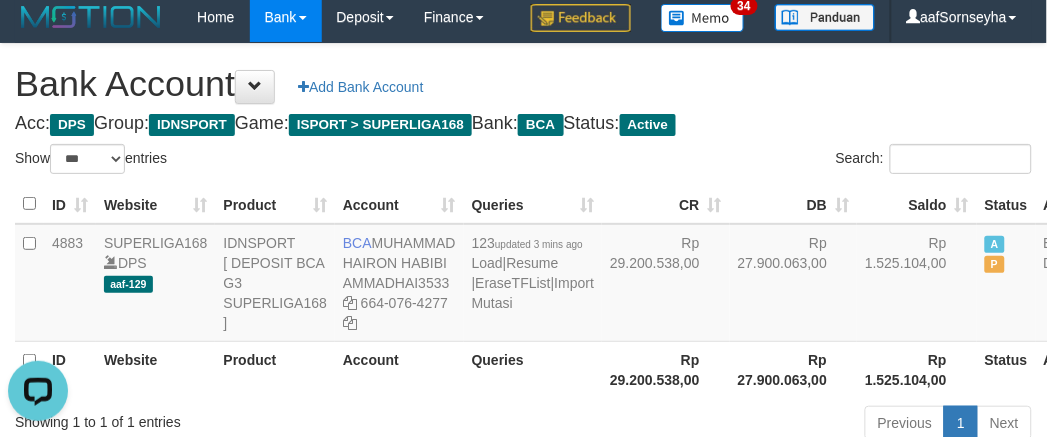 click on "Account" at bounding box center (399, 369) 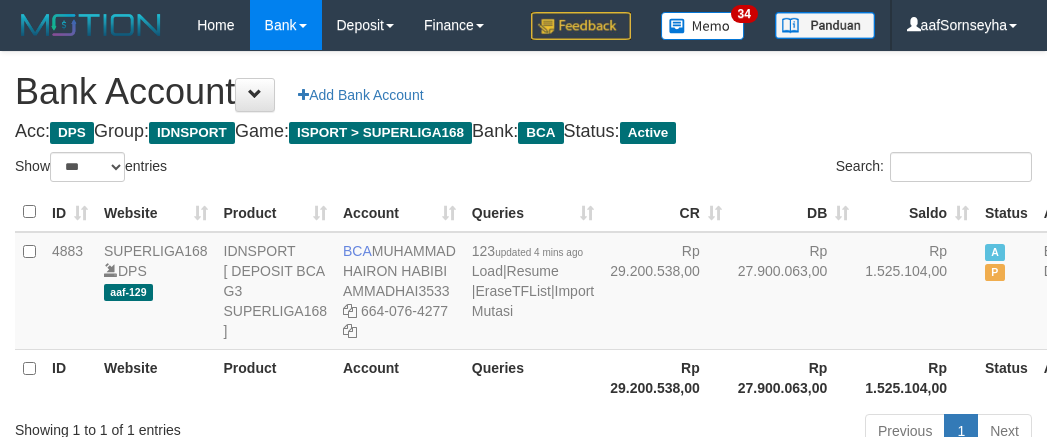 select on "***" 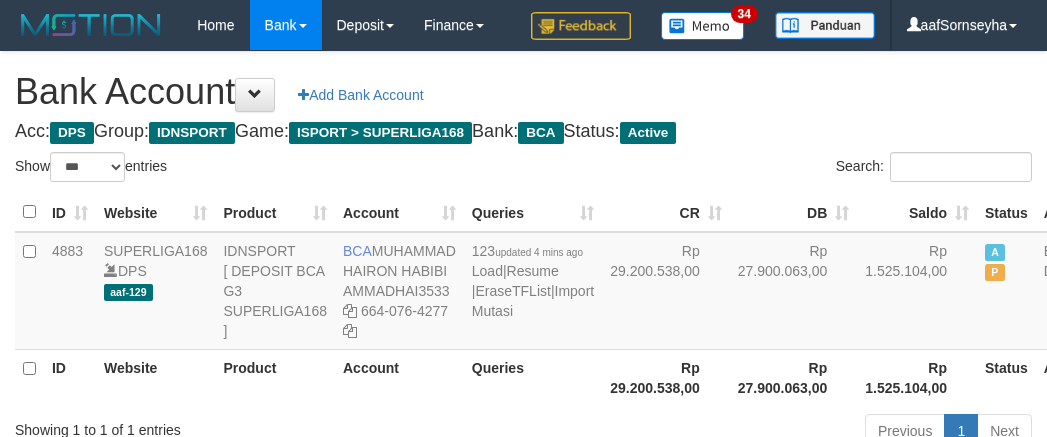 scroll, scrollTop: 8, scrollLeft: 0, axis: vertical 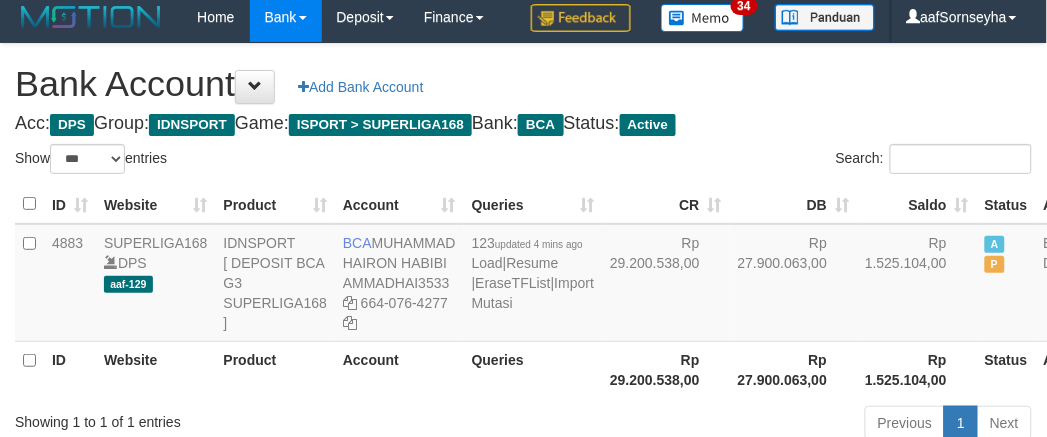 click on "Account" at bounding box center (399, 369) 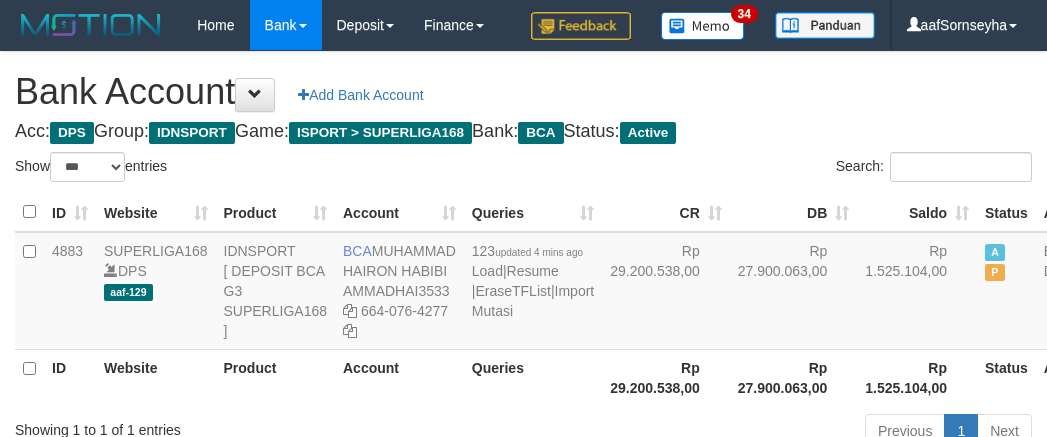 select on "***" 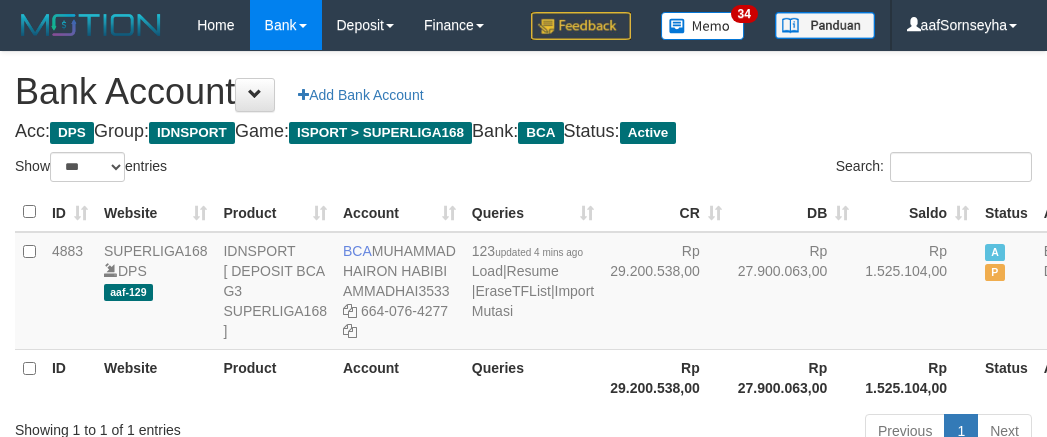 scroll, scrollTop: 8, scrollLeft: 0, axis: vertical 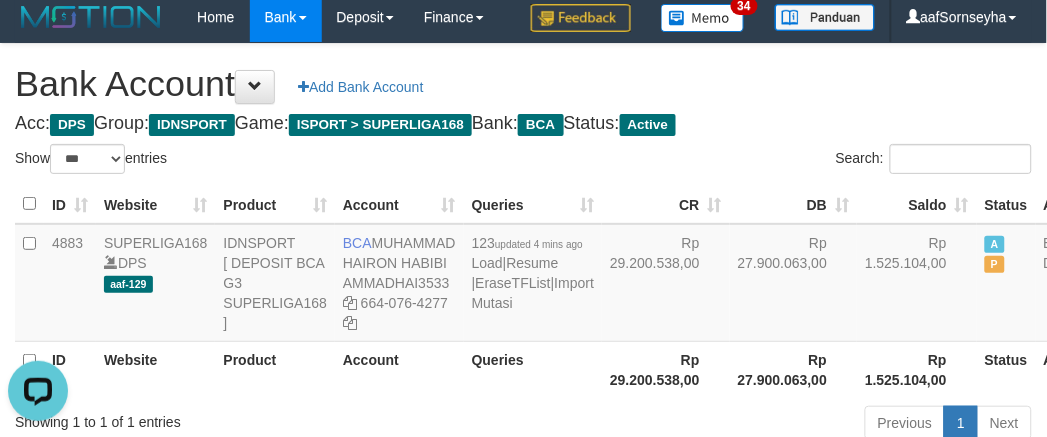 click on "Account" at bounding box center (399, 369) 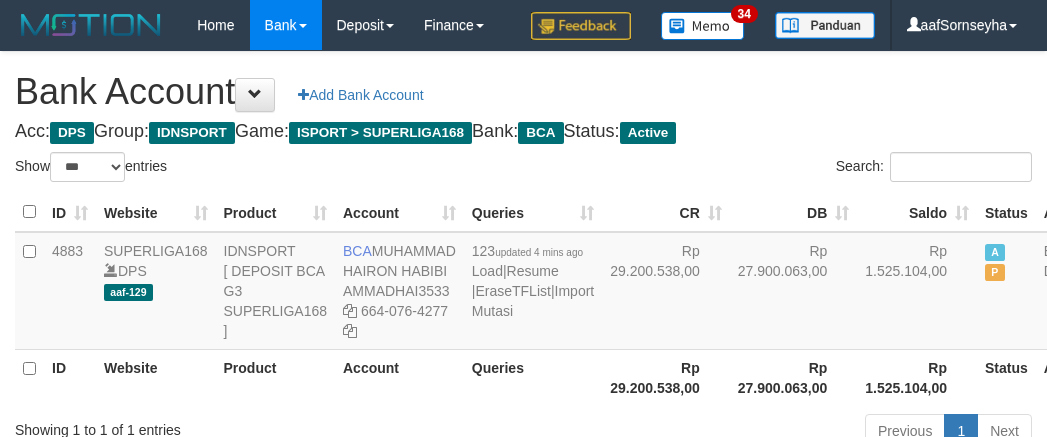 select on "***" 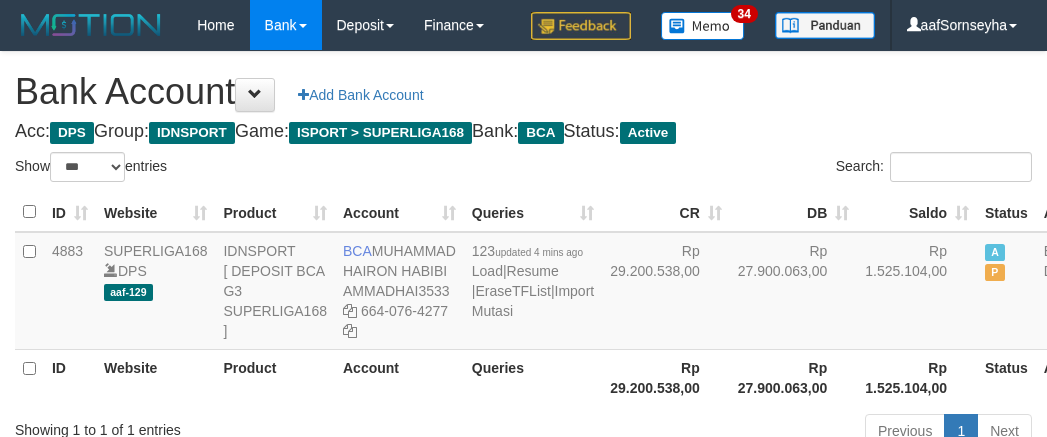 scroll, scrollTop: 8, scrollLeft: 0, axis: vertical 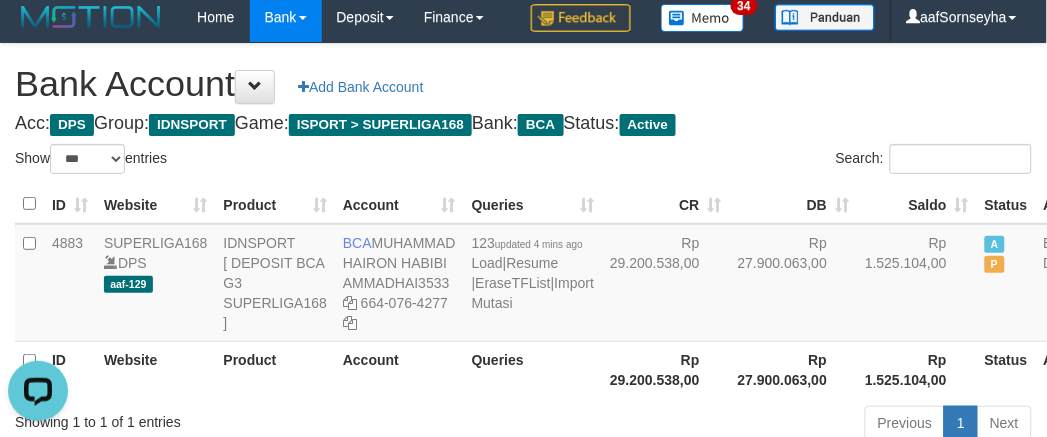 click on "Account" at bounding box center (399, 369) 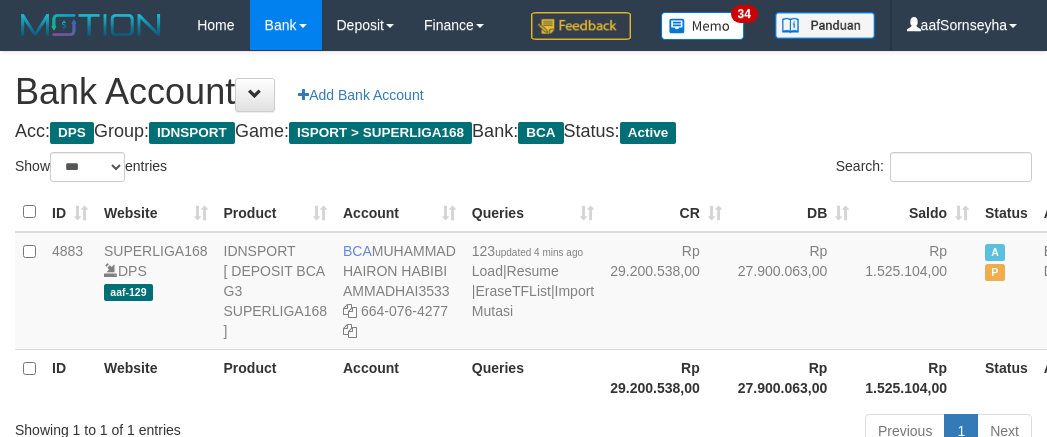 select on "***" 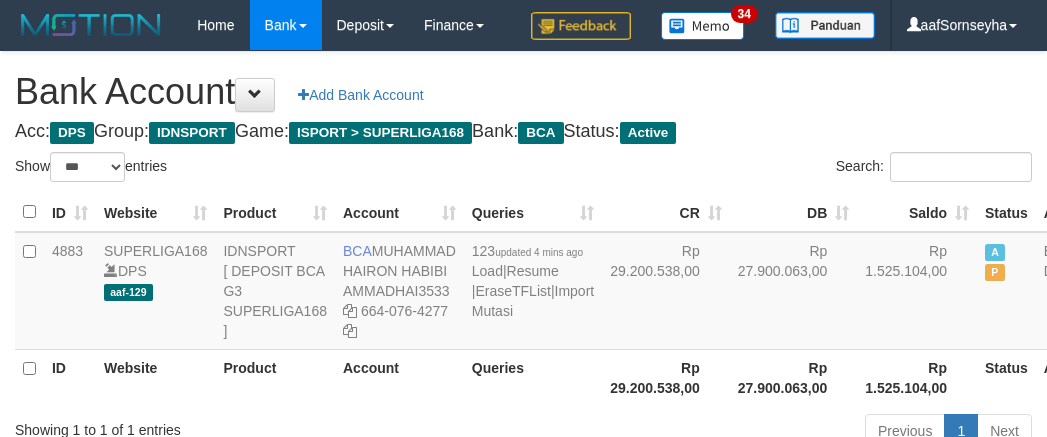 scroll, scrollTop: 8, scrollLeft: 0, axis: vertical 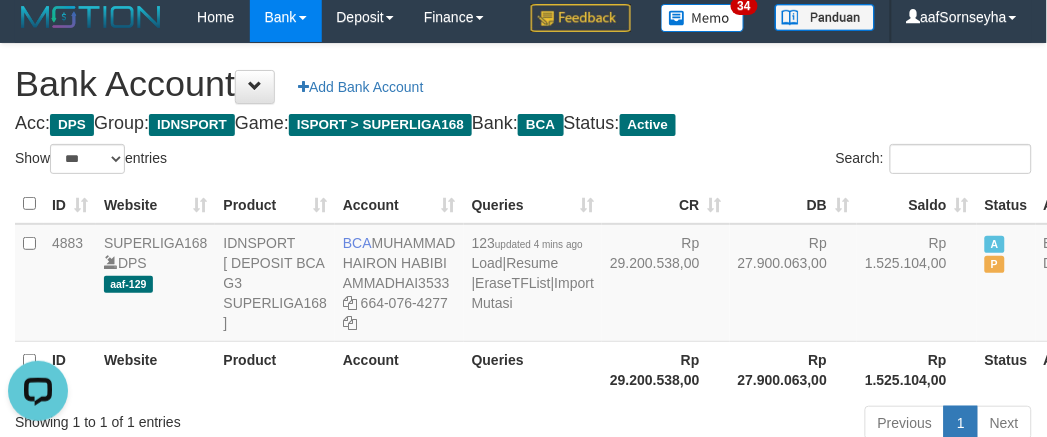 click on "Queries" at bounding box center [533, 369] 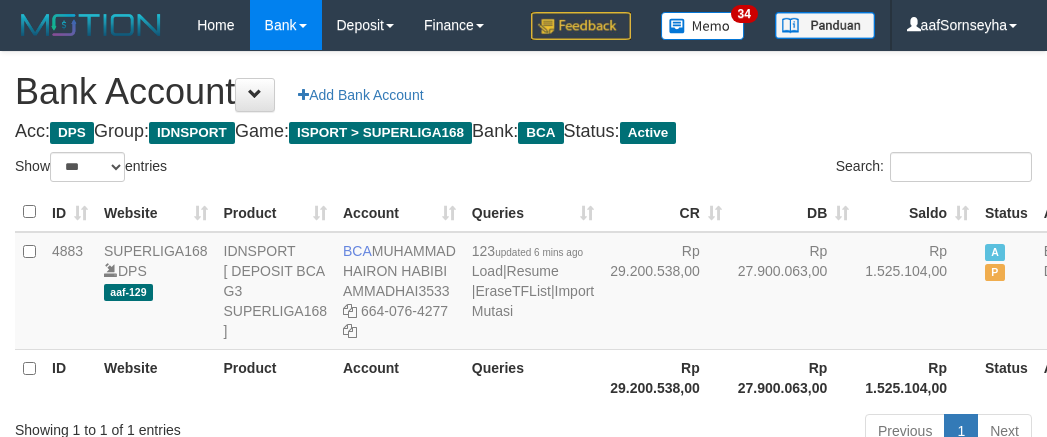 select on "***" 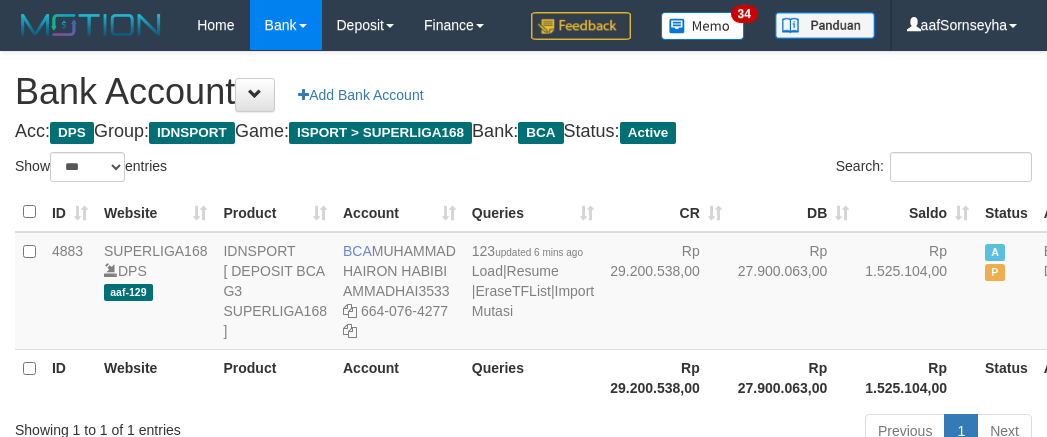 scroll, scrollTop: 8, scrollLeft: 0, axis: vertical 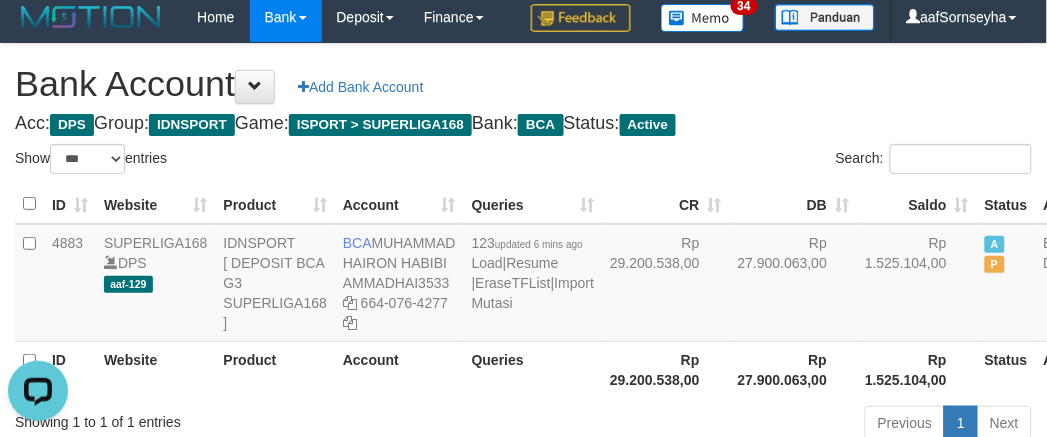 click on "Account" at bounding box center (399, 369) 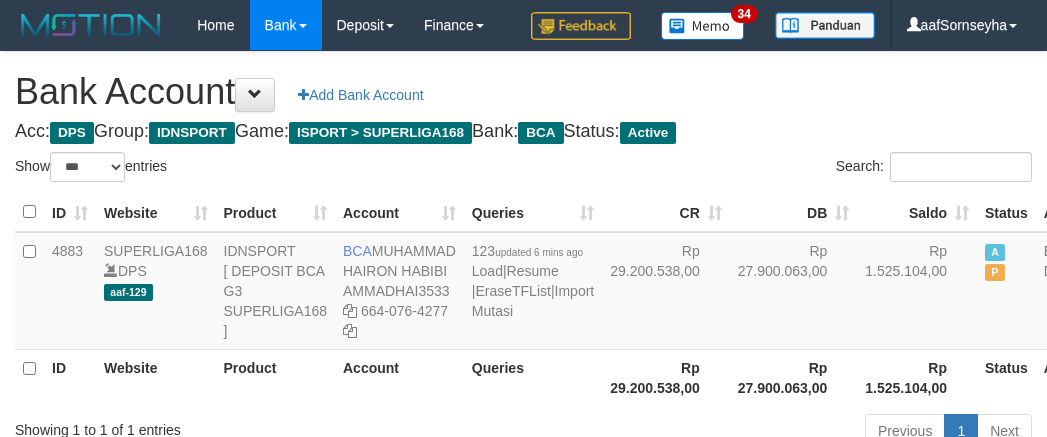 select on "***" 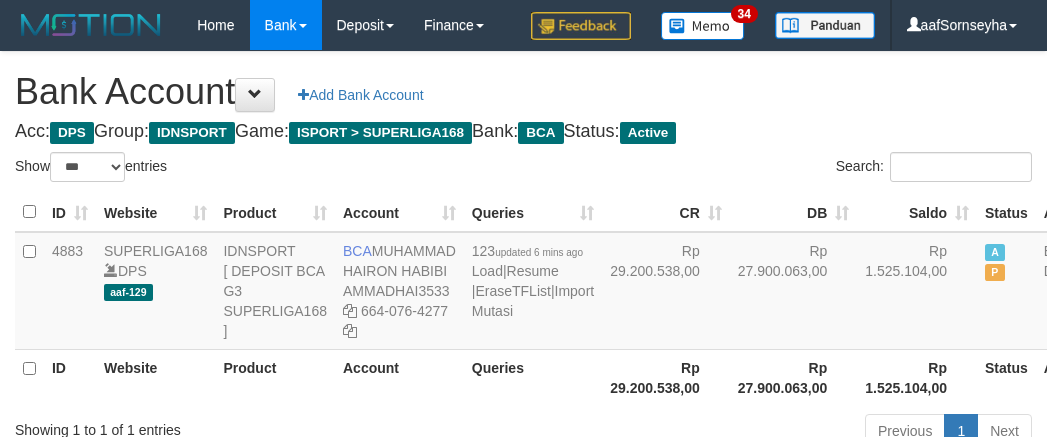 scroll, scrollTop: 8, scrollLeft: 0, axis: vertical 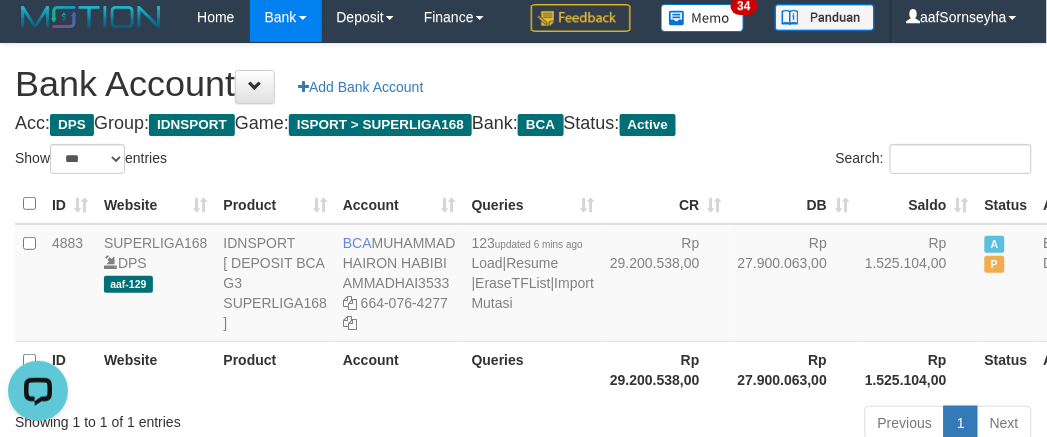 click on "Account" at bounding box center (399, 369) 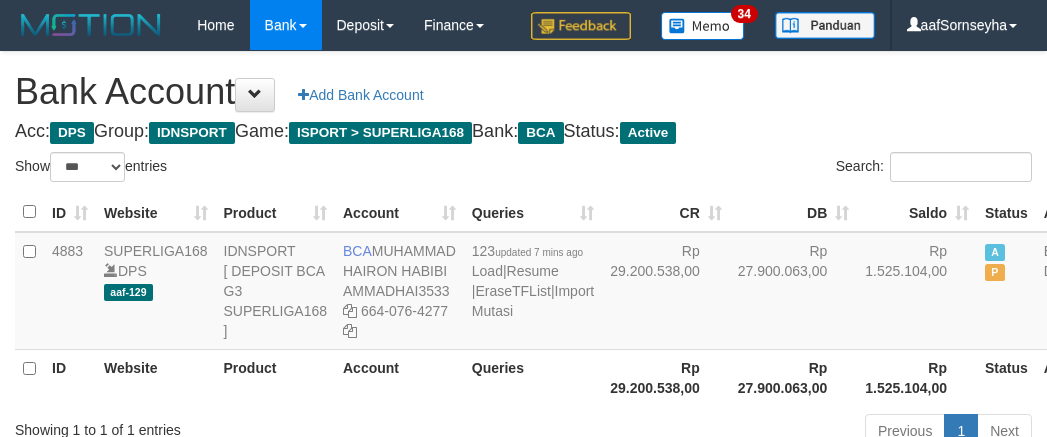 select on "***" 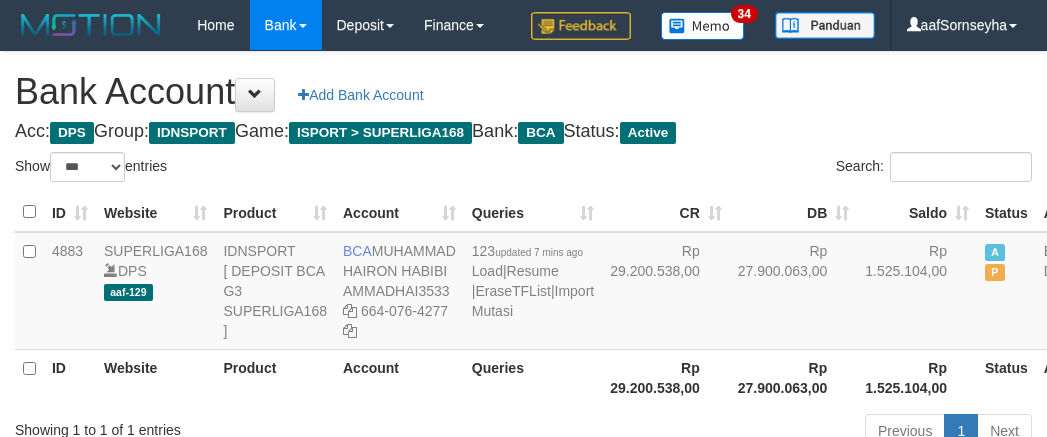 scroll, scrollTop: 8, scrollLeft: 0, axis: vertical 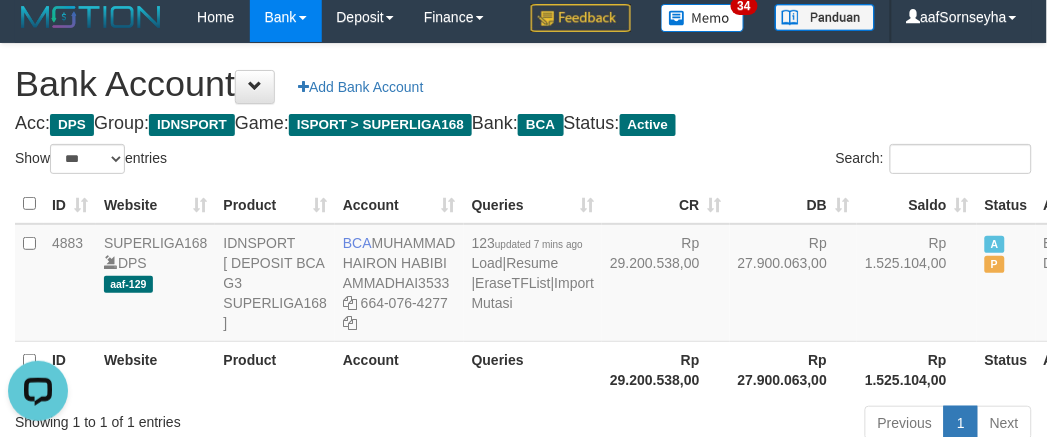 click on "Account" at bounding box center (399, 369) 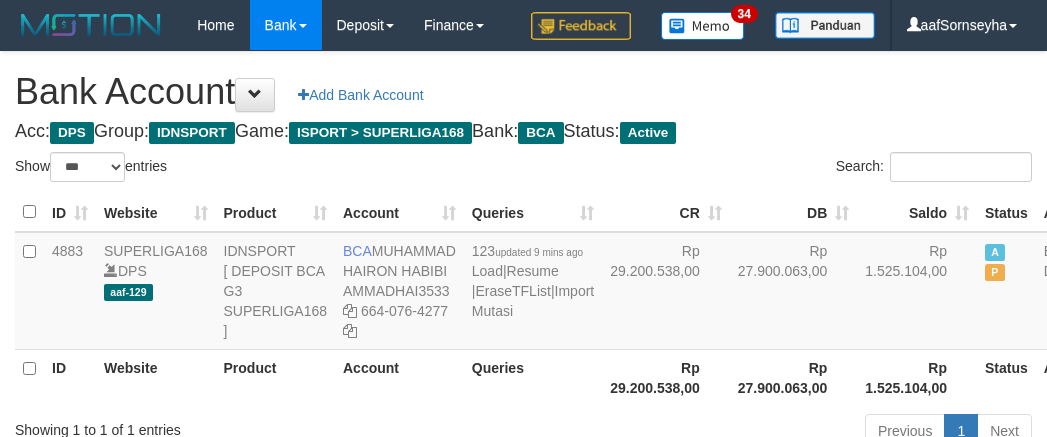 select on "***" 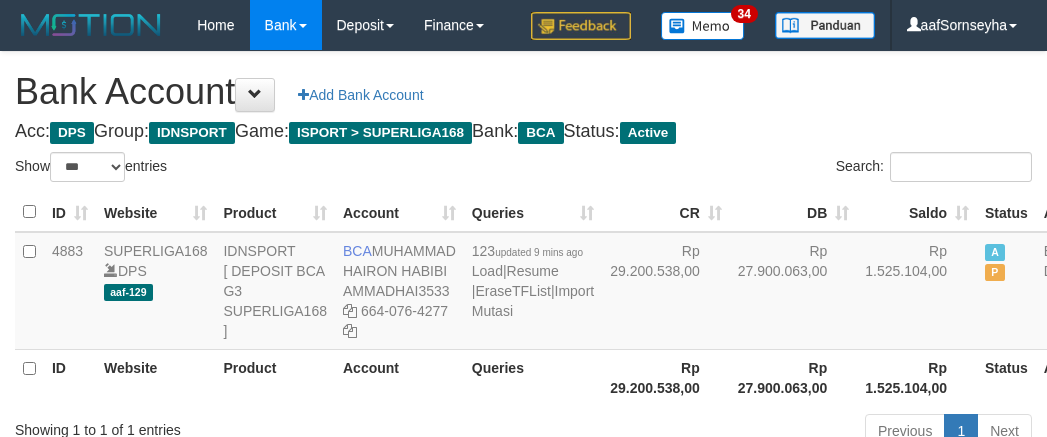 scroll, scrollTop: 8, scrollLeft: 0, axis: vertical 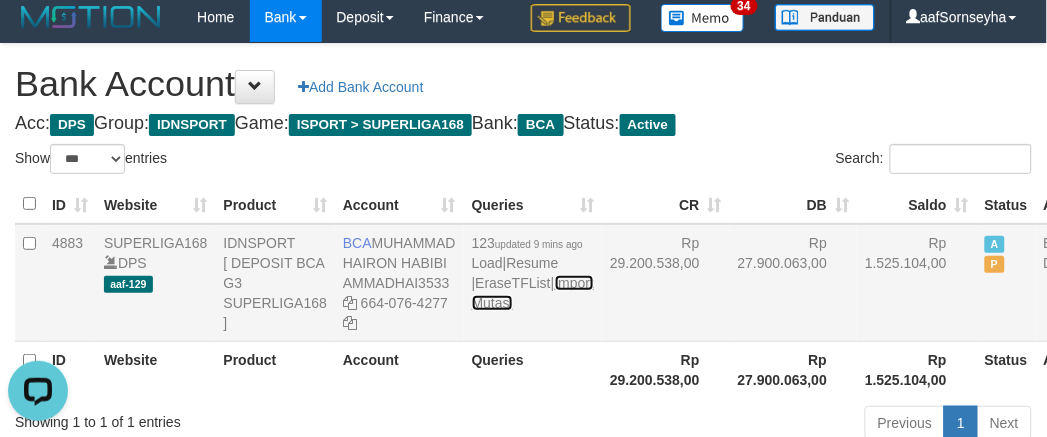 click on "Import Mutasi" at bounding box center (533, 293) 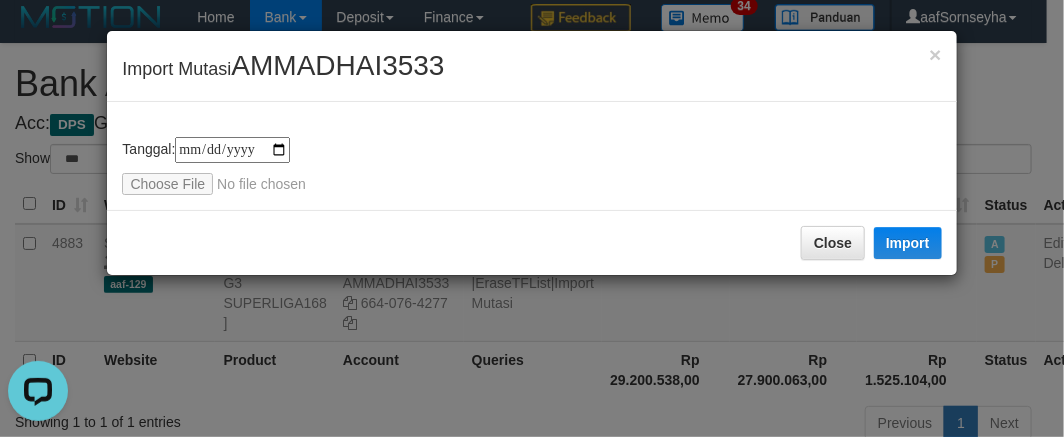 type on "**********" 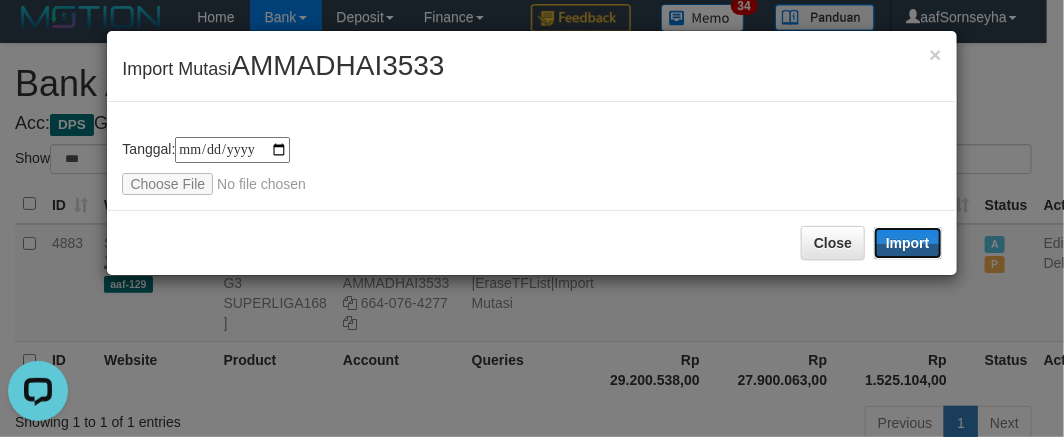 drag, startPoint x: 922, startPoint y: 227, endPoint x: 488, endPoint y: 372, distance: 457.5817 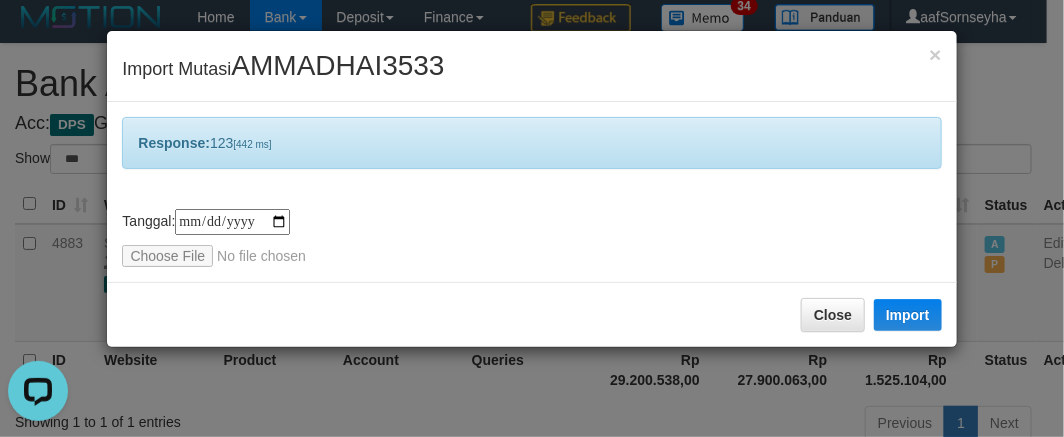 click on "**********" at bounding box center (532, 218) 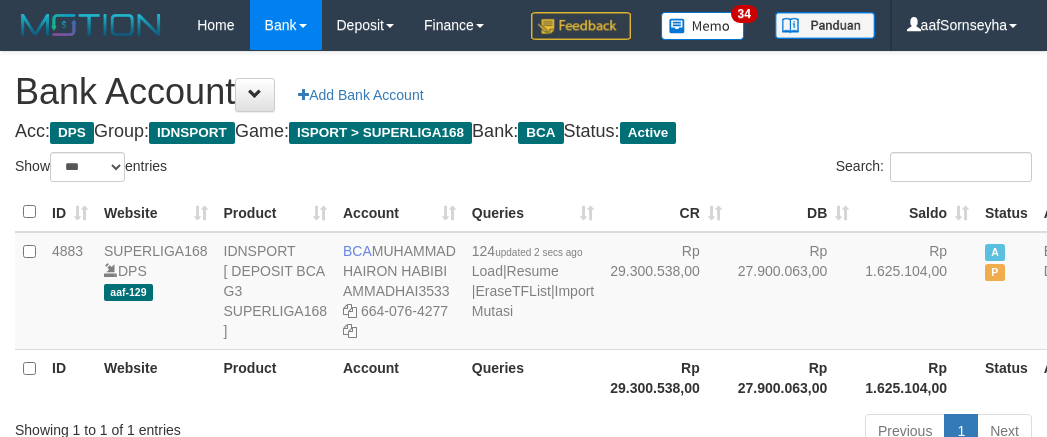 select on "***" 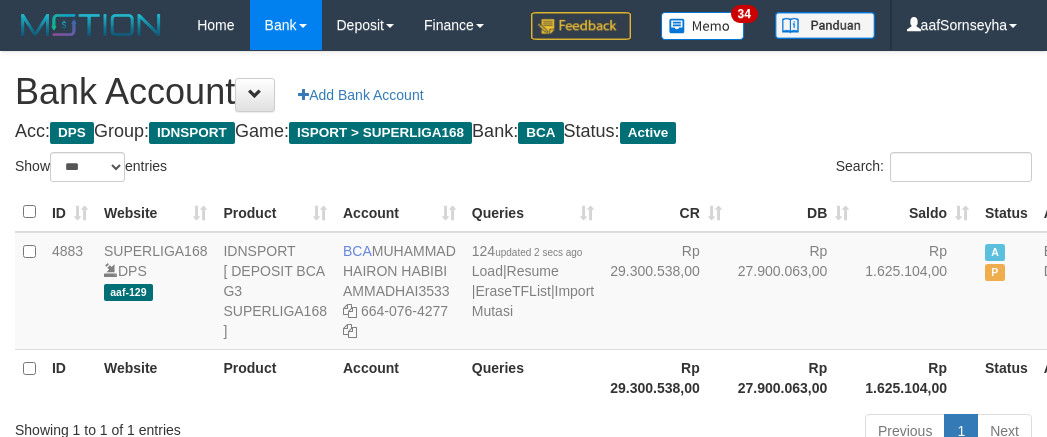 scroll, scrollTop: 8, scrollLeft: 0, axis: vertical 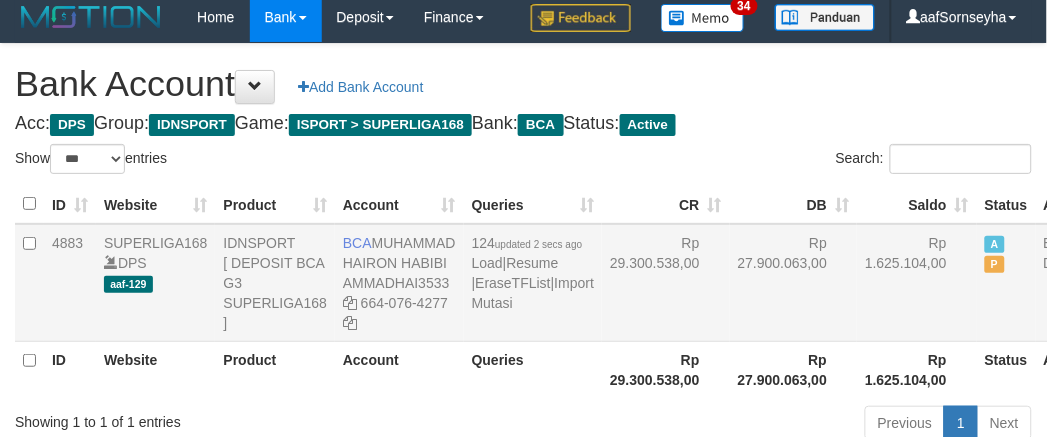 drag, startPoint x: 0, startPoint y: 0, endPoint x: 497, endPoint y: 377, distance: 623.80927 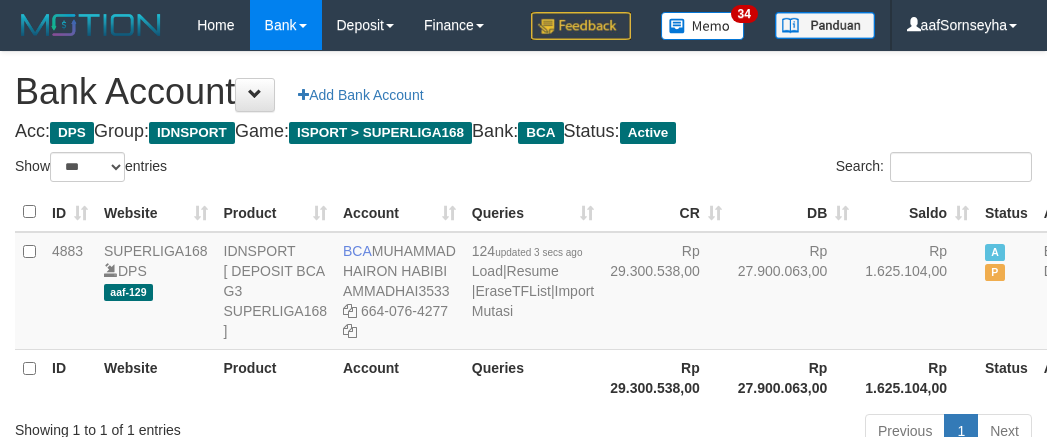 select on "***" 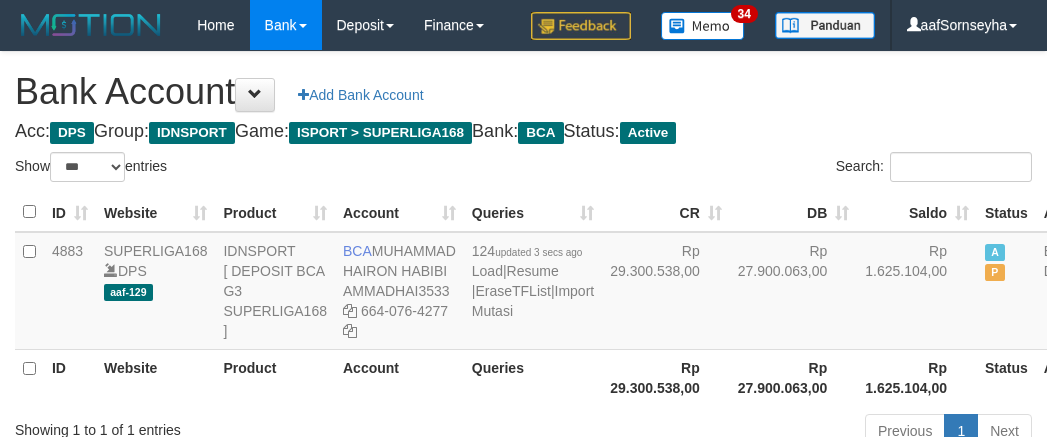 scroll, scrollTop: 8, scrollLeft: 0, axis: vertical 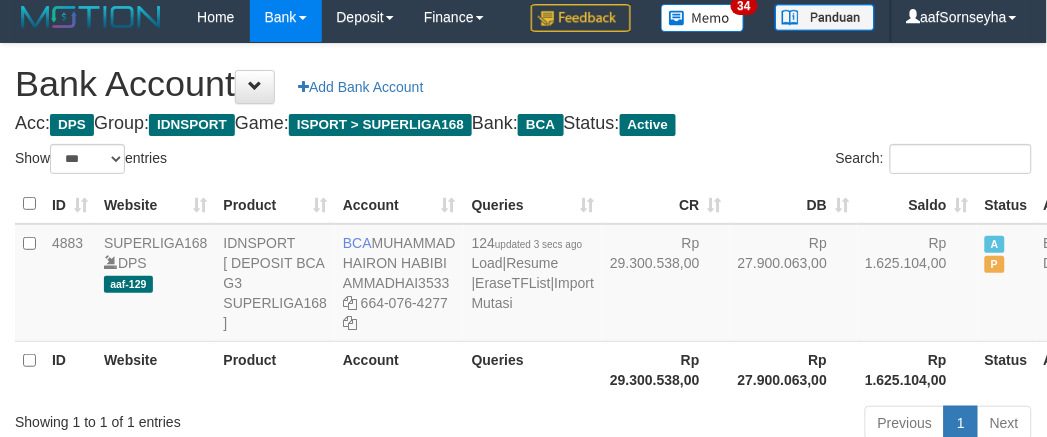 click on "124  updated 3 secs ago
Load
|
Resume
|
EraseTFList
|
Import Mutasi" at bounding box center (533, 283) 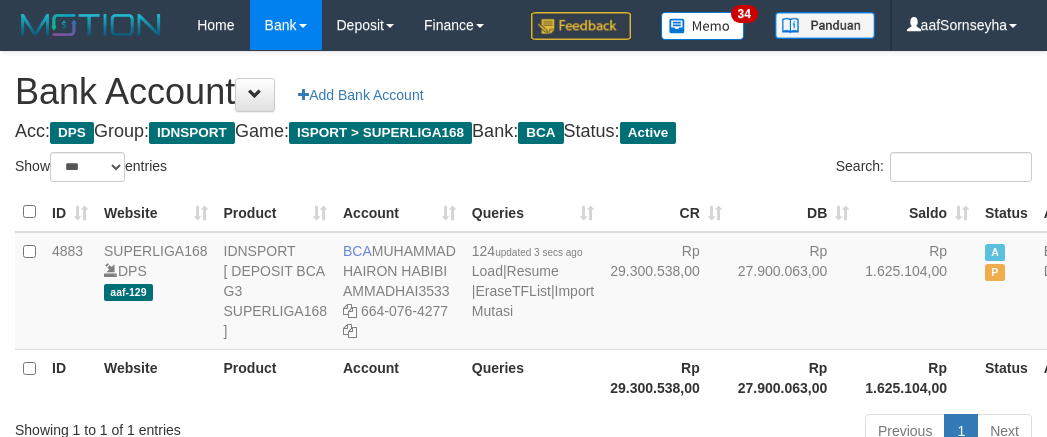 select on "***" 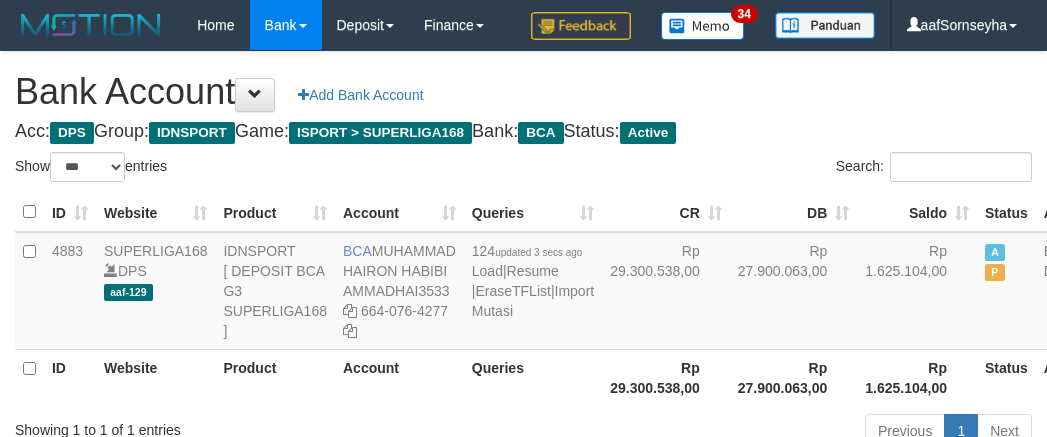 scroll, scrollTop: 8, scrollLeft: 0, axis: vertical 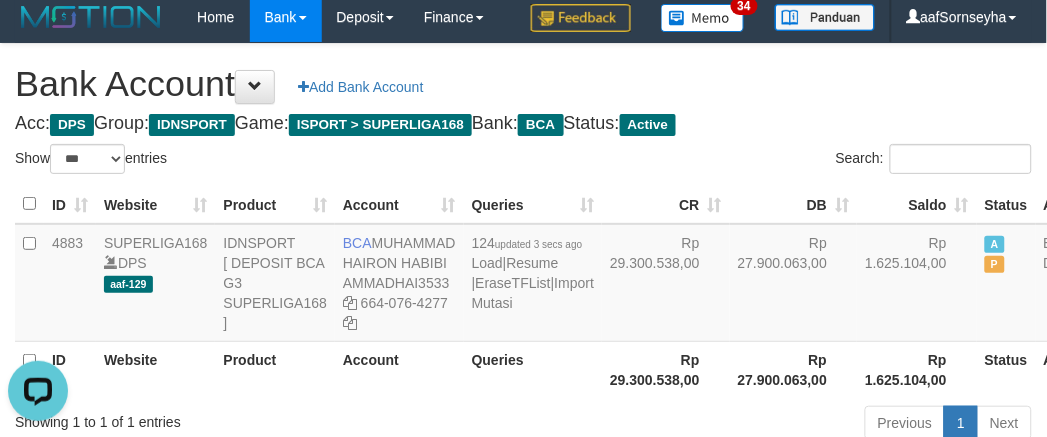 drag, startPoint x: 415, startPoint y: 401, endPoint x: 425, endPoint y: 400, distance: 10.049875 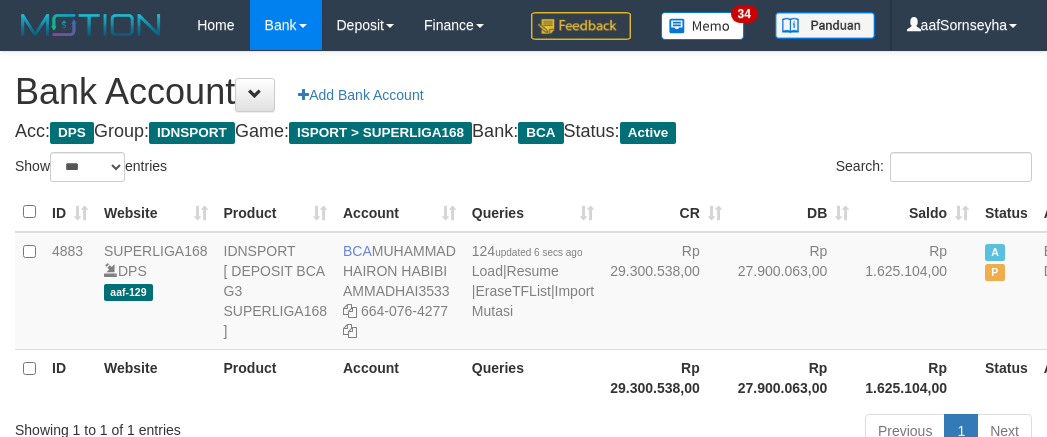 select on "***" 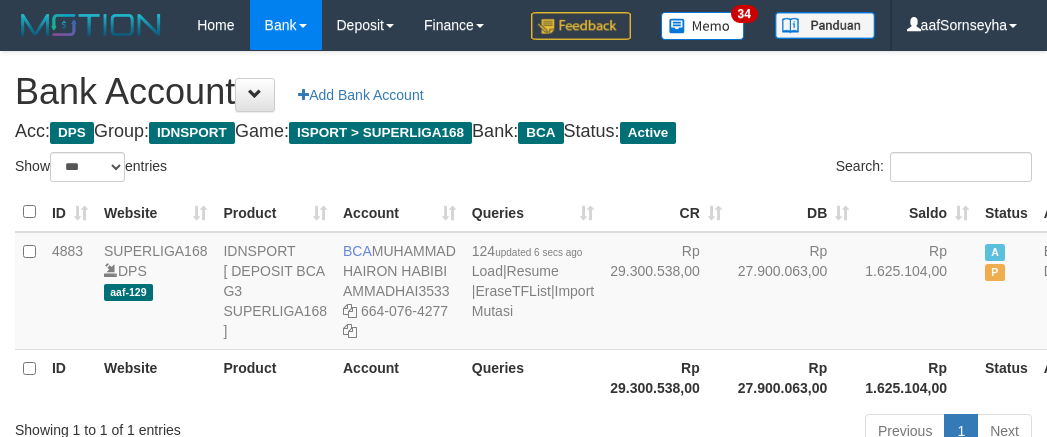 scroll, scrollTop: 8, scrollLeft: 0, axis: vertical 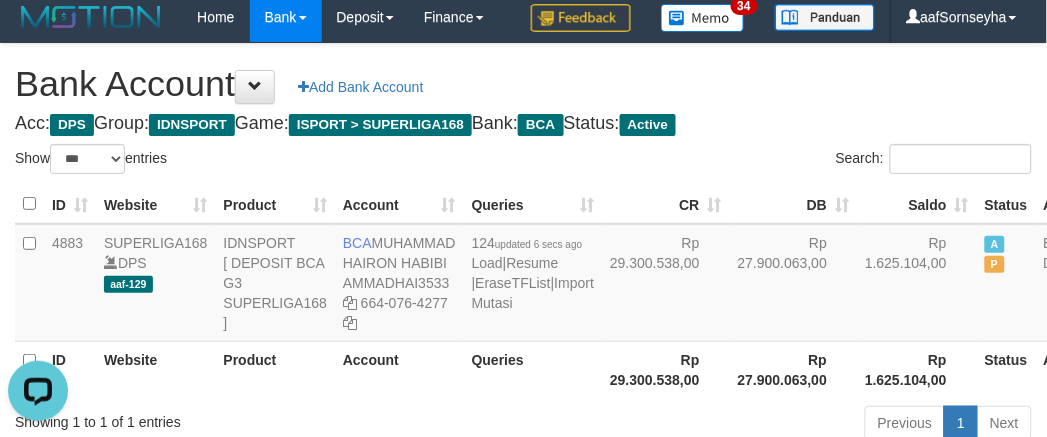 drag, startPoint x: 433, startPoint y: 395, endPoint x: 445, endPoint y: 397, distance: 12.165525 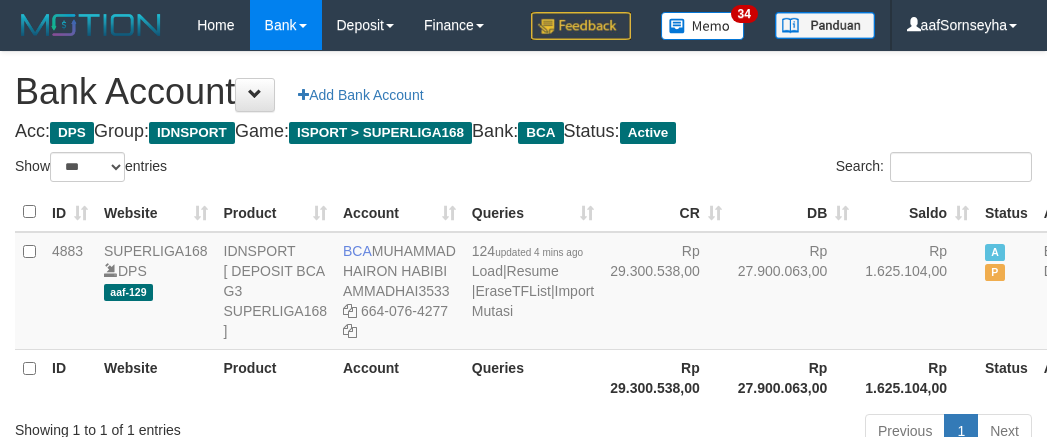 select on "***" 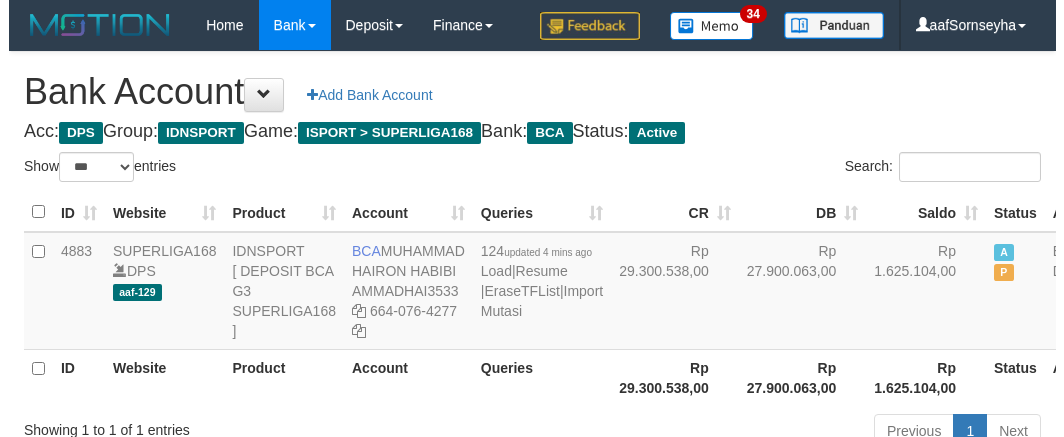 scroll, scrollTop: 8, scrollLeft: 0, axis: vertical 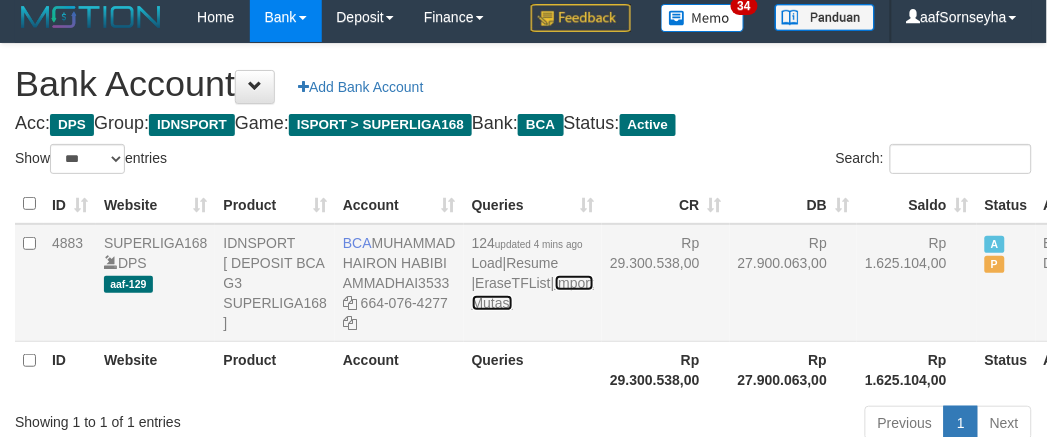 click on "Import Mutasi" at bounding box center [533, 293] 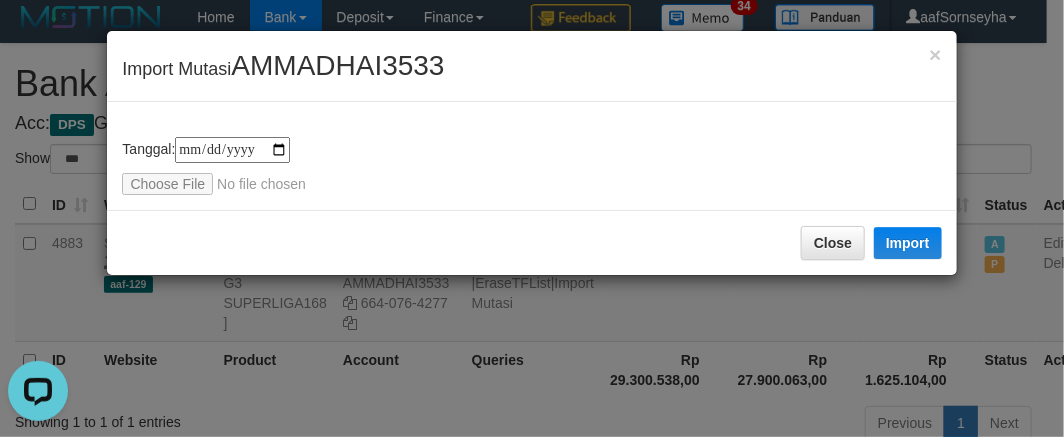 scroll, scrollTop: 0, scrollLeft: 0, axis: both 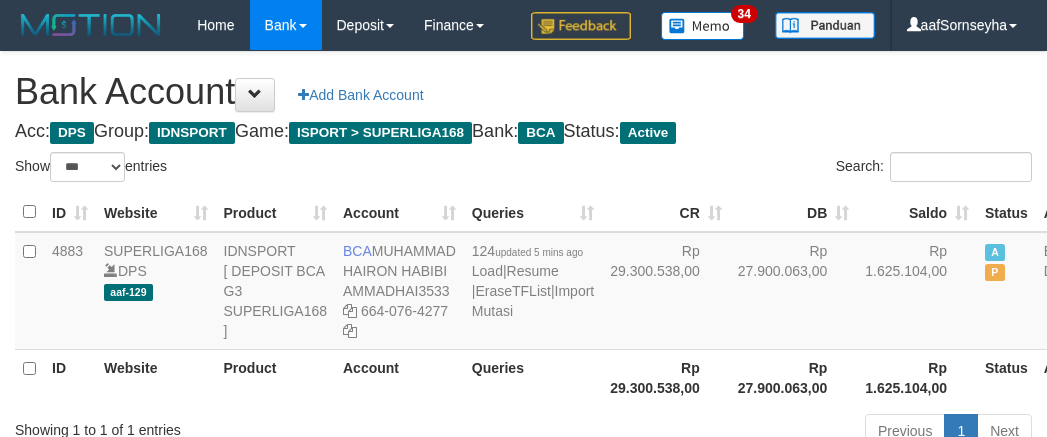 select on "***" 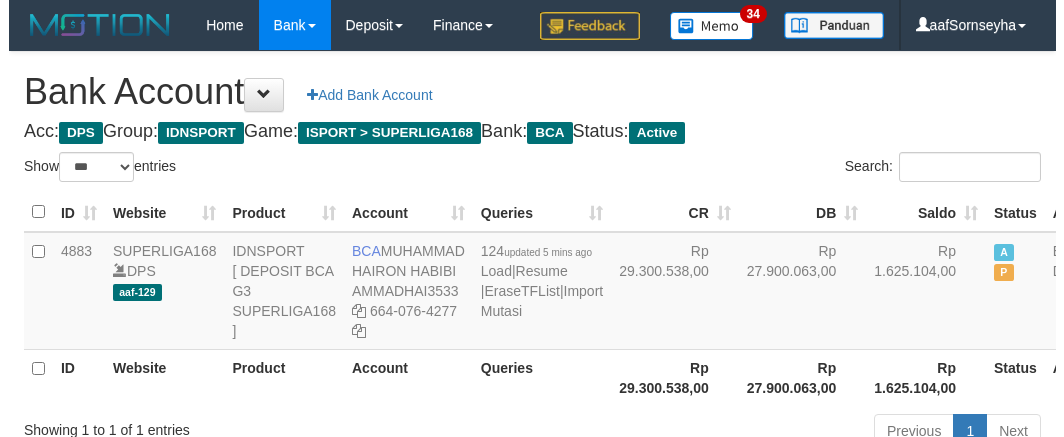 scroll, scrollTop: 8, scrollLeft: 0, axis: vertical 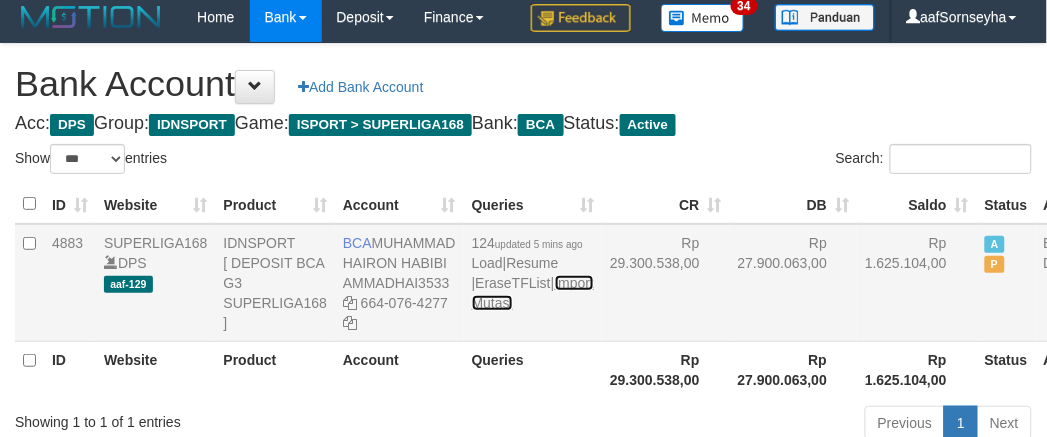 click on "Import Mutasi" at bounding box center [533, 293] 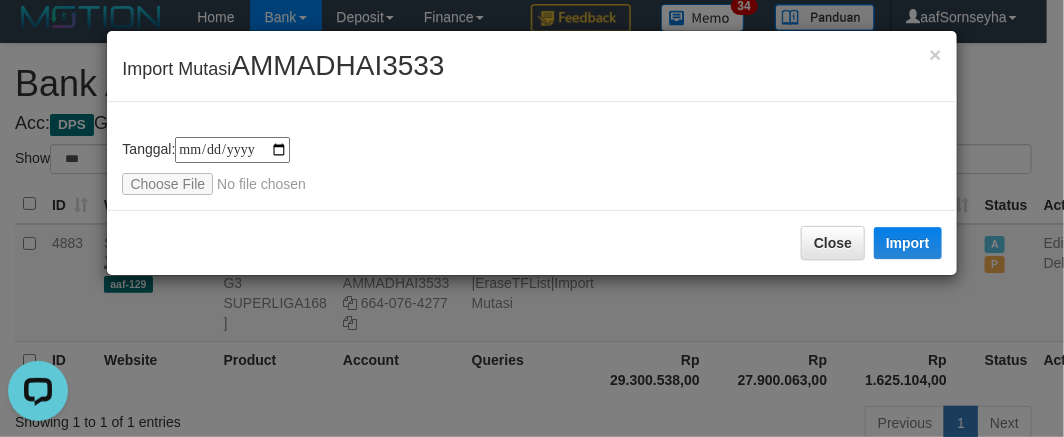 scroll, scrollTop: 0, scrollLeft: 0, axis: both 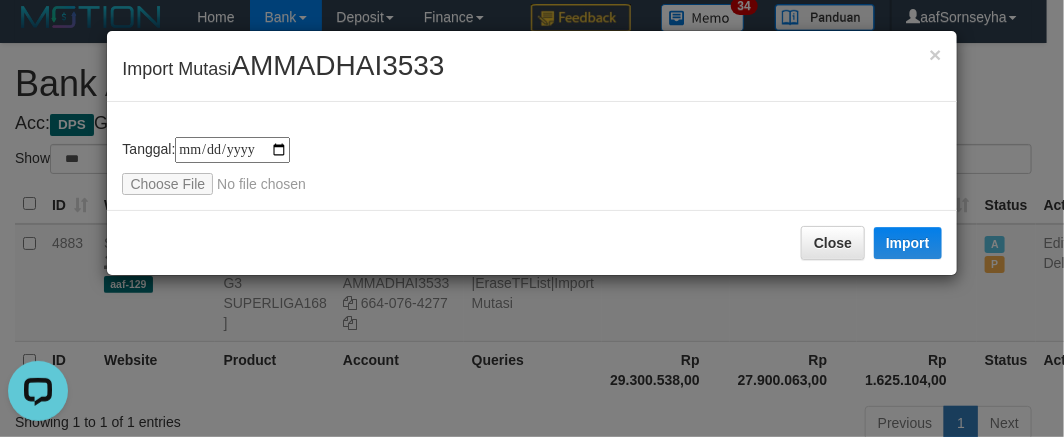 type on "**********" 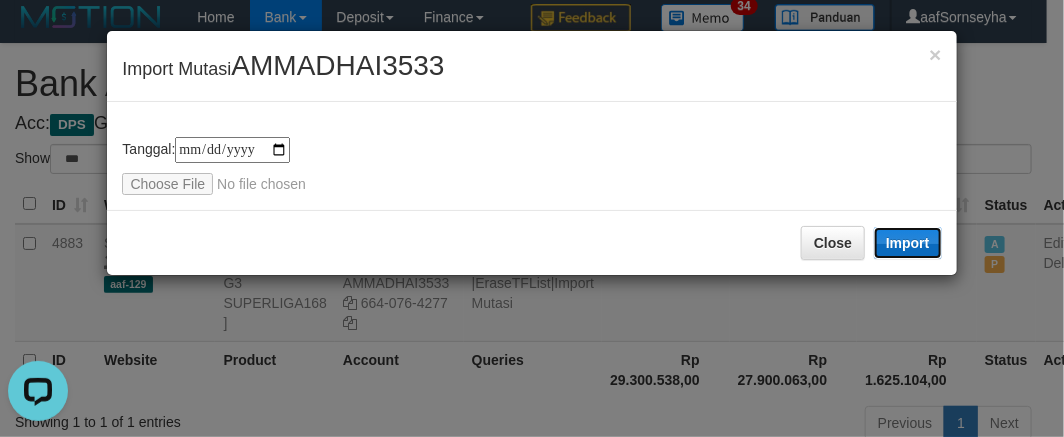 click on "Import" at bounding box center (908, 243) 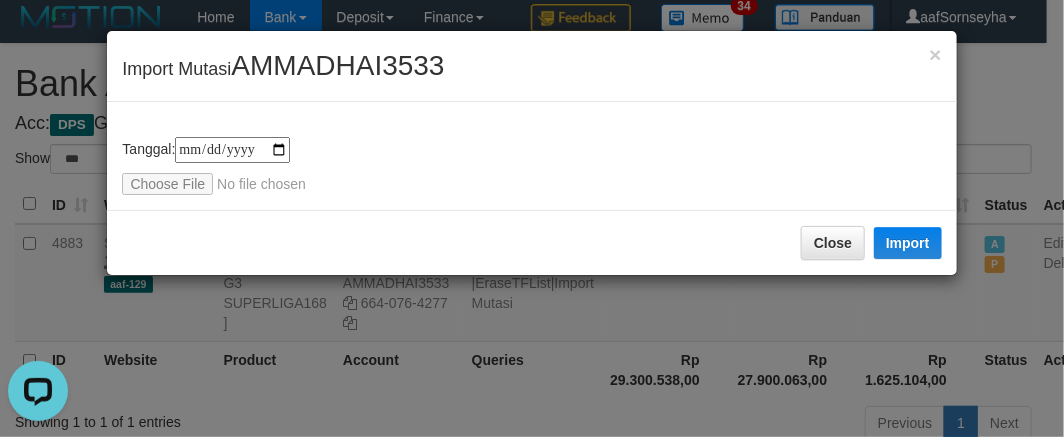 click on "**********" at bounding box center (532, 218) 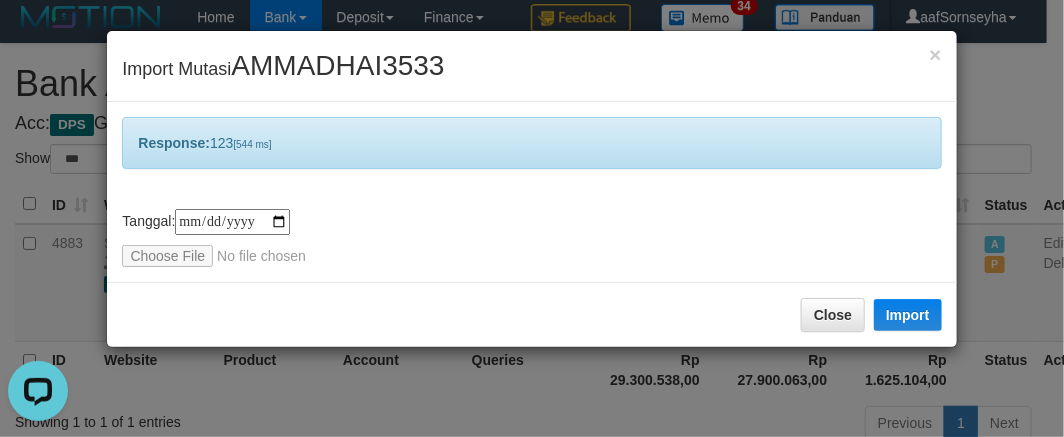 click on "**********" at bounding box center [532, 218] 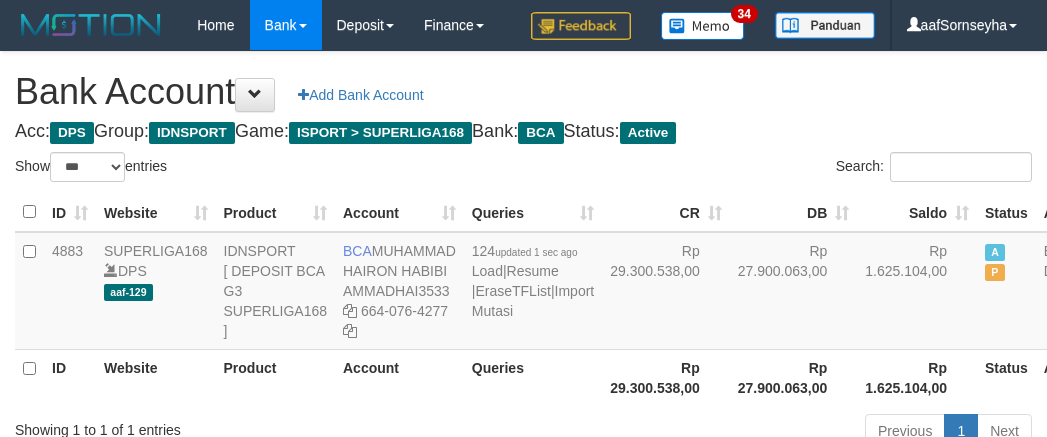 select on "***" 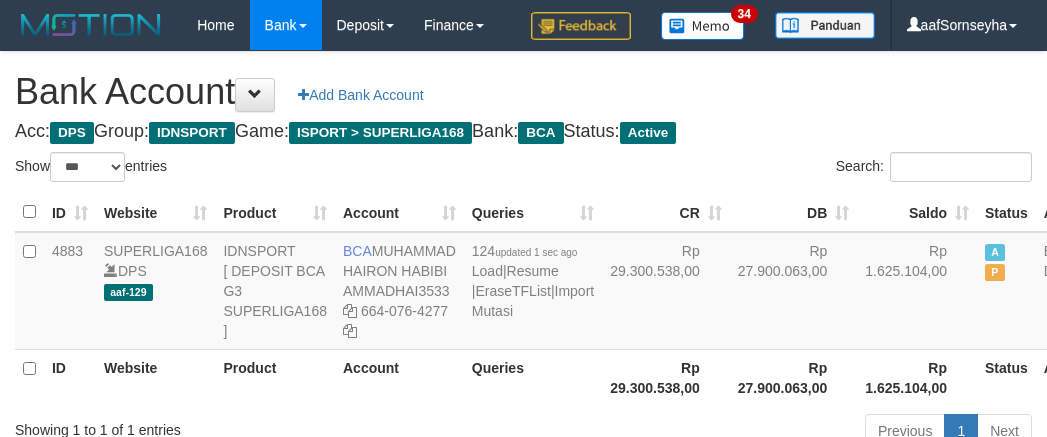 scroll, scrollTop: 8, scrollLeft: 0, axis: vertical 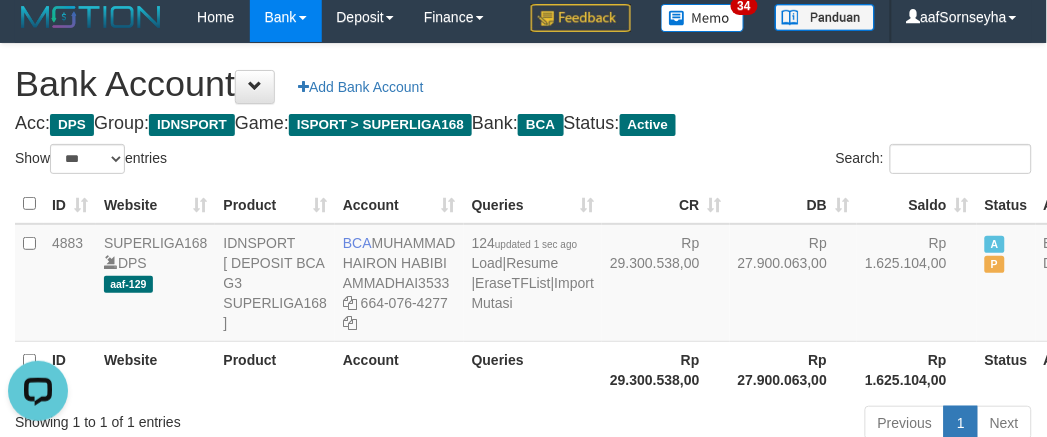 click on "Account" at bounding box center (399, 369) 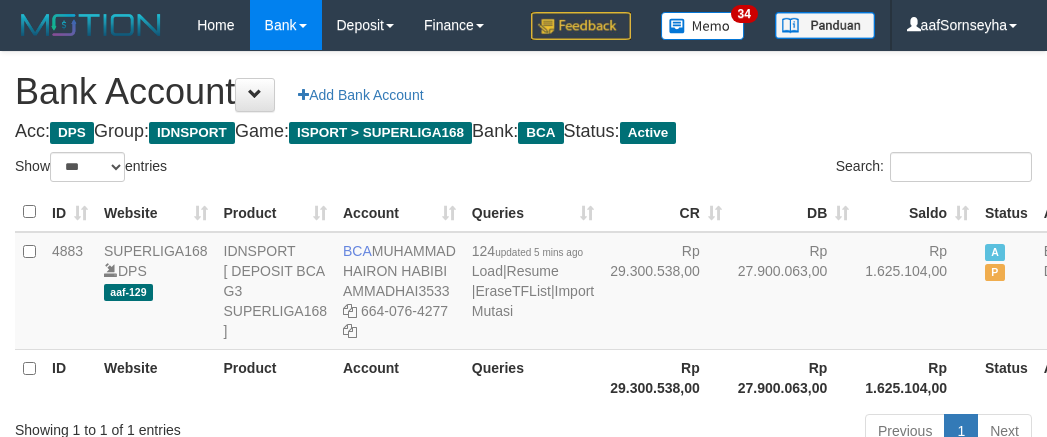 select on "***" 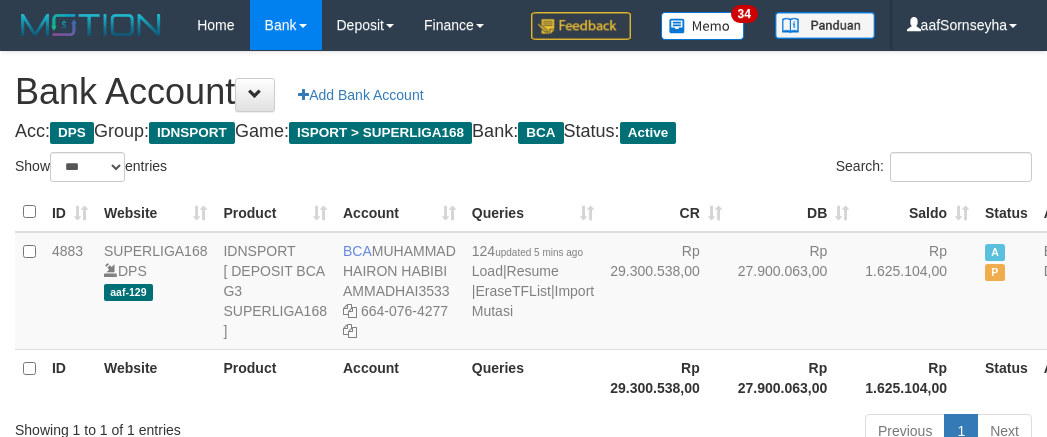 scroll, scrollTop: 8, scrollLeft: 0, axis: vertical 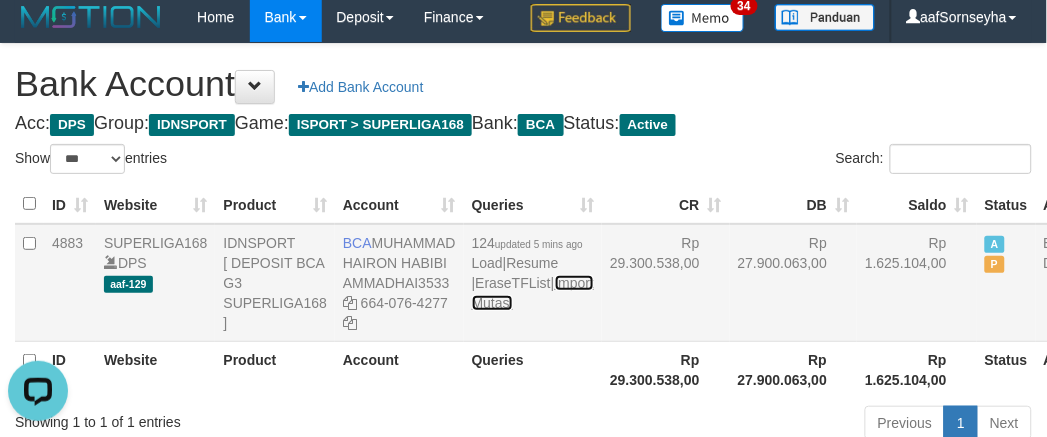 click on "Import Mutasi" at bounding box center (533, 293) 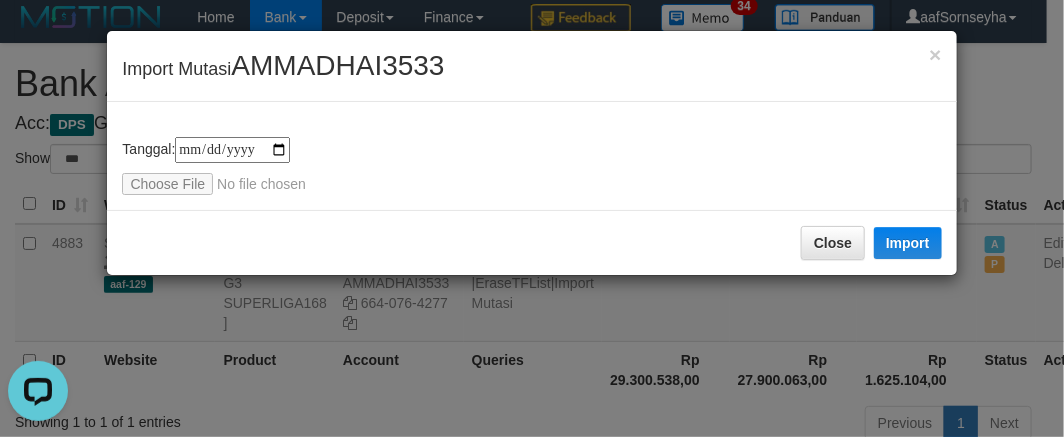 type on "**********" 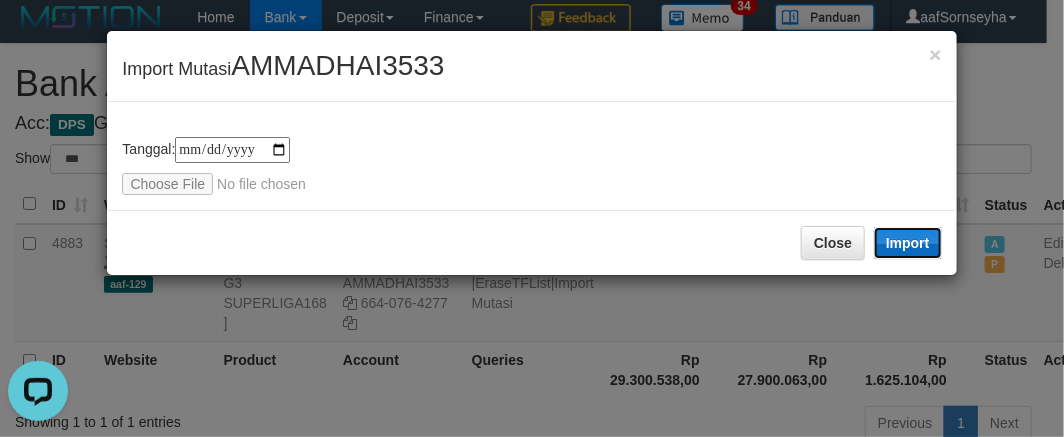 click on "Import" at bounding box center (908, 243) 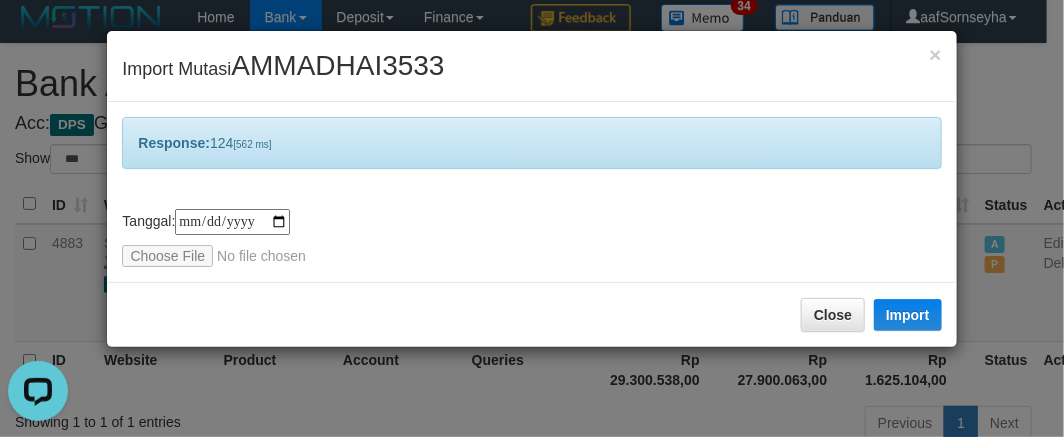 click on "×
Import Mutasi  [USERNAME]
Response:  124  [562 ms]
tanggal transaksi debet kredit saldo 1 2 3 4 5 6 7 8 9 10 11 12 13 14 15 16 17 18 19 20 21   tanggal transaksi debet kredit saldo   1 2 3 4 5 6 7 8 9 10 11 12 13 14 15 16 17 18 19 20 21
Tanggal:  [DATE]
Close
Import" at bounding box center [532, 218] 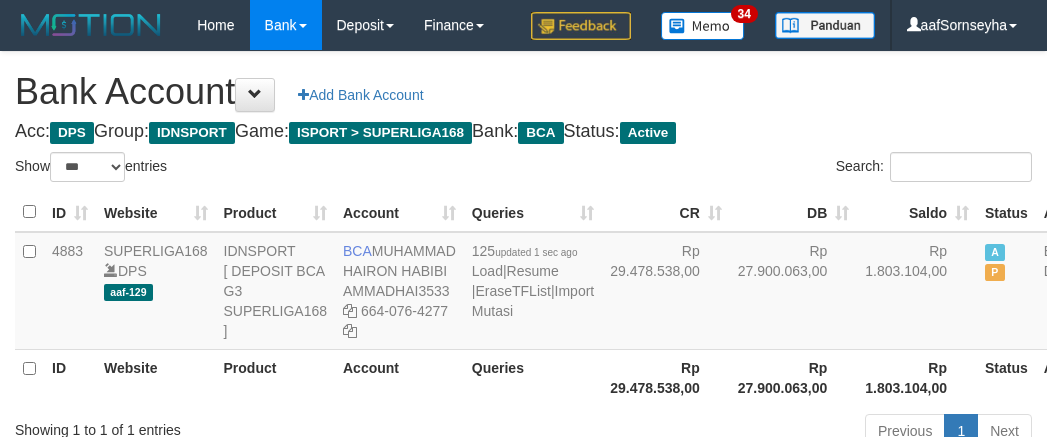 select on "***" 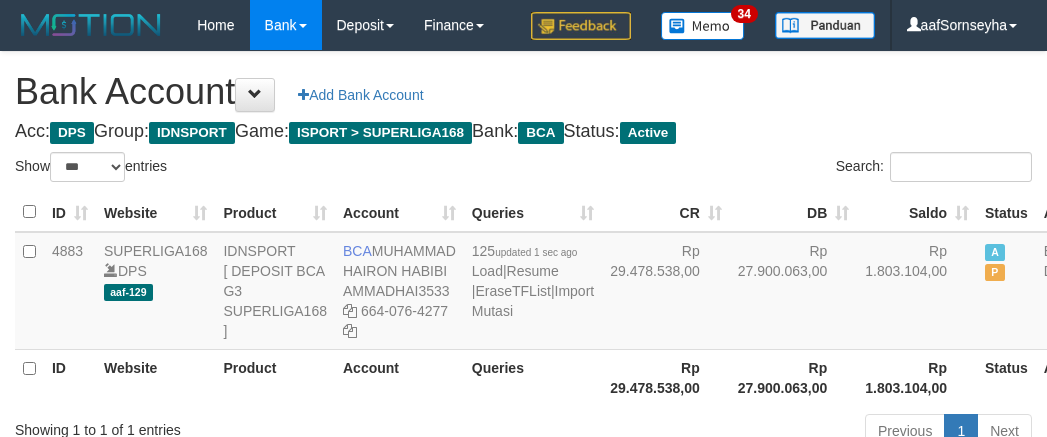 scroll, scrollTop: 8, scrollLeft: 0, axis: vertical 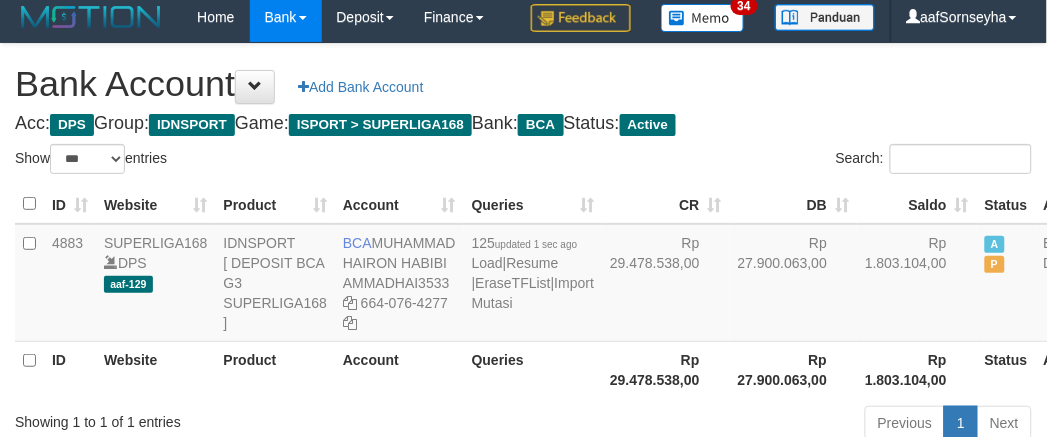 click on "Account" at bounding box center [399, 369] 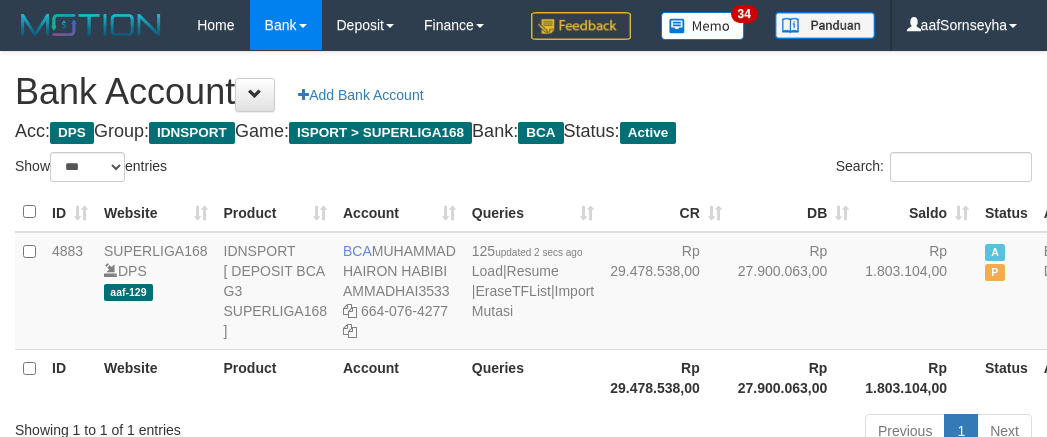 select on "***" 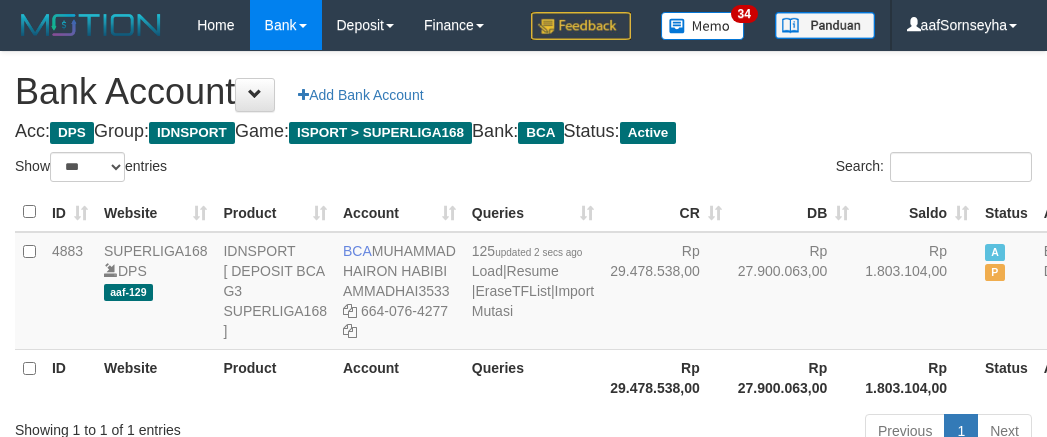 scroll, scrollTop: 8, scrollLeft: 0, axis: vertical 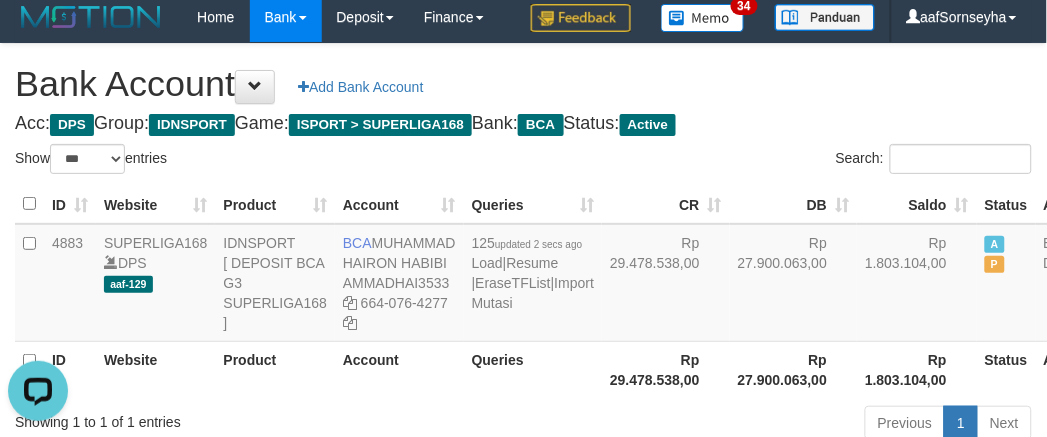 click on "Account" at bounding box center [399, 369] 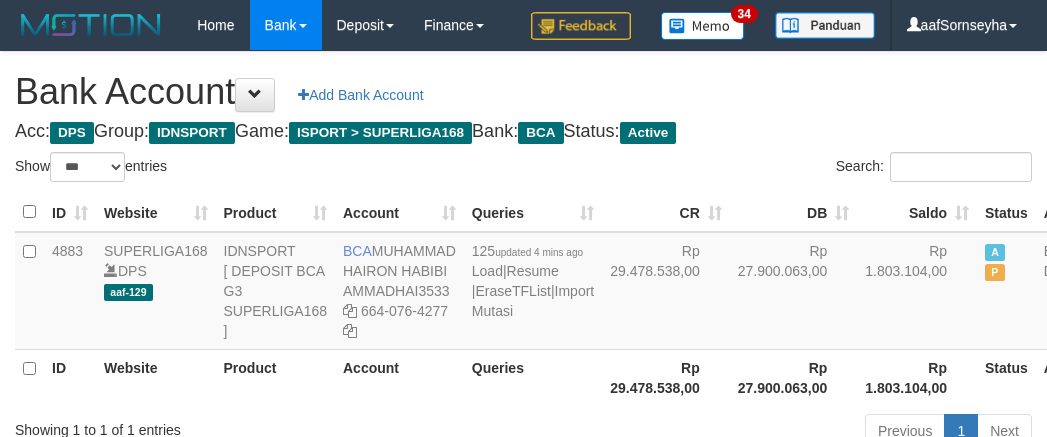 select on "***" 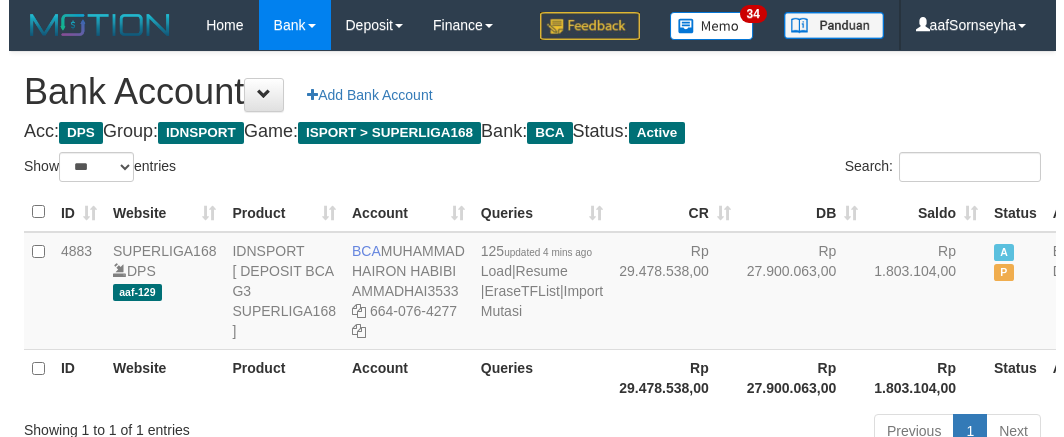 scroll, scrollTop: 8, scrollLeft: 0, axis: vertical 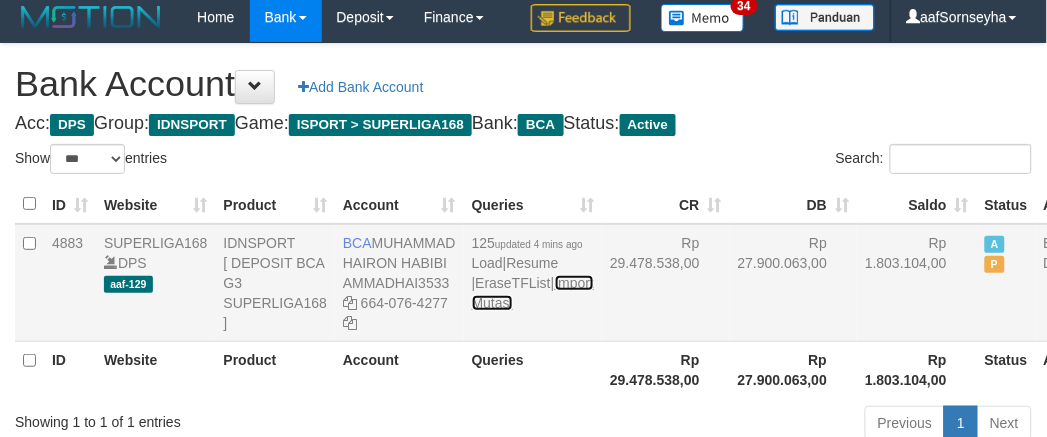 click on "Import Mutasi" at bounding box center [533, 293] 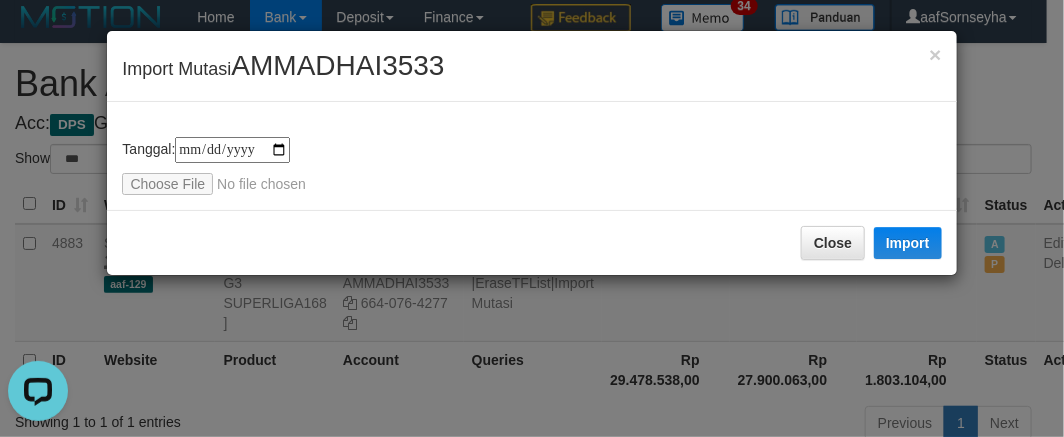 scroll, scrollTop: 0, scrollLeft: 0, axis: both 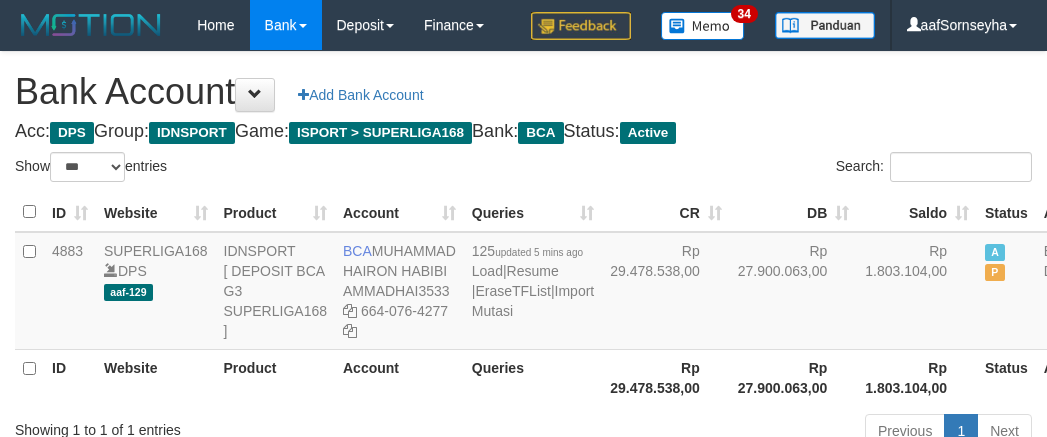 select on "***" 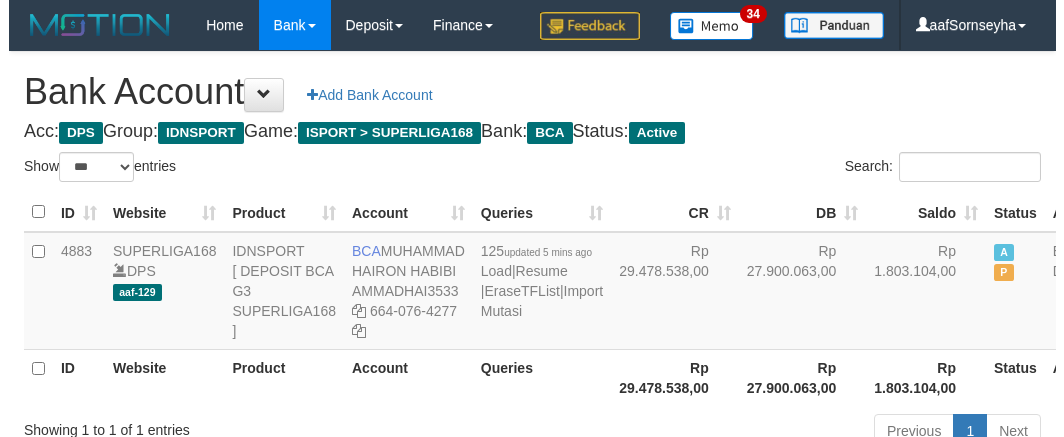 scroll, scrollTop: 8, scrollLeft: 0, axis: vertical 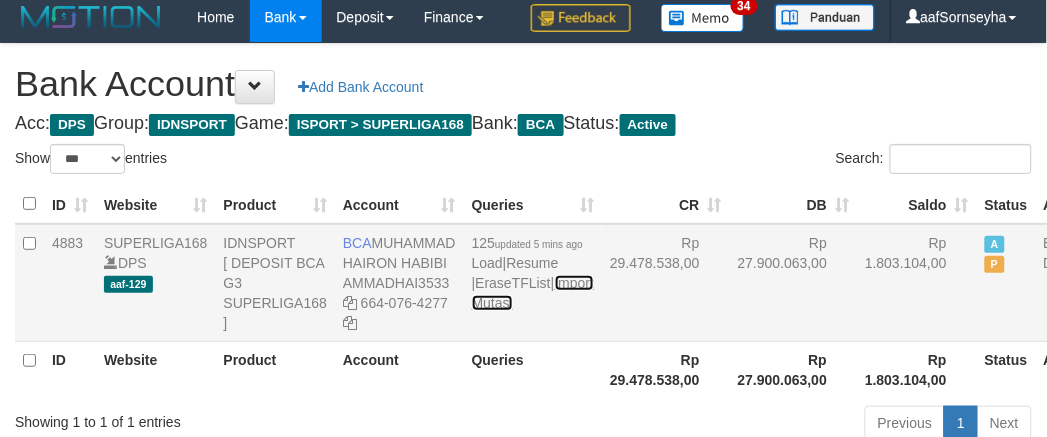 click on "Import Mutasi" at bounding box center [533, 293] 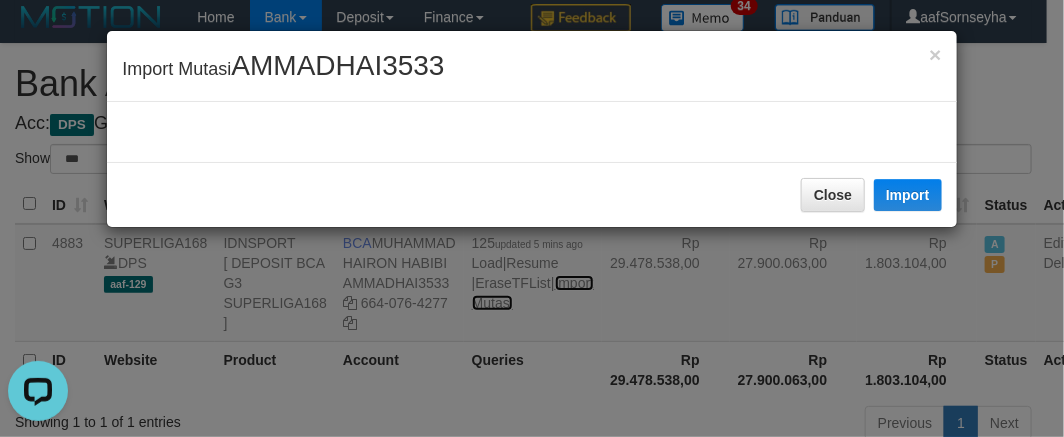 scroll, scrollTop: 0, scrollLeft: 0, axis: both 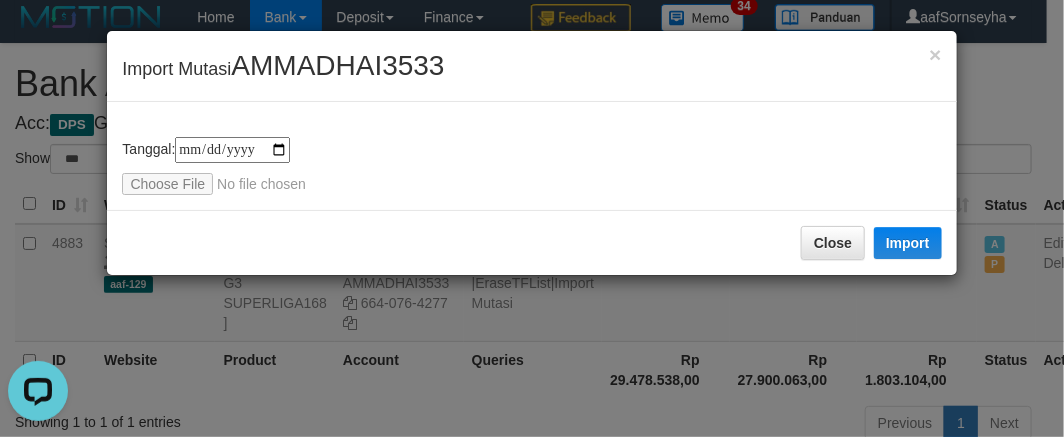 click on "**********" at bounding box center (532, 218) 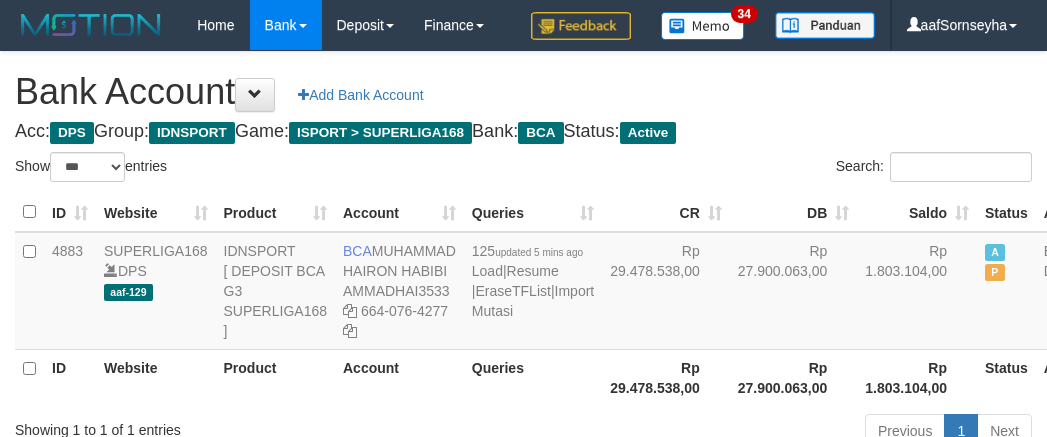 select on "***" 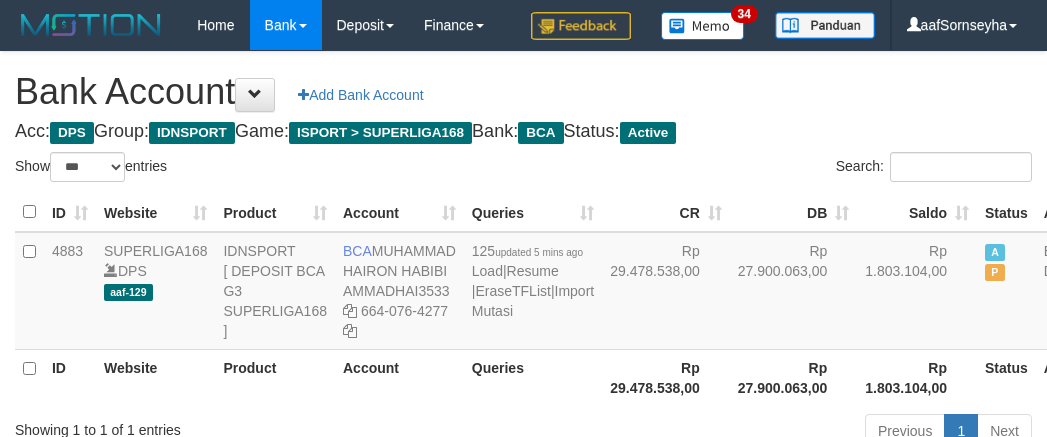 scroll, scrollTop: 8, scrollLeft: 0, axis: vertical 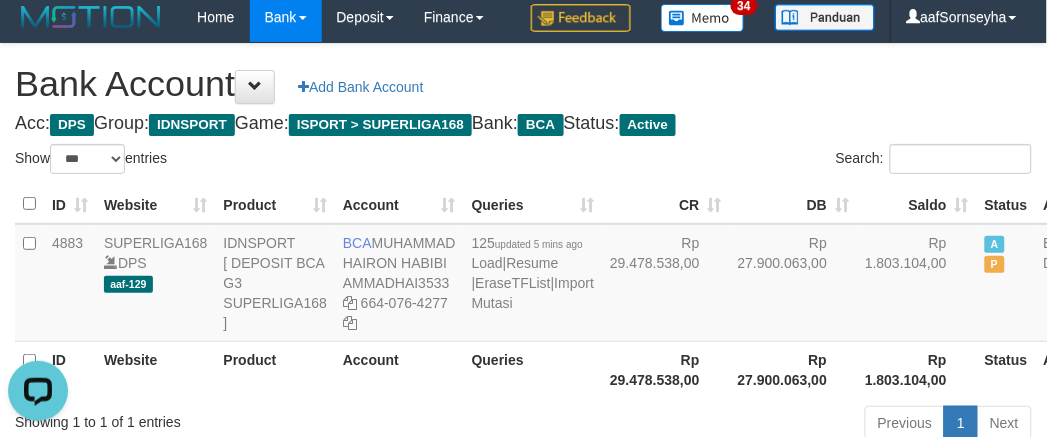 click on "Account" at bounding box center (399, 369) 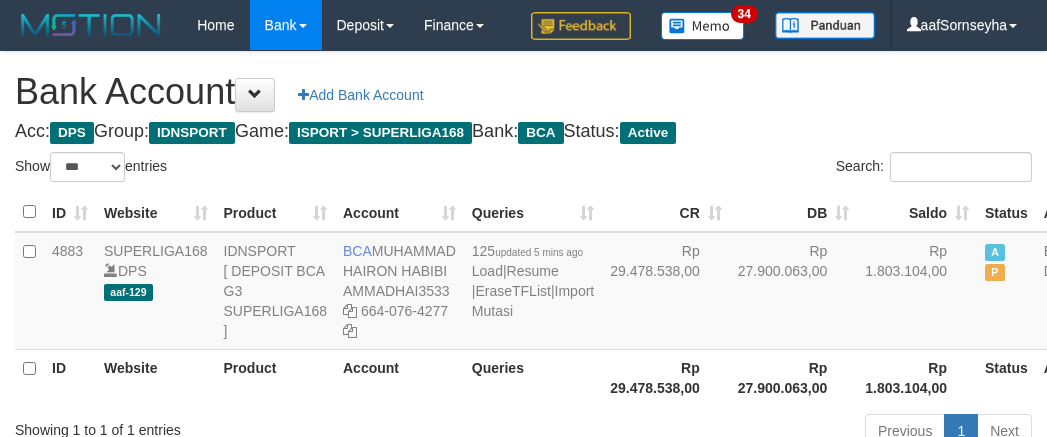 select on "***" 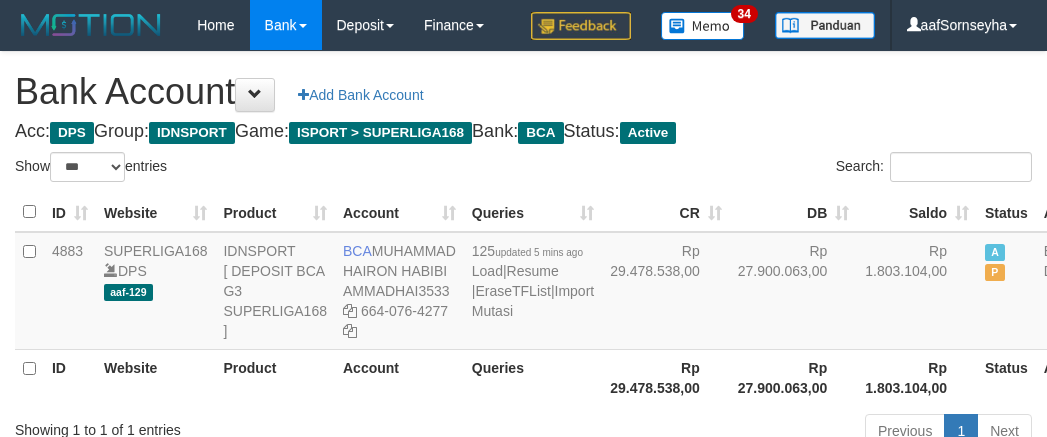scroll, scrollTop: 8, scrollLeft: 0, axis: vertical 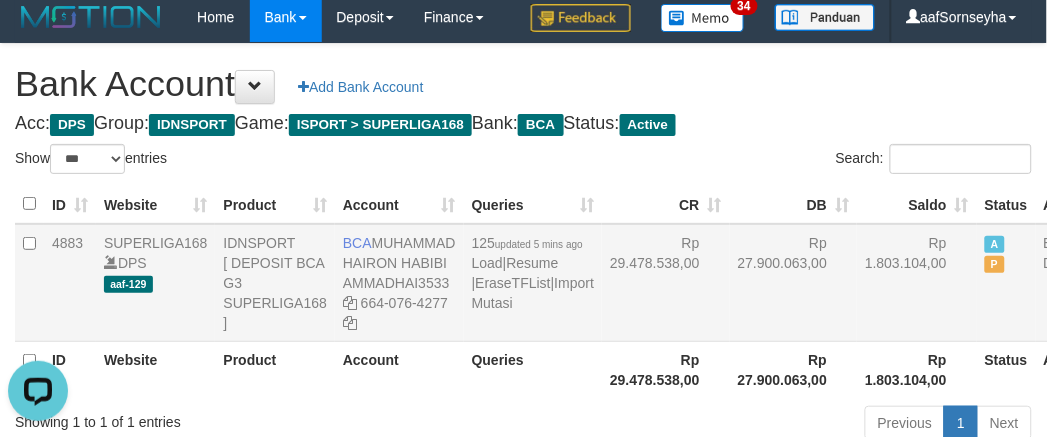 click on "BCA
[FIRST] [MIDDLE] [LAST]
[USERNAME]
[PHONE]" at bounding box center (399, 283) 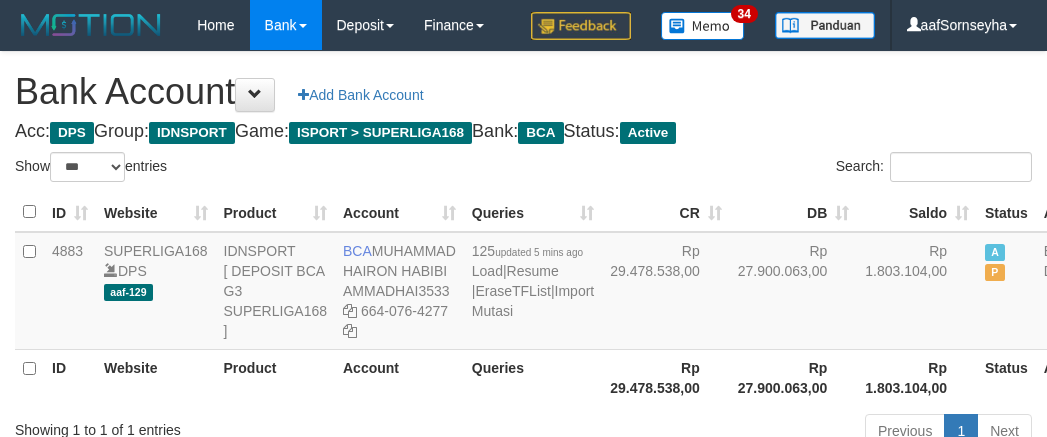 select on "***" 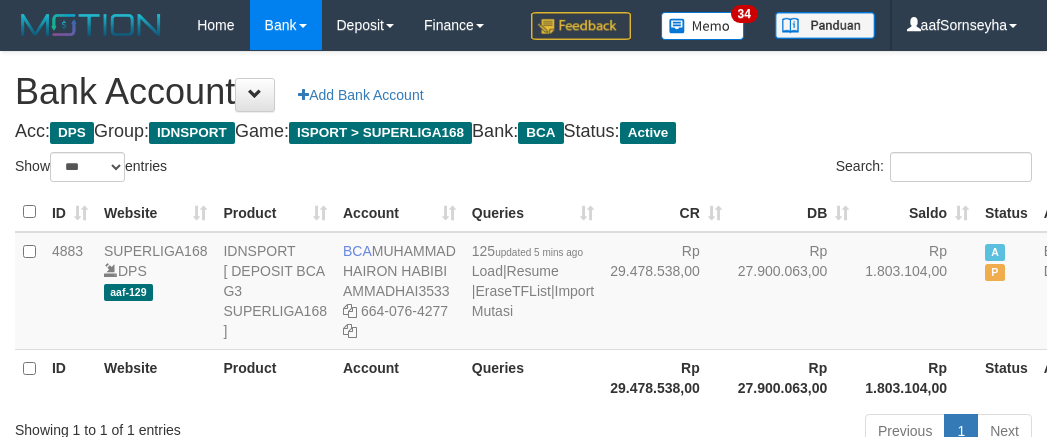 scroll, scrollTop: 8, scrollLeft: 0, axis: vertical 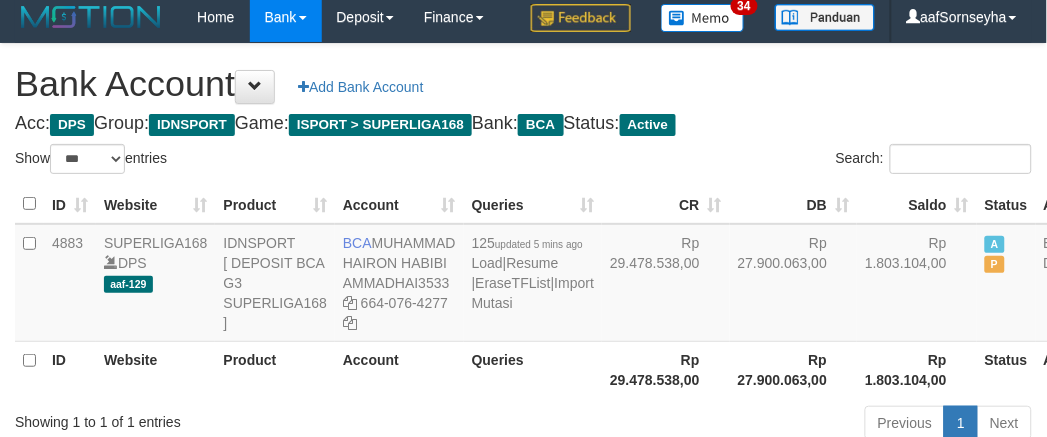 click on "Account" at bounding box center [399, 369] 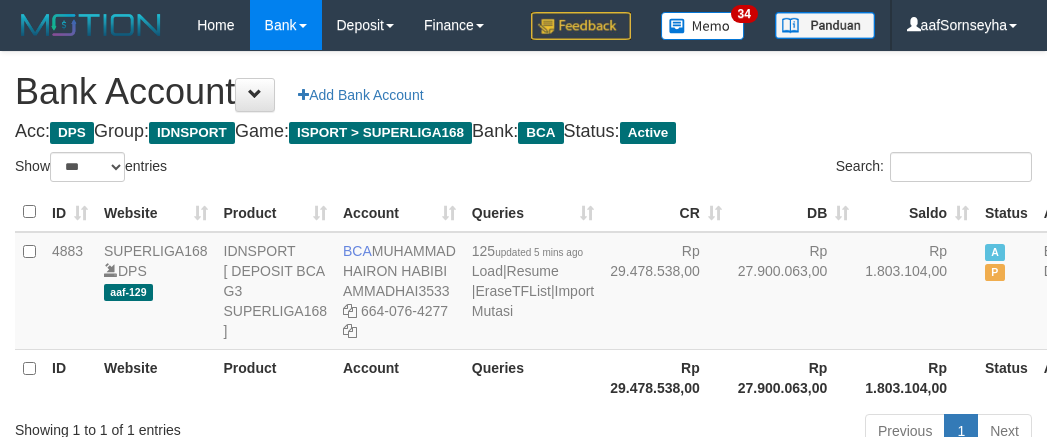 select on "***" 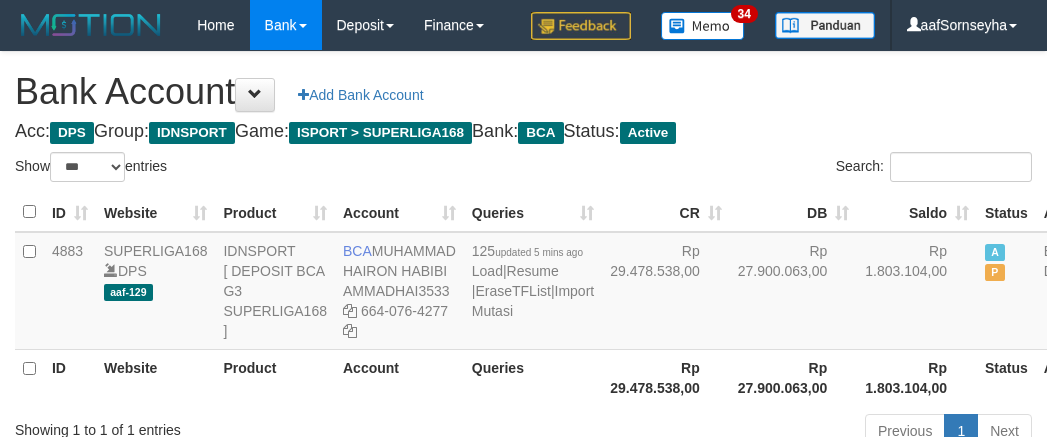 scroll, scrollTop: 8, scrollLeft: 0, axis: vertical 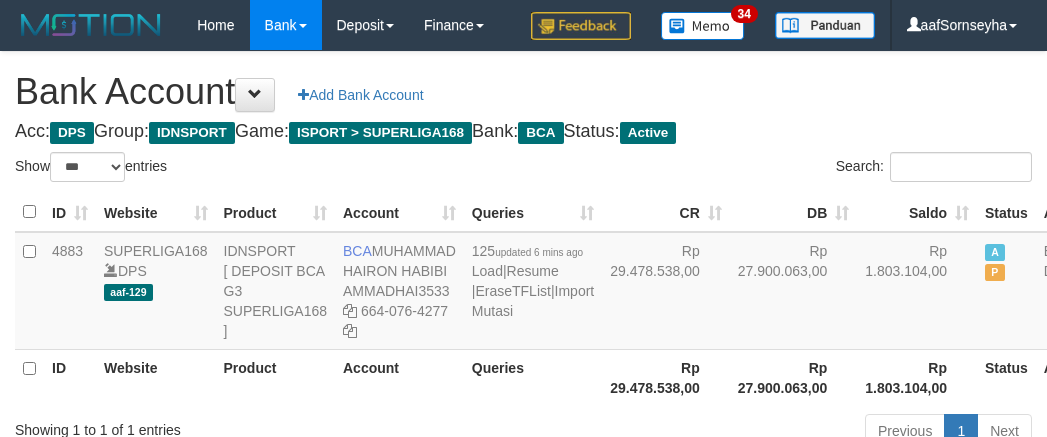 select on "***" 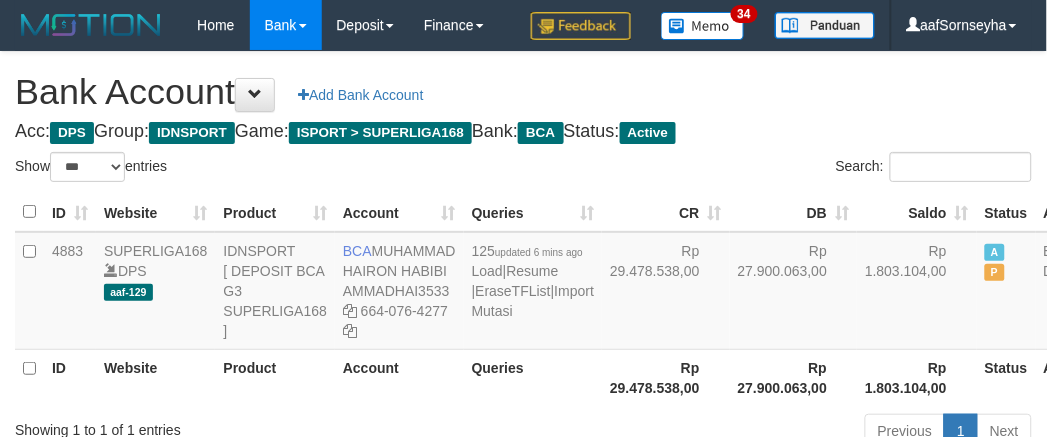 scroll, scrollTop: 171, scrollLeft: 0, axis: vertical 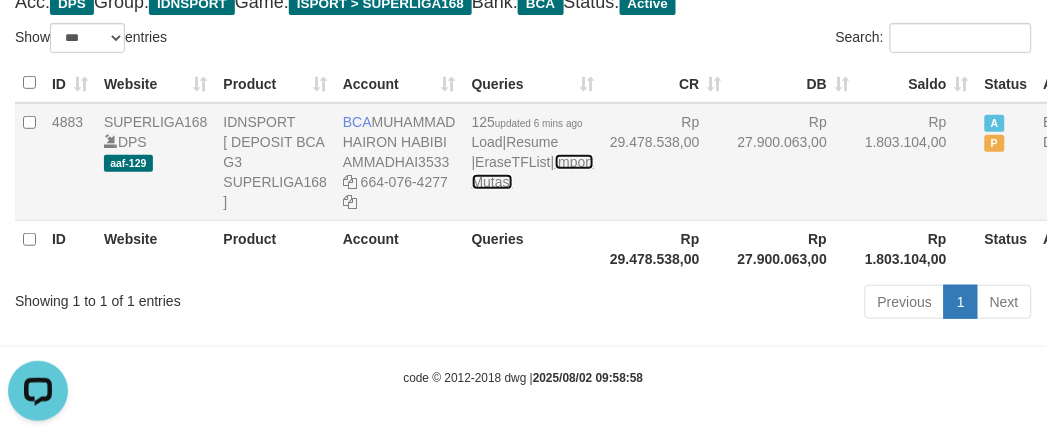 click on "Import Mutasi" at bounding box center [533, 172] 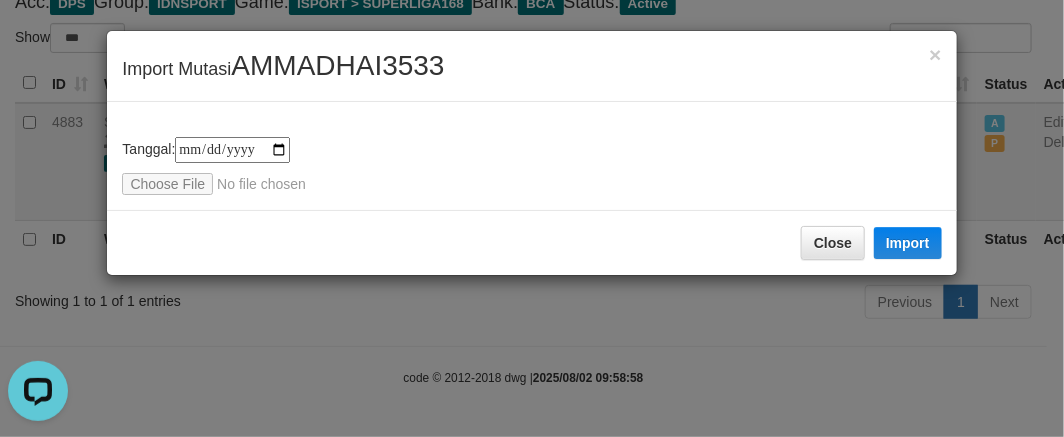 type on "**********" 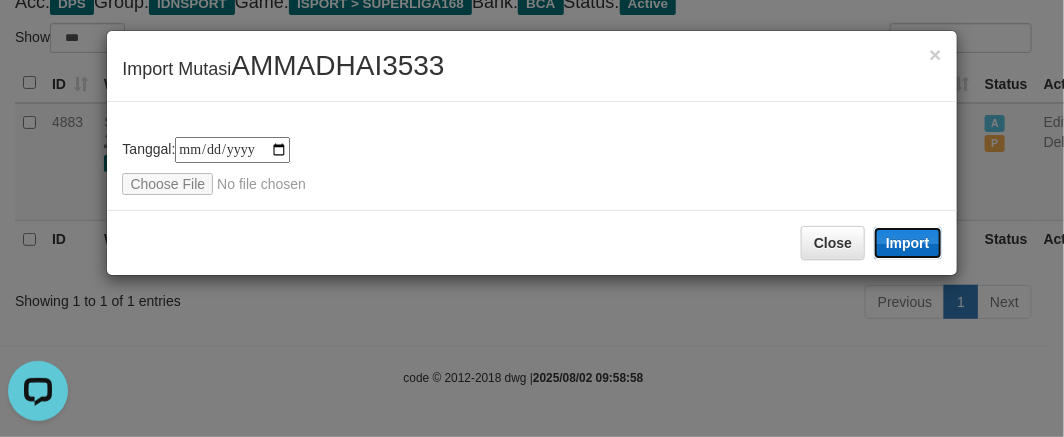 click on "Import" at bounding box center (908, 243) 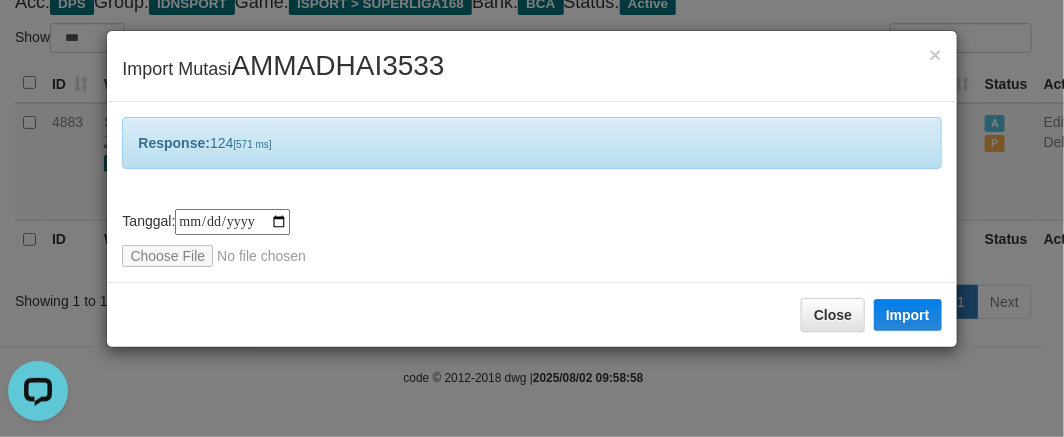 click on "**********" at bounding box center (532, 218) 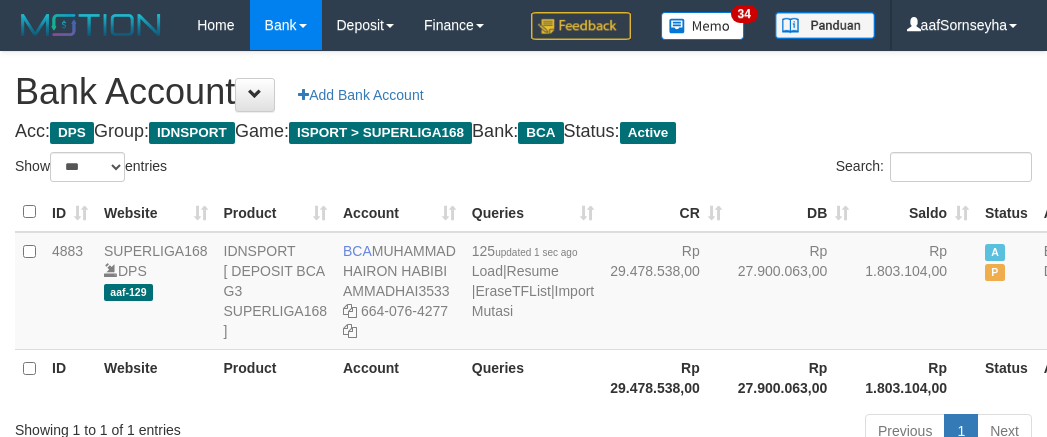 select on "***" 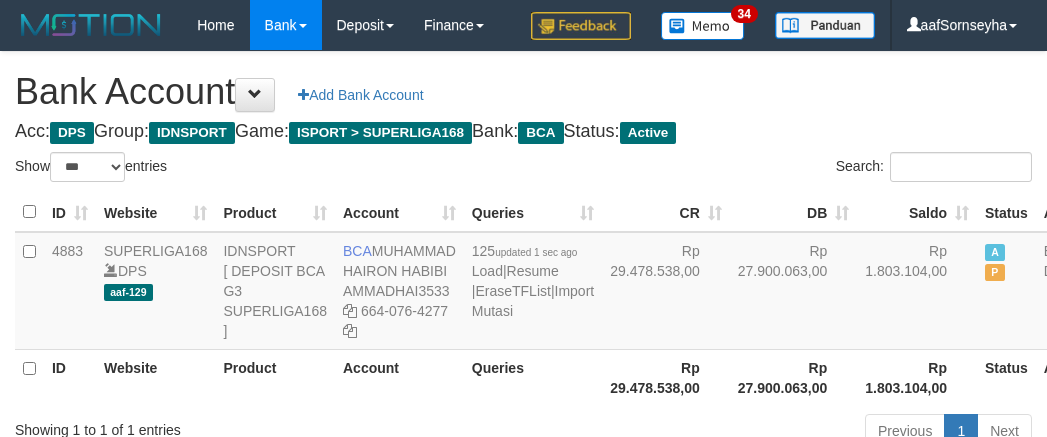 scroll, scrollTop: 165, scrollLeft: 0, axis: vertical 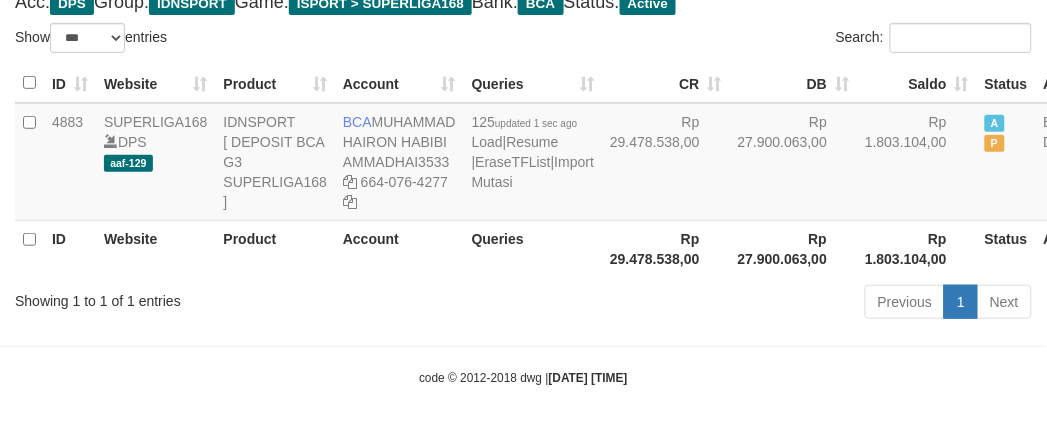 click on "code © 2012-2018 dwg |  2025/08/02 09:59:08" at bounding box center (523, 377) 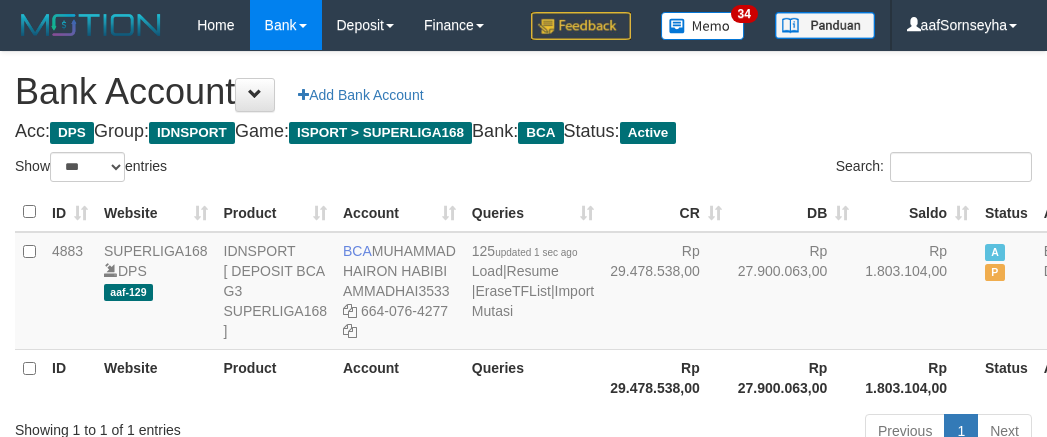 select on "***" 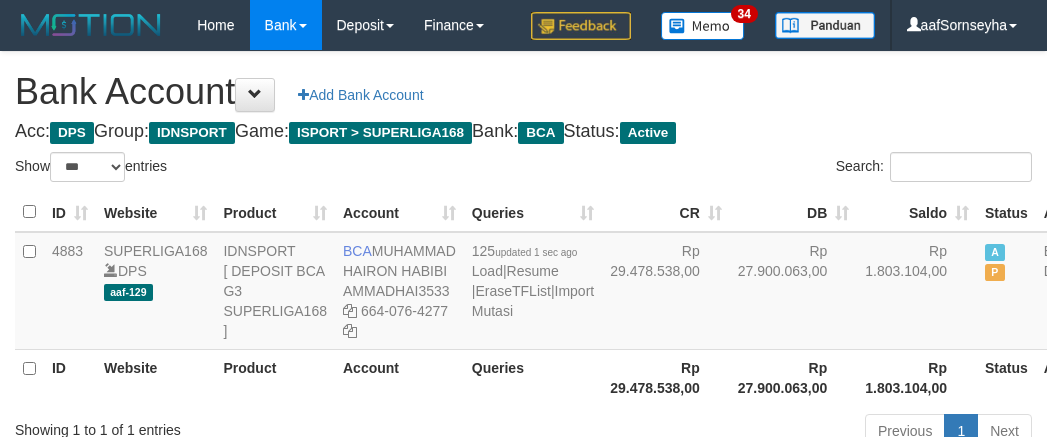 scroll, scrollTop: 165, scrollLeft: 0, axis: vertical 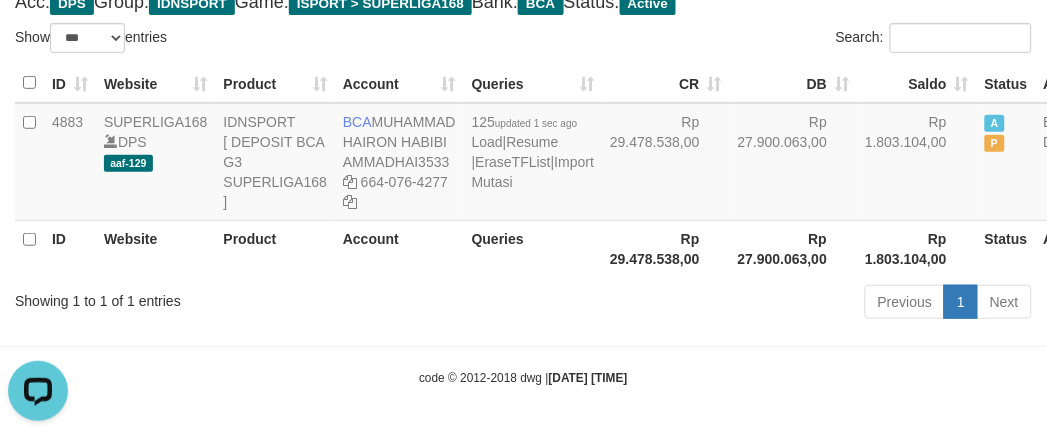 click on "Showing 1 to 1 of 1 entries Previous 1 Next" at bounding box center [523, 304] 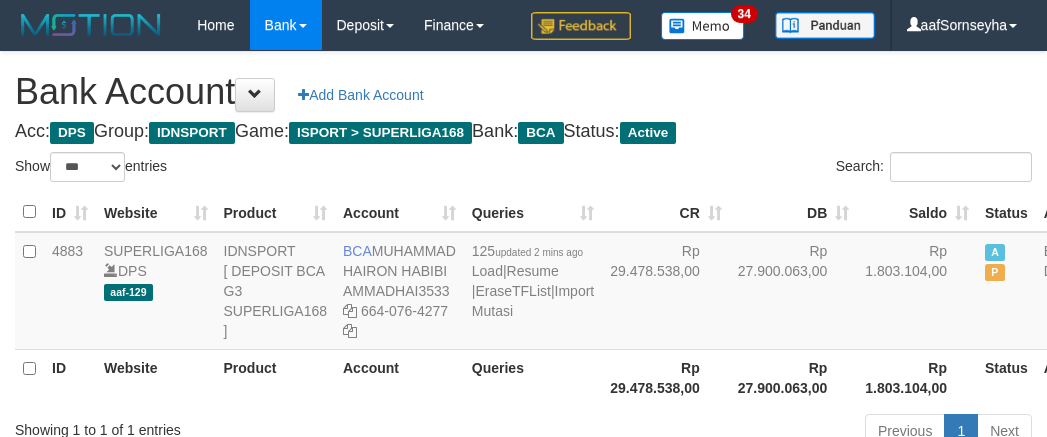 select on "***" 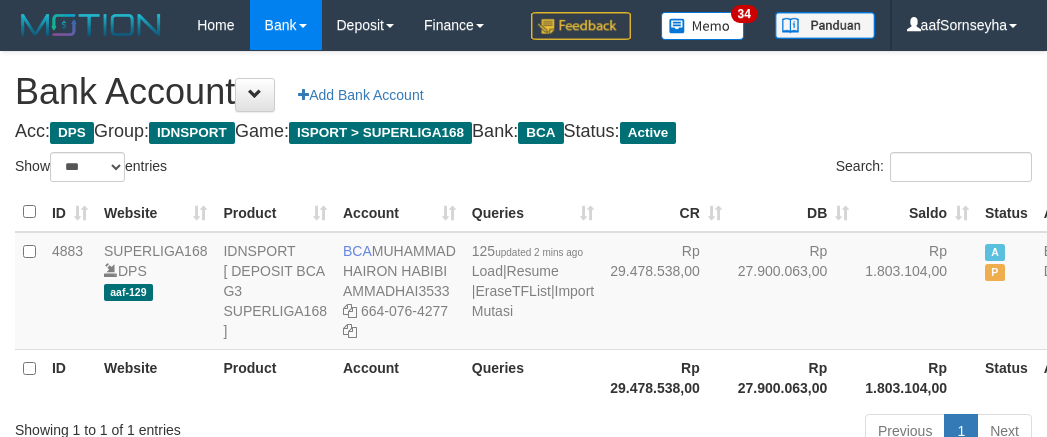 scroll, scrollTop: 160, scrollLeft: 0, axis: vertical 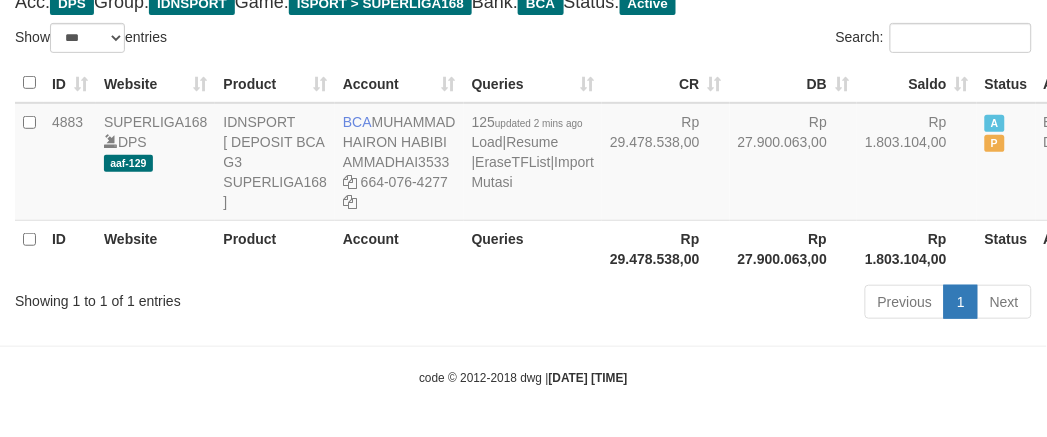 click on "Product" at bounding box center (275, 248) 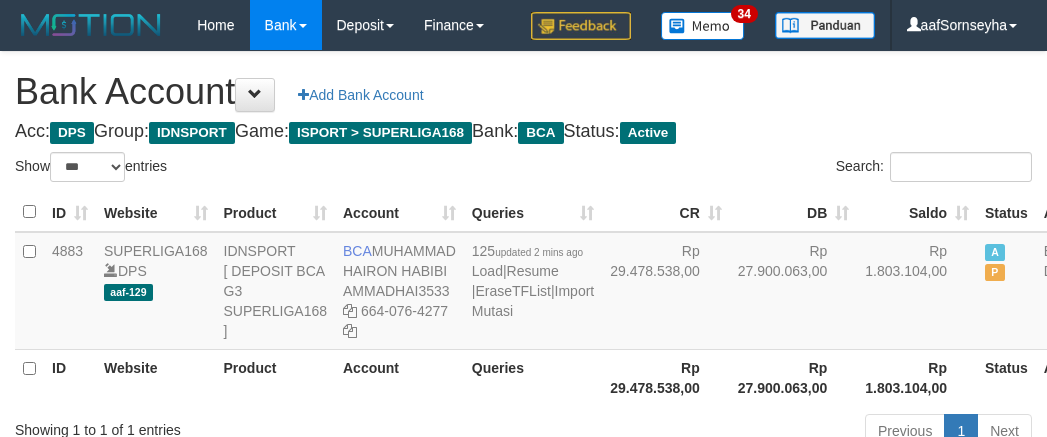 select on "***" 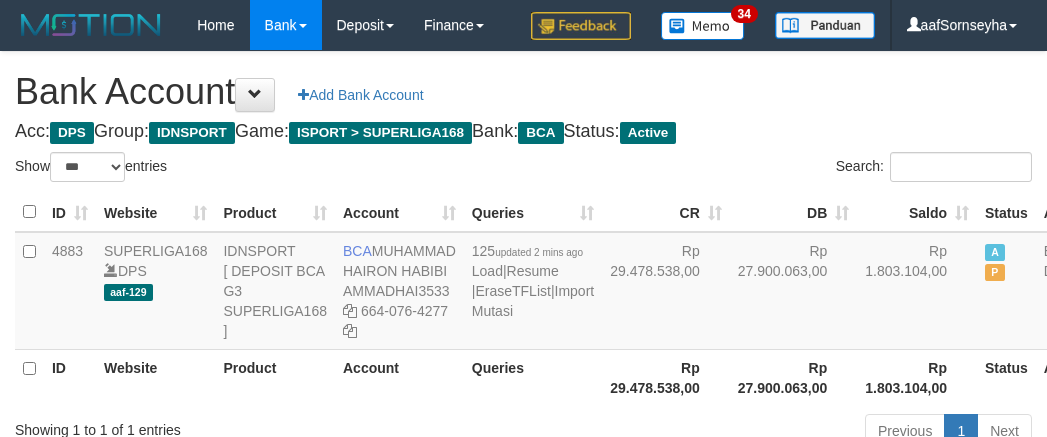 scroll, scrollTop: 154, scrollLeft: 0, axis: vertical 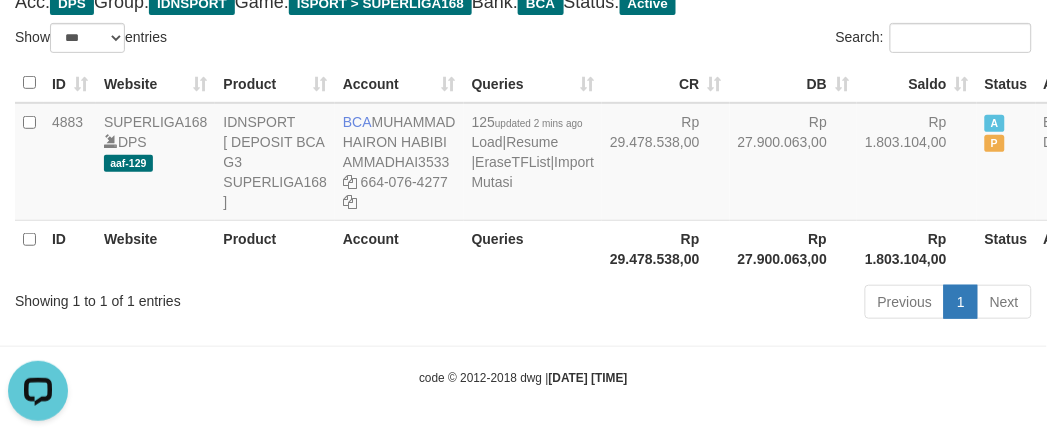 click on "Showing 1 to 1 of 1 entries Previous 1 Next" at bounding box center (523, 304) 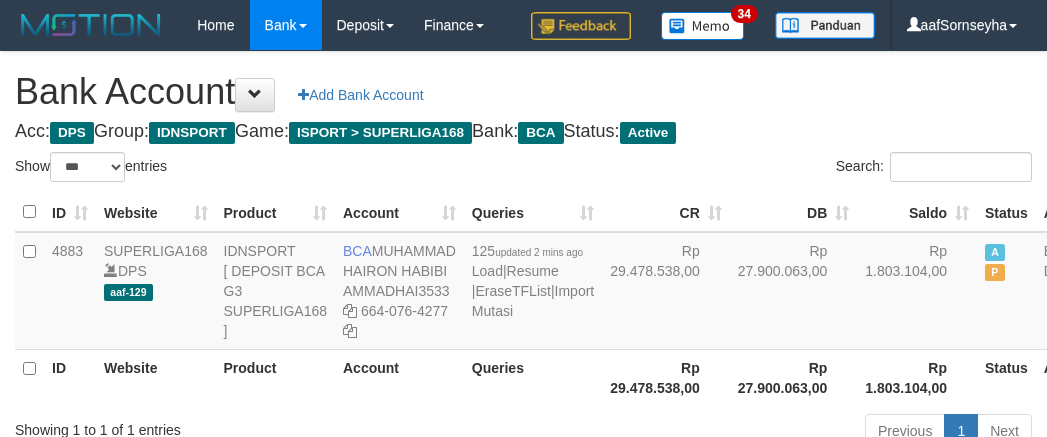 select on "***" 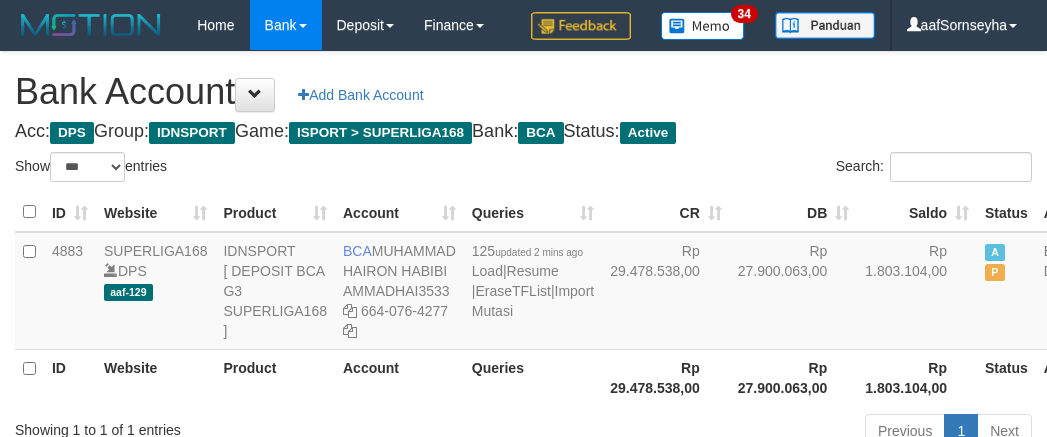 scroll, scrollTop: 148, scrollLeft: 0, axis: vertical 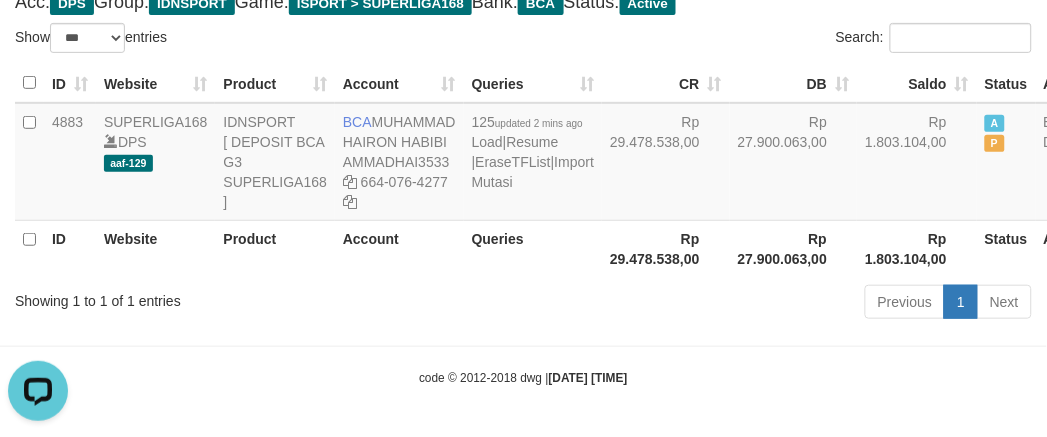 drag, startPoint x: 358, startPoint y: 337, endPoint x: 378, endPoint y: 337, distance: 20 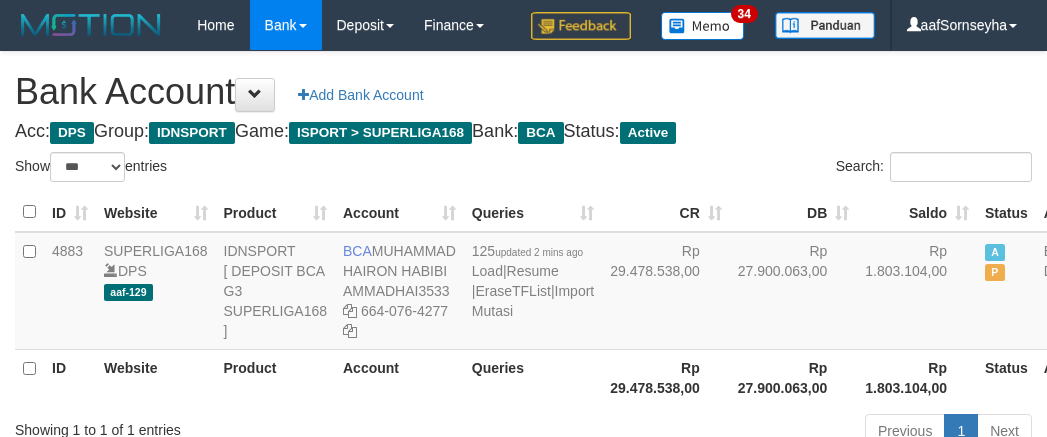 select on "***" 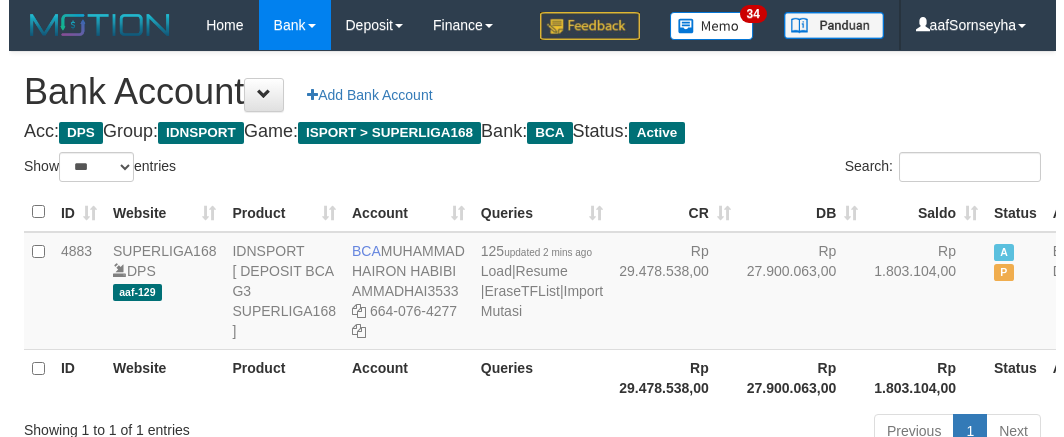 scroll, scrollTop: 148, scrollLeft: 0, axis: vertical 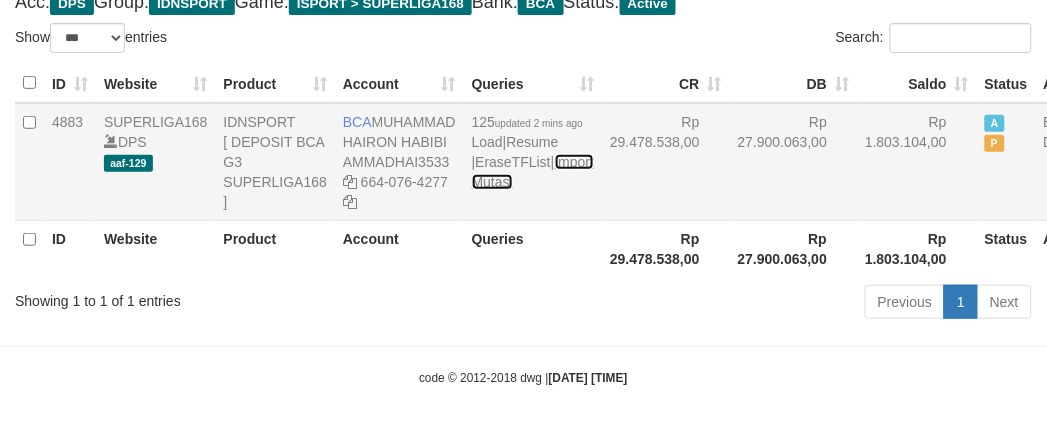click on "Import Mutasi" at bounding box center (533, 172) 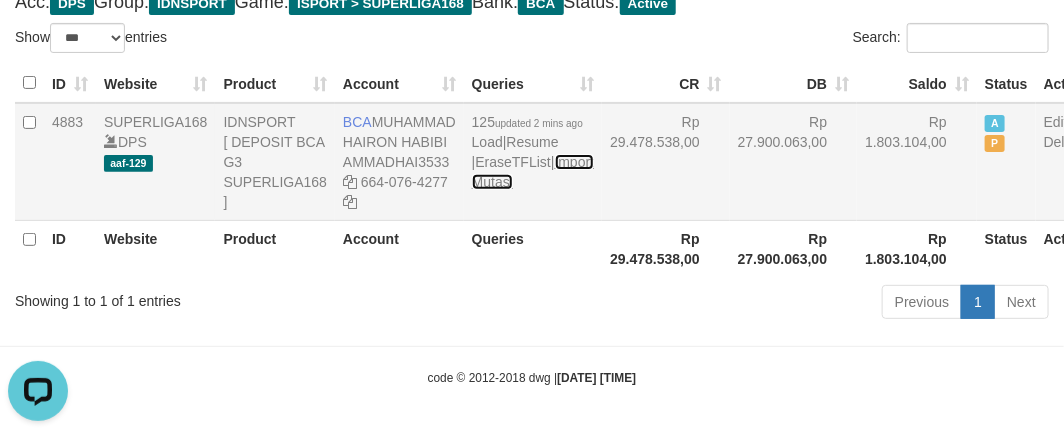 scroll, scrollTop: 0, scrollLeft: 0, axis: both 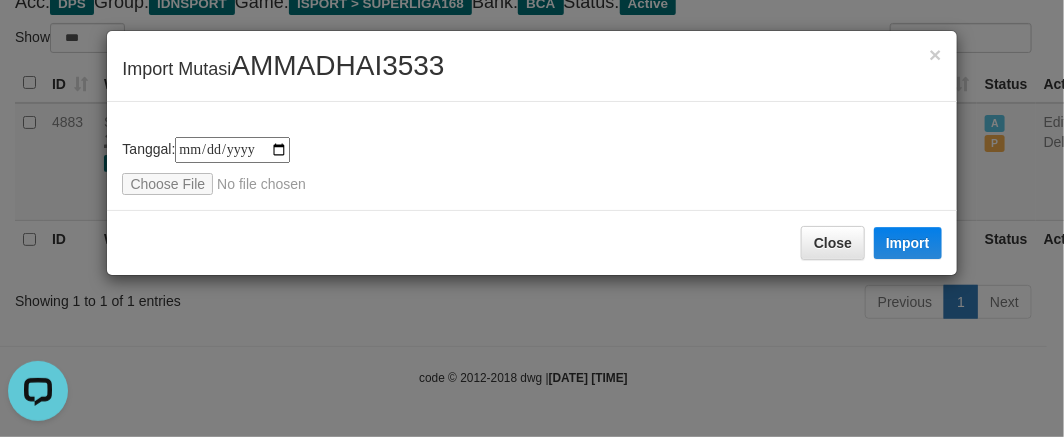 click on "**********" at bounding box center [532, 218] 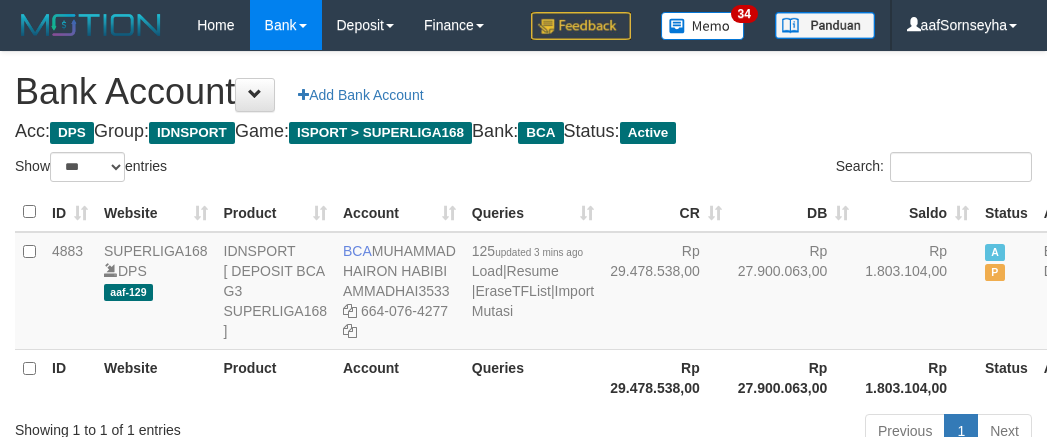 select on "***" 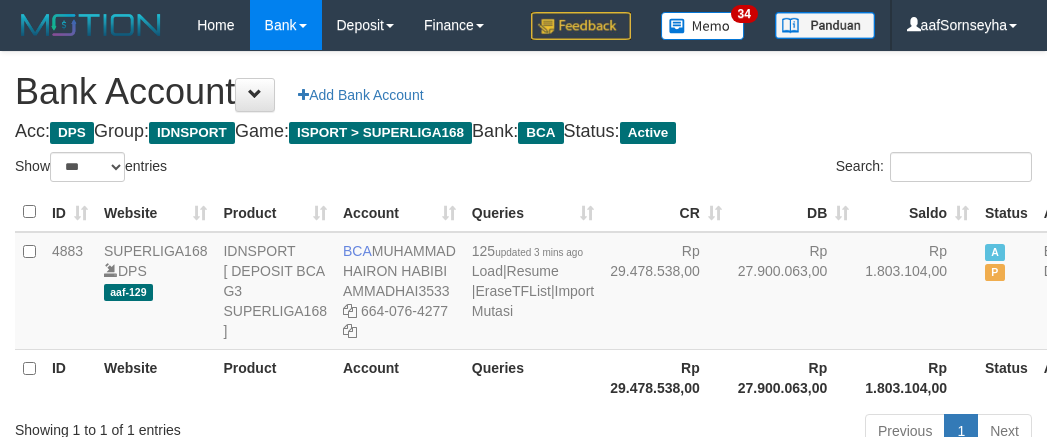 scroll, scrollTop: 148, scrollLeft: 0, axis: vertical 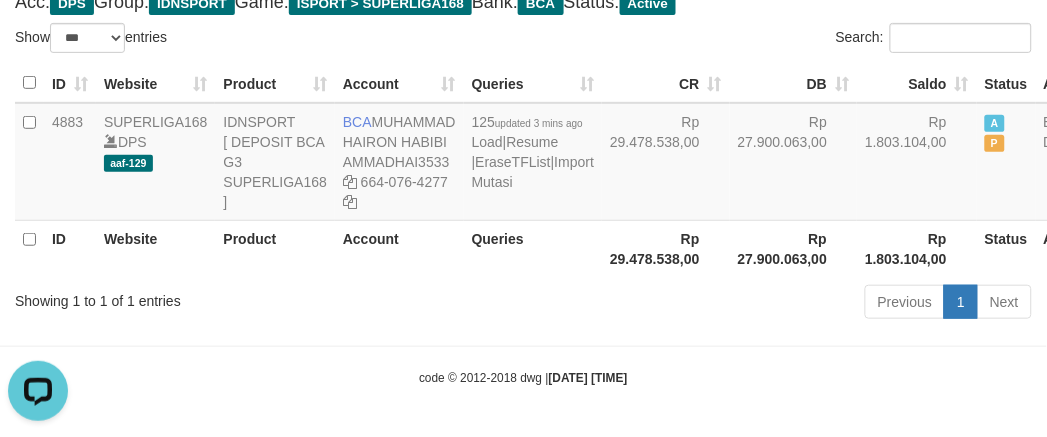click on "Showing 1 to 1 of 1 entries" at bounding box center (218, 297) 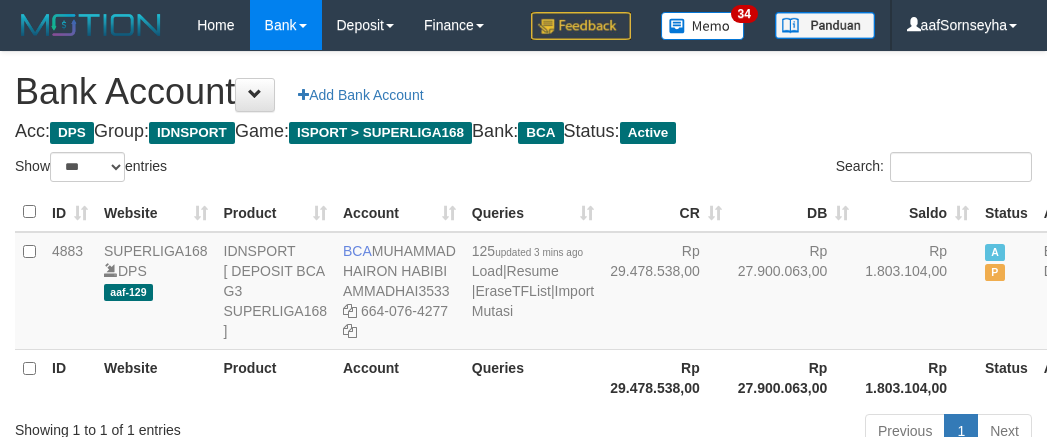 select on "***" 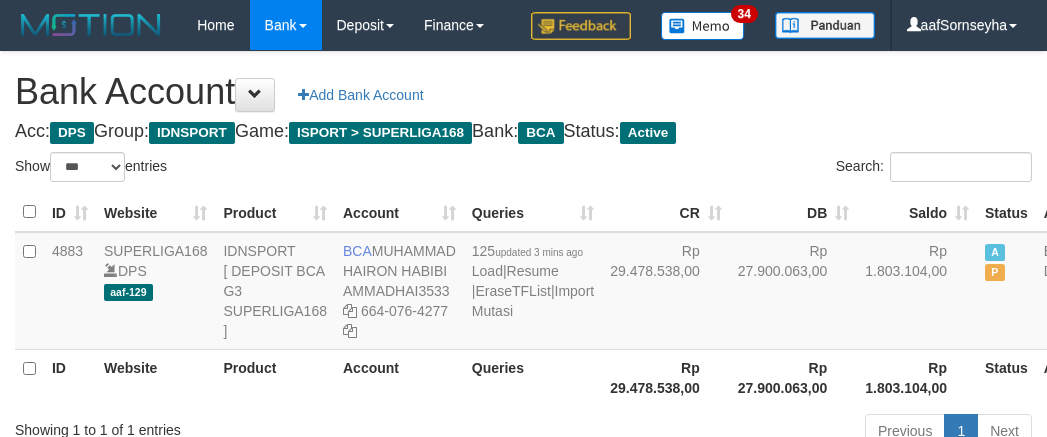 scroll, scrollTop: 148, scrollLeft: 0, axis: vertical 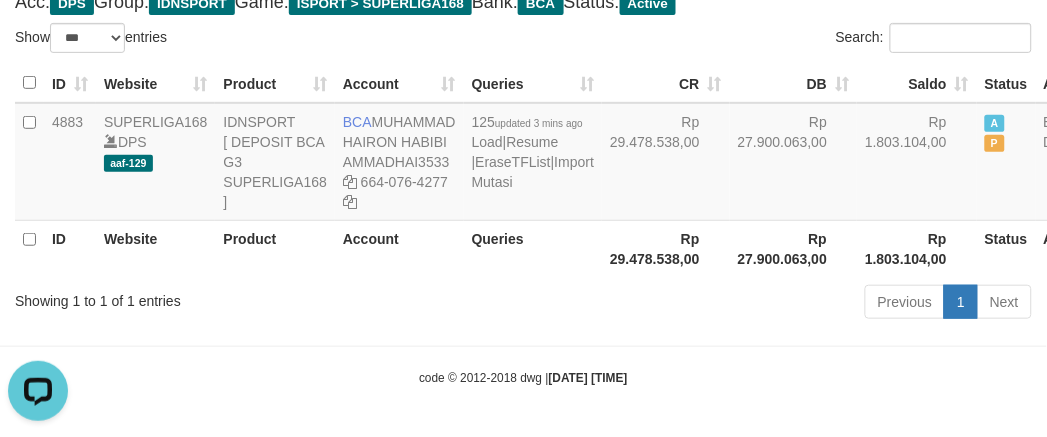 click on "Showing 1 to 1 of 1 entries" at bounding box center [218, 297] 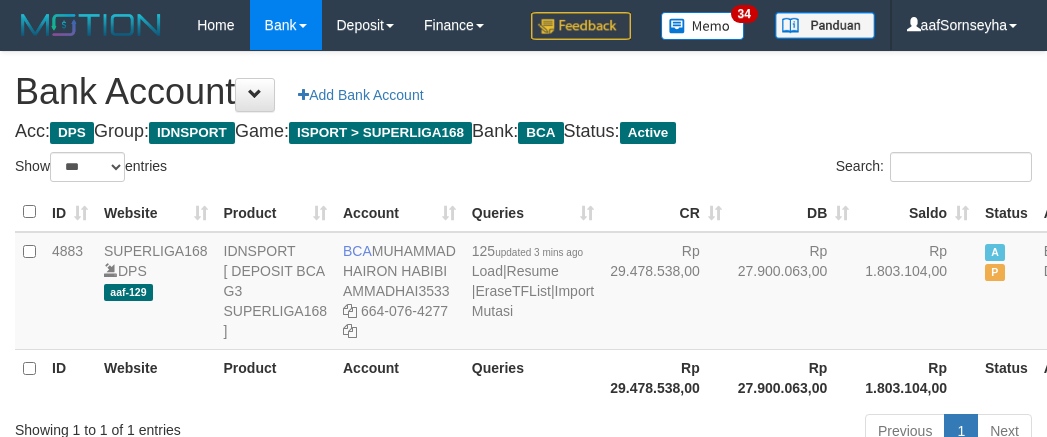 select on "***" 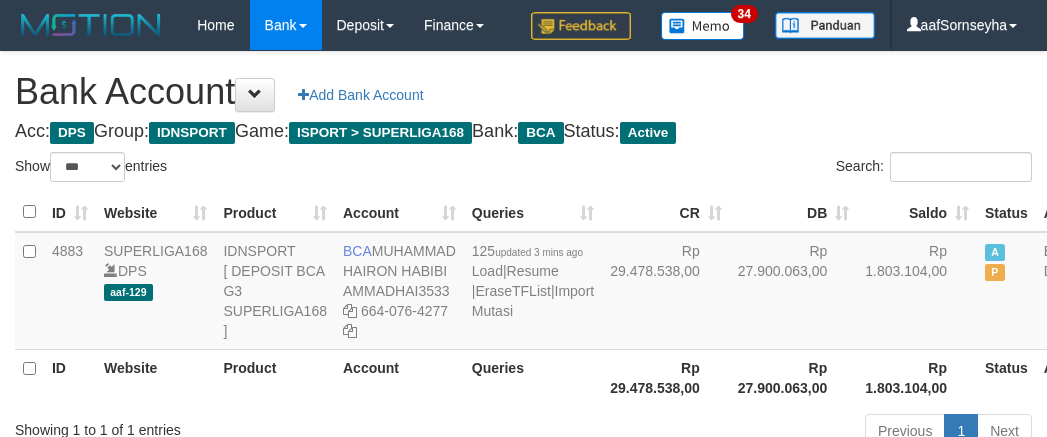 scroll, scrollTop: 148, scrollLeft: 0, axis: vertical 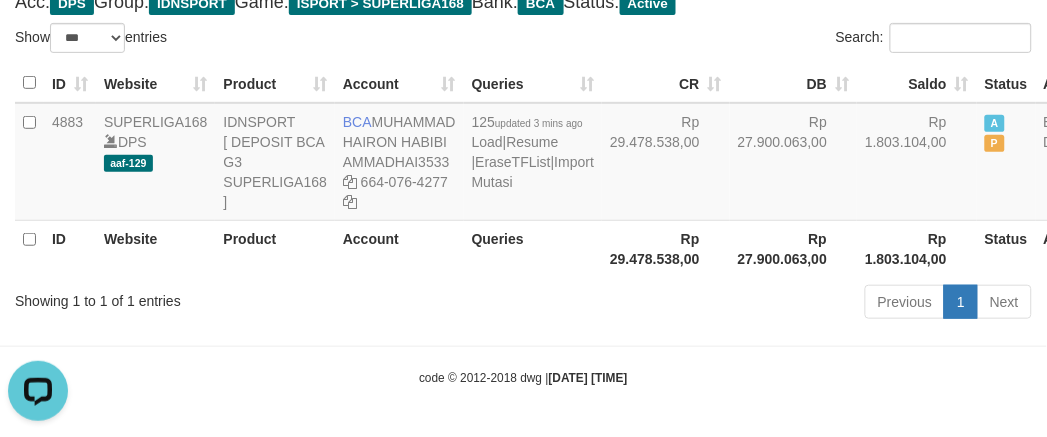 click on "Toggle navigation
Home
Bank
Account List
Load
By Website
Group
[ISPORT]													SUPERLIGA168
By Load Group (DPS)
34" at bounding box center [523, 154] 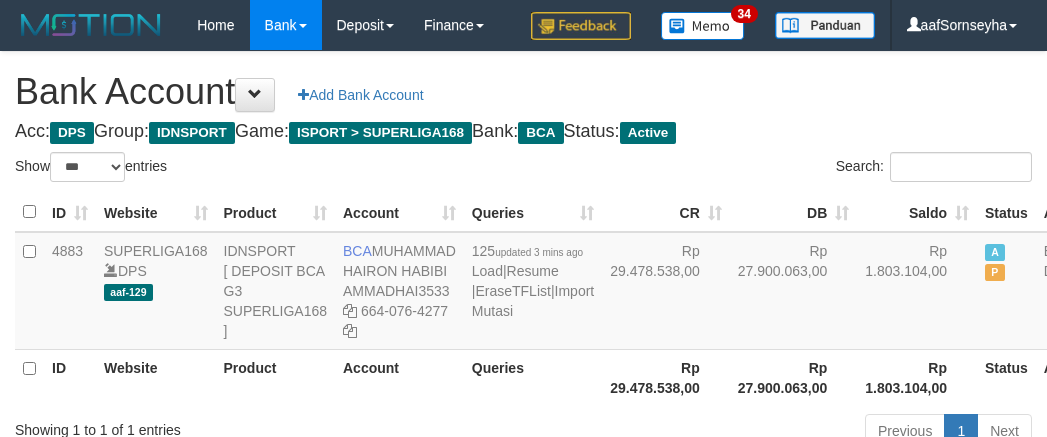 select on "***" 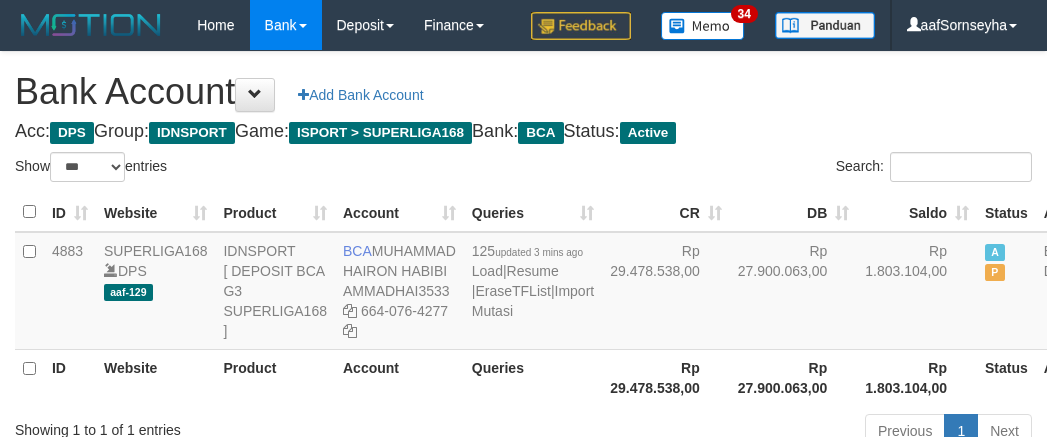 scroll, scrollTop: 148, scrollLeft: 0, axis: vertical 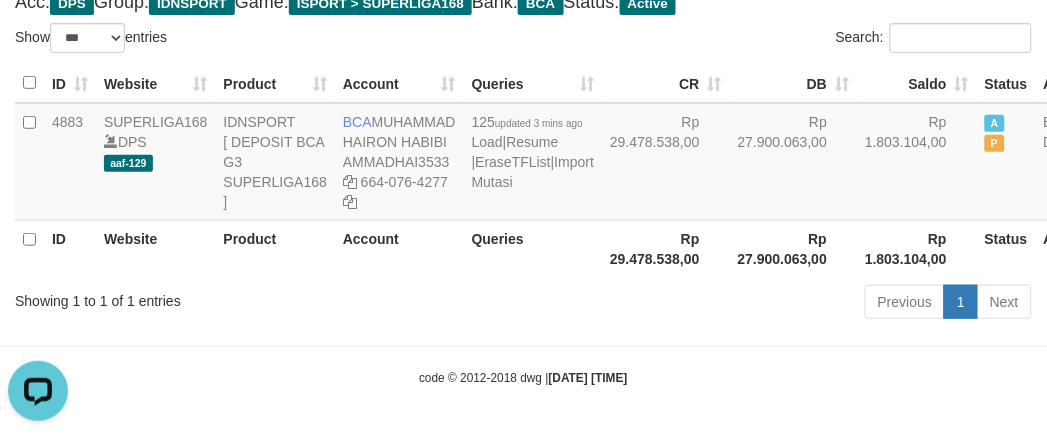 click on "Showing 1 to 1 of 1 entries" at bounding box center [218, 297] 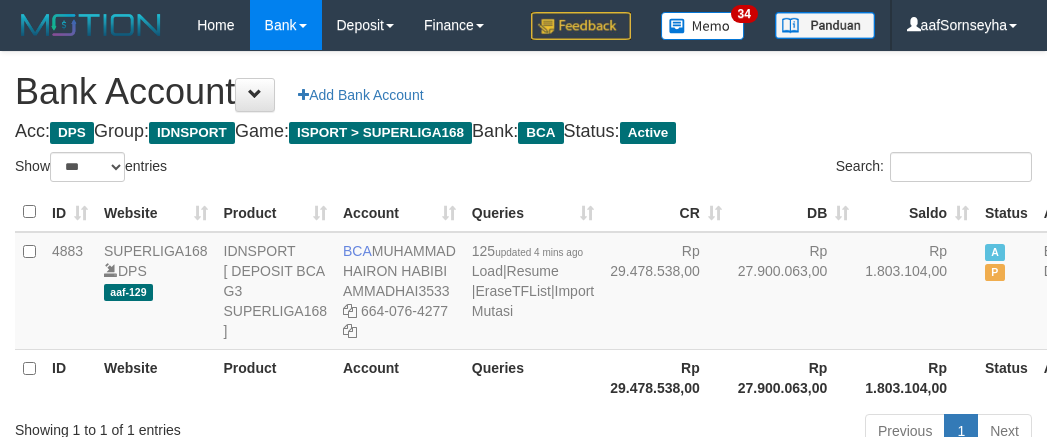 select on "***" 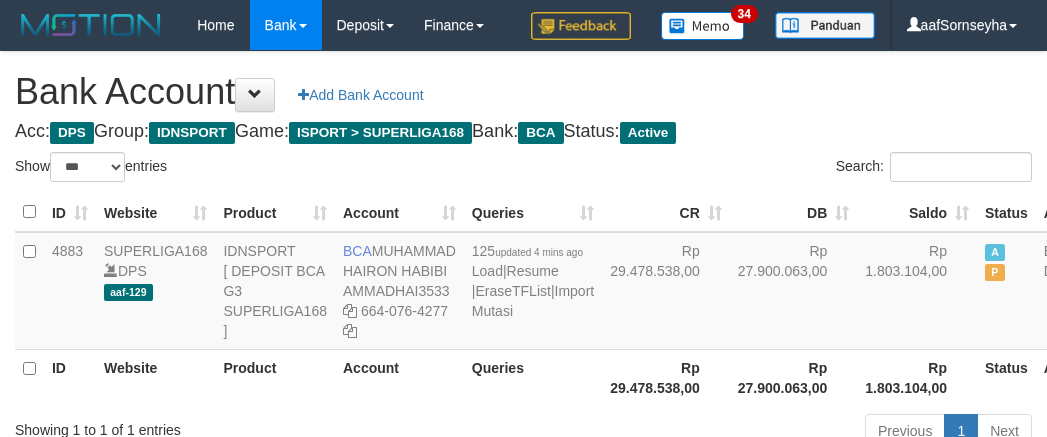 scroll, scrollTop: 148, scrollLeft: 0, axis: vertical 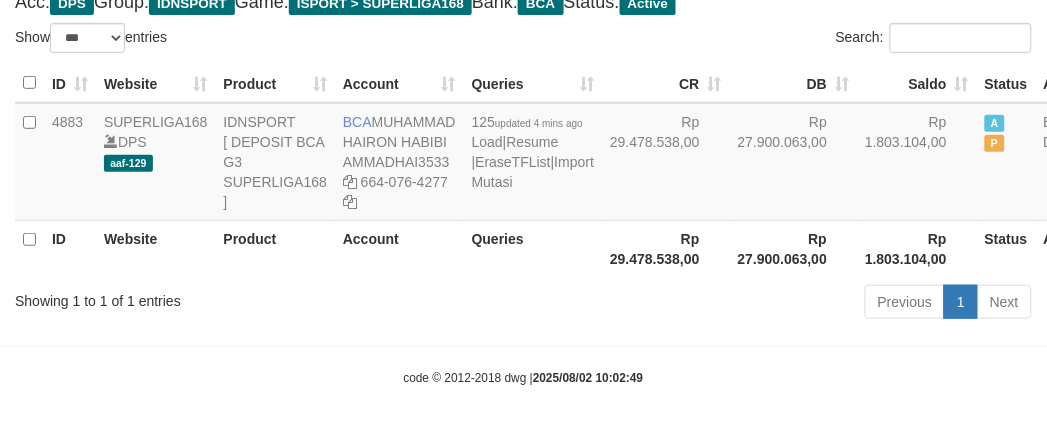 drag, startPoint x: 0, startPoint y: 0, endPoint x: 370, endPoint y: 322, distance: 490.49362 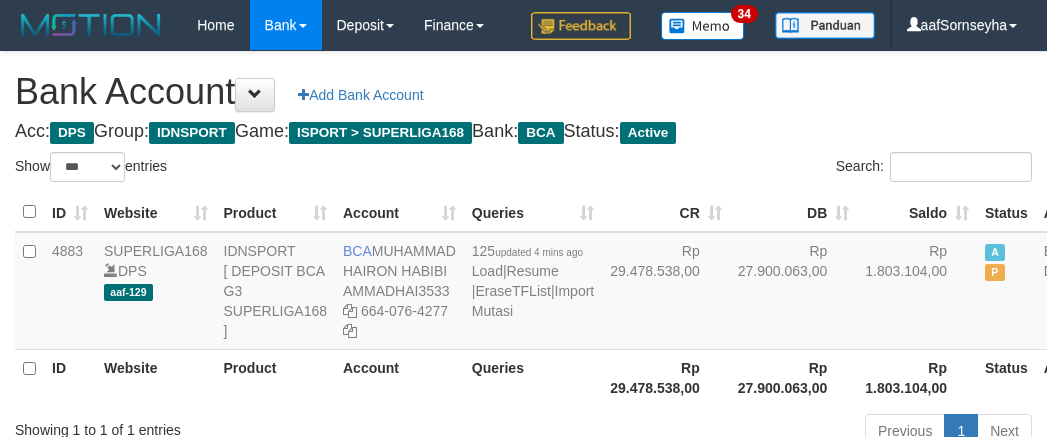 select on "***" 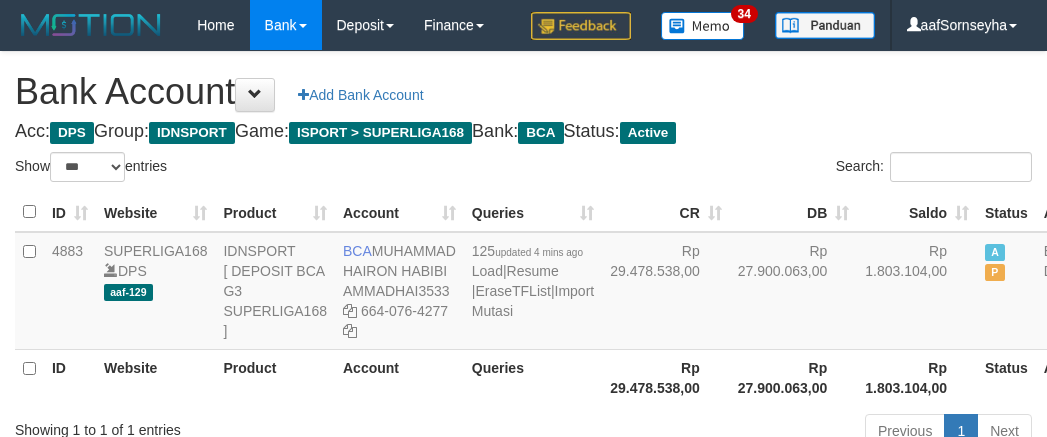scroll, scrollTop: 148, scrollLeft: 0, axis: vertical 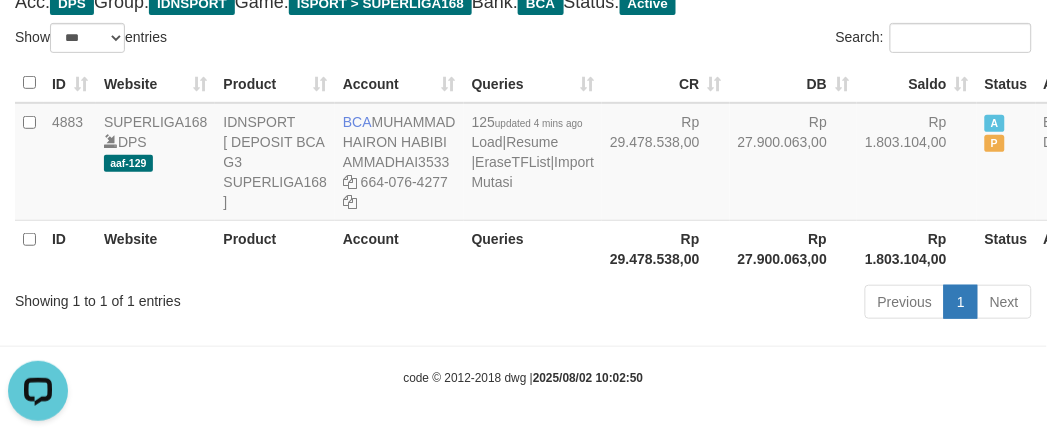 click on "Previous 1 Next" at bounding box center (741, 304) 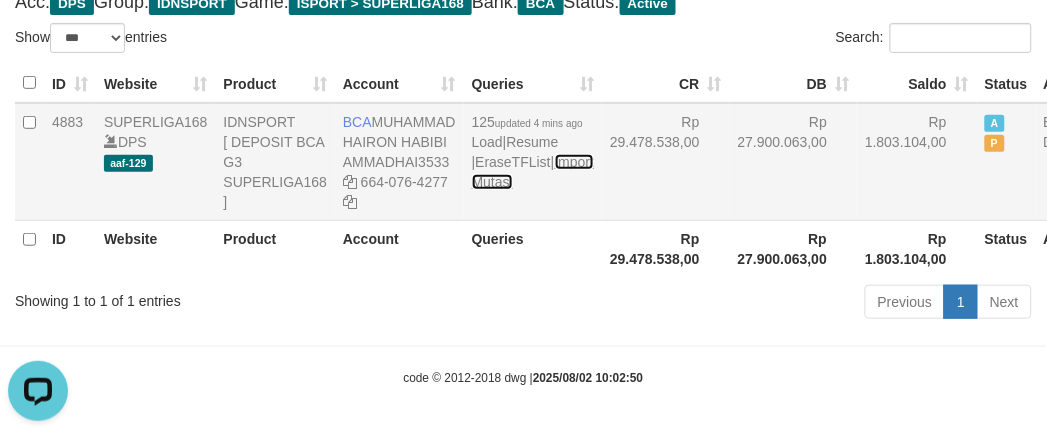 click on "Import Mutasi" at bounding box center [533, 172] 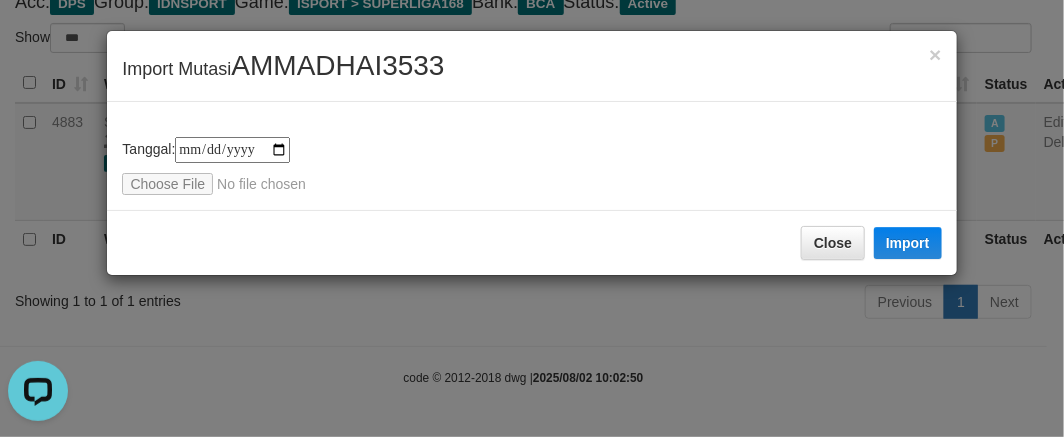 click on "**********" at bounding box center [532, 218] 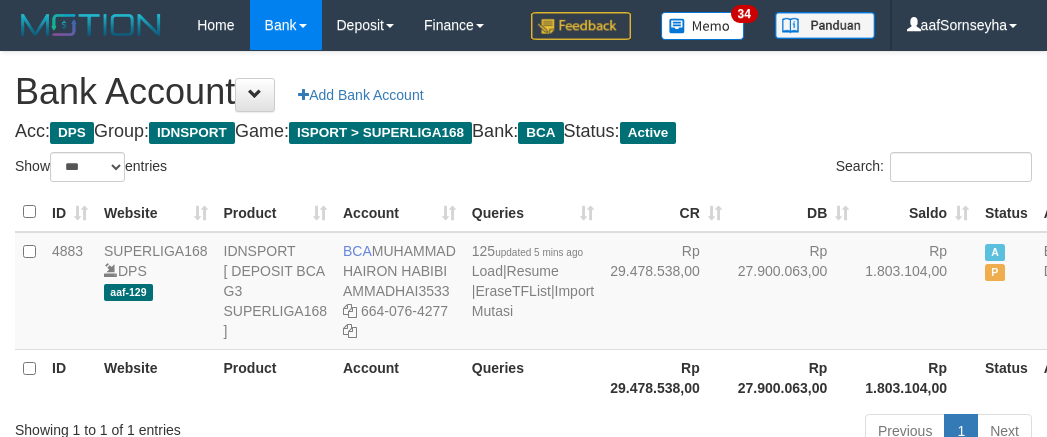 select on "***" 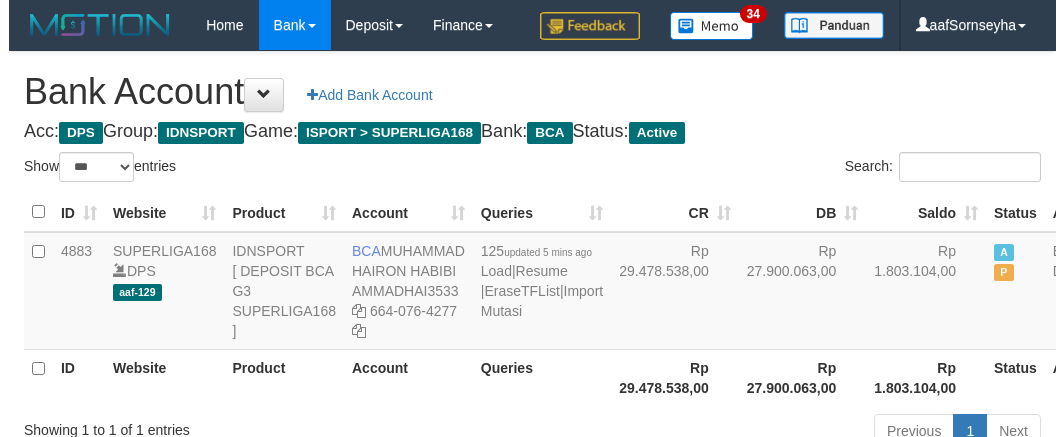 scroll, scrollTop: 148, scrollLeft: 0, axis: vertical 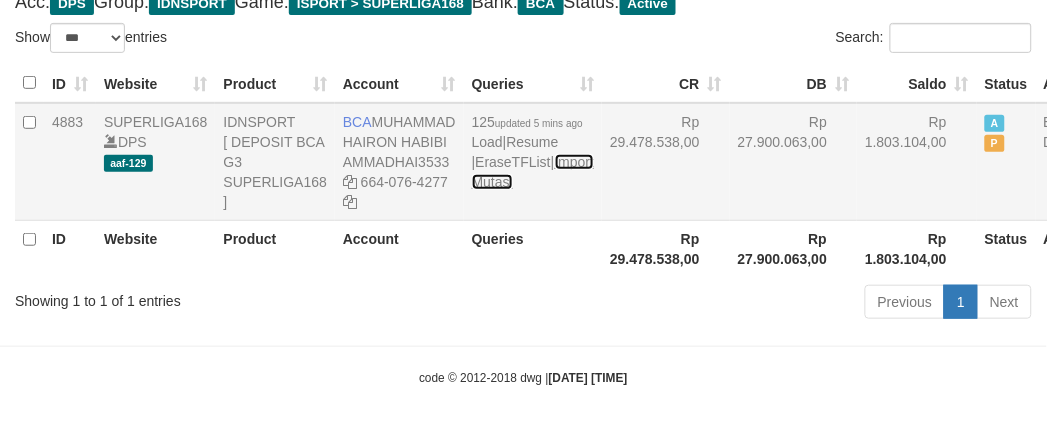 click on "Import Mutasi" at bounding box center [533, 172] 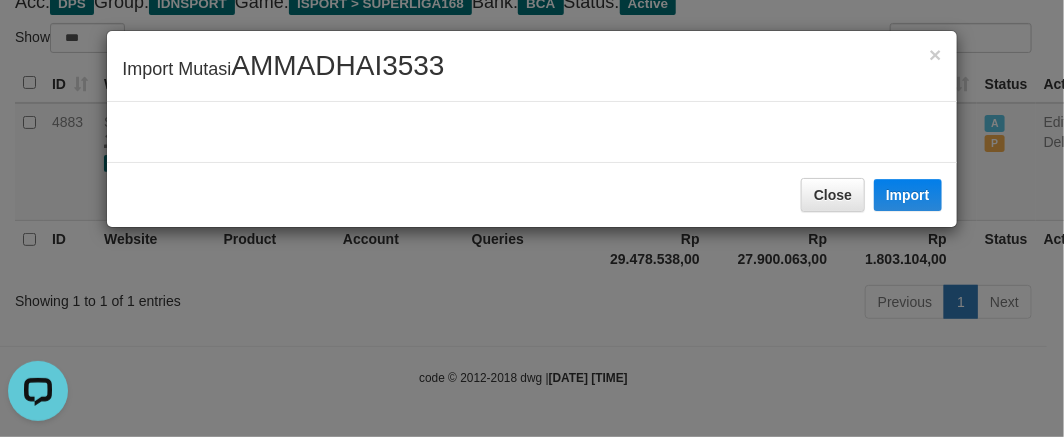 scroll, scrollTop: 0, scrollLeft: 0, axis: both 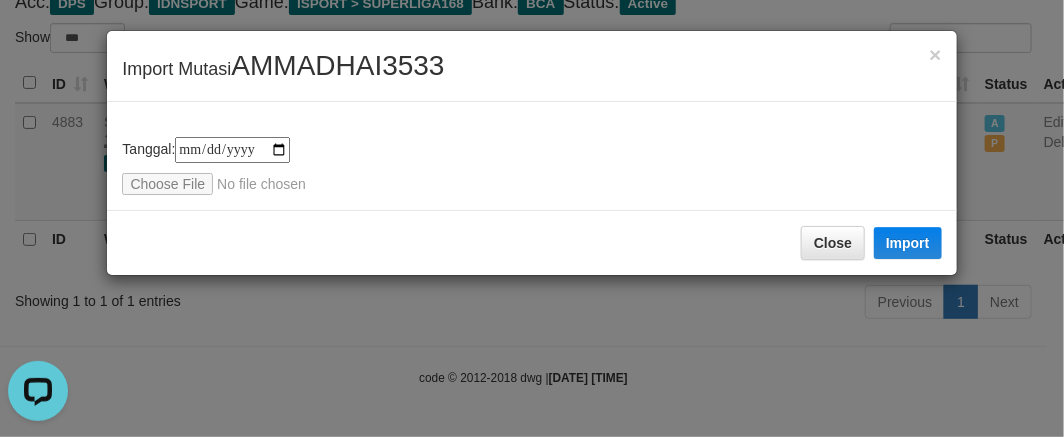 type on "**********" 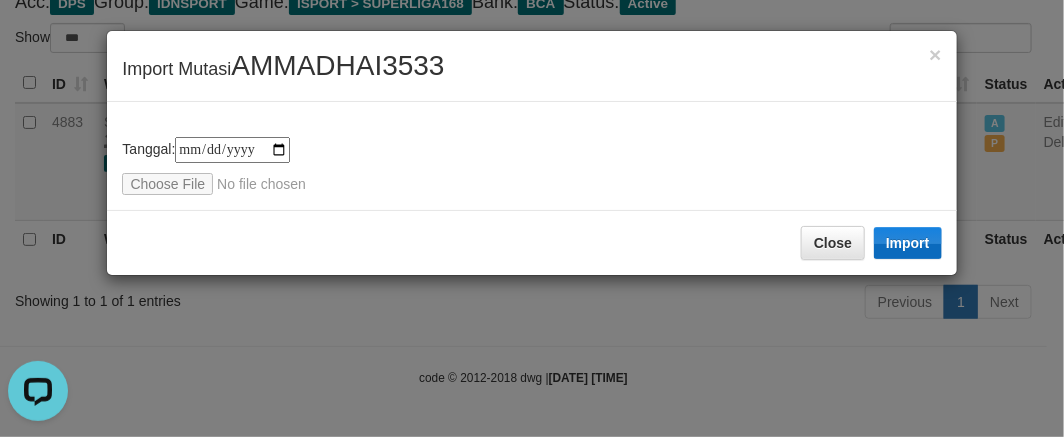 click on "Close
Import" at bounding box center [531, 242] 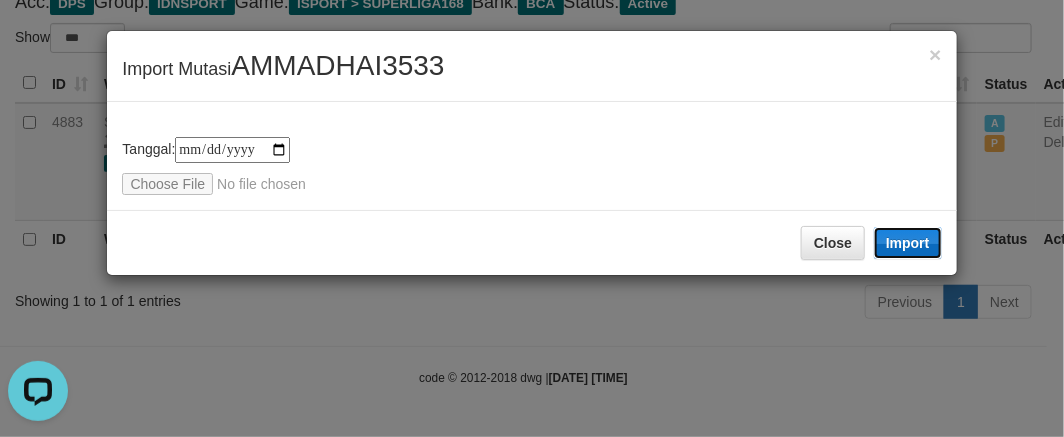click on "Import" at bounding box center [908, 243] 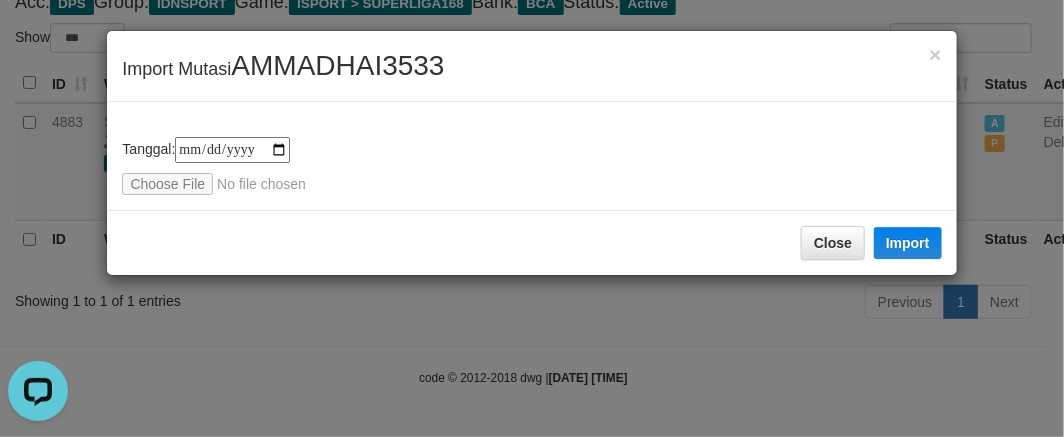 click on "**********" at bounding box center [532, 218] 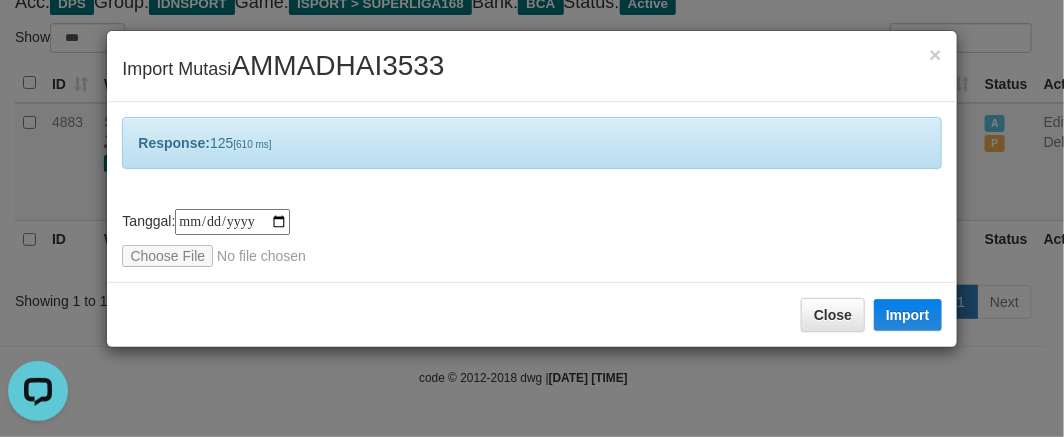 click on "**********" at bounding box center [532, 218] 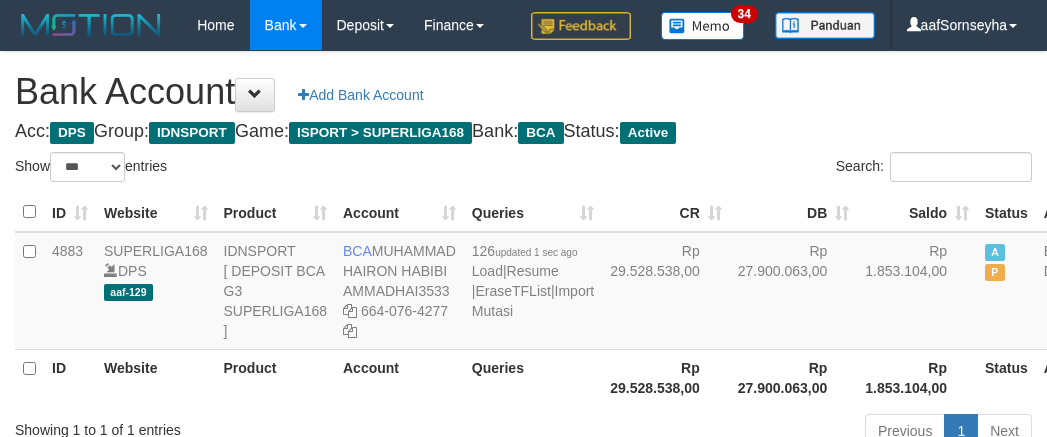select on "***" 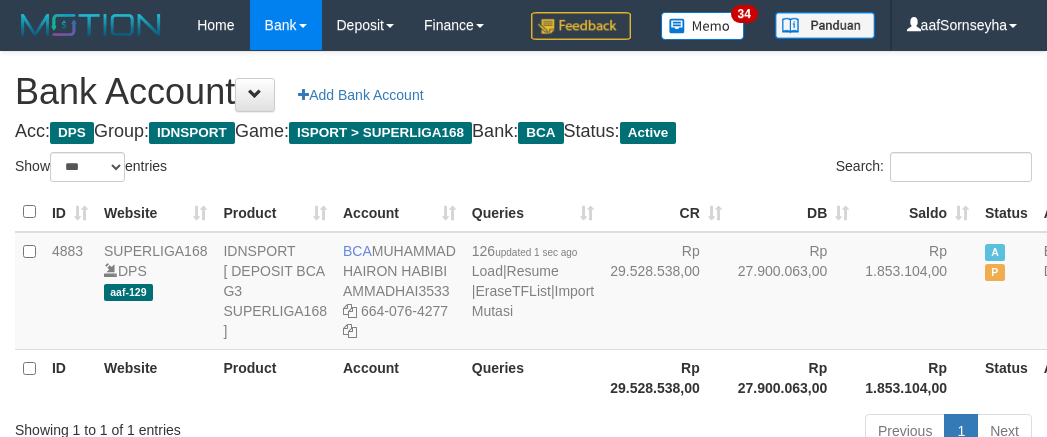 scroll, scrollTop: 148, scrollLeft: 0, axis: vertical 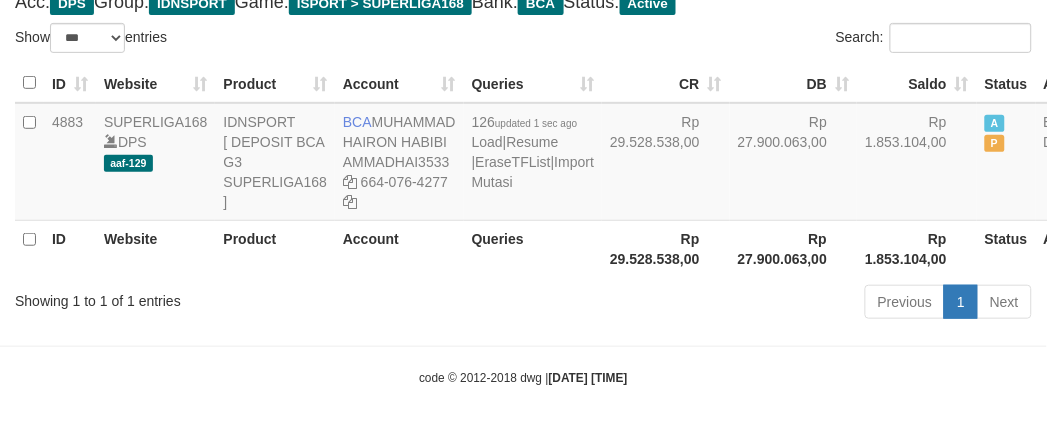 drag, startPoint x: 333, startPoint y: 367, endPoint x: 340, endPoint y: 338, distance: 29.832869 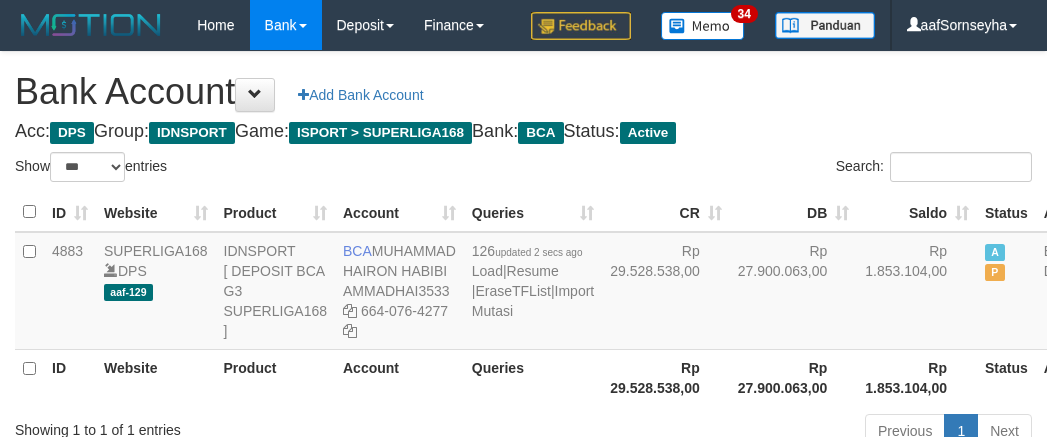 select on "***" 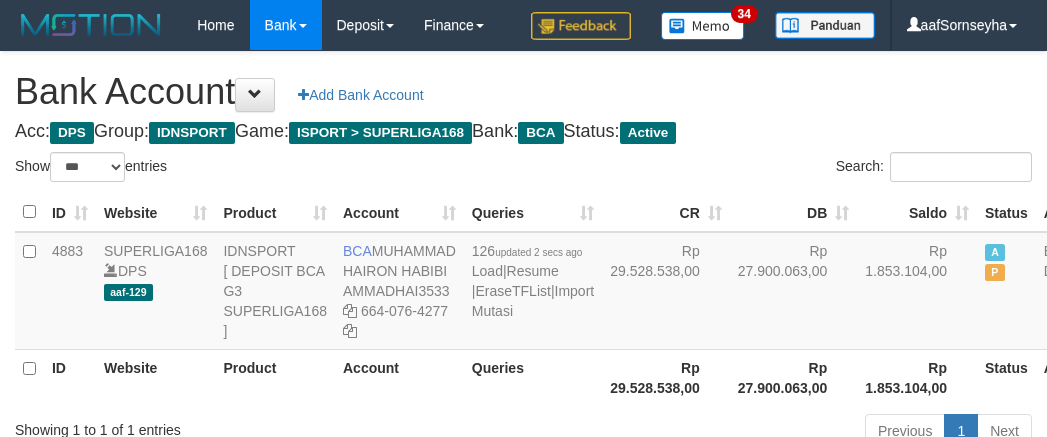 scroll, scrollTop: 148, scrollLeft: 0, axis: vertical 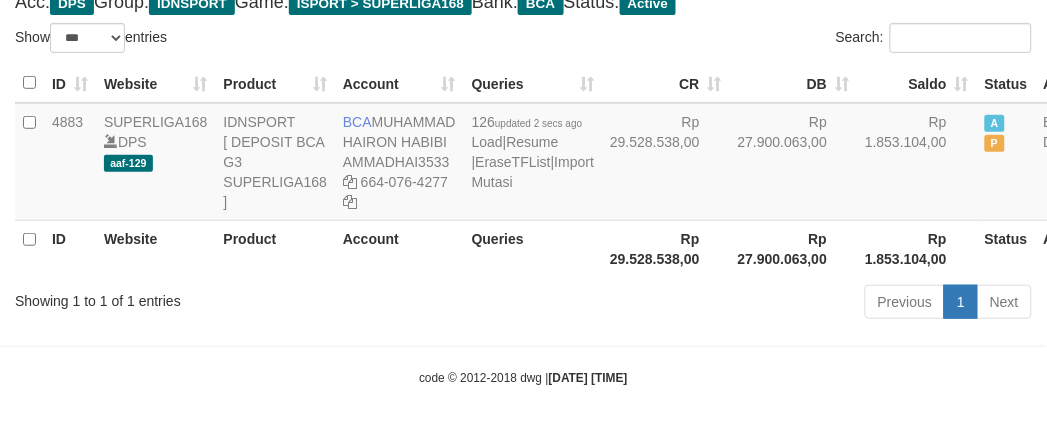 click on "Showing 1 to 1 of 1 entries Previous 1 Next" at bounding box center [523, 304] 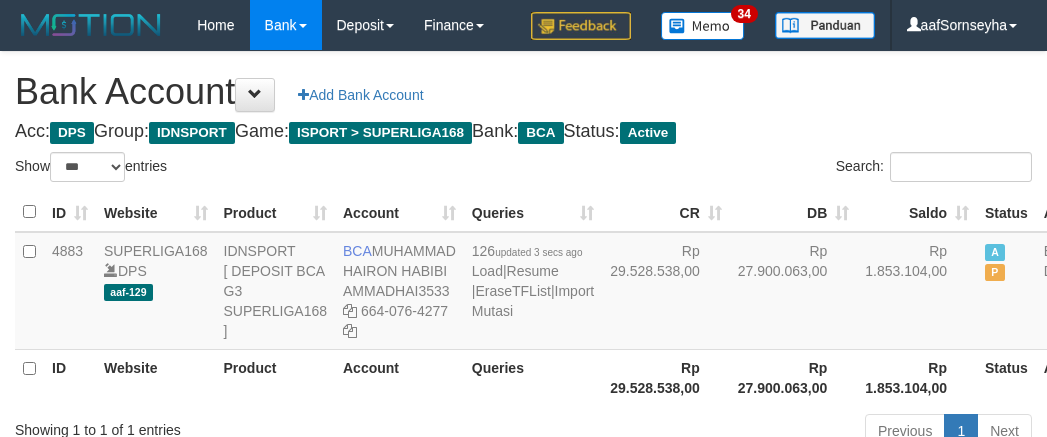 select on "***" 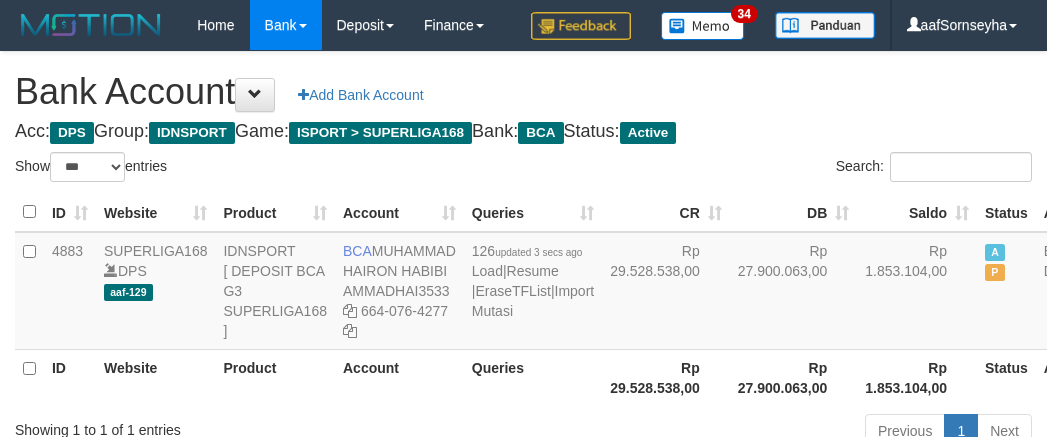 scroll, scrollTop: 148, scrollLeft: 0, axis: vertical 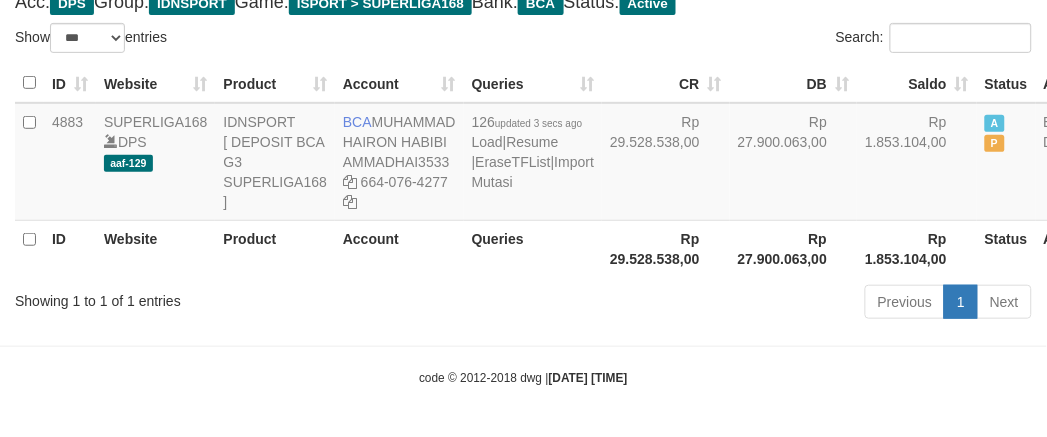 drag, startPoint x: 0, startPoint y: 0, endPoint x: 274, endPoint y: 350, distance: 444.4952 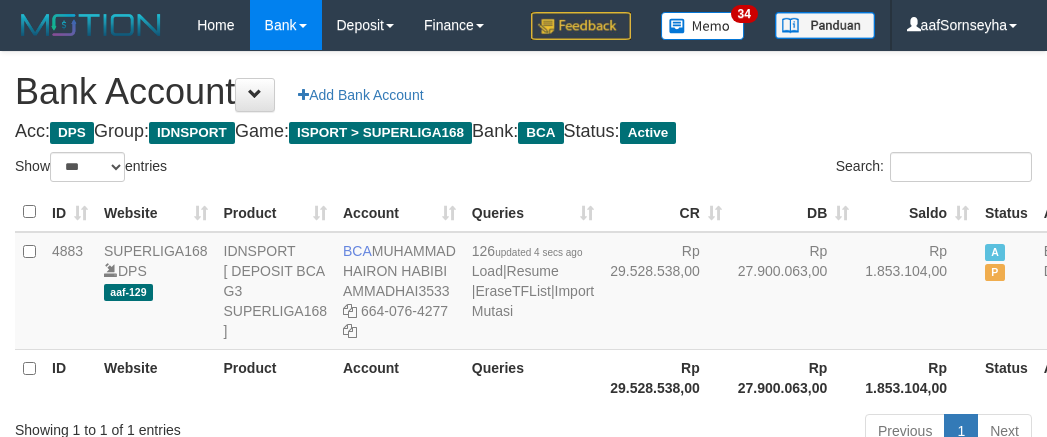 select on "***" 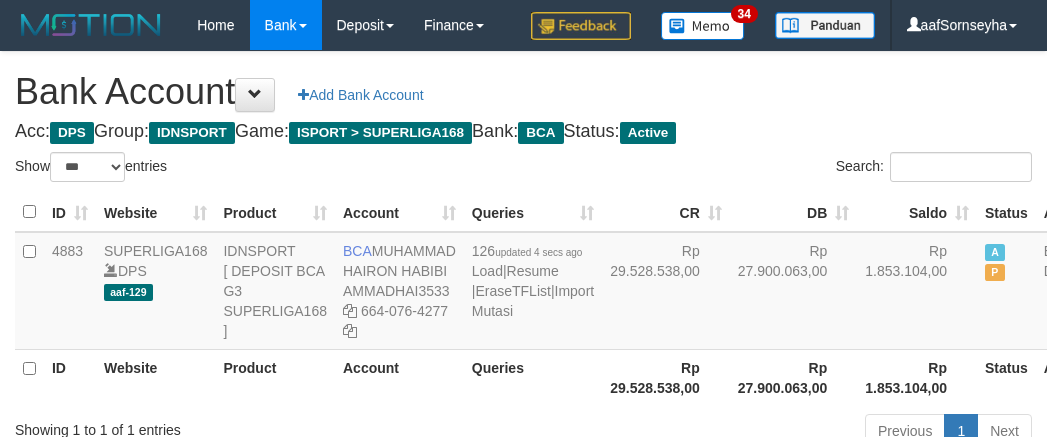 scroll, scrollTop: 148, scrollLeft: 0, axis: vertical 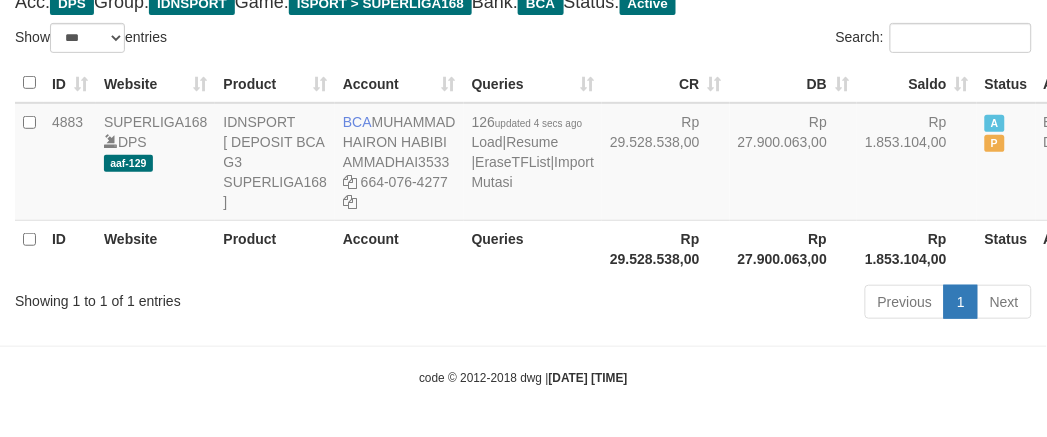 drag, startPoint x: 0, startPoint y: 0, endPoint x: 274, endPoint y: 352, distance: 446.07175 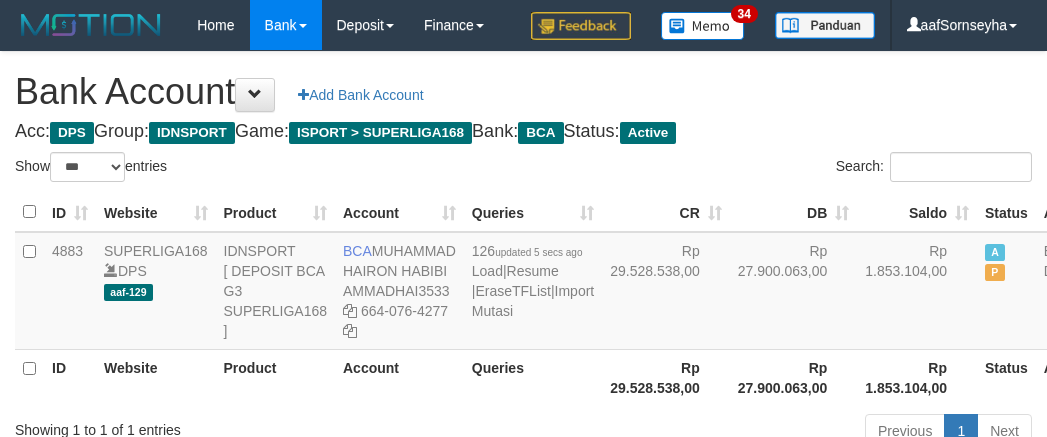 select on "***" 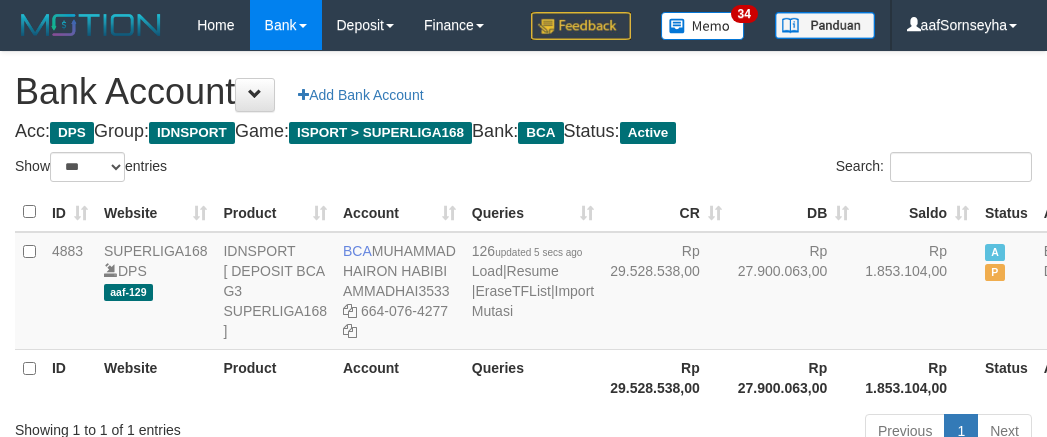 scroll, scrollTop: 148, scrollLeft: 0, axis: vertical 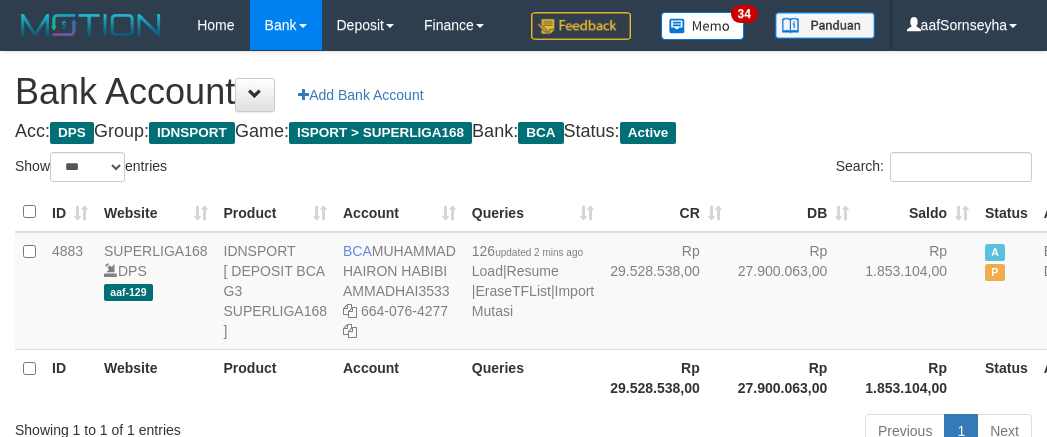 select on "***" 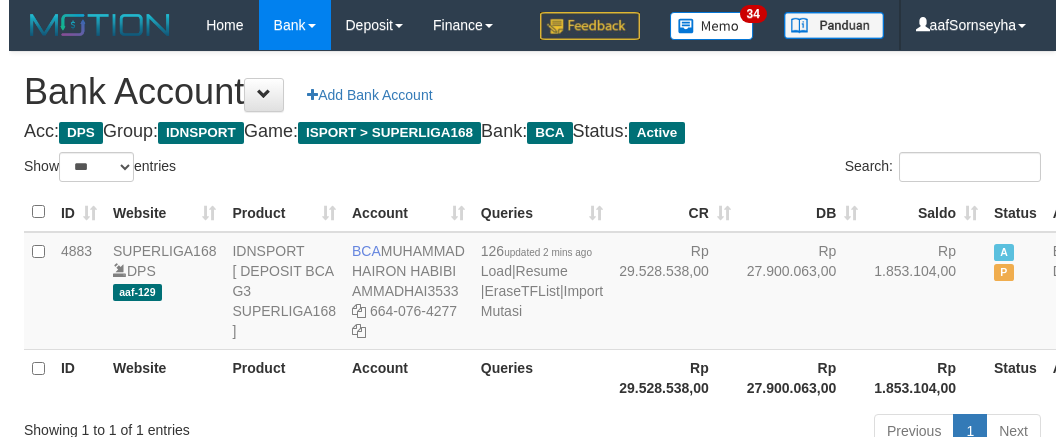 scroll, scrollTop: 148, scrollLeft: 0, axis: vertical 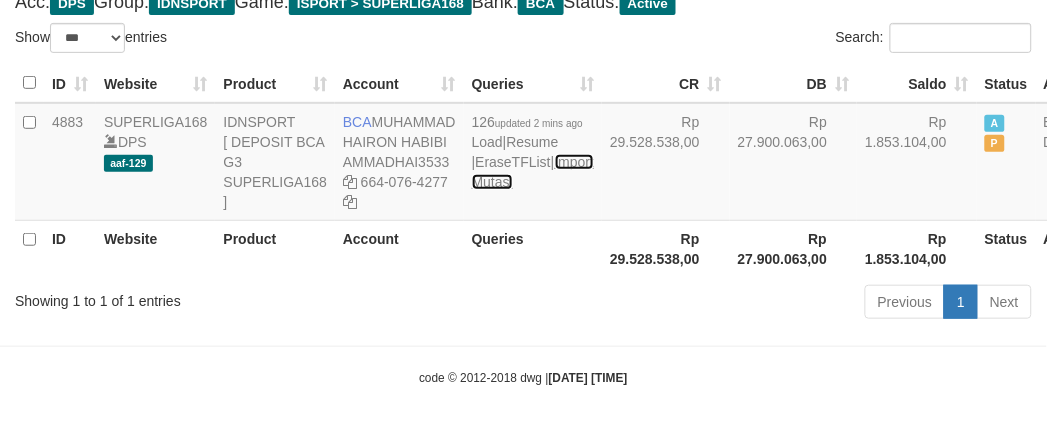 click on "Import Mutasi" at bounding box center (533, 172) 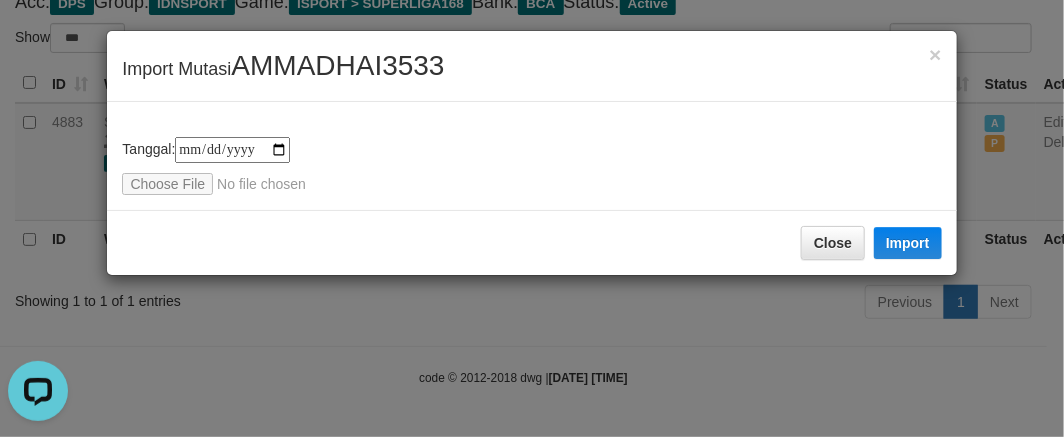 scroll, scrollTop: 0, scrollLeft: 0, axis: both 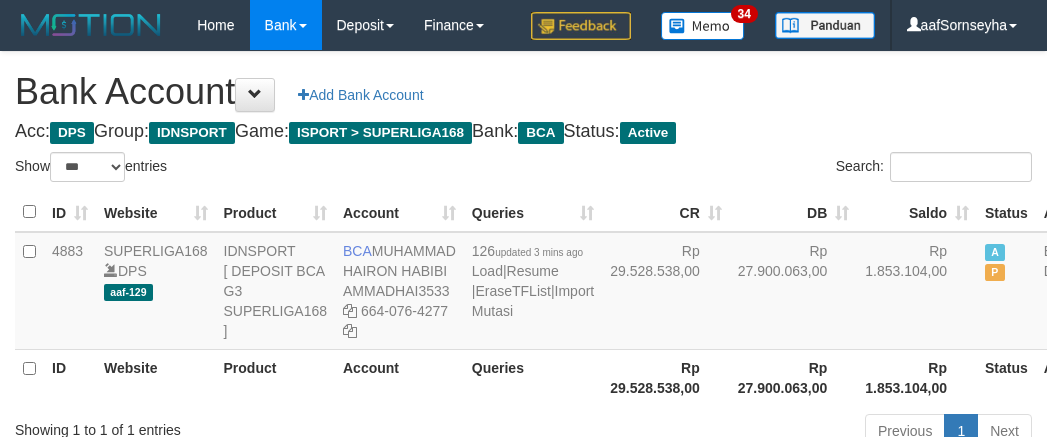 select on "***" 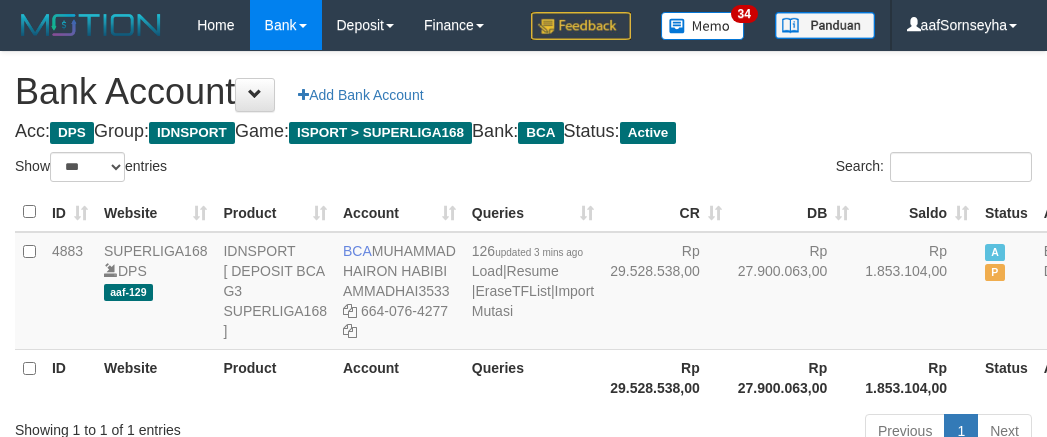 scroll, scrollTop: 148, scrollLeft: 0, axis: vertical 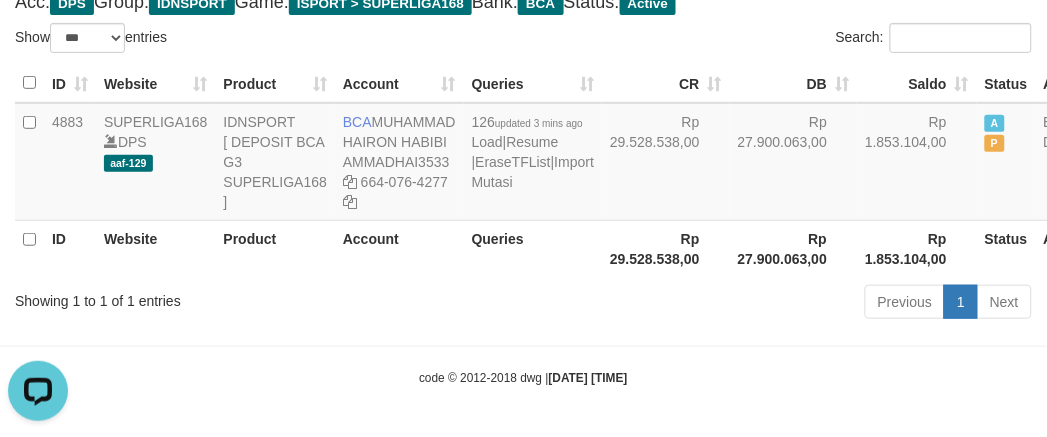 click on "Previous 1 Next" at bounding box center [741, 304] 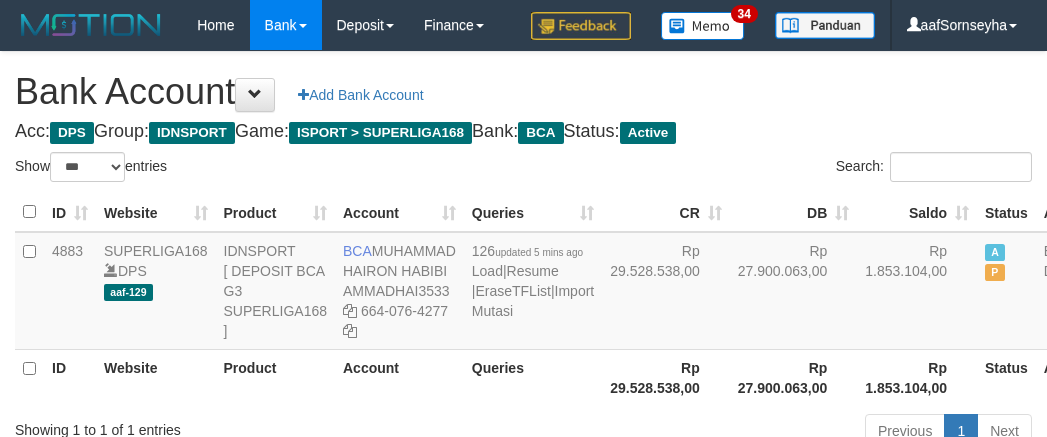 select on "***" 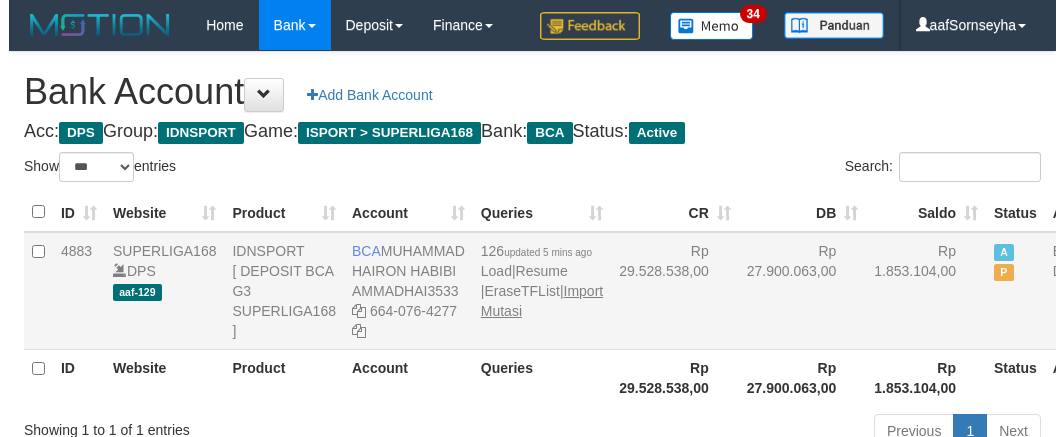 scroll, scrollTop: 148, scrollLeft: 0, axis: vertical 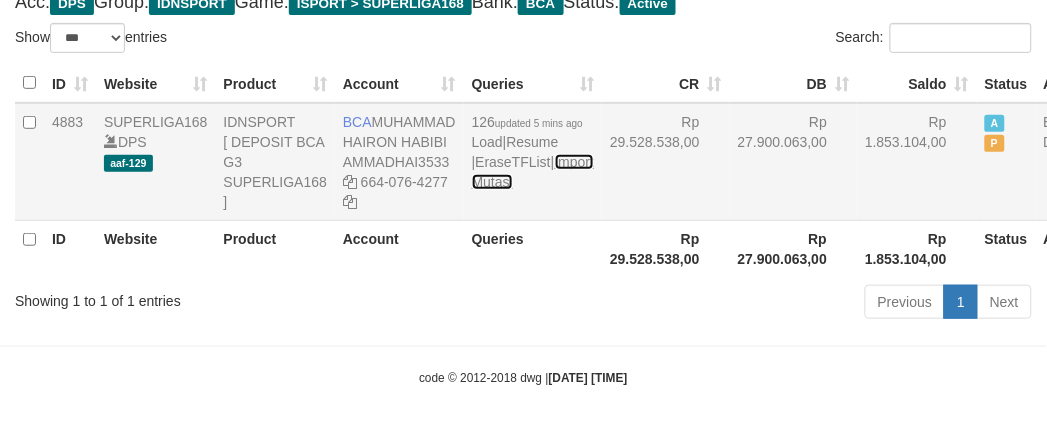 click on "Import Mutasi" at bounding box center (533, 172) 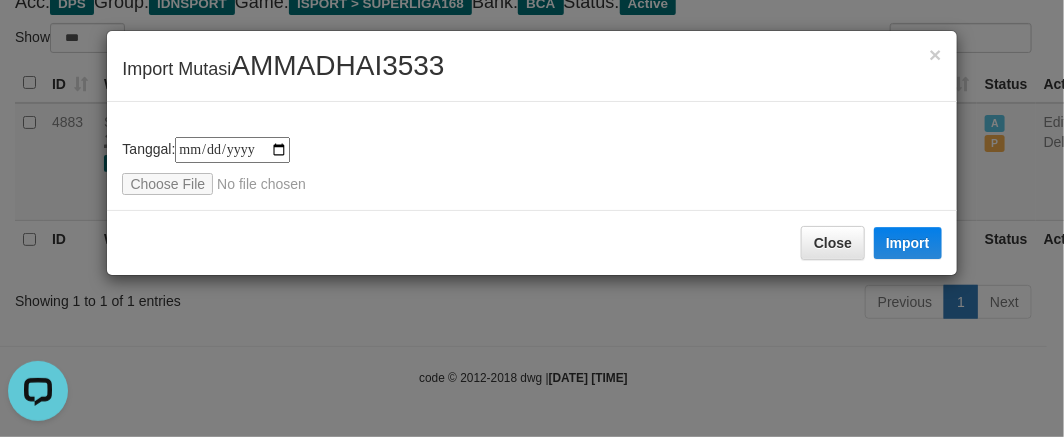 scroll, scrollTop: 0, scrollLeft: 0, axis: both 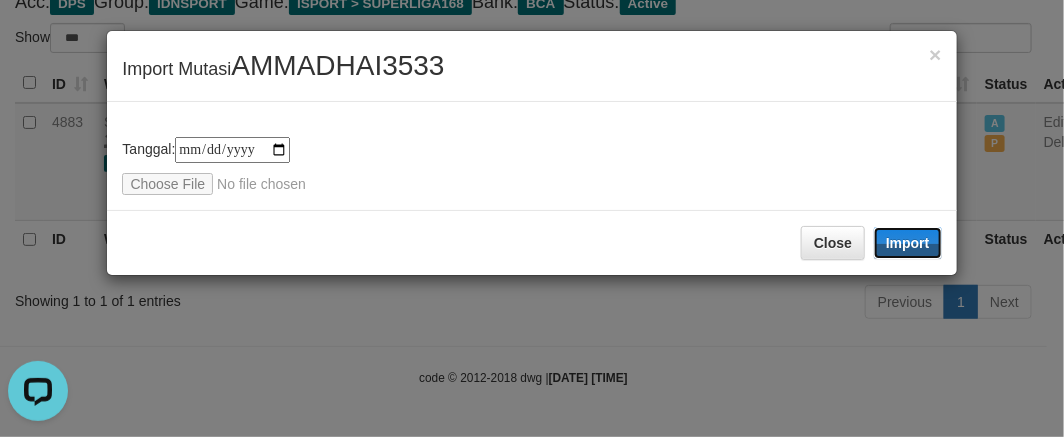click on "Import" at bounding box center (908, 243) 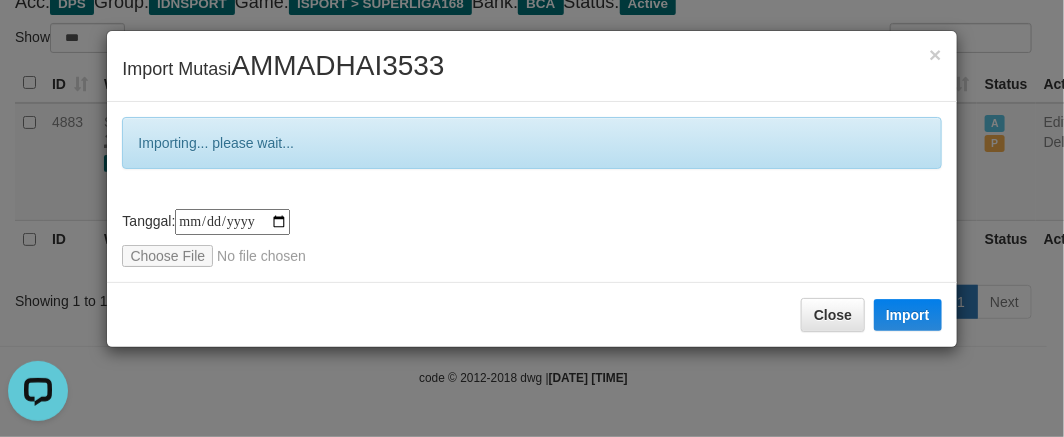 click on "**********" at bounding box center (532, 218) 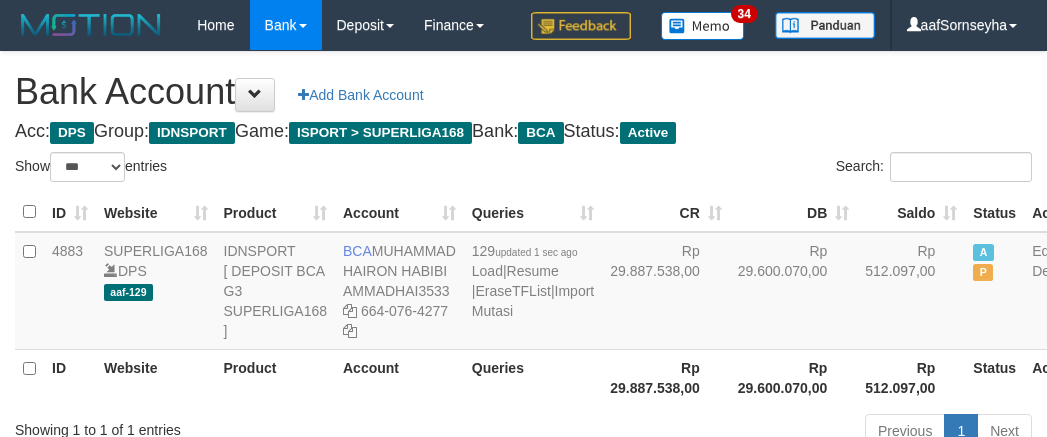 select on "***" 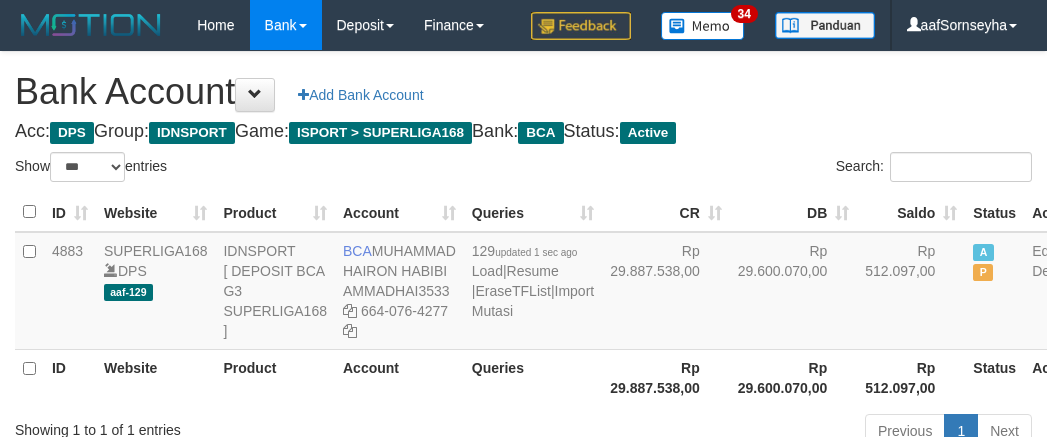 scroll, scrollTop: 148, scrollLeft: 0, axis: vertical 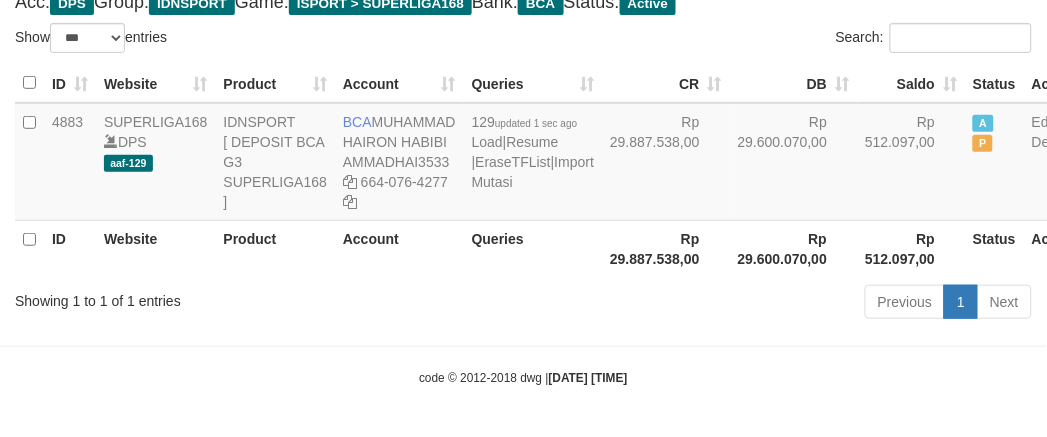 drag, startPoint x: 523, startPoint y: 272, endPoint x: 538, endPoint y: 298, distance: 30.016663 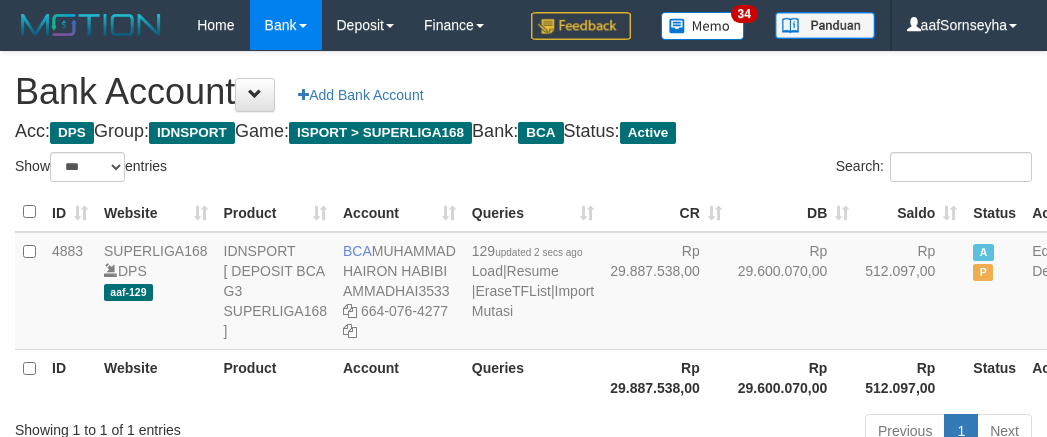 select on "***" 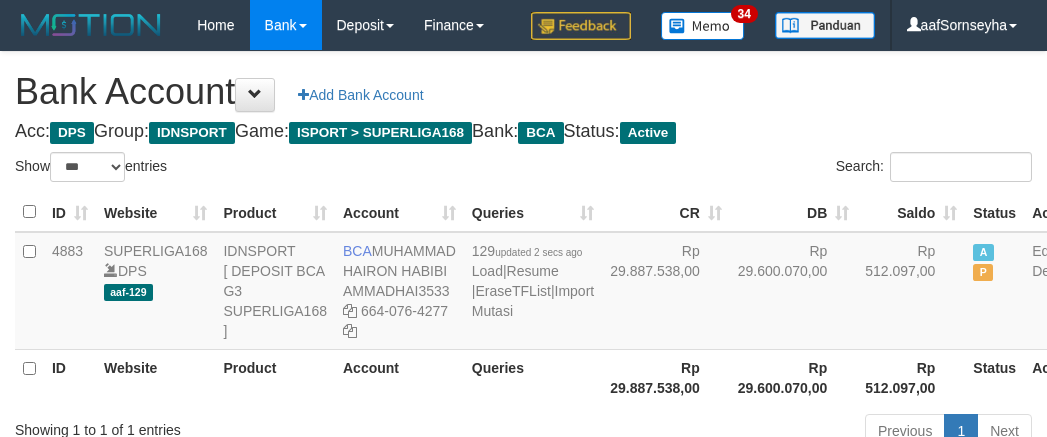 scroll, scrollTop: 148, scrollLeft: 0, axis: vertical 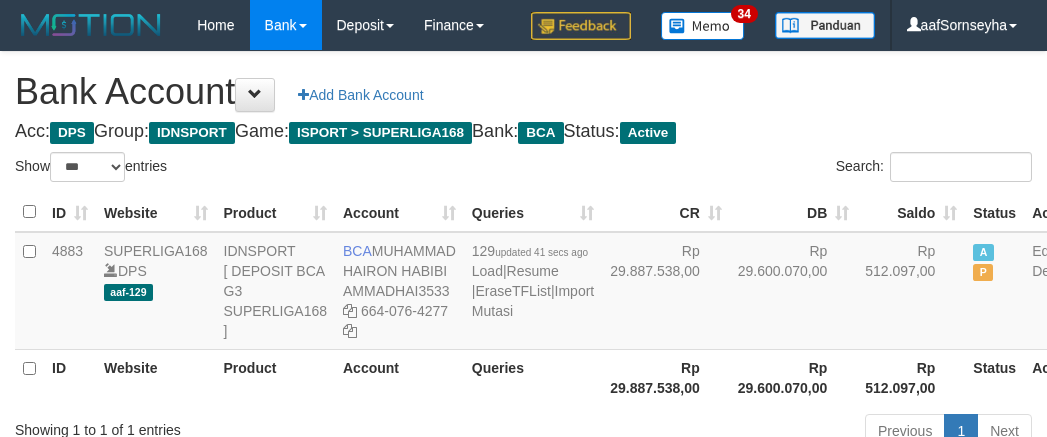 select on "***" 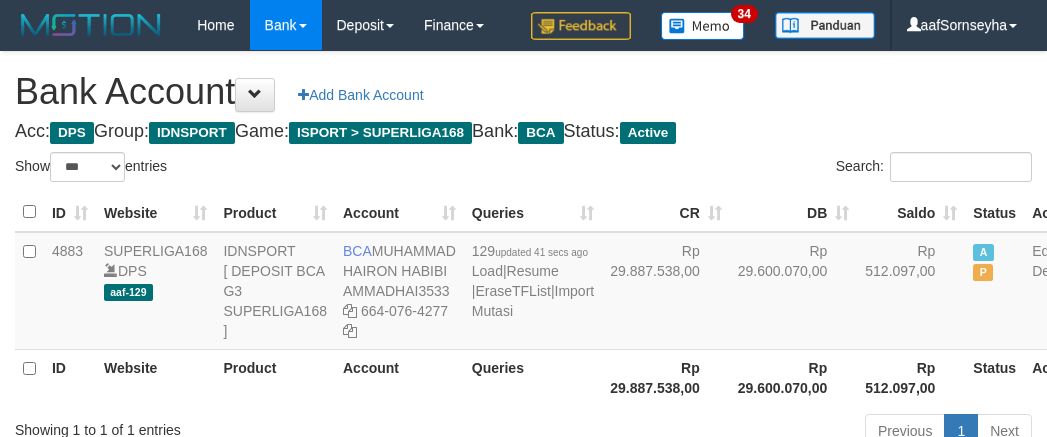 scroll, scrollTop: 148, scrollLeft: 0, axis: vertical 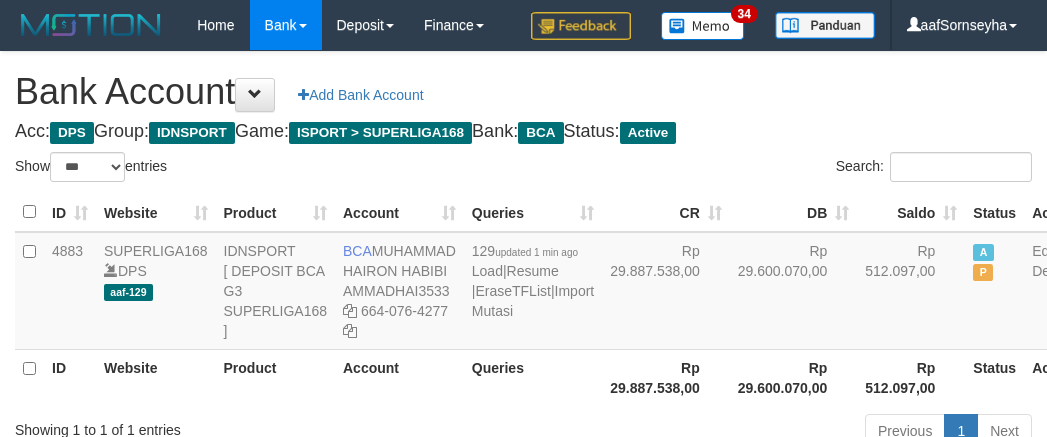 select on "***" 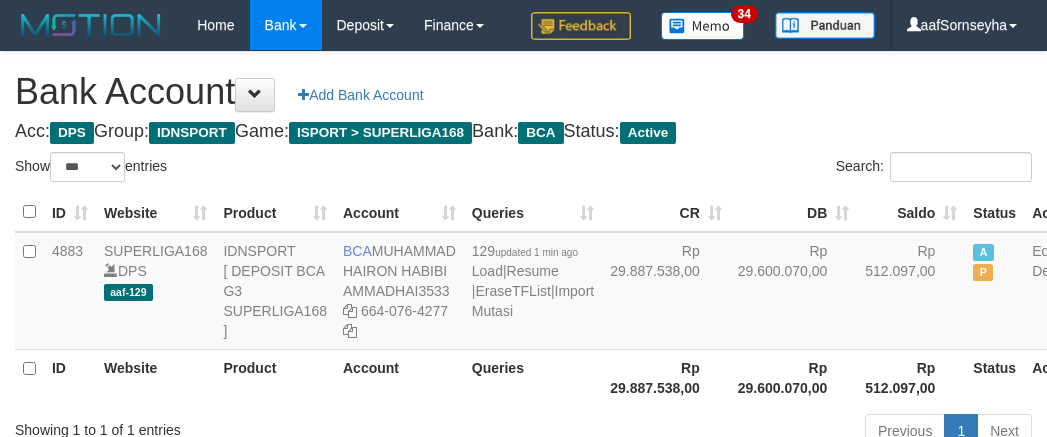 scroll, scrollTop: 148, scrollLeft: 0, axis: vertical 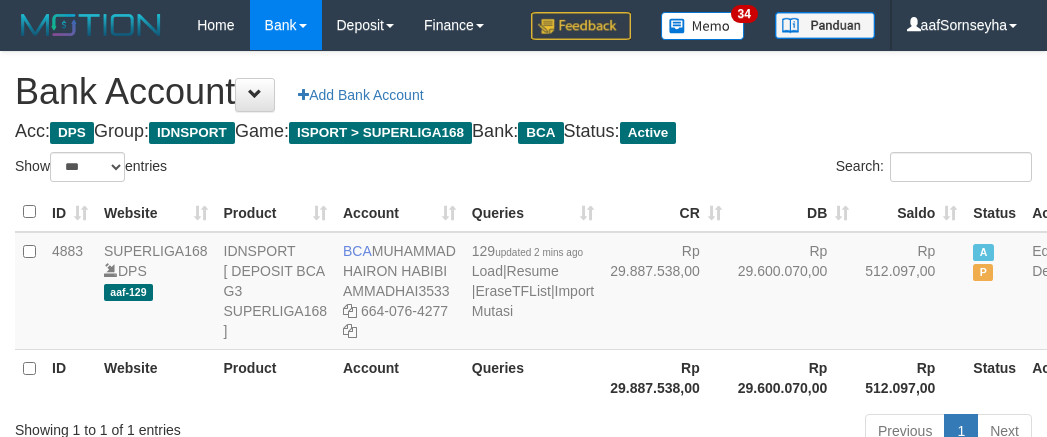 select on "***" 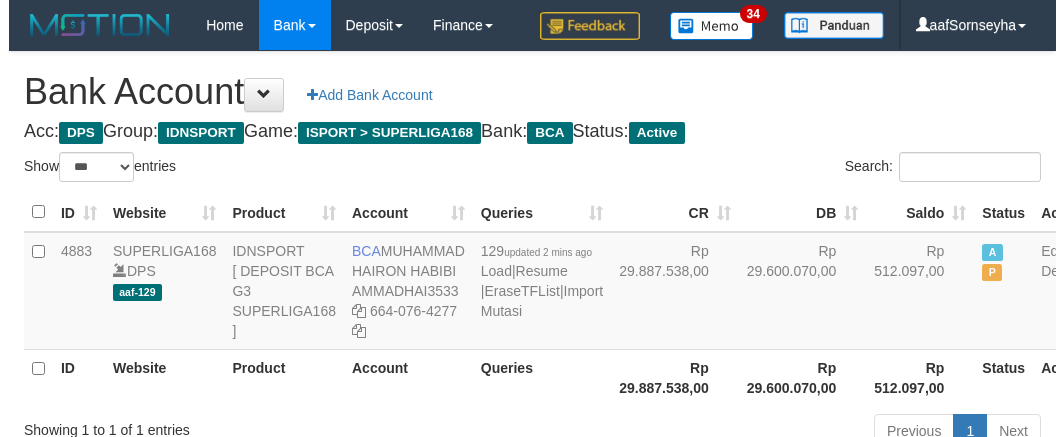 scroll, scrollTop: 148, scrollLeft: 0, axis: vertical 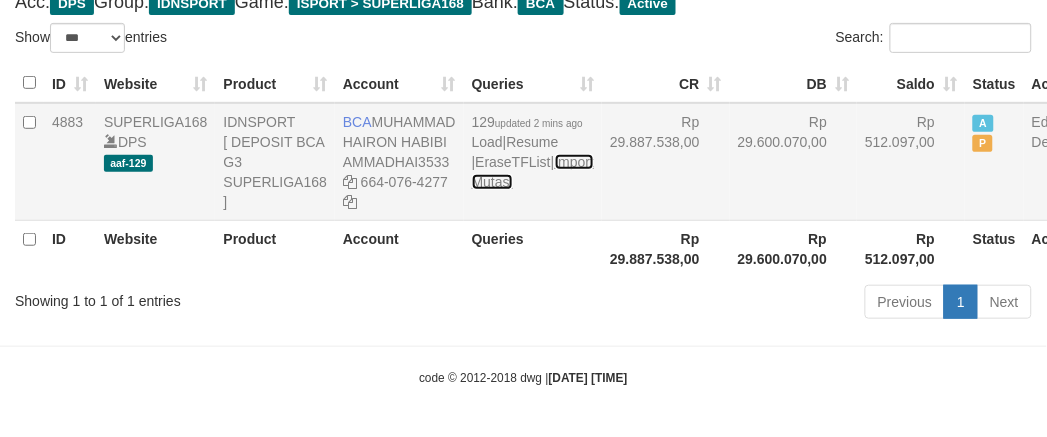 click on "Import Mutasi" at bounding box center (533, 172) 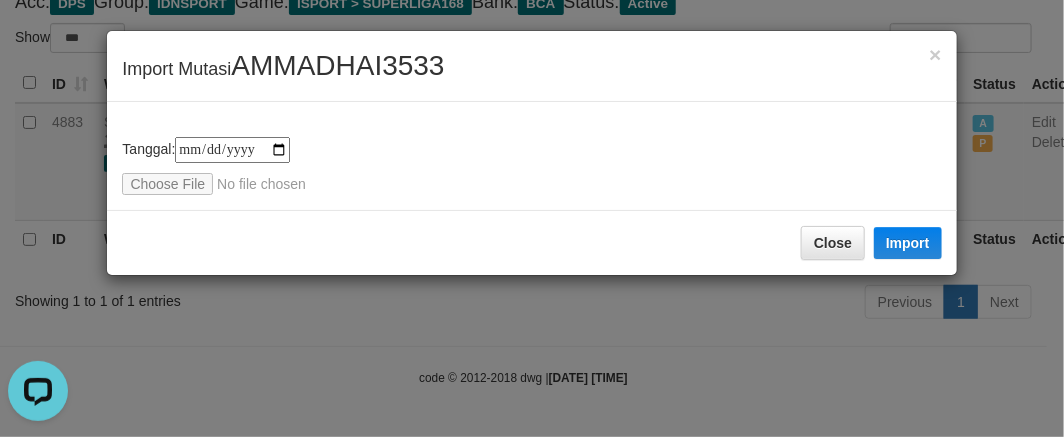 scroll, scrollTop: 0, scrollLeft: 0, axis: both 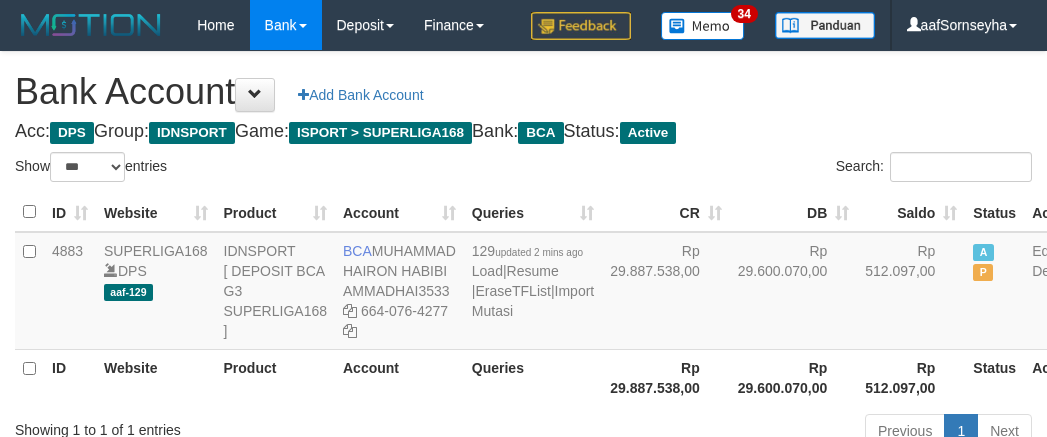 select on "***" 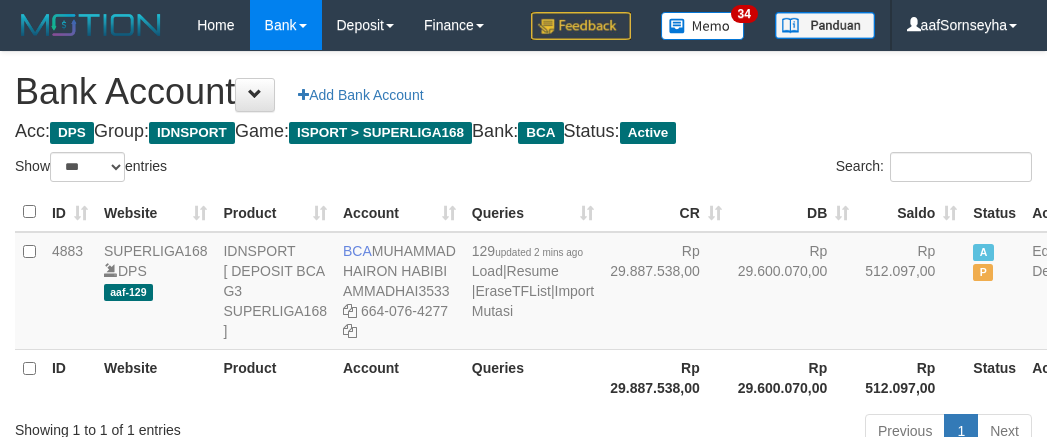 scroll, scrollTop: 148, scrollLeft: 0, axis: vertical 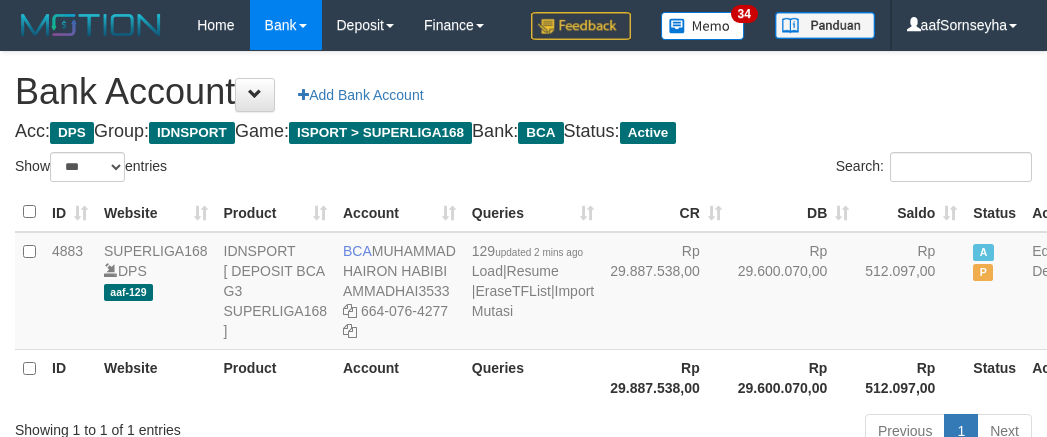 select on "***" 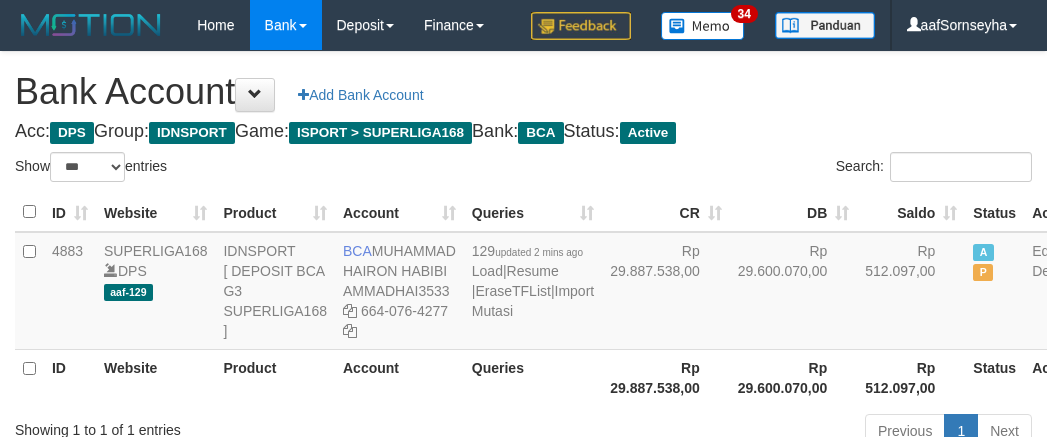 scroll, scrollTop: 148, scrollLeft: 0, axis: vertical 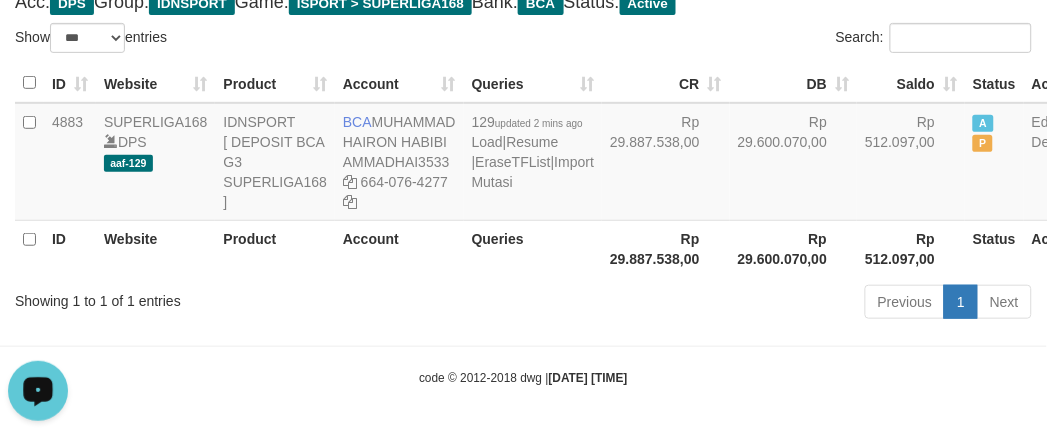 drag, startPoint x: 675, startPoint y: 57, endPoint x: 663, endPoint y: 55, distance: 12.165525 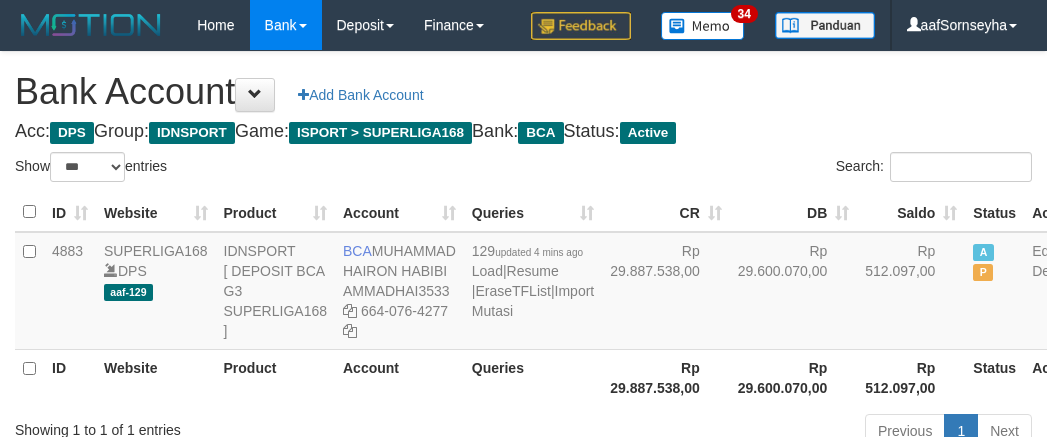 select on "***" 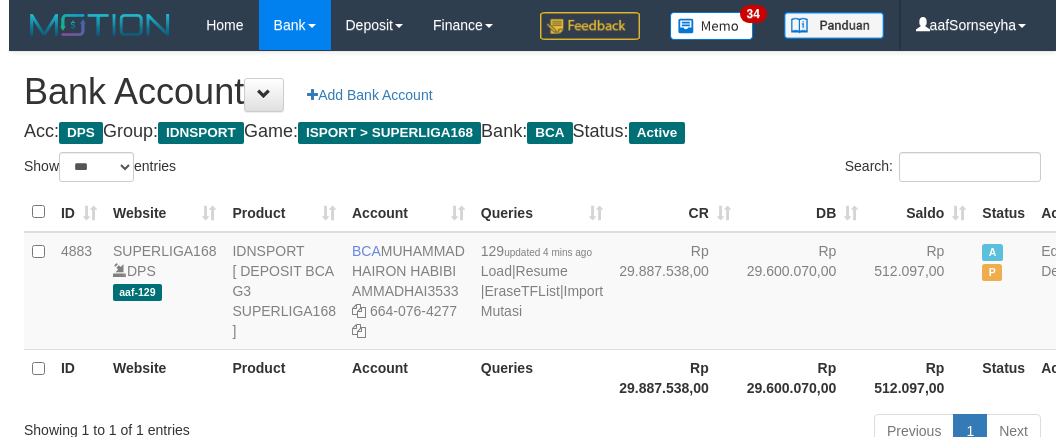 scroll, scrollTop: 148, scrollLeft: 0, axis: vertical 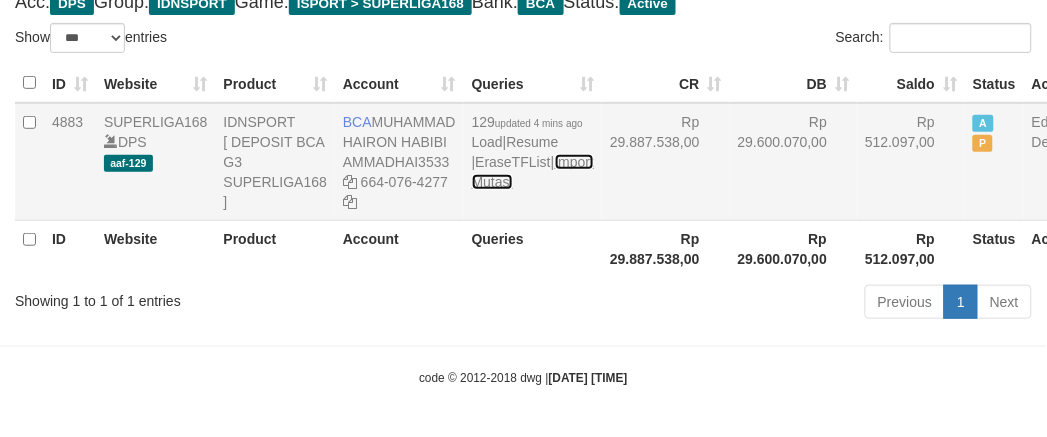 click on "Import Mutasi" at bounding box center (533, 172) 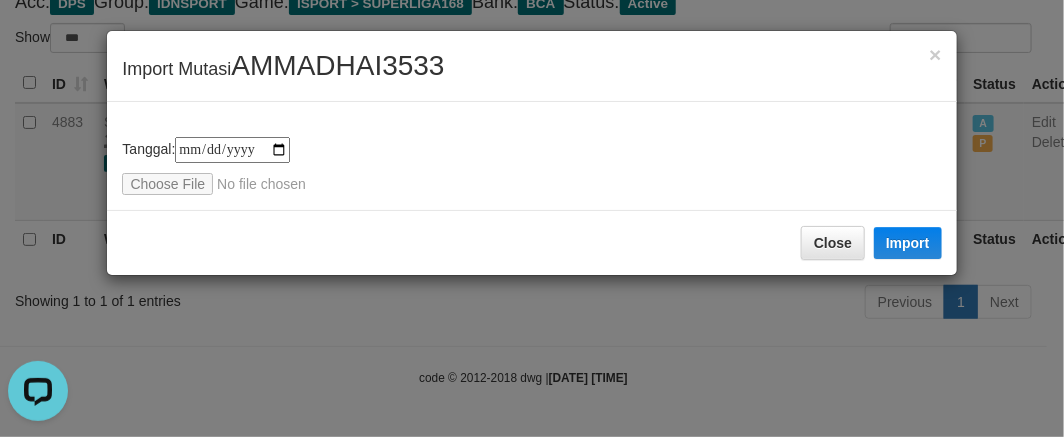 scroll, scrollTop: 0, scrollLeft: 0, axis: both 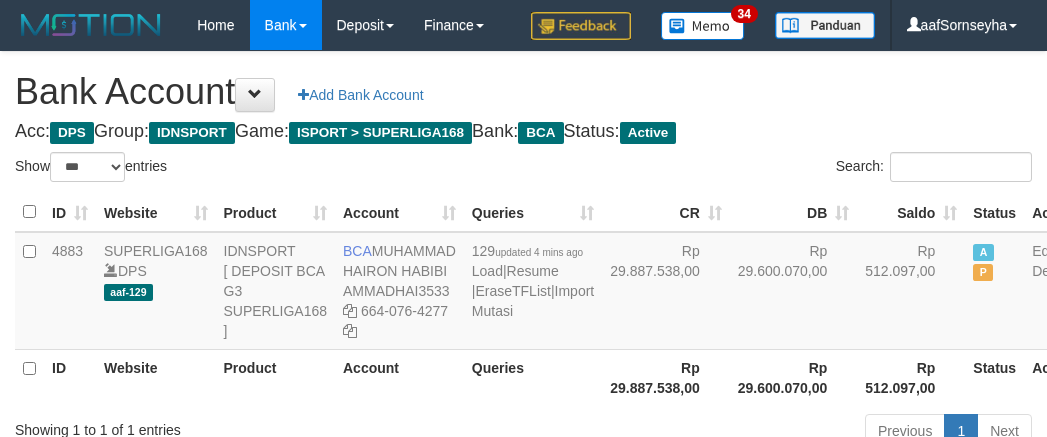select on "***" 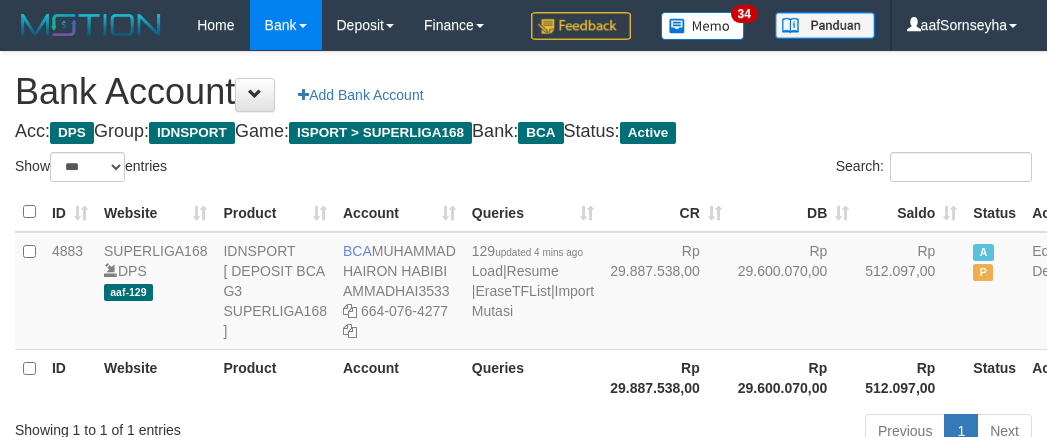 scroll, scrollTop: 148, scrollLeft: 0, axis: vertical 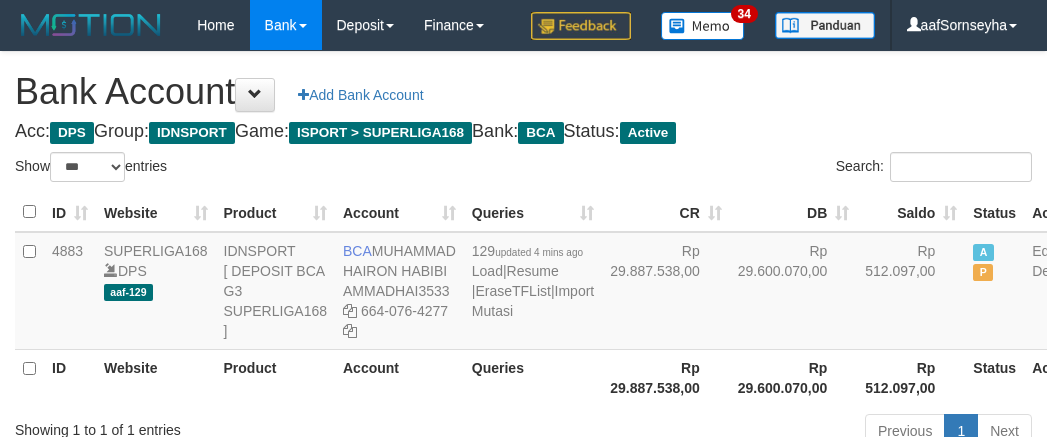 select on "***" 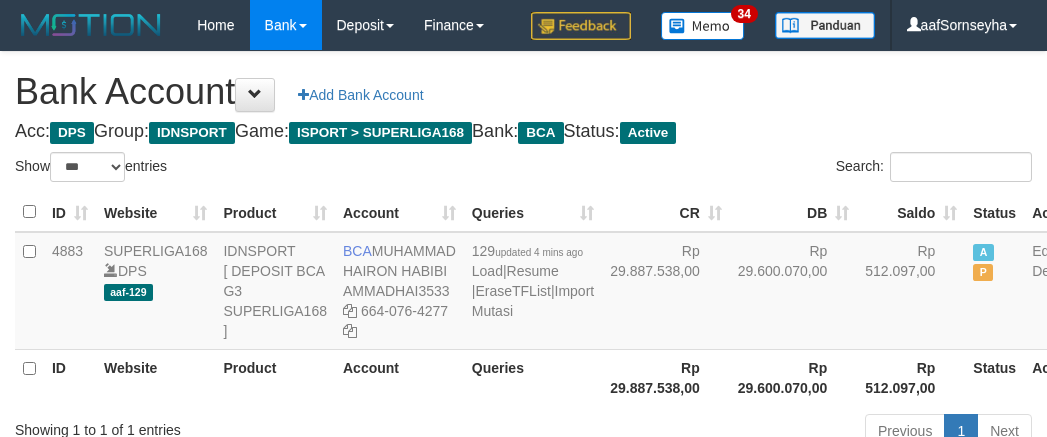 scroll, scrollTop: 148, scrollLeft: 0, axis: vertical 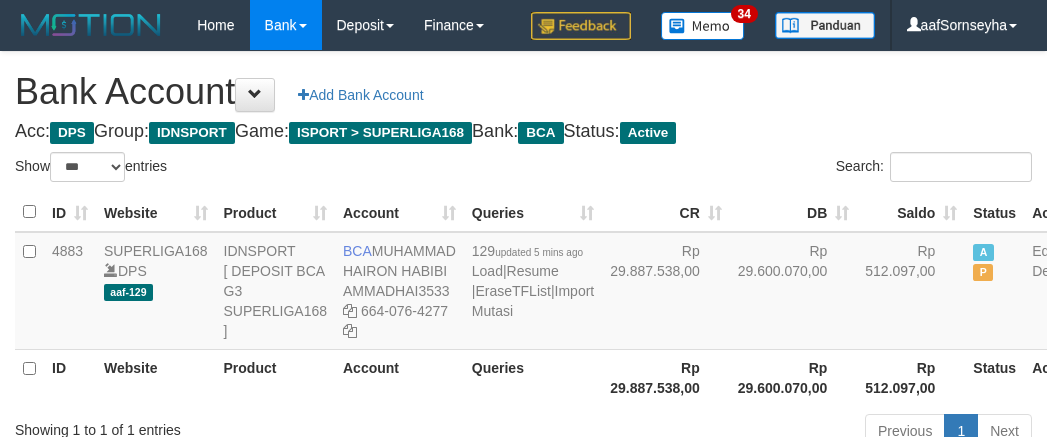 select on "***" 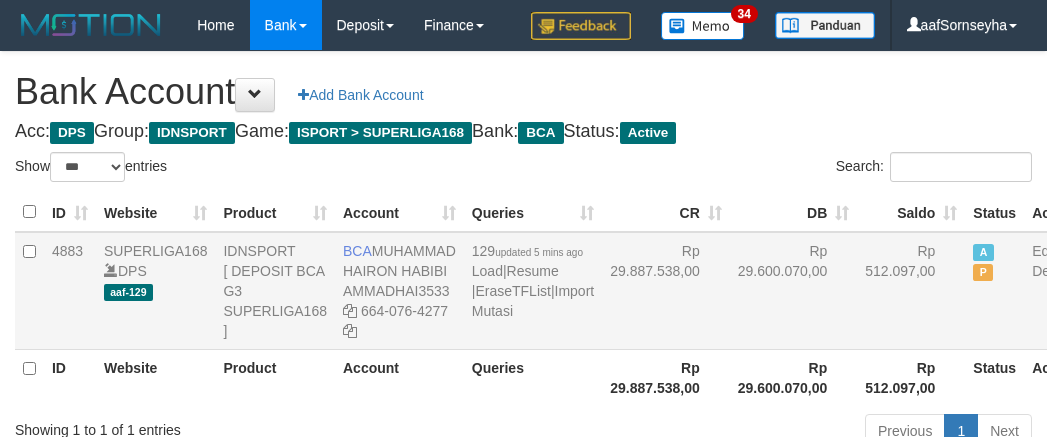 scroll, scrollTop: 148, scrollLeft: 0, axis: vertical 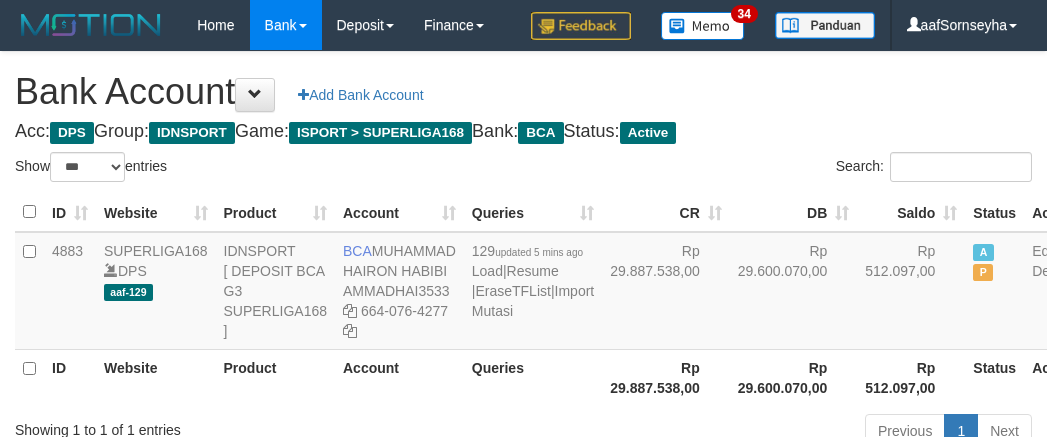 select on "***" 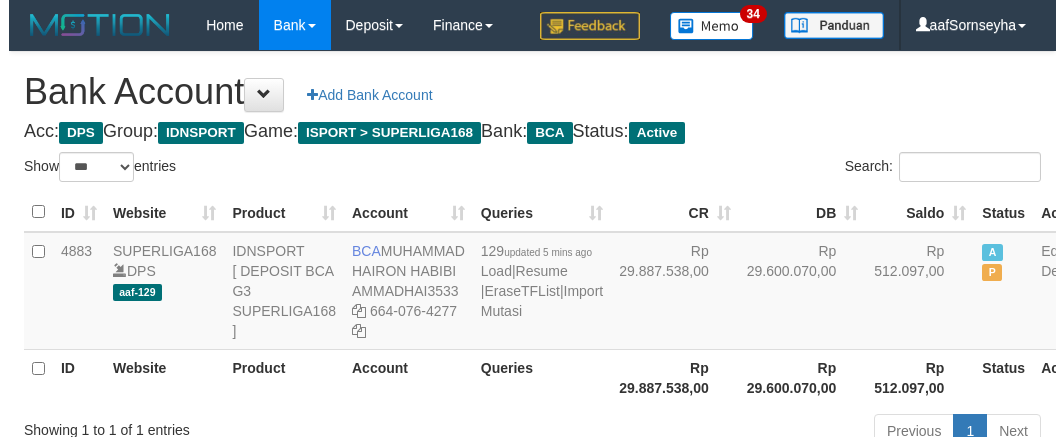 scroll, scrollTop: 148, scrollLeft: 0, axis: vertical 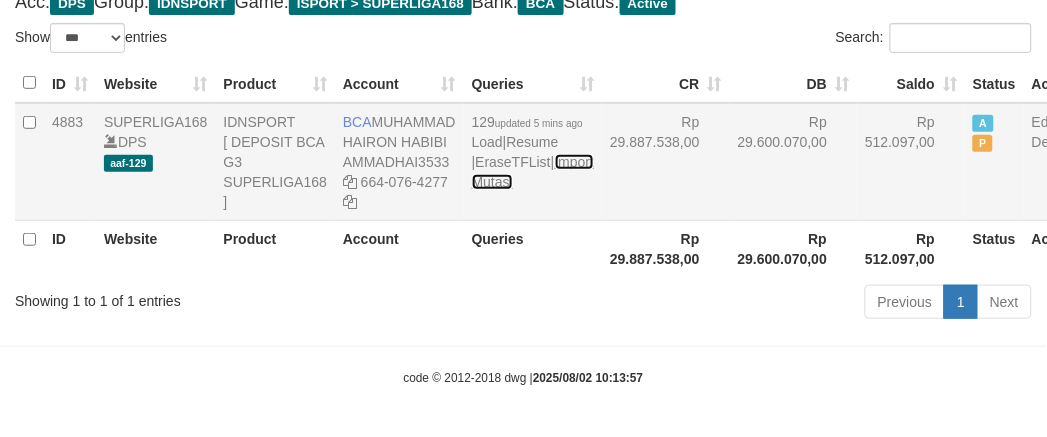 click on "Import Mutasi" at bounding box center (533, 172) 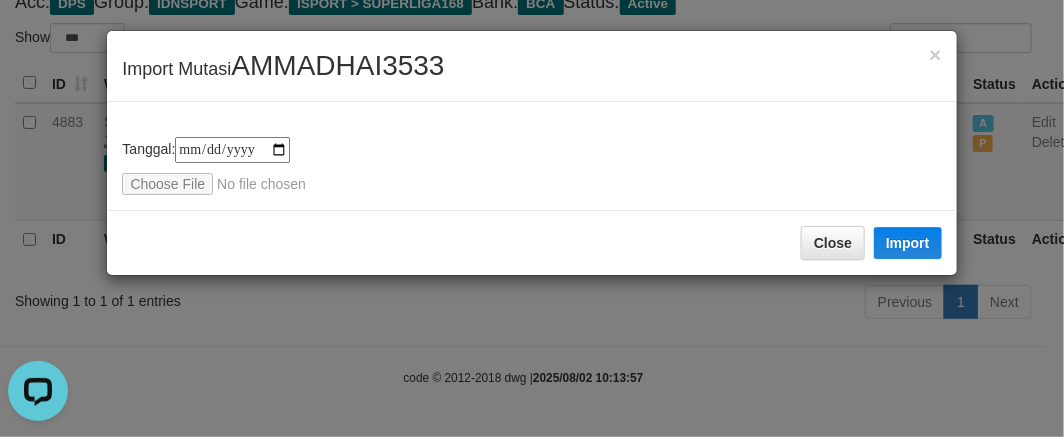 scroll, scrollTop: 0, scrollLeft: 0, axis: both 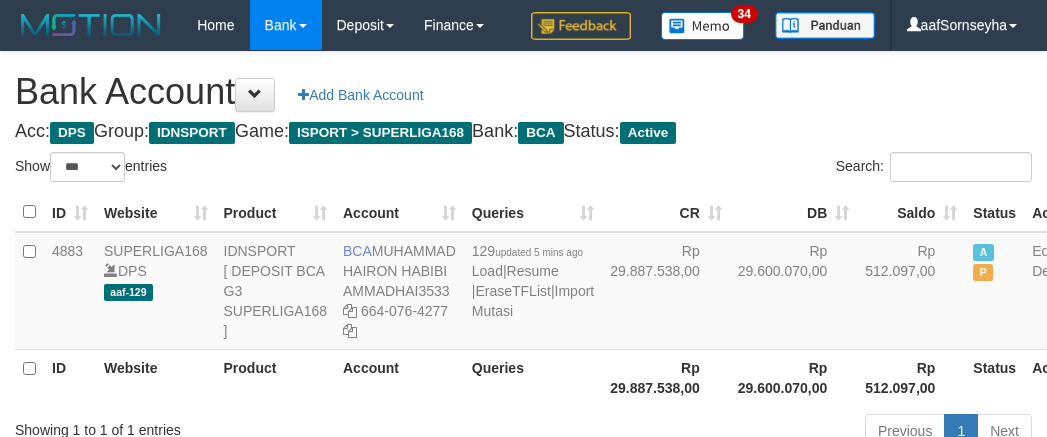 select on "***" 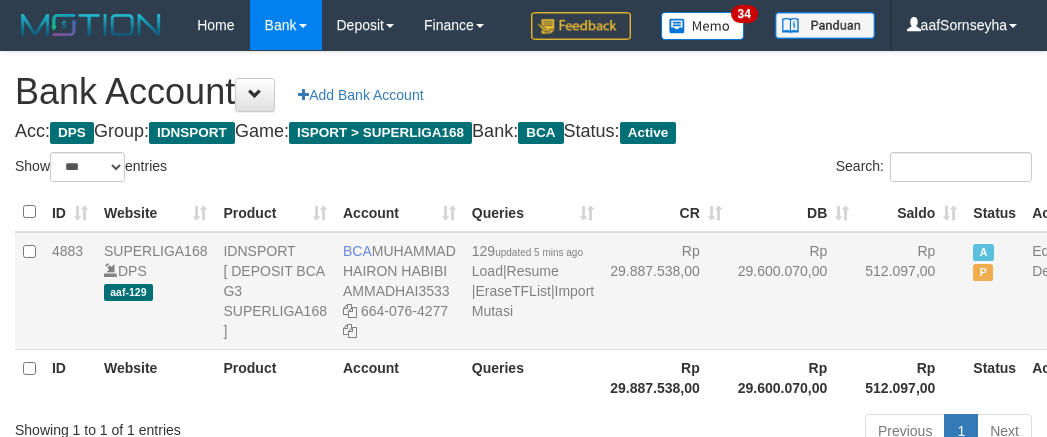 scroll, scrollTop: 148, scrollLeft: 0, axis: vertical 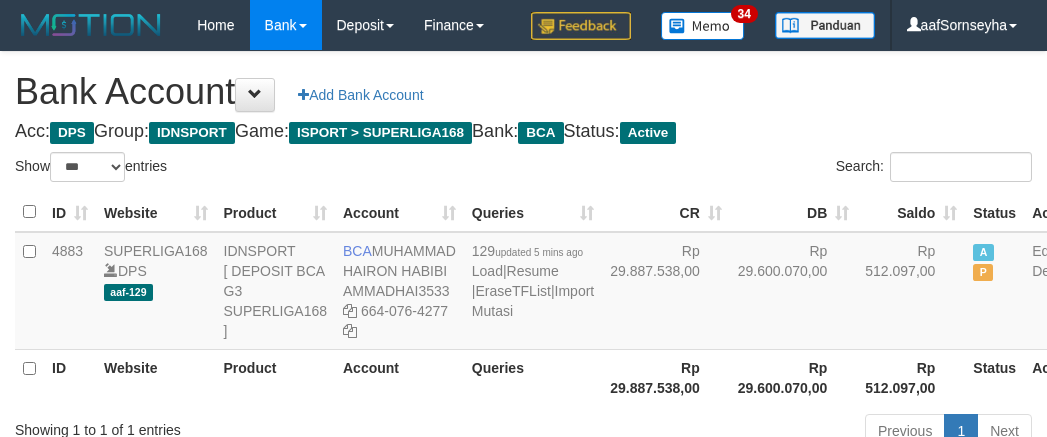 select on "***" 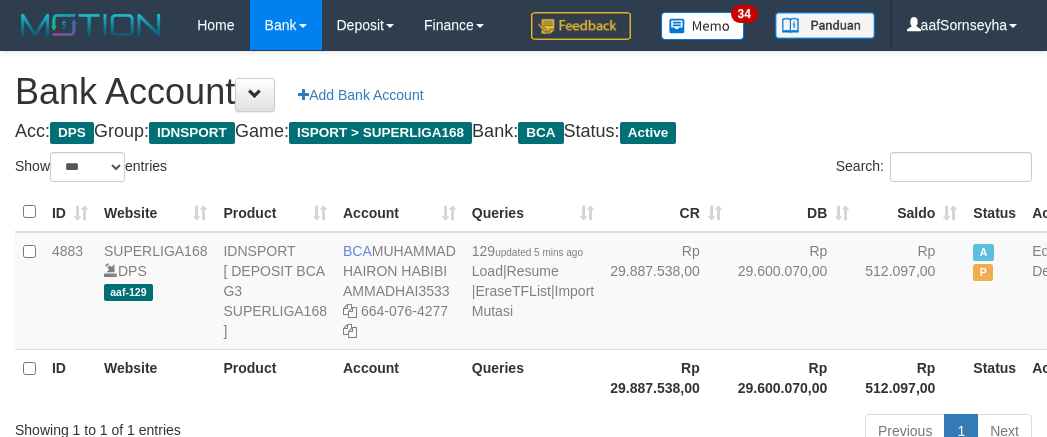scroll, scrollTop: 148, scrollLeft: 0, axis: vertical 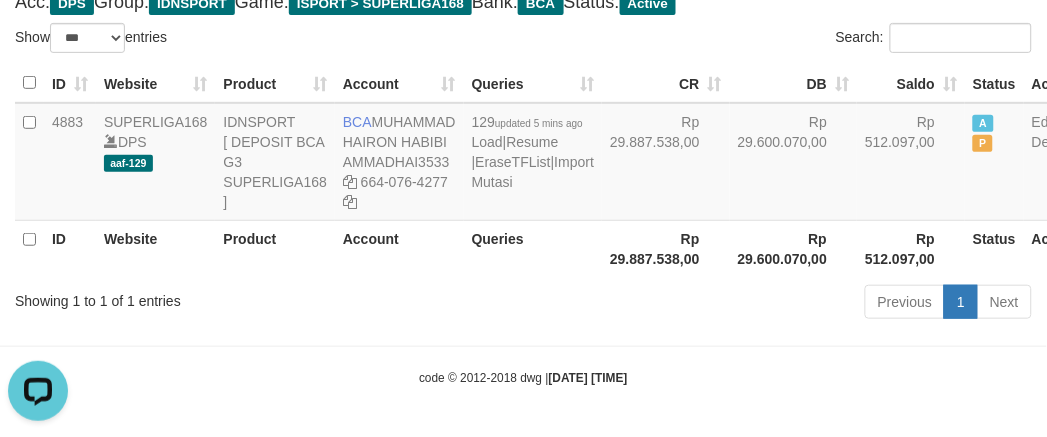 click on "Previous 1 Next" at bounding box center (741, 304) 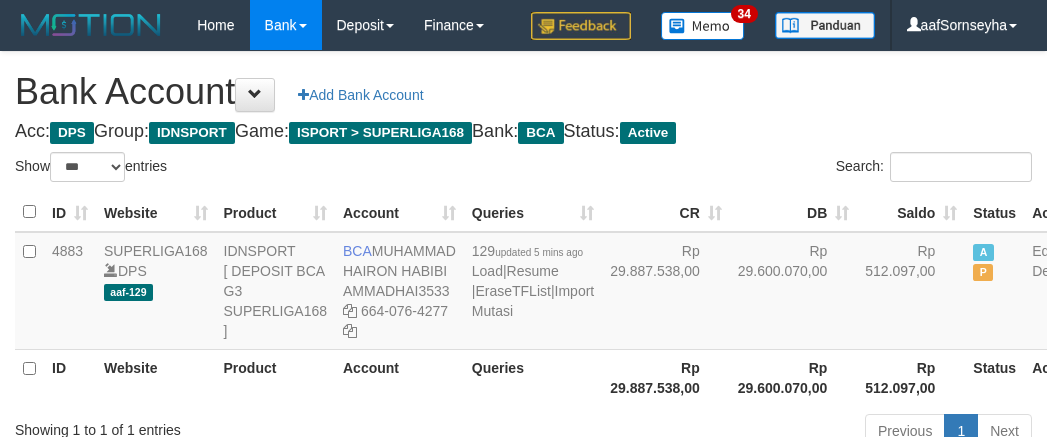 select on "***" 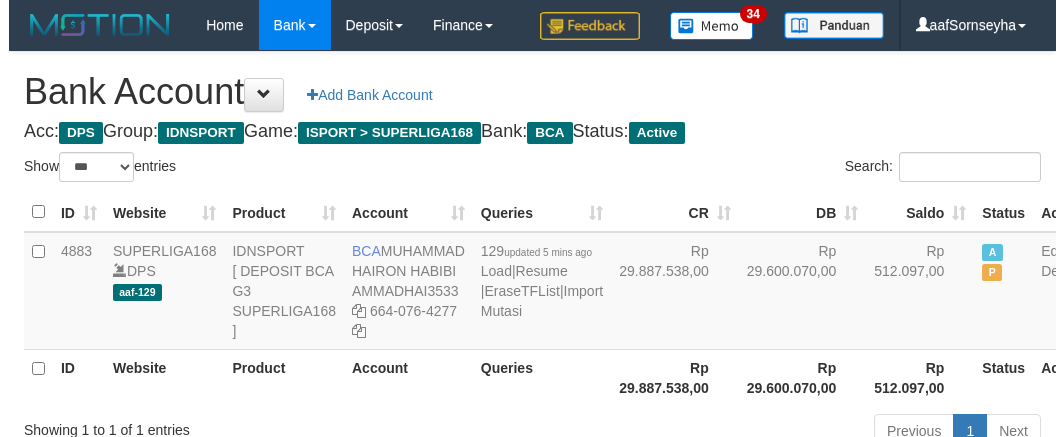 scroll, scrollTop: 148, scrollLeft: 0, axis: vertical 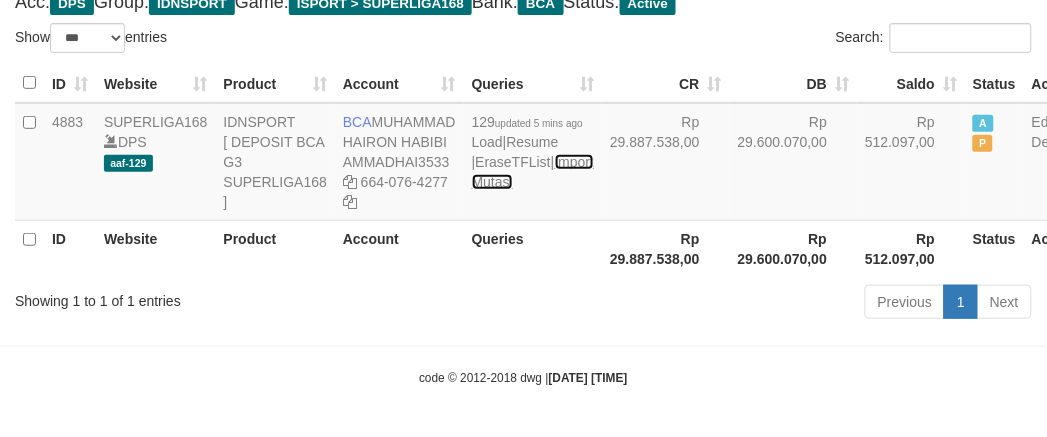 click on "Import Mutasi" at bounding box center [533, 172] 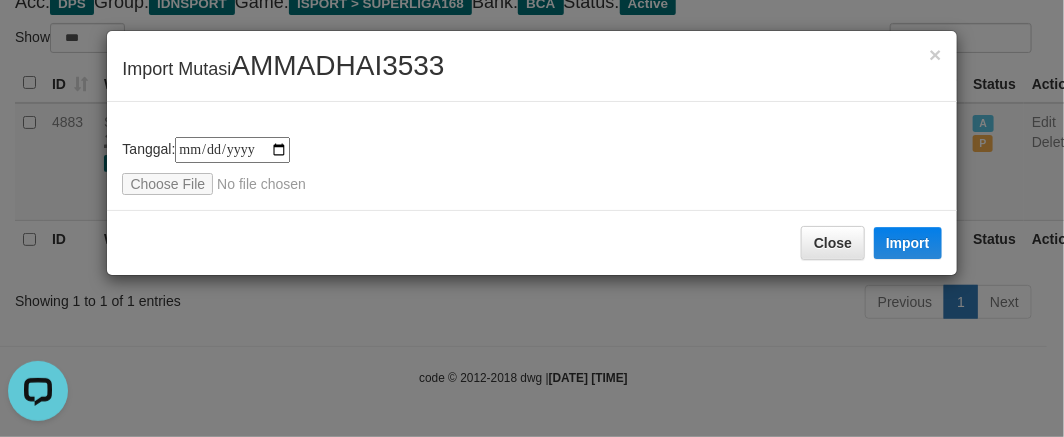 scroll, scrollTop: 0, scrollLeft: 0, axis: both 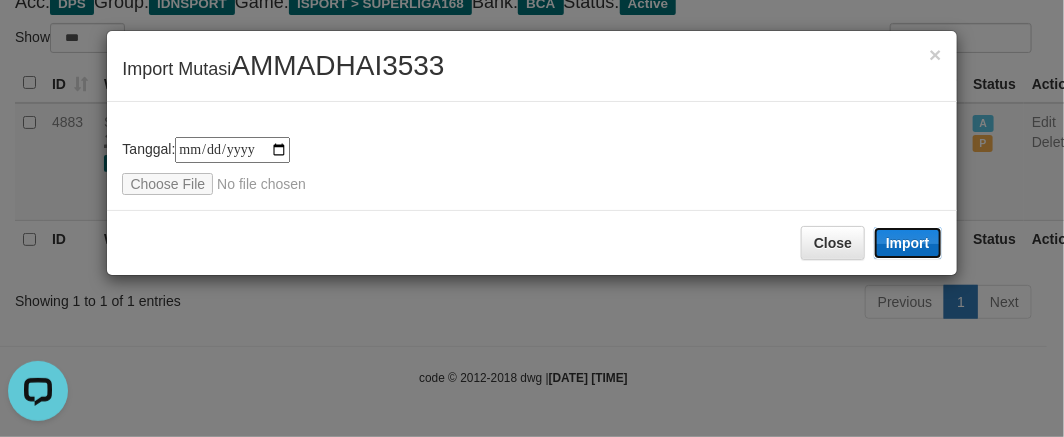click on "Import" at bounding box center [908, 243] 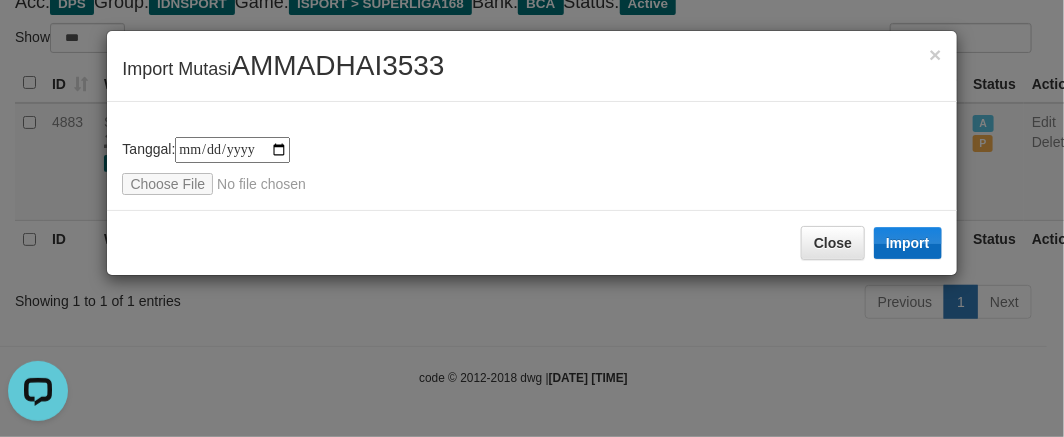 drag, startPoint x: 691, startPoint y: 240, endPoint x: 558, endPoint y: 207, distance: 137.03284 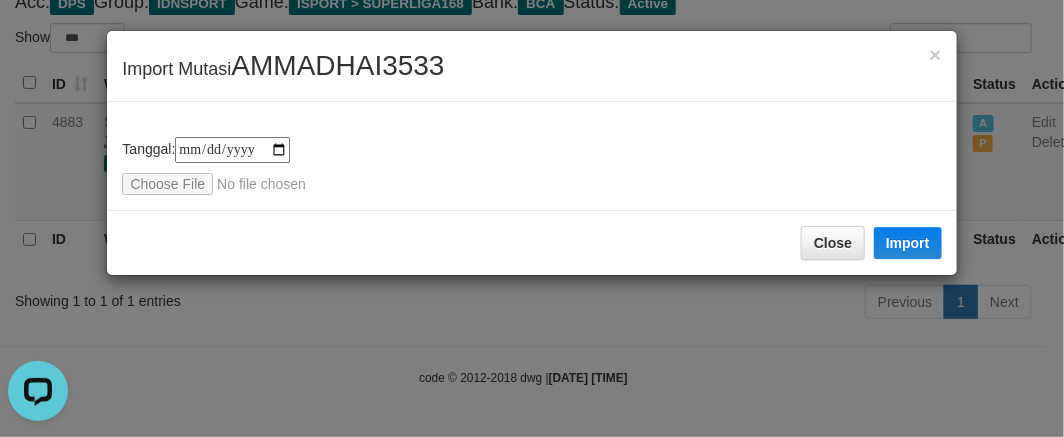 click on "**********" at bounding box center (531, 166) 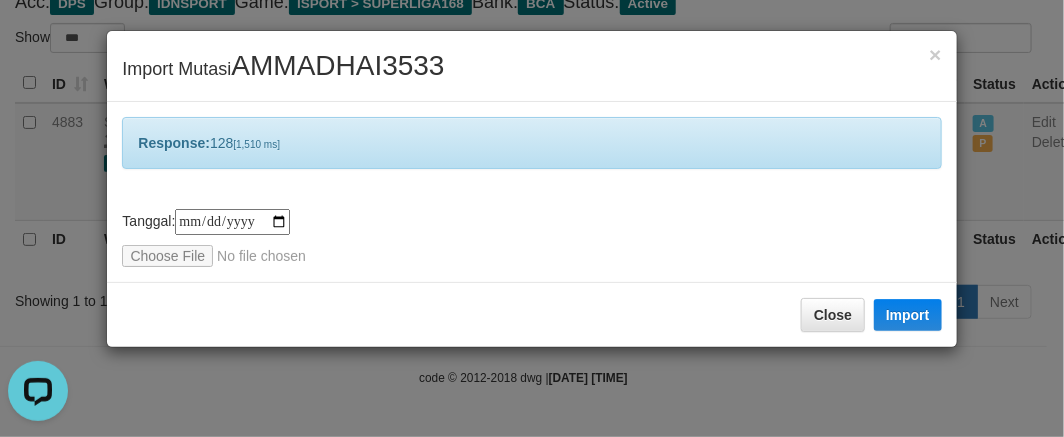 drag, startPoint x: 534, startPoint y: 216, endPoint x: 1024, endPoint y: 202, distance: 490.19995 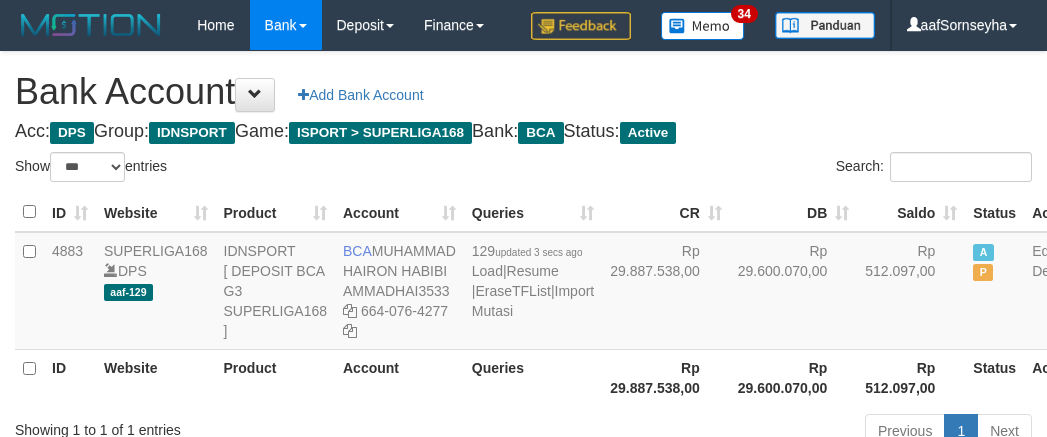 select on "***" 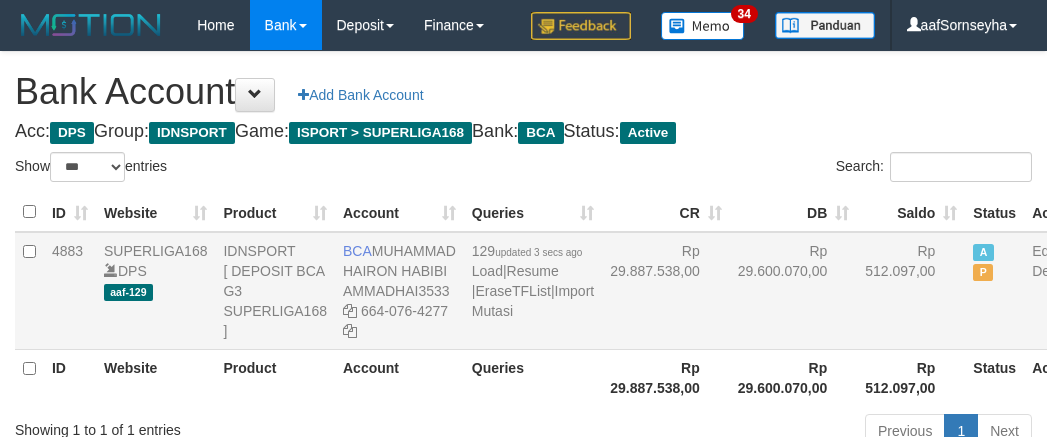 scroll, scrollTop: 148, scrollLeft: 0, axis: vertical 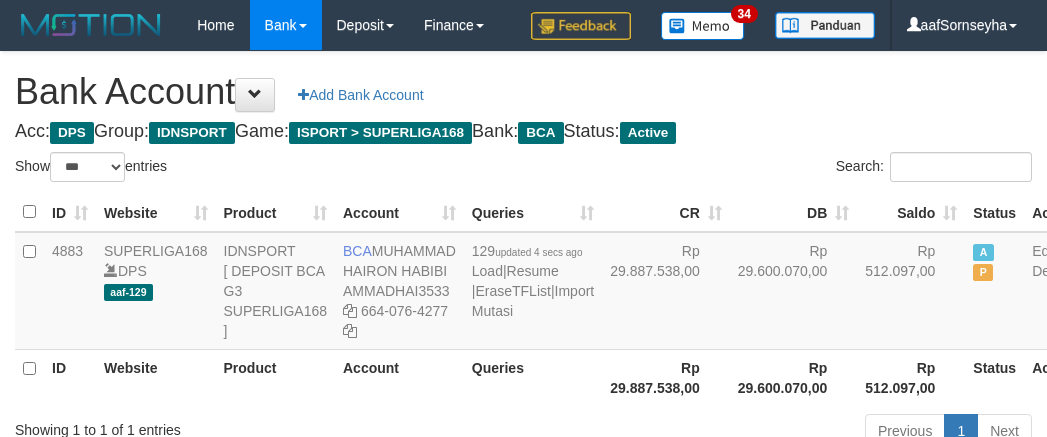 select on "***" 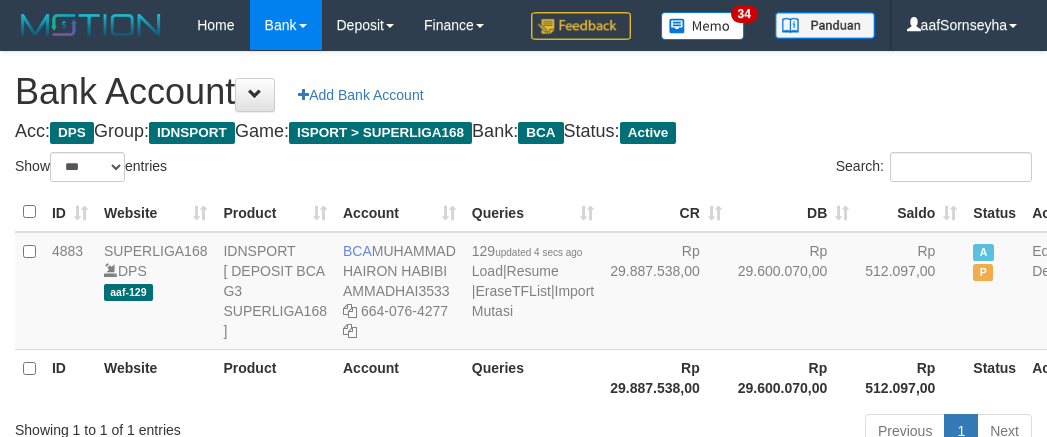 scroll, scrollTop: 148, scrollLeft: 0, axis: vertical 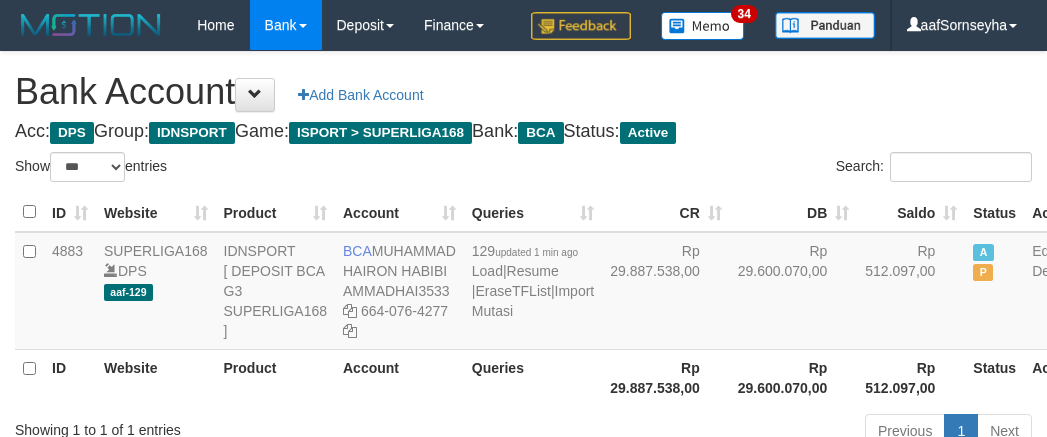 select on "***" 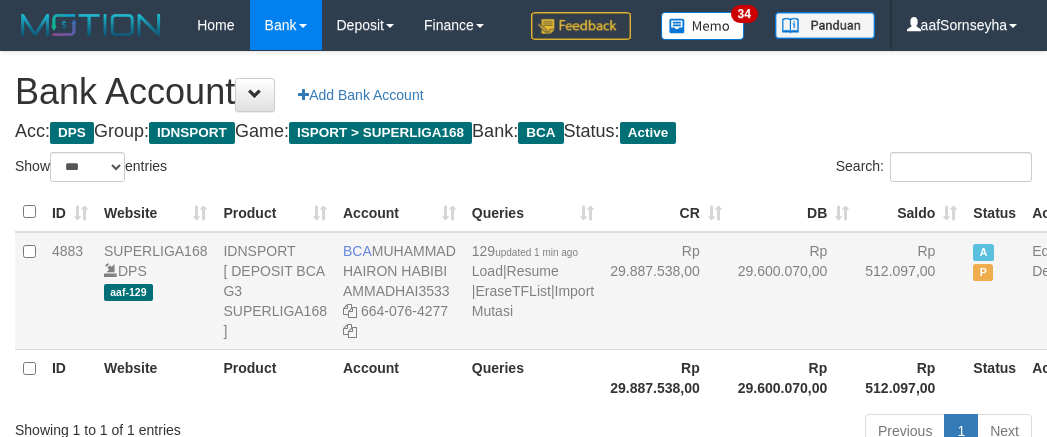 scroll, scrollTop: 148, scrollLeft: 0, axis: vertical 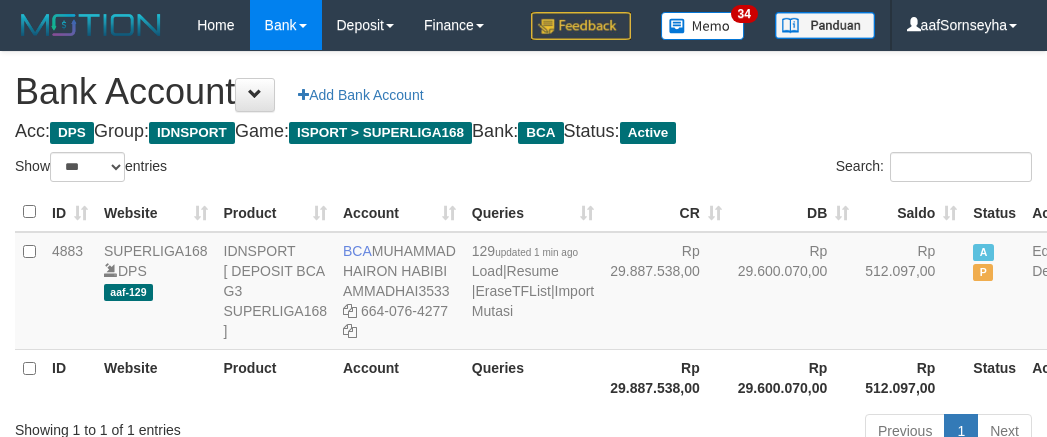 select on "***" 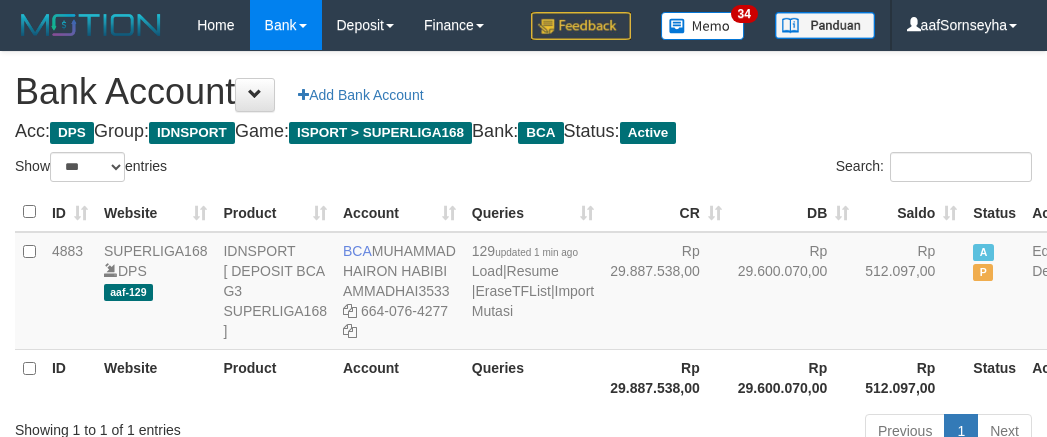 scroll, scrollTop: 148, scrollLeft: 0, axis: vertical 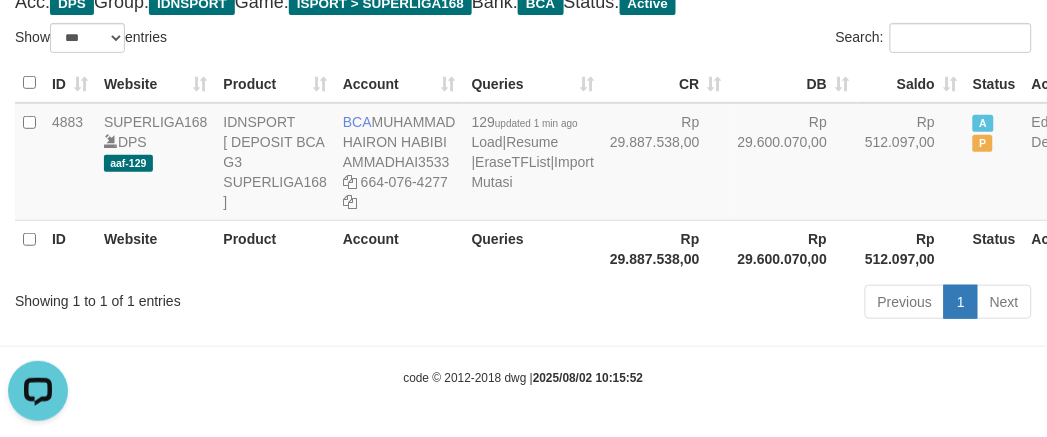 click on "Previous 1 Next" at bounding box center [741, 304] 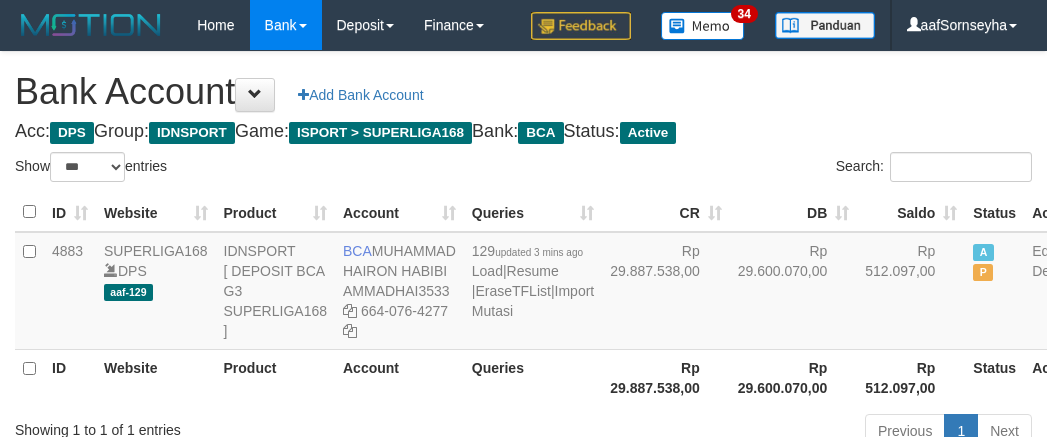 select on "***" 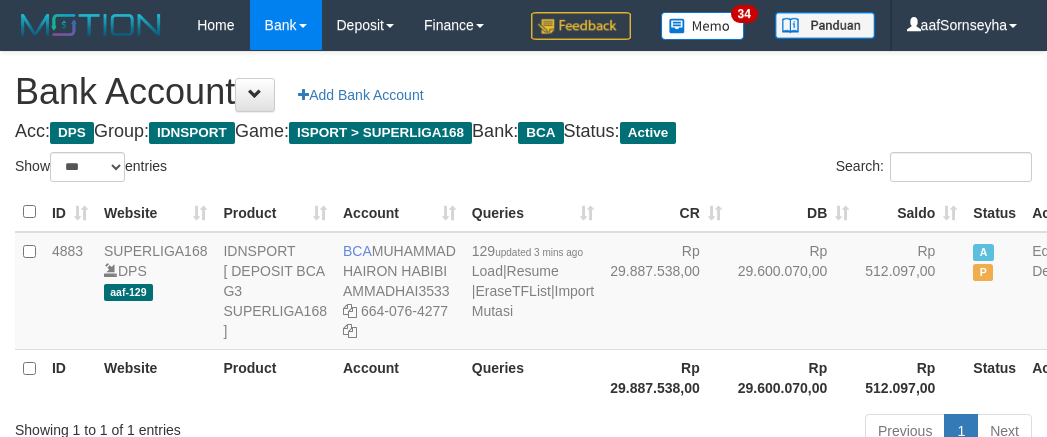 scroll, scrollTop: 148, scrollLeft: 0, axis: vertical 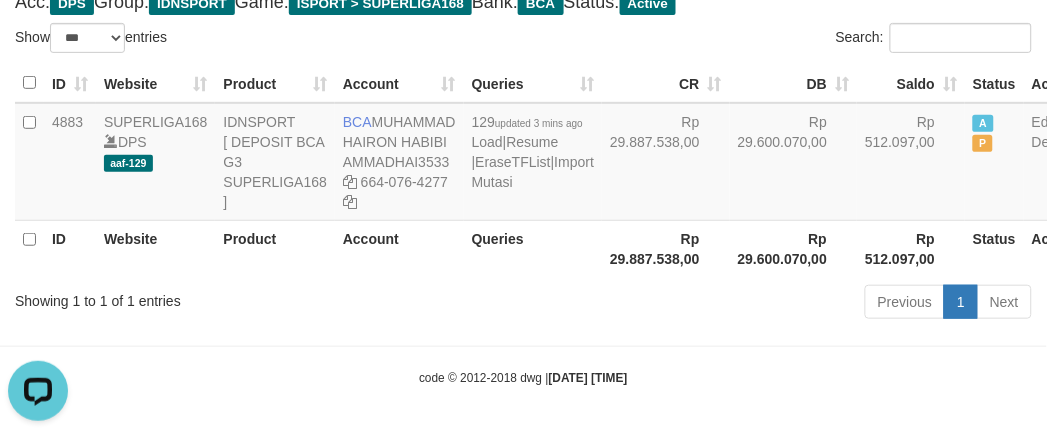 click on "Showing 1 to 1 of 1 entries" at bounding box center [218, 297] 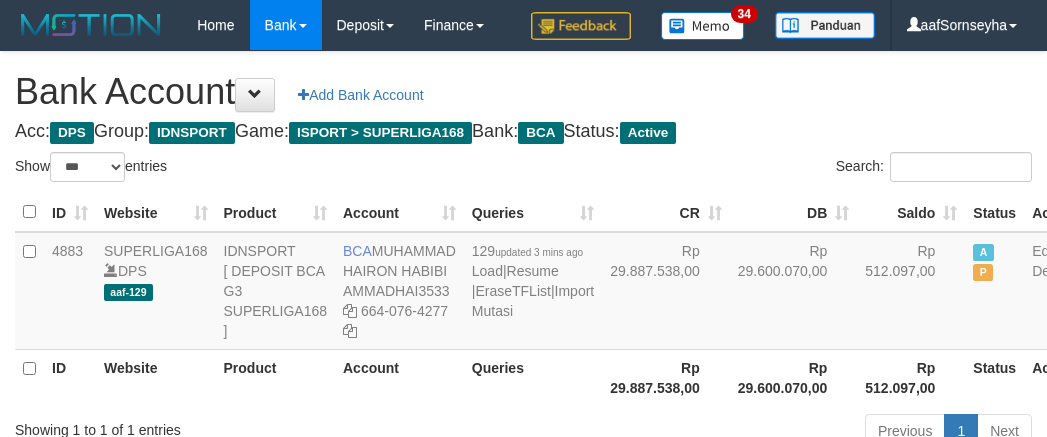 select on "***" 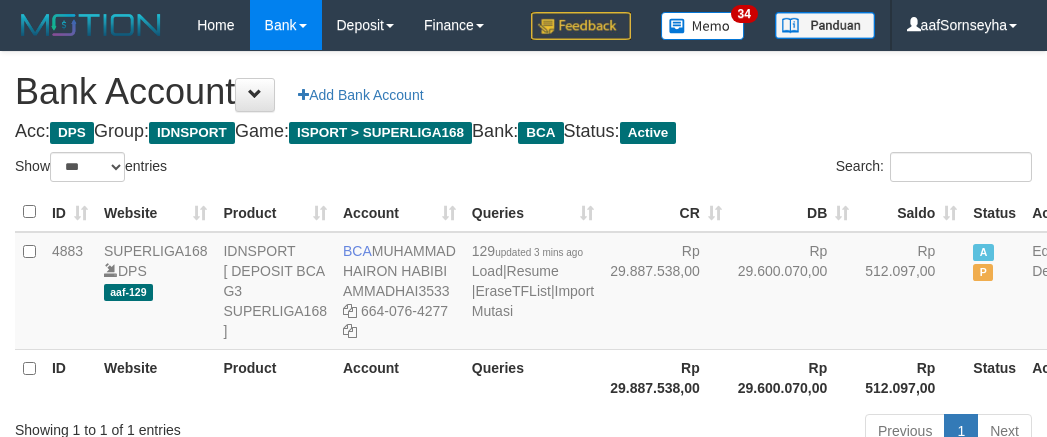scroll, scrollTop: 148, scrollLeft: 0, axis: vertical 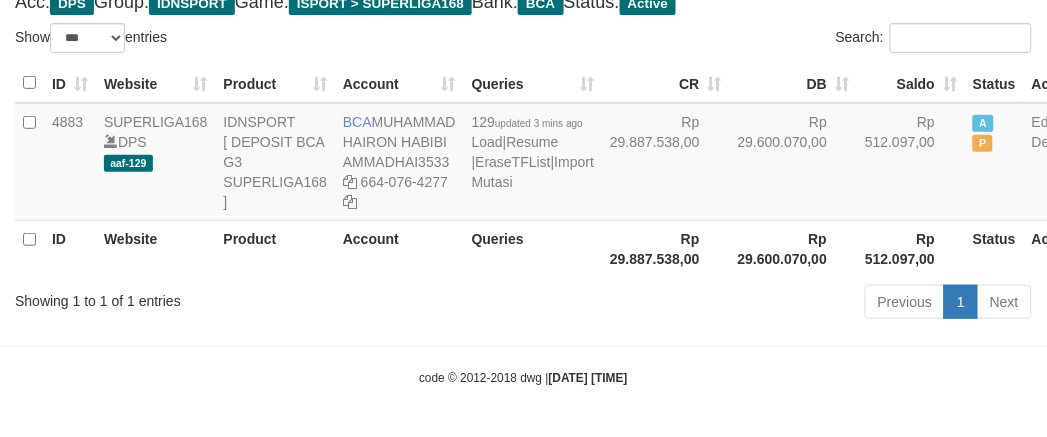click on "Toggle navigation
Home
Bank
Account List
Load
By Website
Group
[ISPORT]													SUPERLIGA168
By Load Group (DPS)
34" at bounding box center (523, 154) 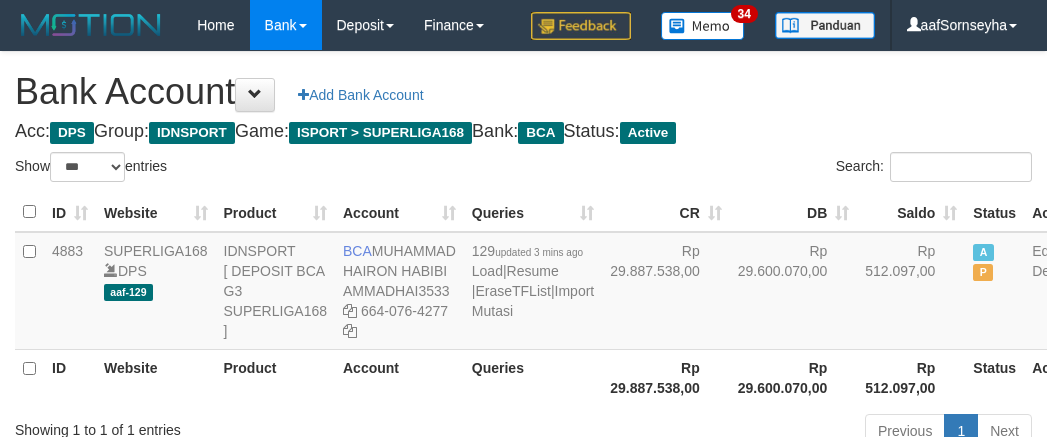select on "***" 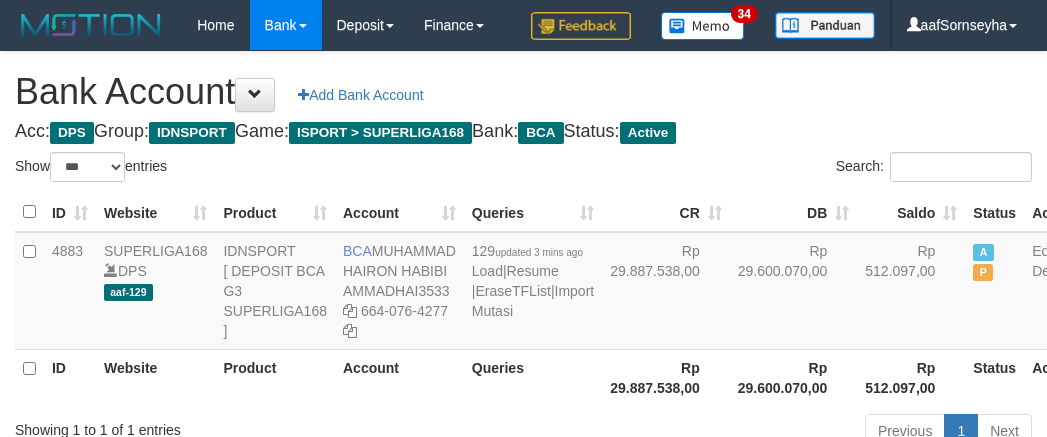 scroll, scrollTop: 148, scrollLeft: 0, axis: vertical 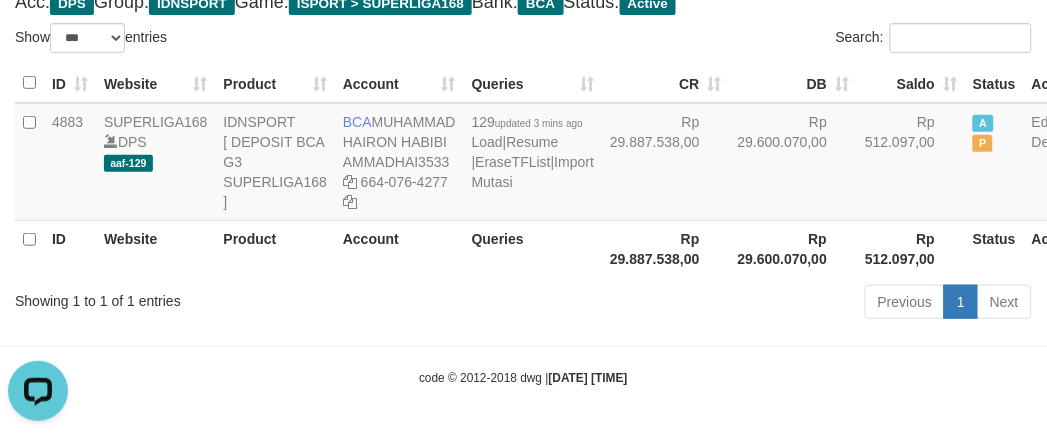 click on "Showing 1 to 1 of 1 entries Previous 1 Next" at bounding box center [523, 304] 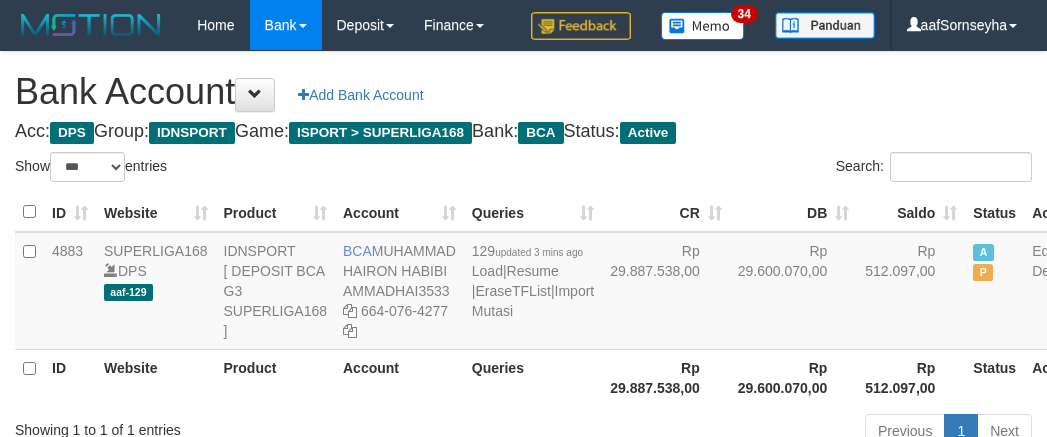 select on "***" 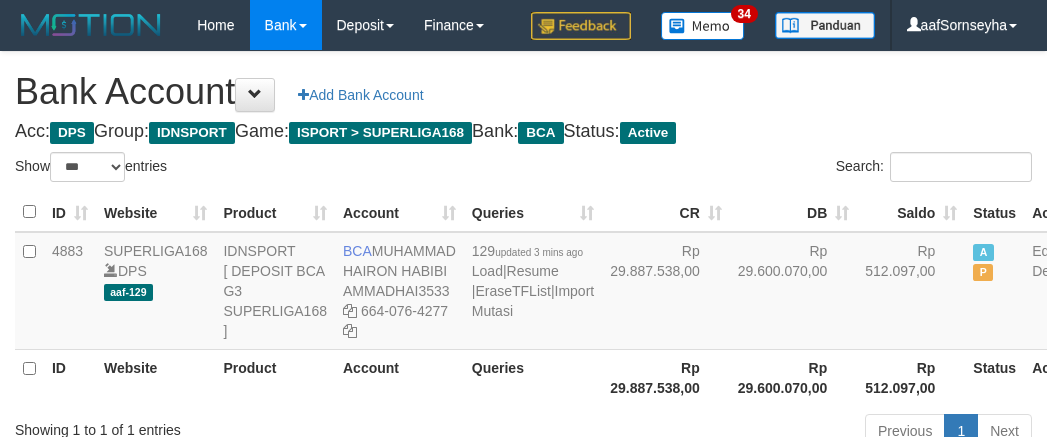 scroll, scrollTop: 148, scrollLeft: 0, axis: vertical 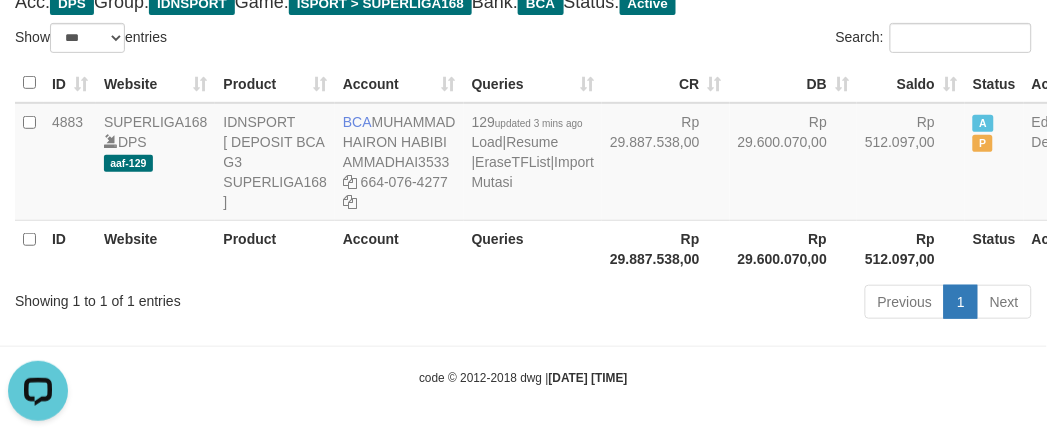 drag, startPoint x: 416, startPoint y: 342, endPoint x: 454, endPoint y: 350, distance: 38.832977 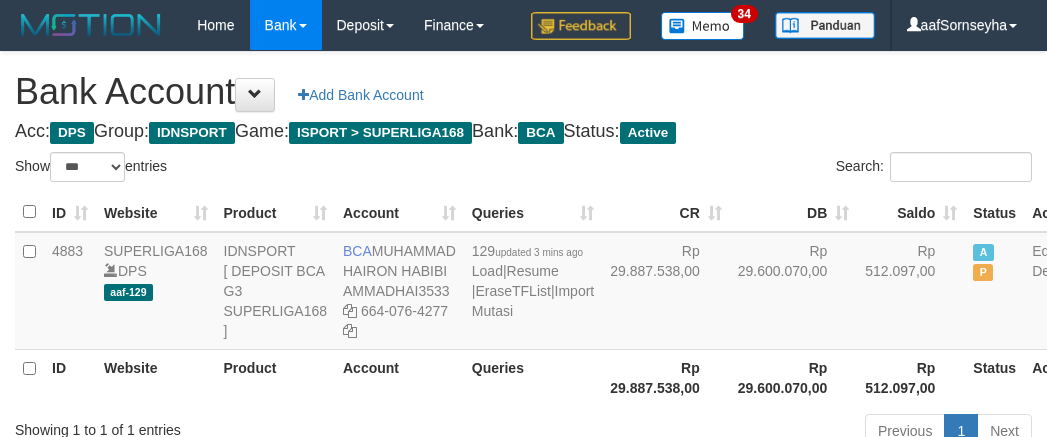select on "***" 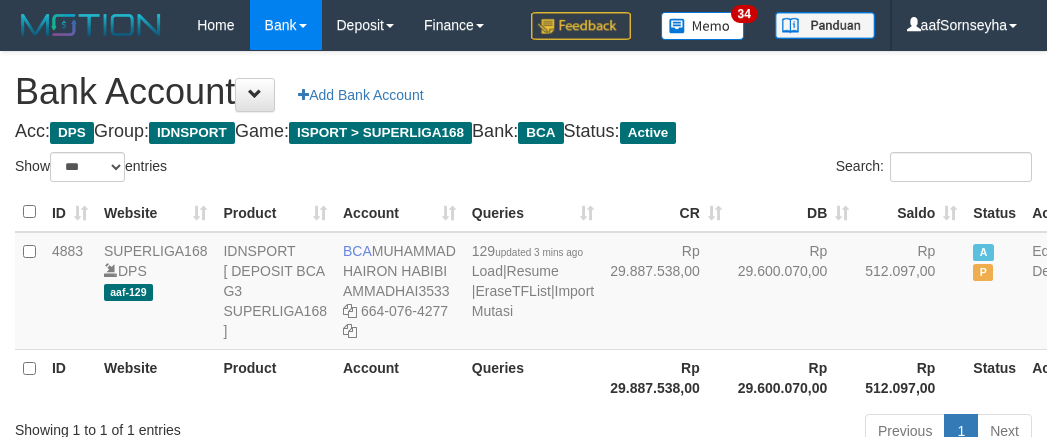 scroll, scrollTop: 148, scrollLeft: 0, axis: vertical 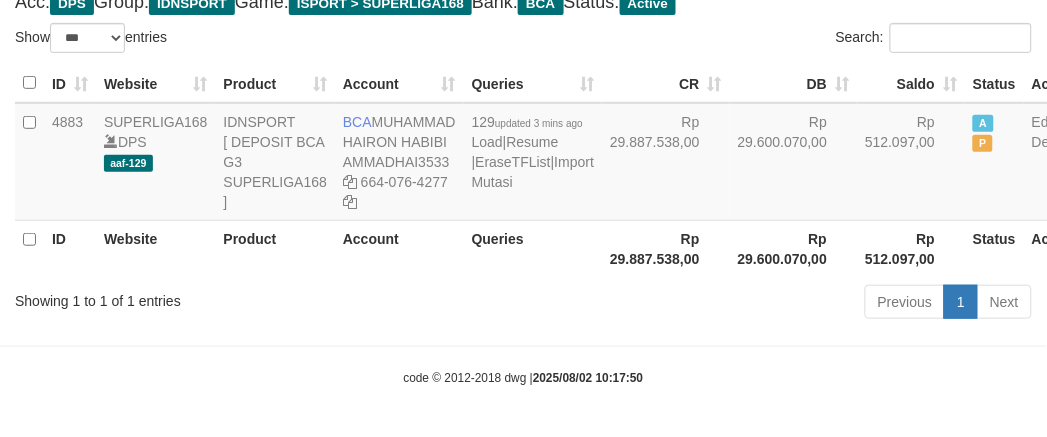 click on "Showing 1 to 1 of 1 entries" at bounding box center [218, 297] 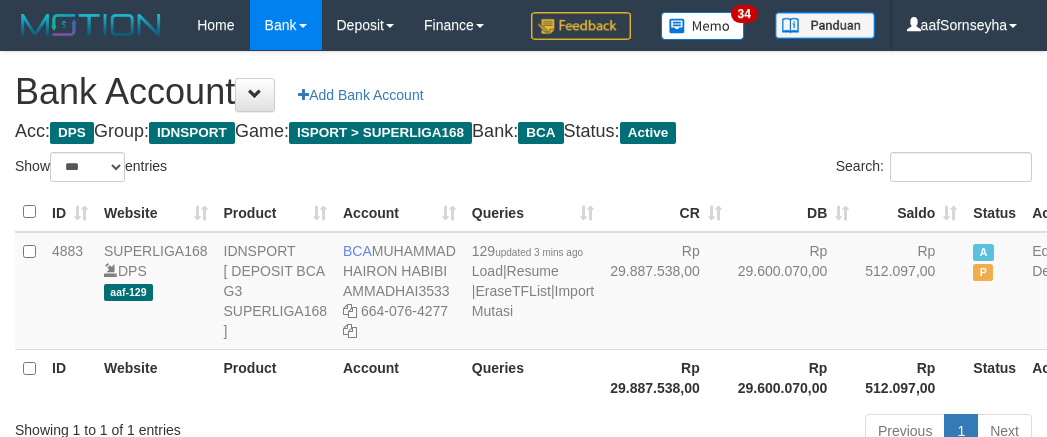 select on "***" 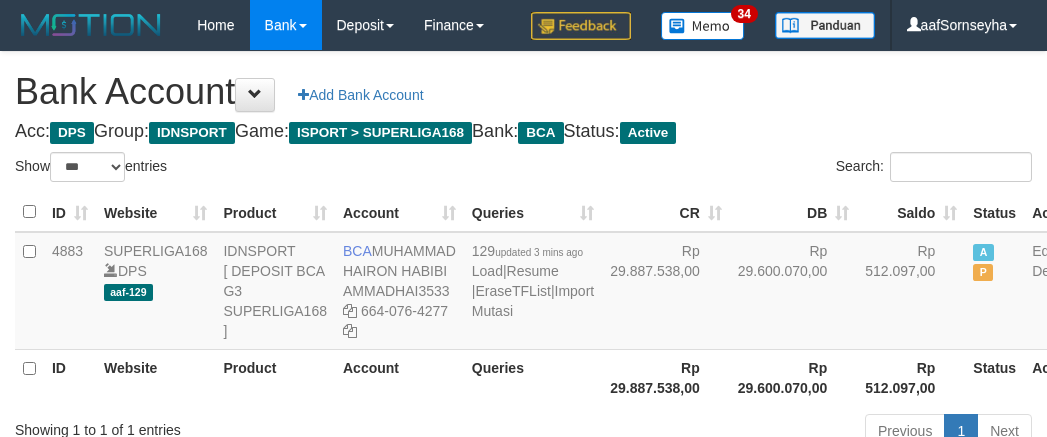 scroll, scrollTop: 148, scrollLeft: 0, axis: vertical 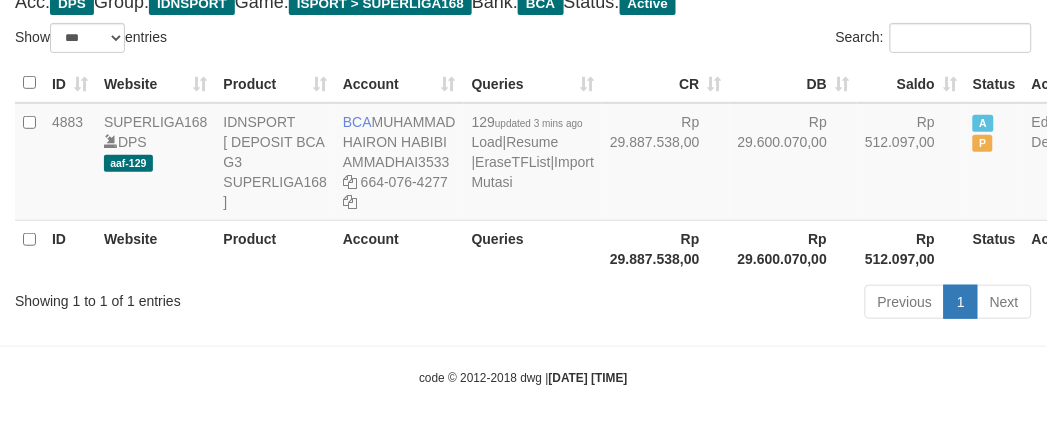 click on "Previous 1 Next" at bounding box center (741, 304) 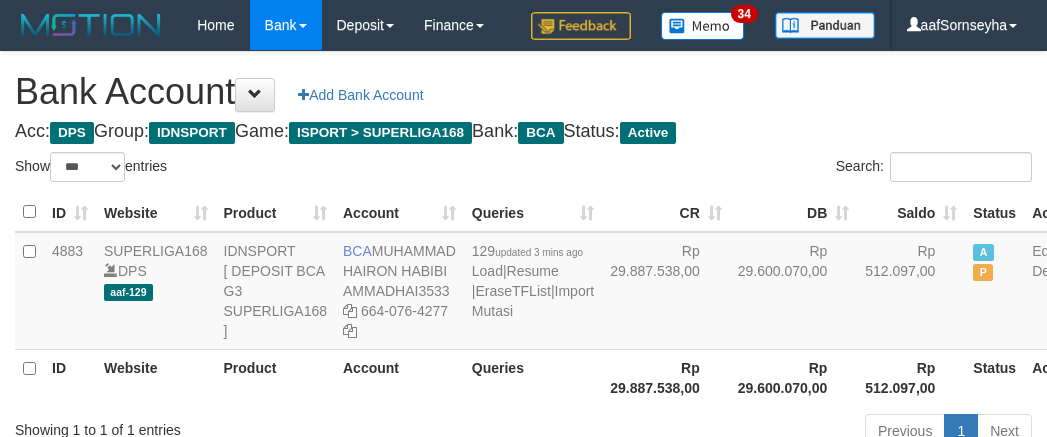 select on "***" 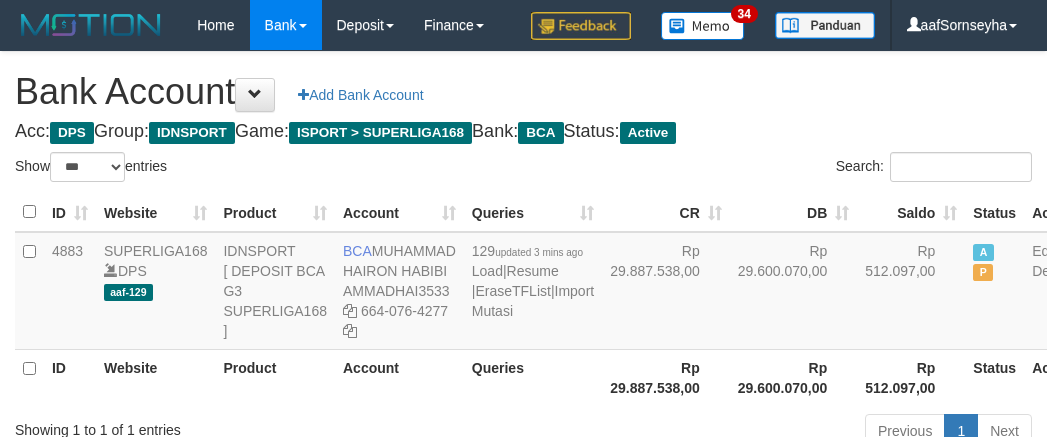 scroll, scrollTop: 148, scrollLeft: 0, axis: vertical 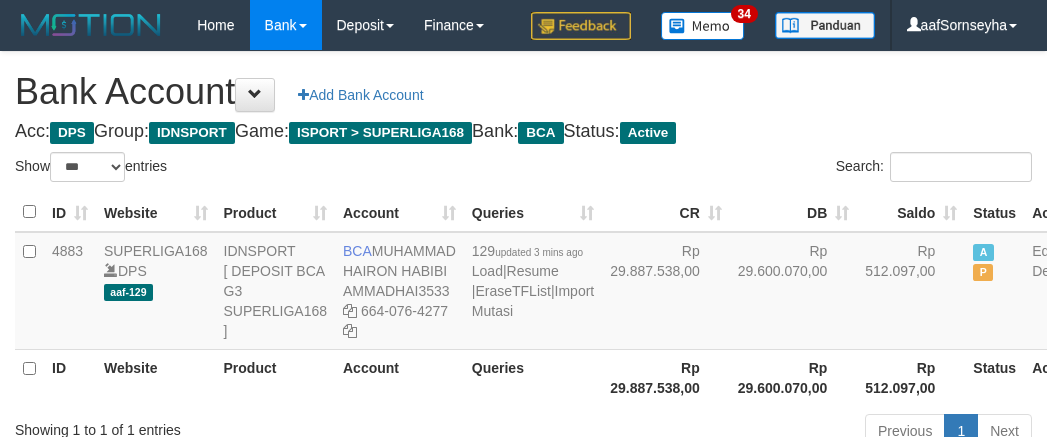 select on "***" 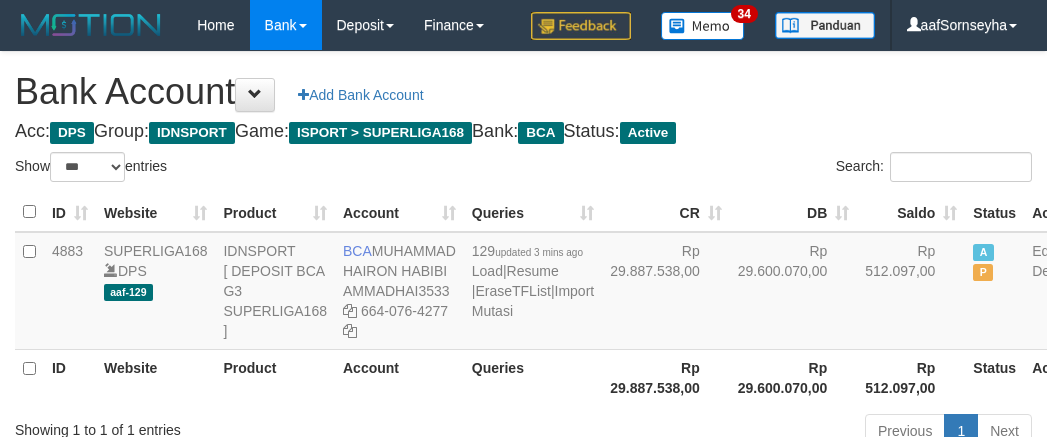 scroll, scrollTop: 148, scrollLeft: 0, axis: vertical 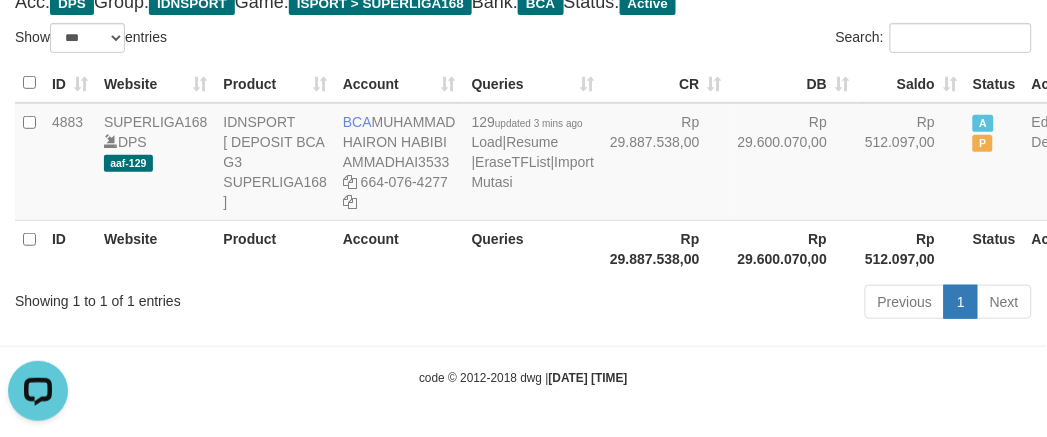 click on "Previous 1 Next" at bounding box center [741, 304] 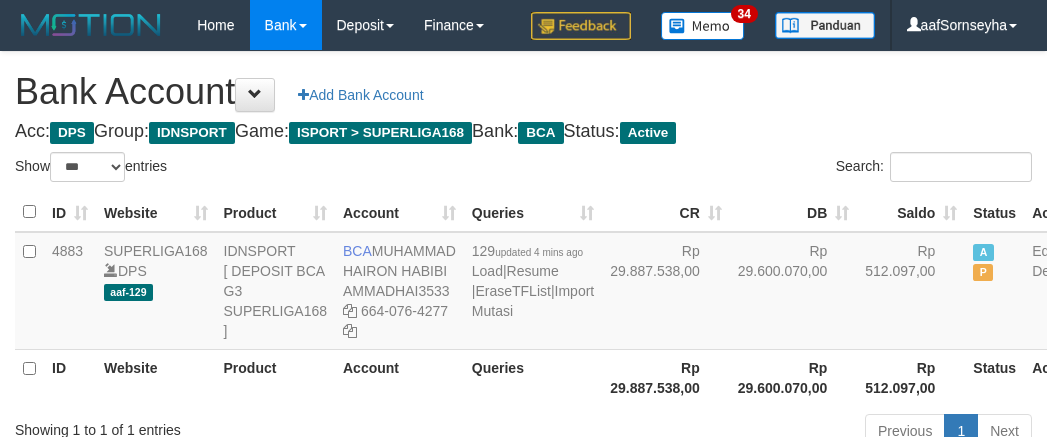 select on "***" 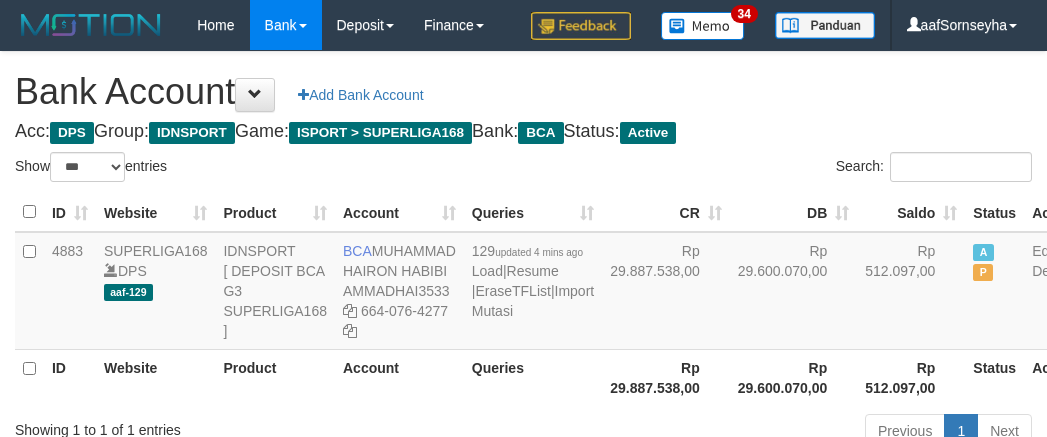 scroll, scrollTop: 148, scrollLeft: 0, axis: vertical 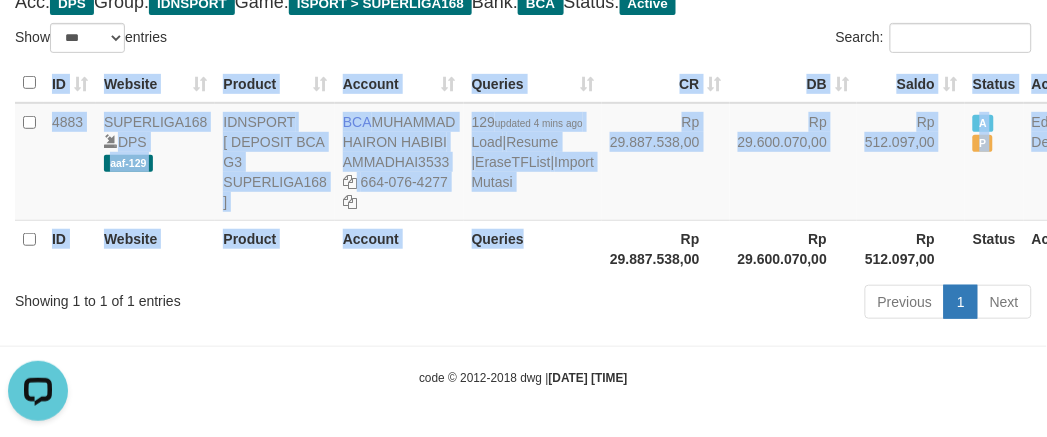 click on "ID Website Product Account Queries CR DB Saldo Status Action
4883
SUPERLIGA168
DPS
aaf-129
IDNSPORT
[ DEPOSIT BCA G3 SUPERLIGA168 ]
BCA
[FIRST] [LAST]
AMMADHAI3533
[PHONE]
129  updated 4 mins ago
Load
|
Resume
|
EraseTFList
|
Import Mutasi
Rp 29.887.538,00
Rp 29.600.070,00
Rp 512.097,00
A
P
Edit
Delete
ID Website Product Account Queries Rp 29.887.538,00 Status" at bounding box center (523, 170) 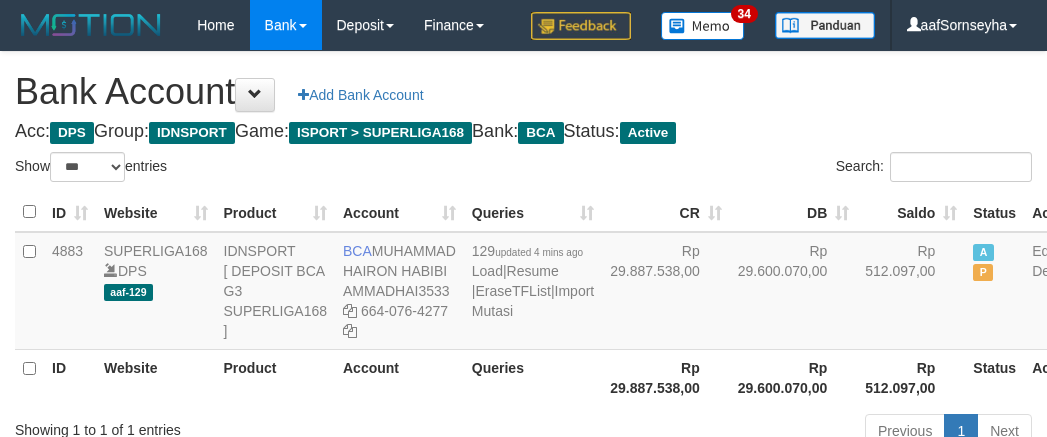 select on "***" 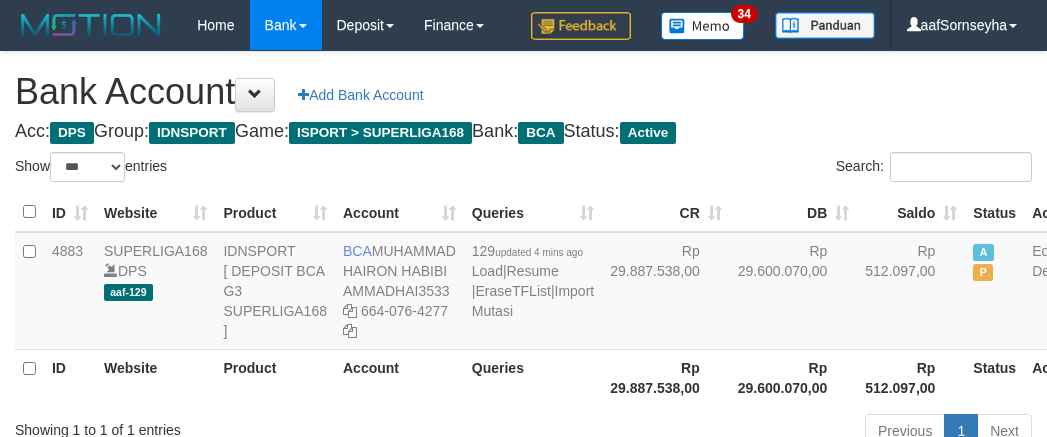 scroll, scrollTop: 148, scrollLeft: 0, axis: vertical 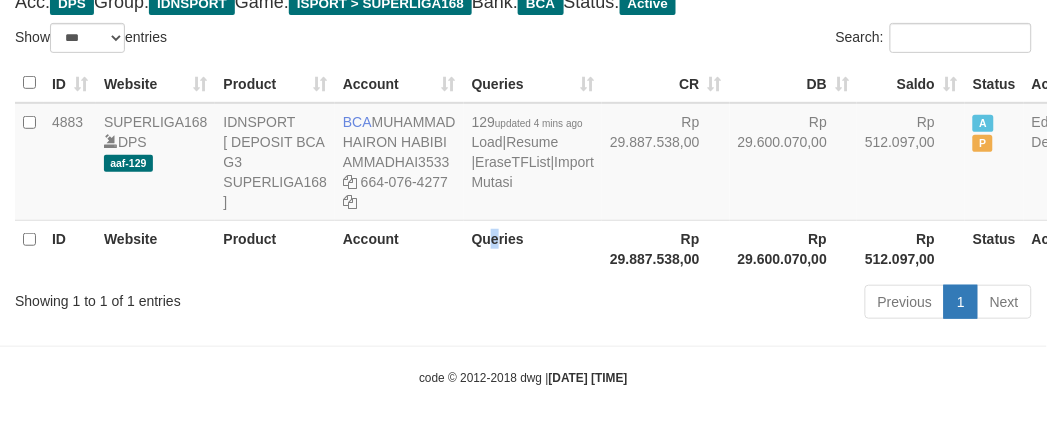 click on "Queries" at bounding box center (533, 248) 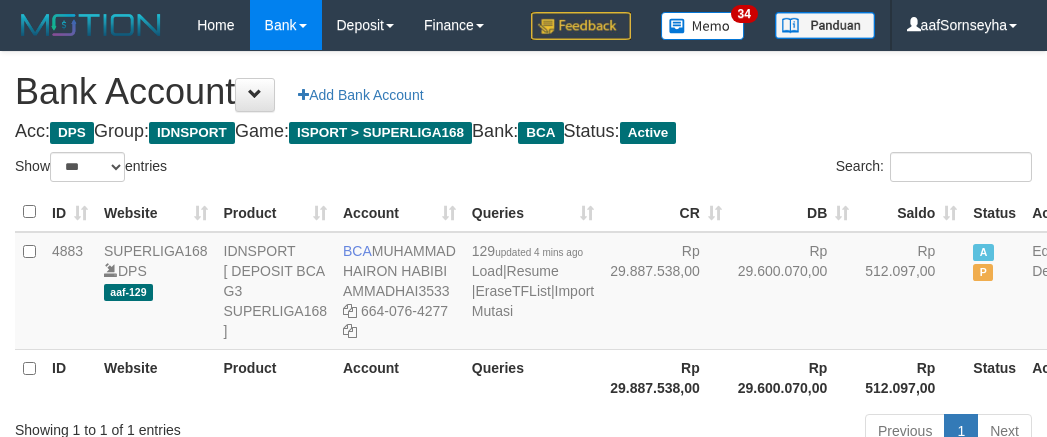 select on "***" 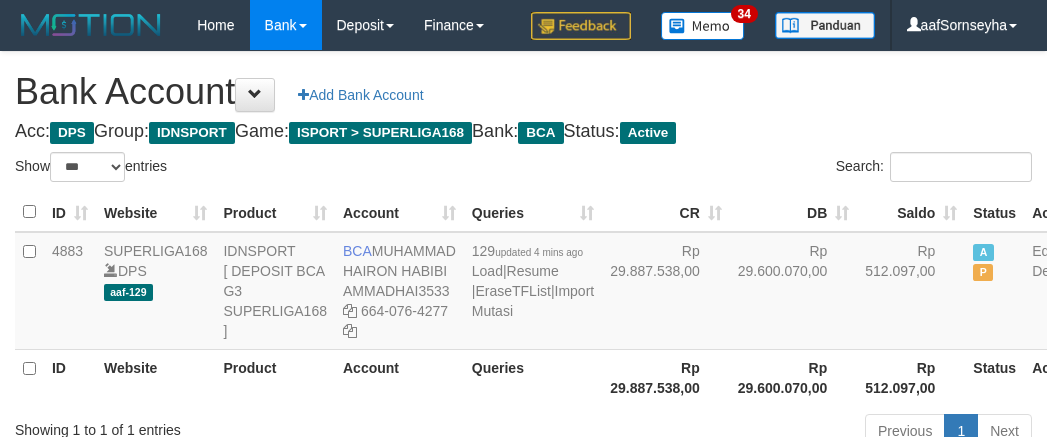 scroll, scrollTop: 148, scrollLeft: 0, axis: vertical 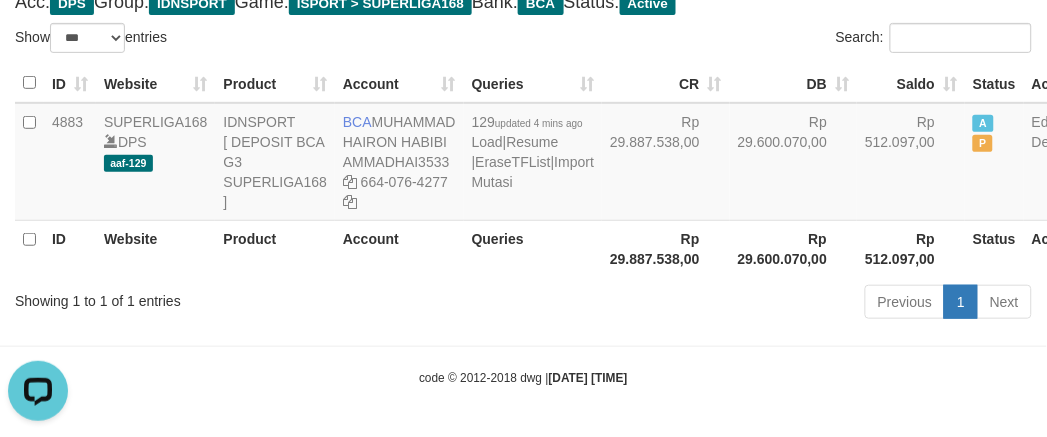 click on "Toggle navigation
Home
Bank
Account List
Load
By Website
Group
[ISPORT]													SUPERLIGA168
By Load Group (DPS)
34" at bounding box center (523, 154) 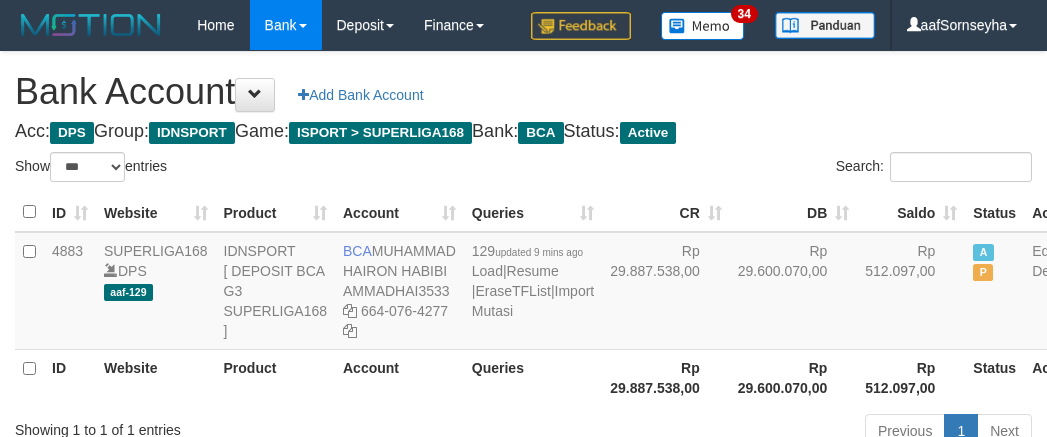 select on "***" 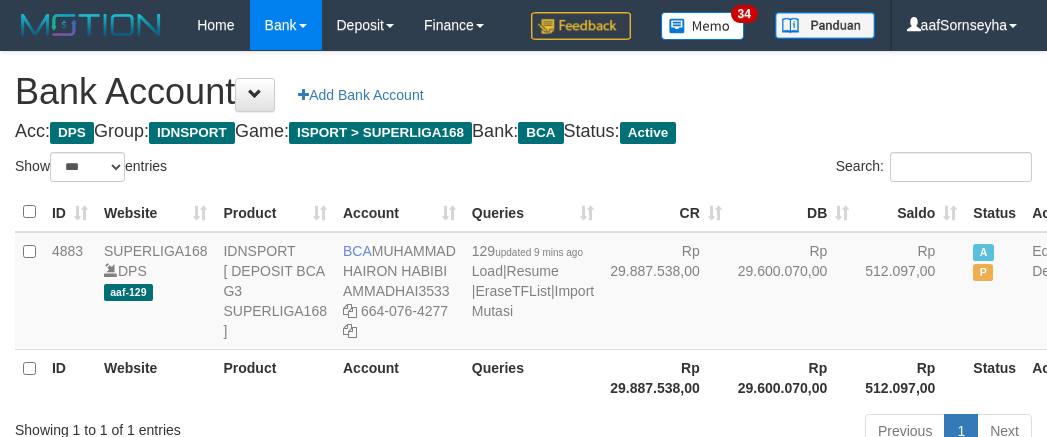 scroll, scrollTop: 148, scrollLeft: 0, axis: vertical 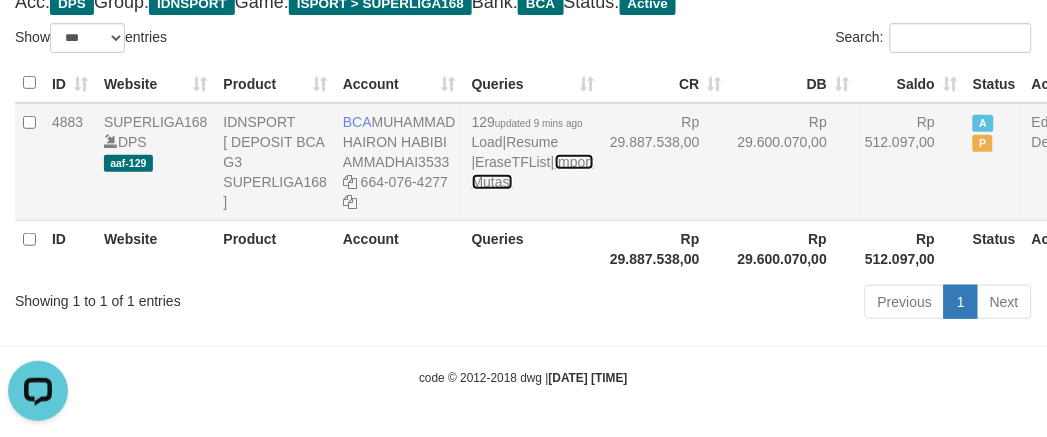 click on "Import Mutasi" at bounding box center [533, 172] 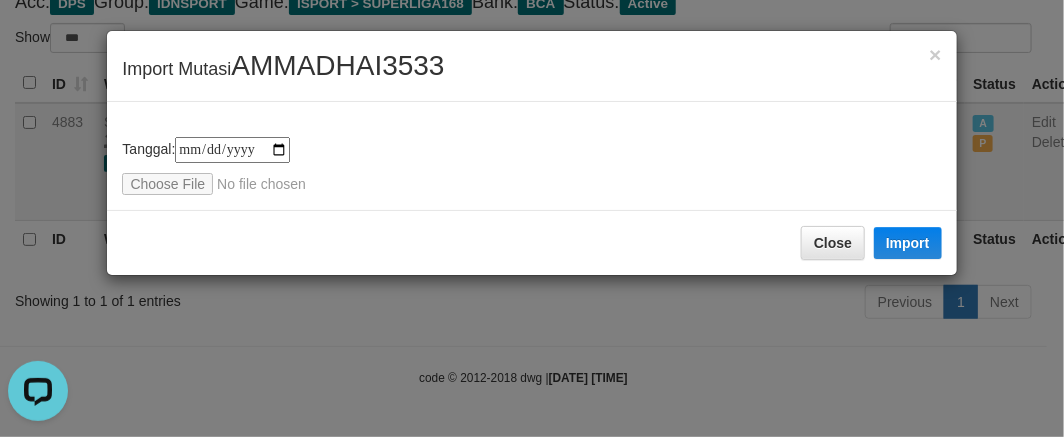 type on "**********" 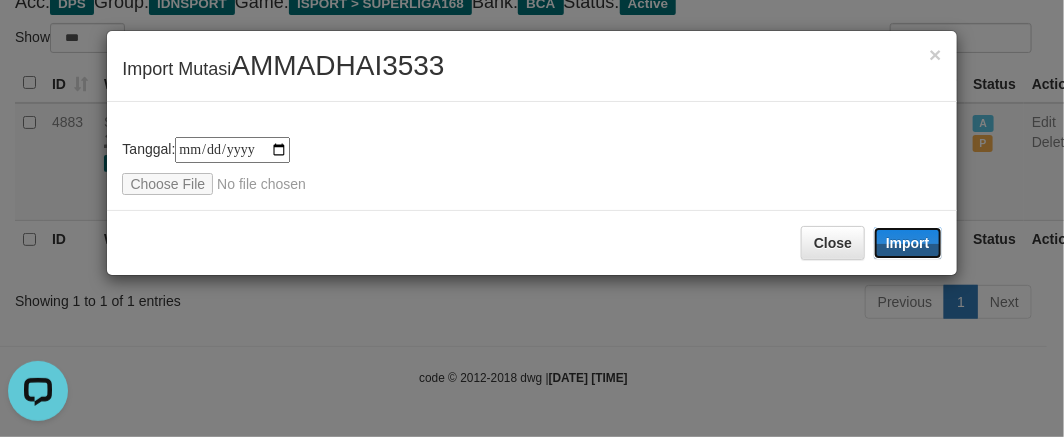 drag, startPoint x: 898, startPoint y: 238, endPoint x: 992, endPoint y: 286, distance: 105.546196 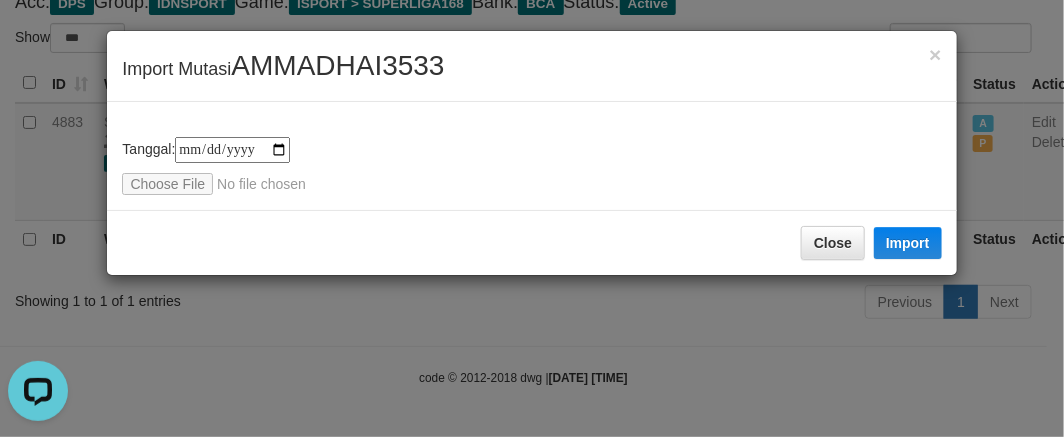 click on "**********" at bounding box center [532, 218] 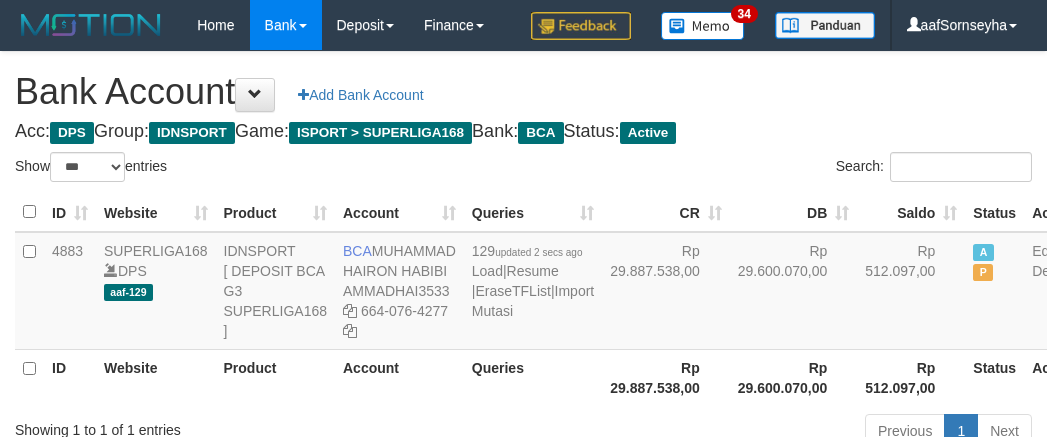 select on "***" 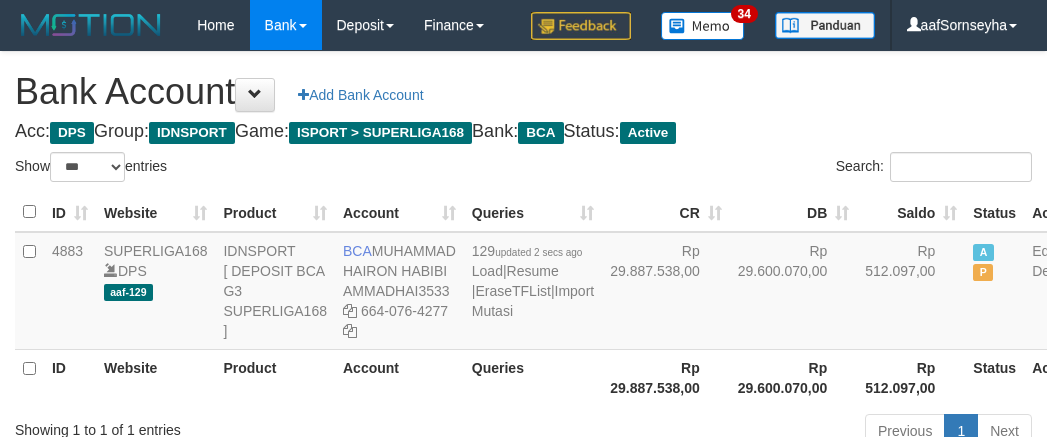 scroll, scrollTop: 148, scrollLeft: 0, axis: vertical 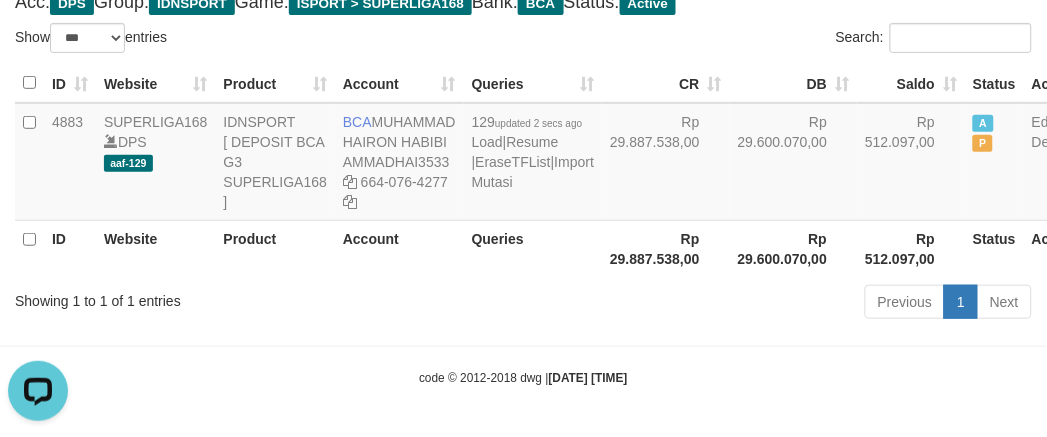 click on "Toggle navigation
Home
Bank
Account List
Load
By Website
Group
[ISPORT]													SUPERLIGA168
By Load Group (DPS)
34" at bounding box center [523, 154] 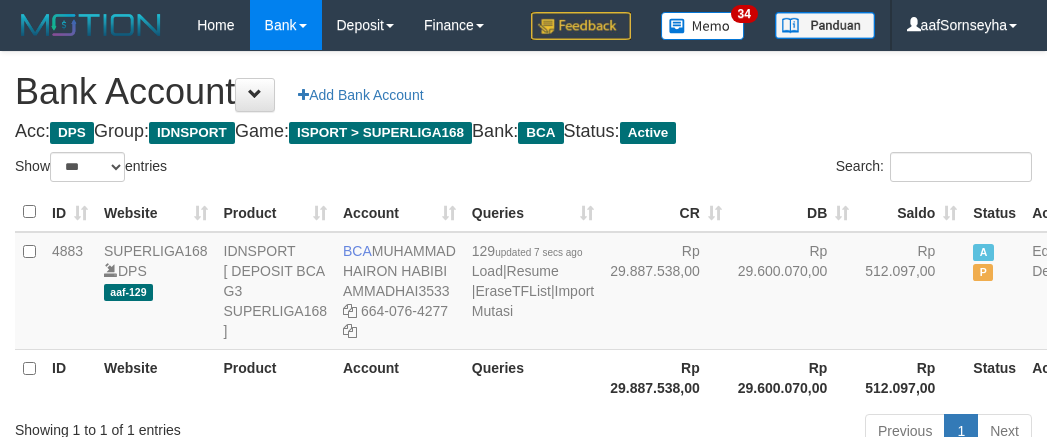 select on "***" 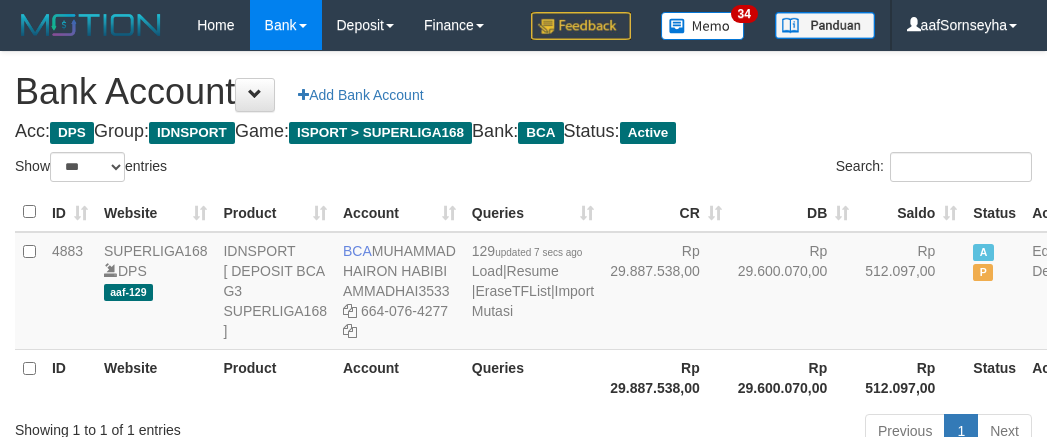 scroll, scrollTop: 148, scrollLeft: 0, axis: vertical 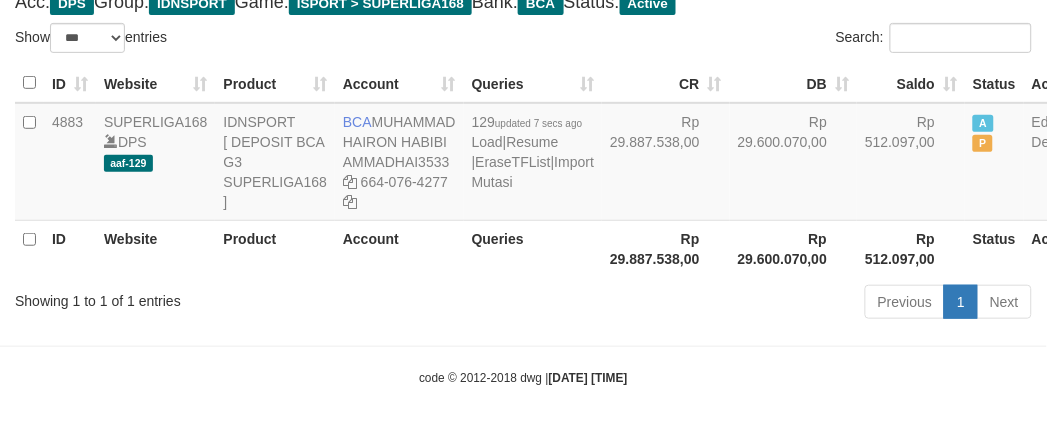 click on "Previous 1 Next" at bounding box center (741, 304) 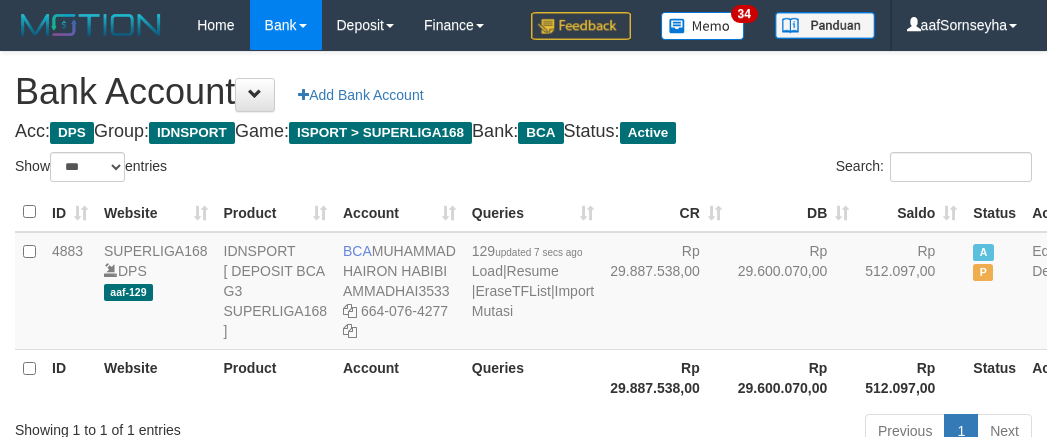 select on "***" 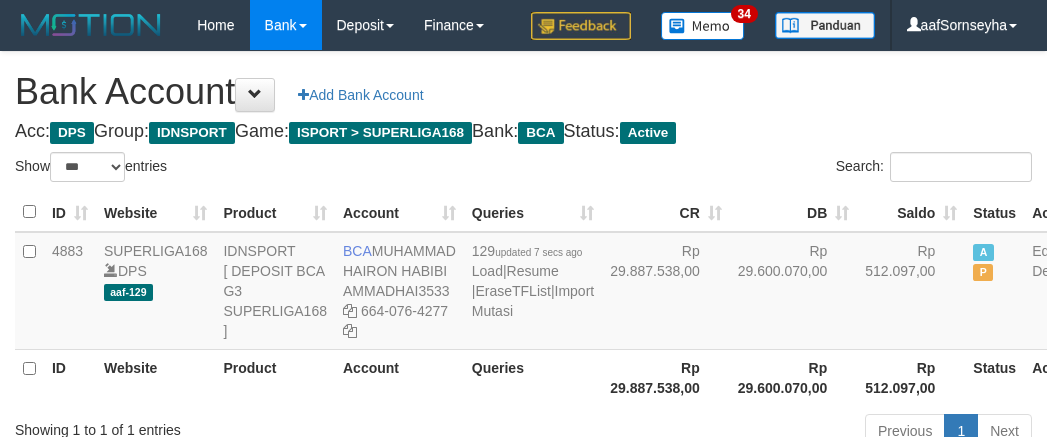 scroll, scrollTop: 148, scrollLeft: 0, axis: vertical 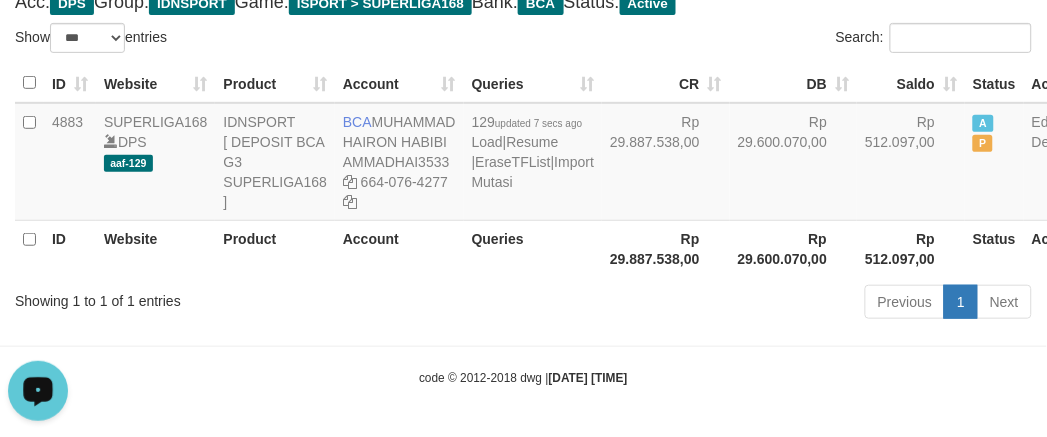 click on "Account" at bounding box center [399, 248] 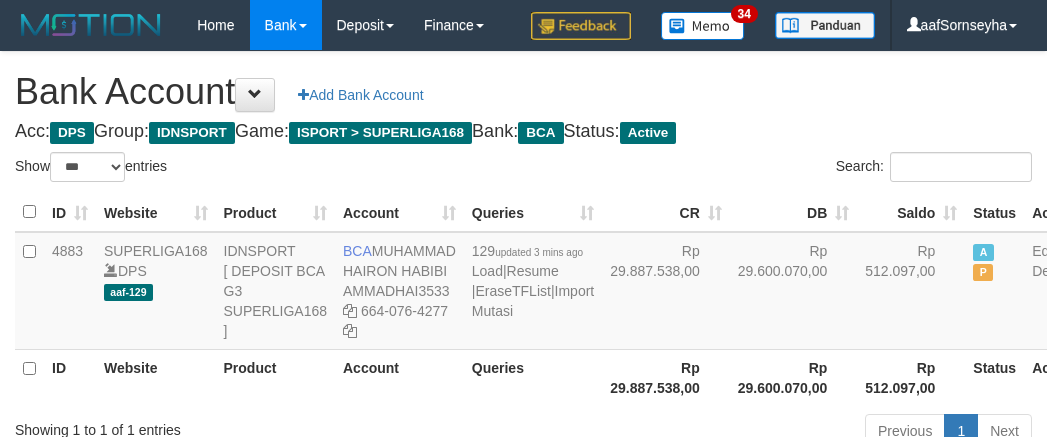 select on "***" 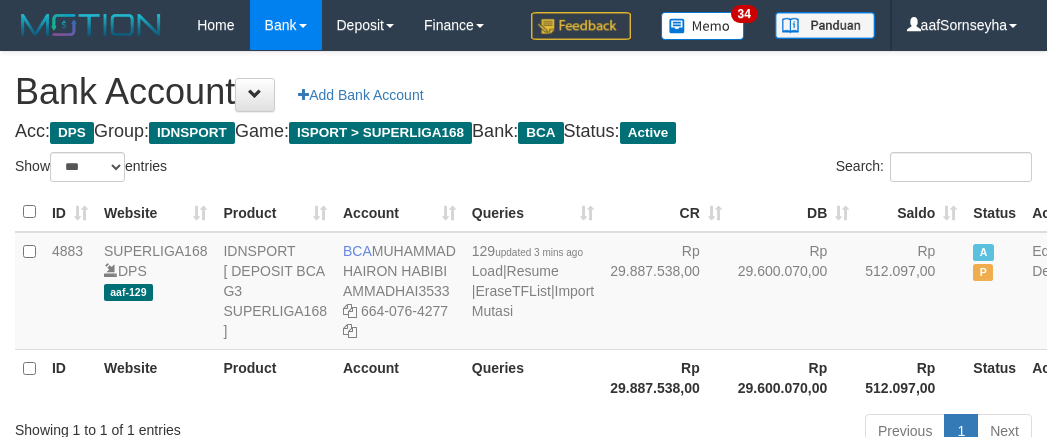 scroll, scrollTop: 148, scrollLeft: 0, axis: vertical 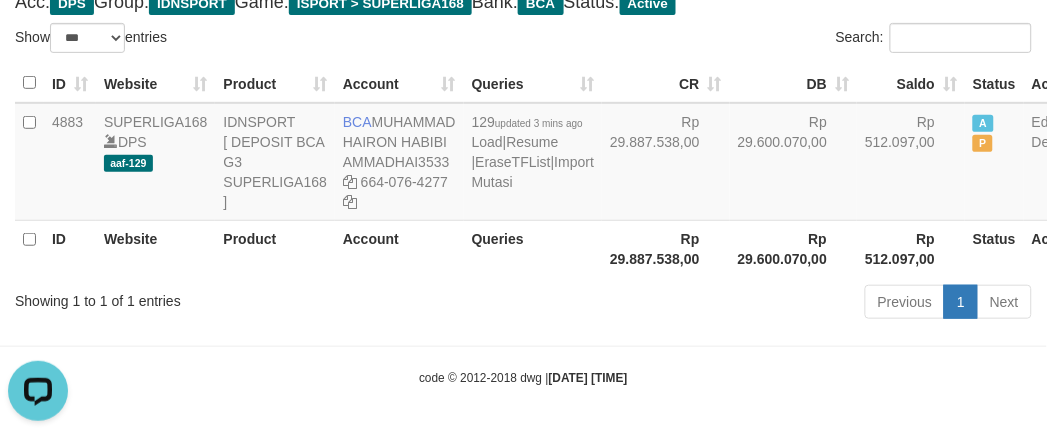 drag, startPoint x: 301, startPoint y: 347, endPoint x: 311, endPoint y: 346, distance: 10.049875 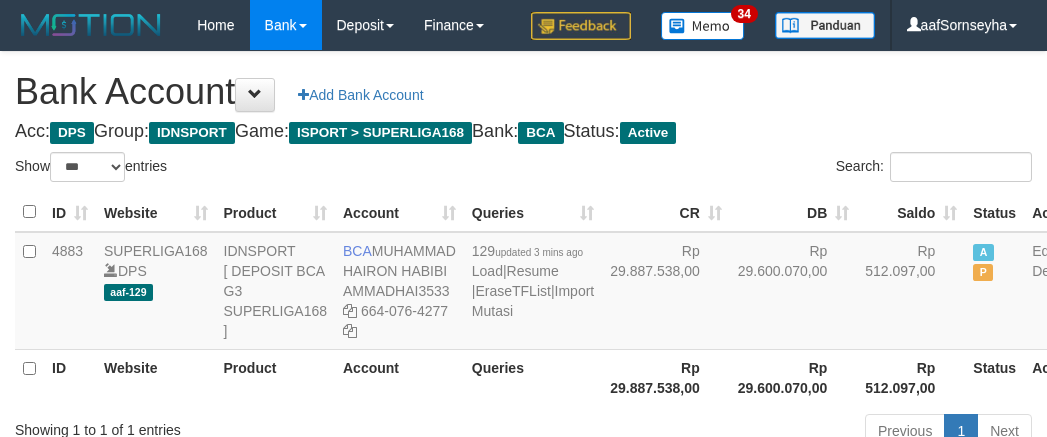 select on "***" 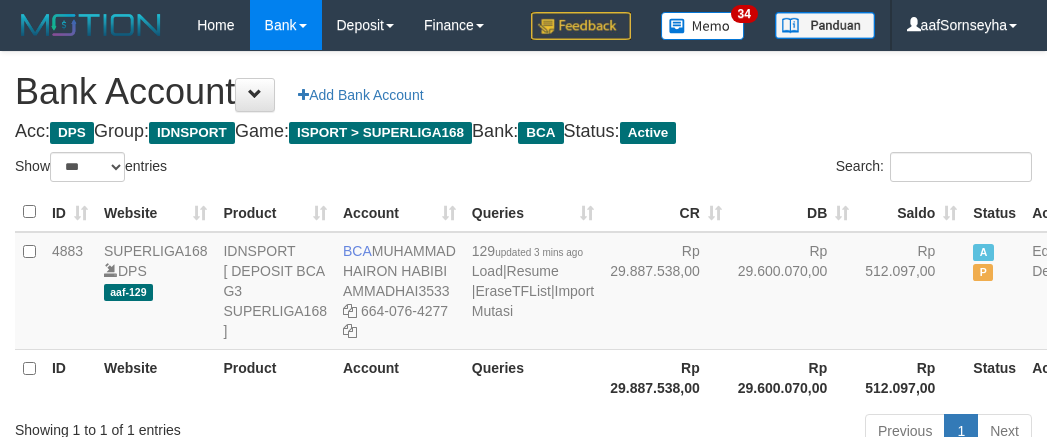 scroll, scrollTop: 148, scrollLeft: 0, axis: vertical 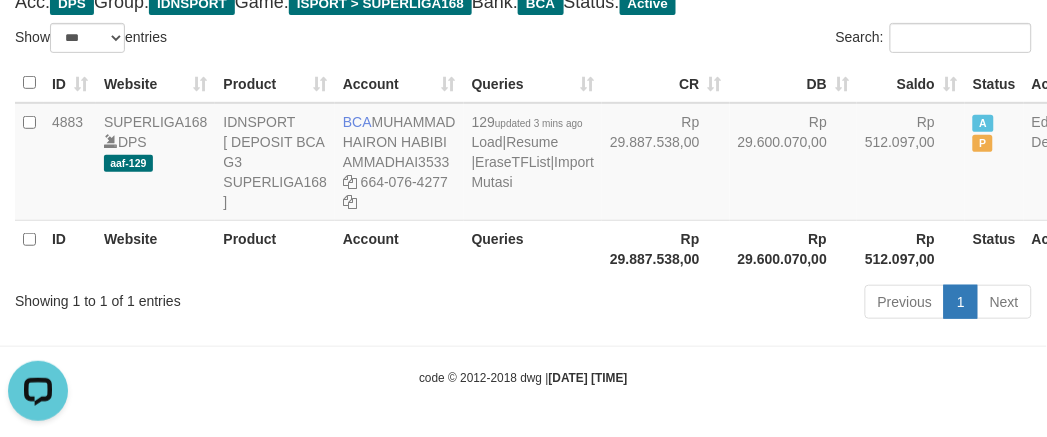 drag, startPoint x: 423, startPoint y: 302, endPoint x: 425, endPoint y: 291, distance: 11.18034 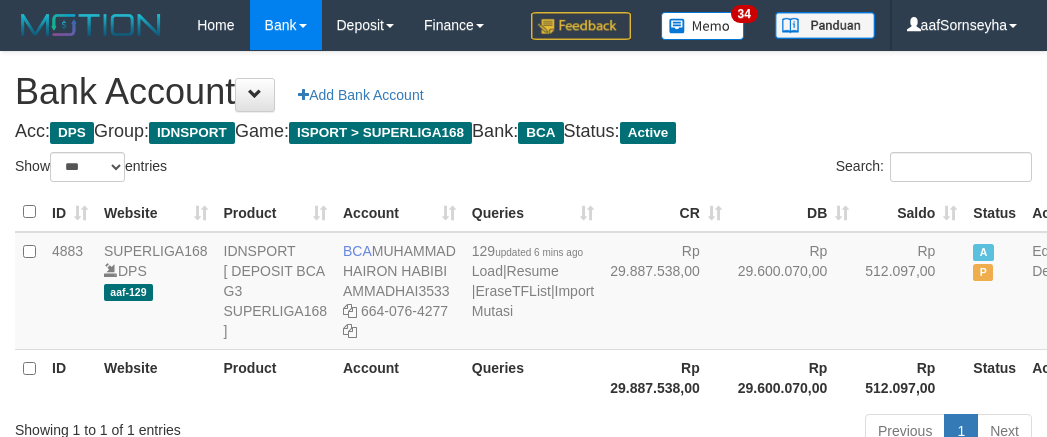 select on "***" 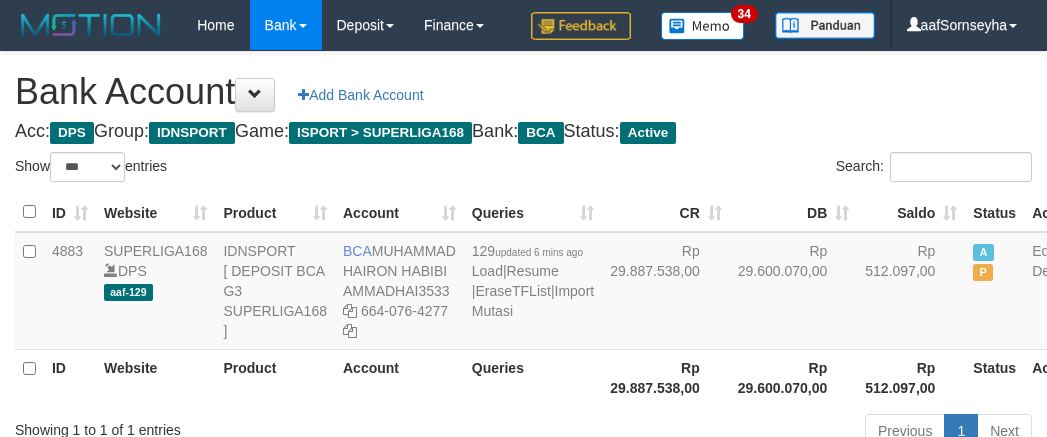 scroll, scrollTop: 148, scrollLeft: 0, axis: vertical 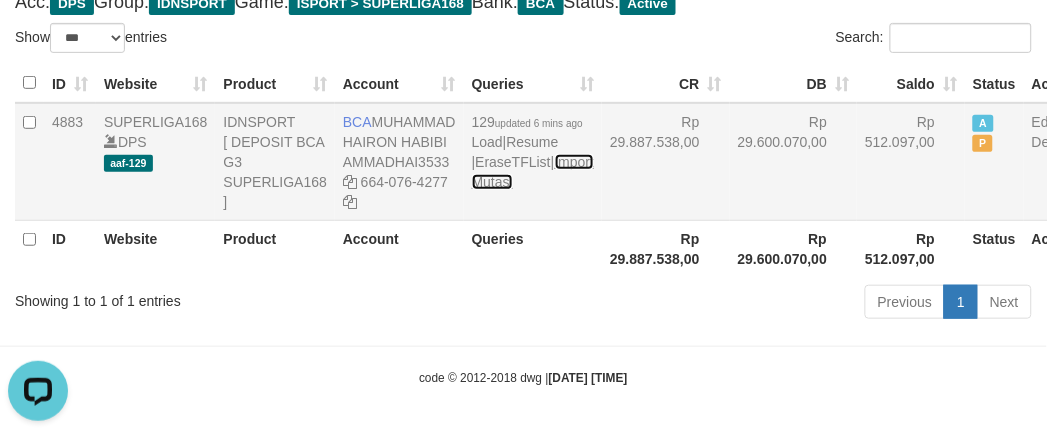 click on "Import Mutasi" at bounding box center [533, 172] 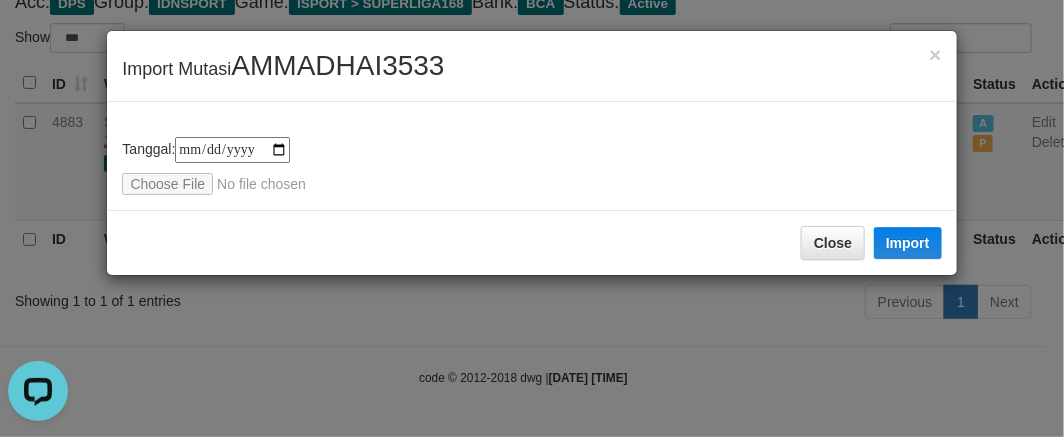 type on "**********" 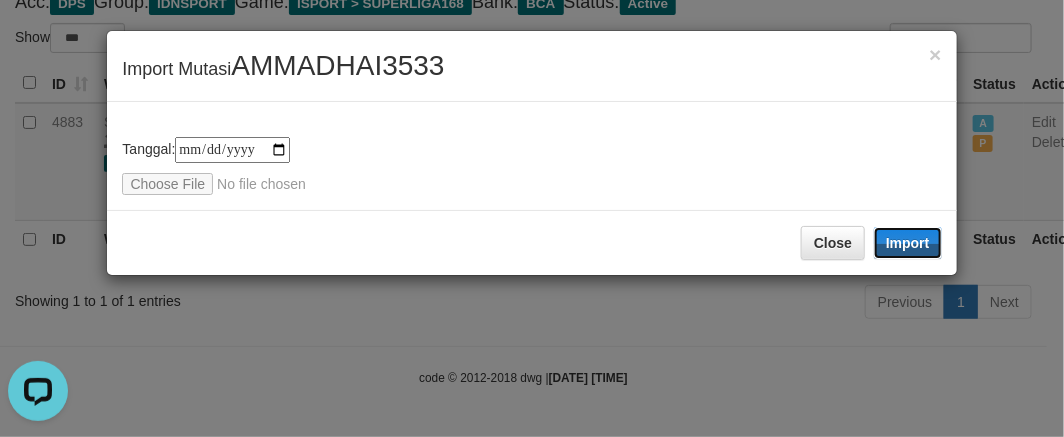 click on "Import" at bounding box center (908, 243) 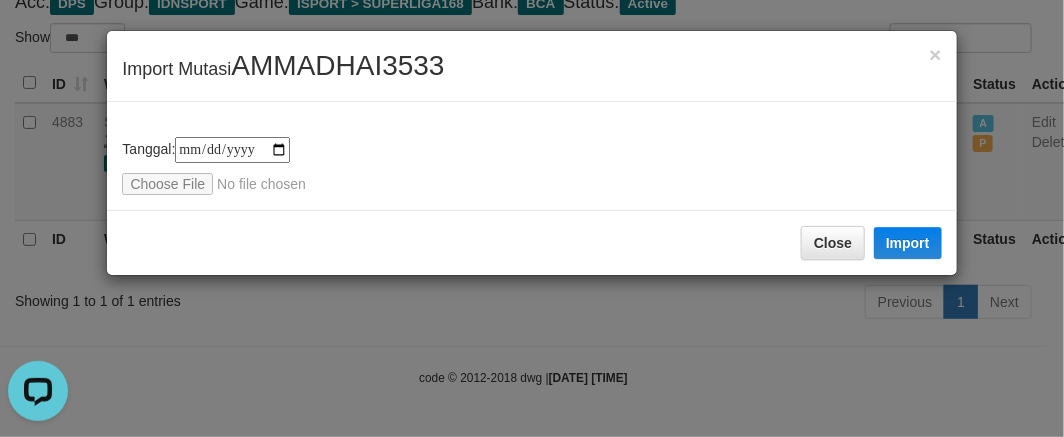 click on "**********" at bounding box center (532, 218) 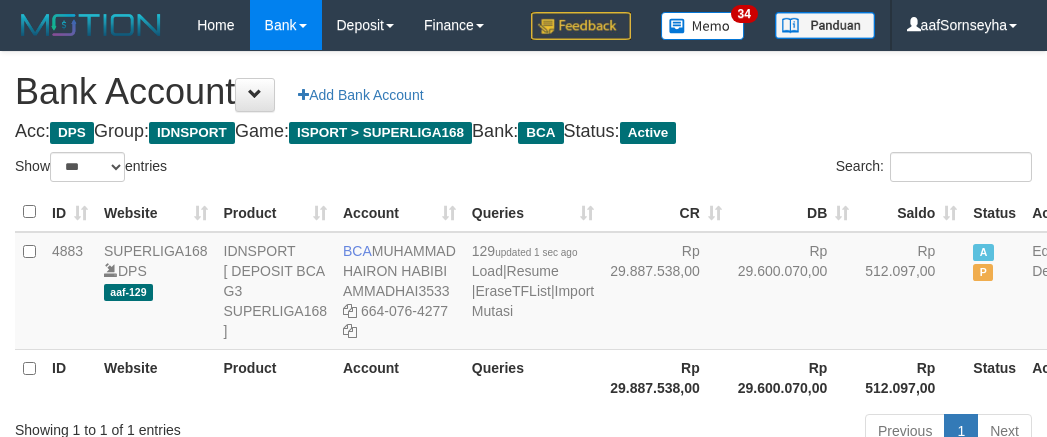 select on "***" 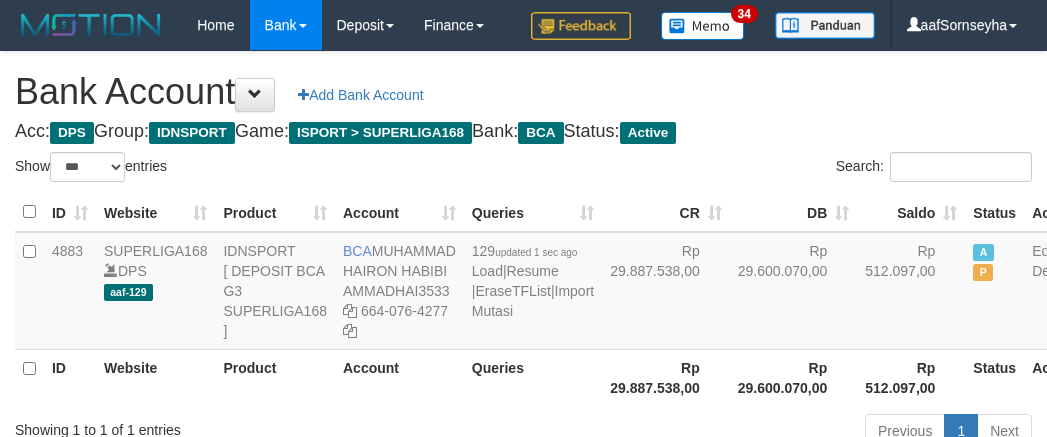 scroll, scrollTop: 148, scrollLeft: 0, axis: vertical 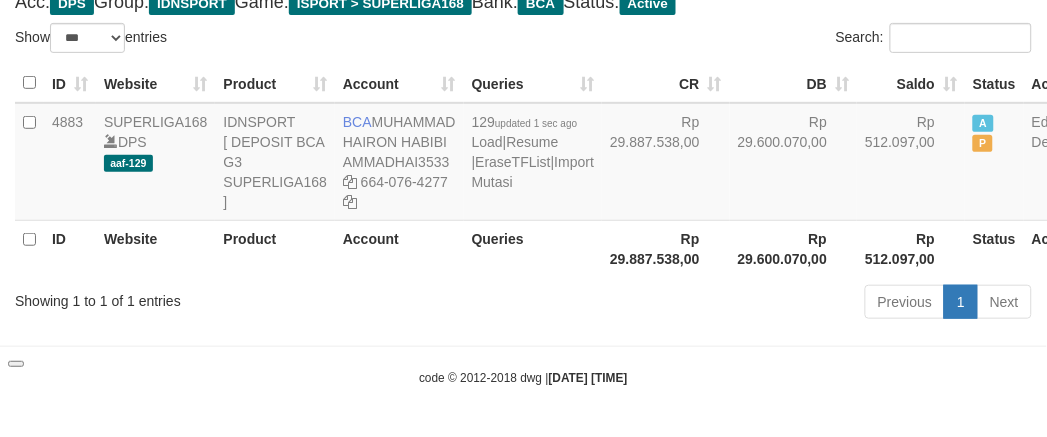 click on "Showing 1 to 1 of 1 entries" at bounding box center [218, 297] 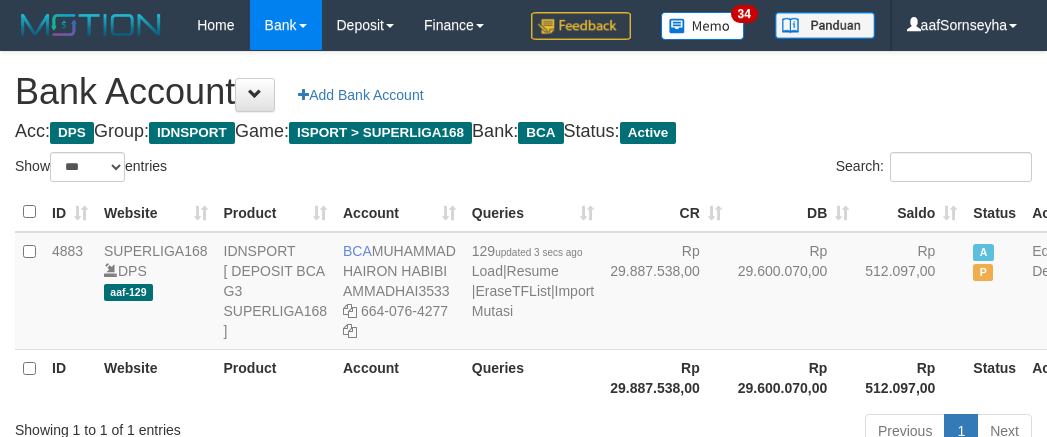 select on "***" 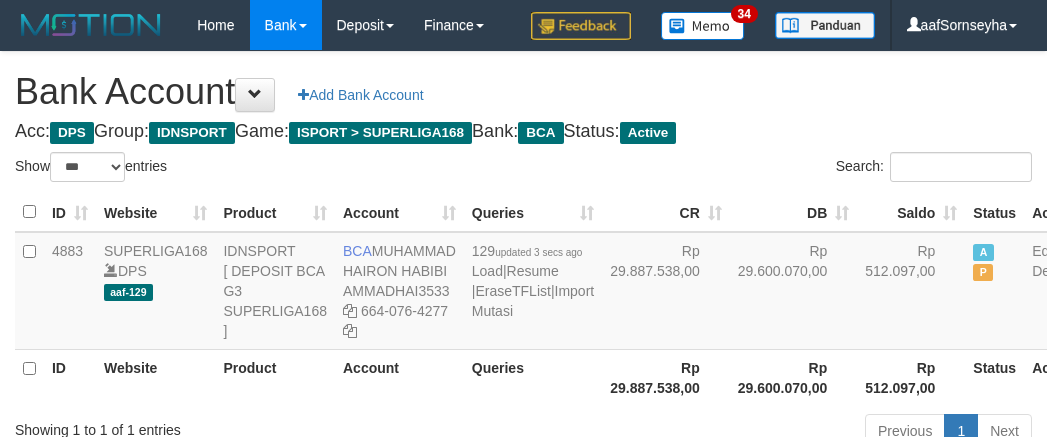 scroll, scrollTop: 148, scrollLeft: 0, axis: vertical 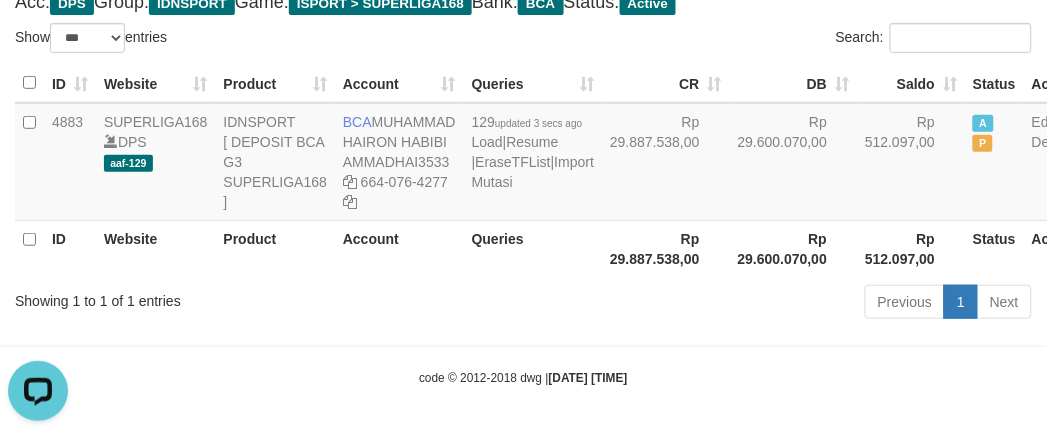 click on "Toggle navigation
Home
Bank
Account List
Load
By Website
Group
[ISPORT]													SUPERLIGA168
By Load Group (DPS)
34" at bounding box center [523, 154] 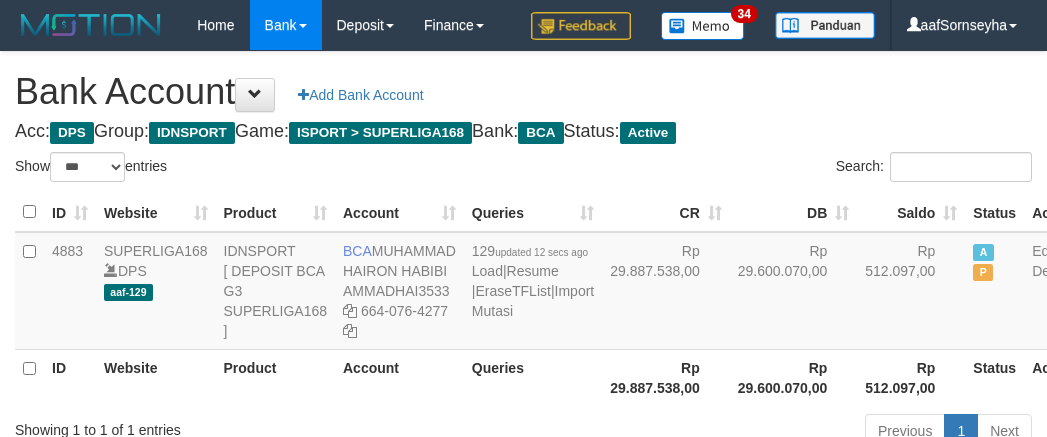 select on "***" 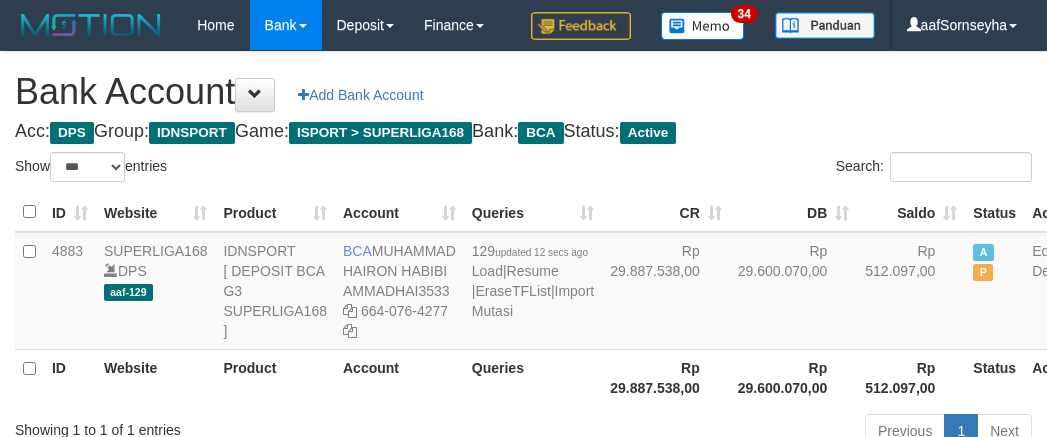 scroll, scrollTop: 148, scrollLeft: 0, axis: vertical 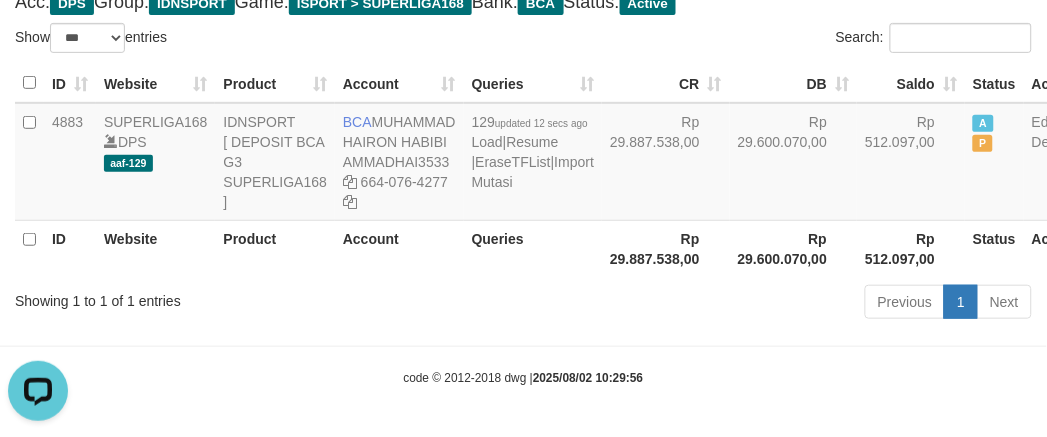 click on "Toggle navigation
Home
Bank
Account List
Load
By Website
Group
[ISPORT]													SUPERLIGA168
By Load Group (DPS)
34" at bounding box center (523, 154) 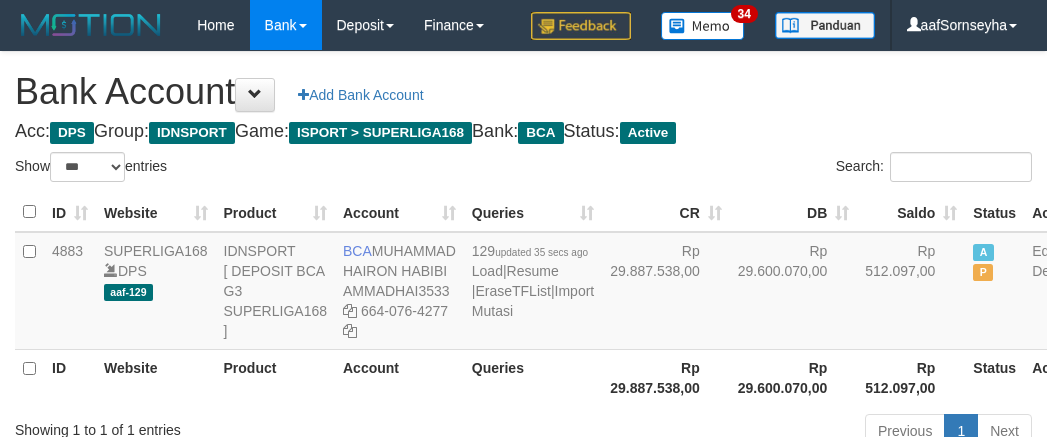 select on "***" 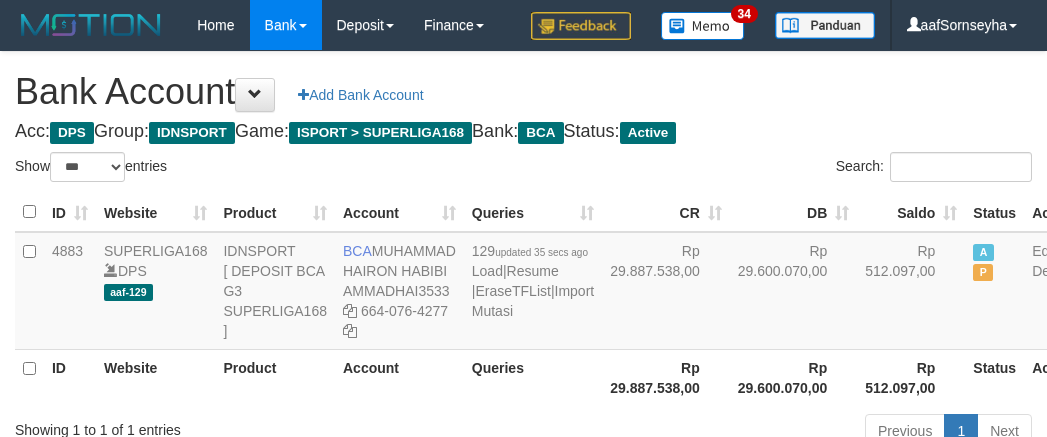 scroll, scrollTop: 148, scrollLeft: 0, axis: vertical 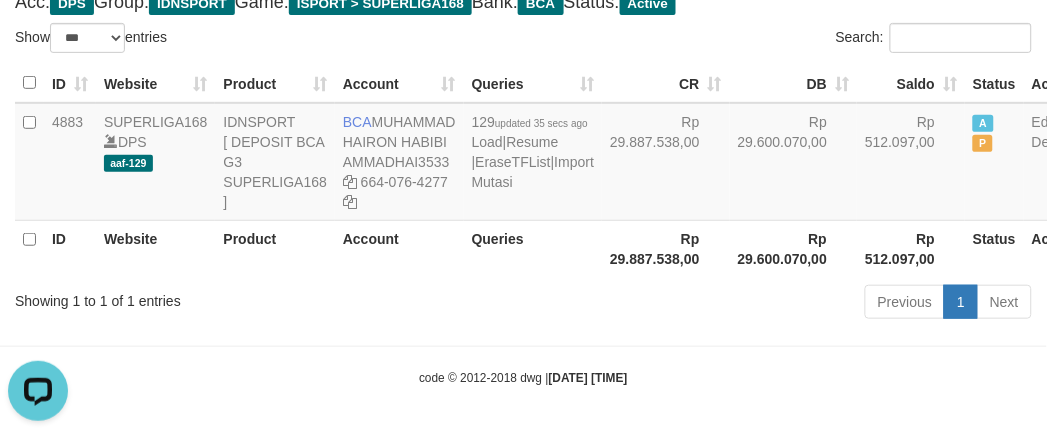 click on "Toggle navigation
Home
Bank
Account List
Load
By Website
Group
[ISPORT]													SUPERLIGA168
By Load Group (DPS)
34" at bounding box center [523, 154] 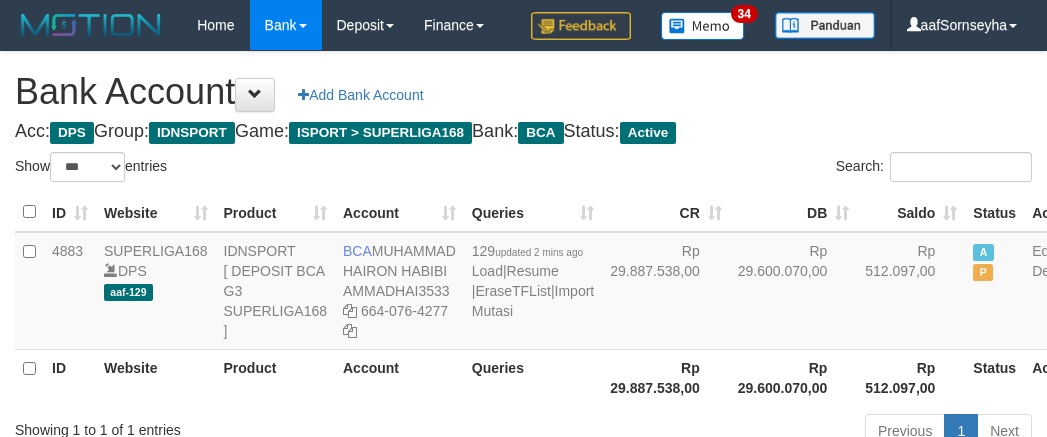 select on "***" 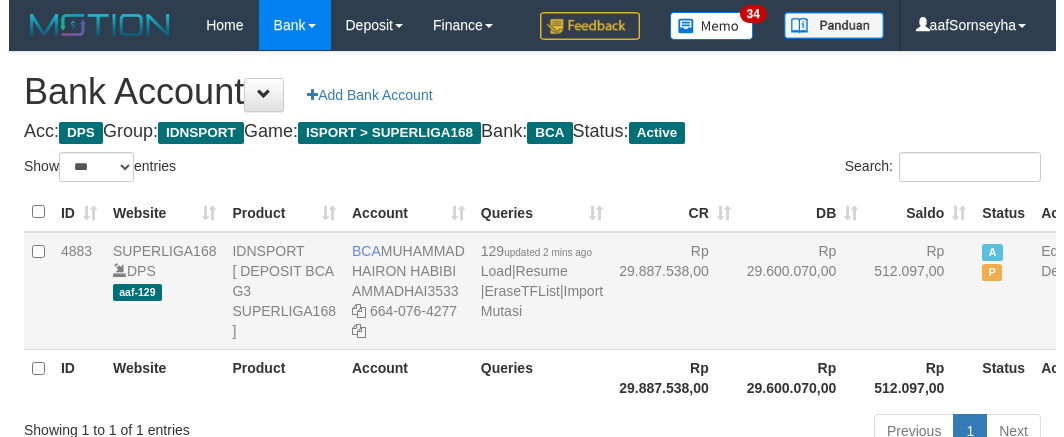 scroll, scrollTop: 148, scrollLeft: 0, axis: vertical 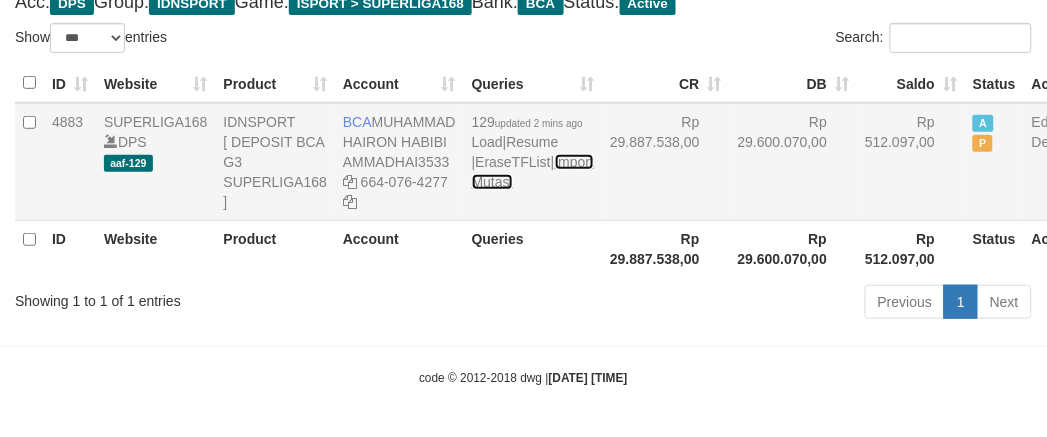 click on "Import Mutasi" at bounding box center (533, 172) 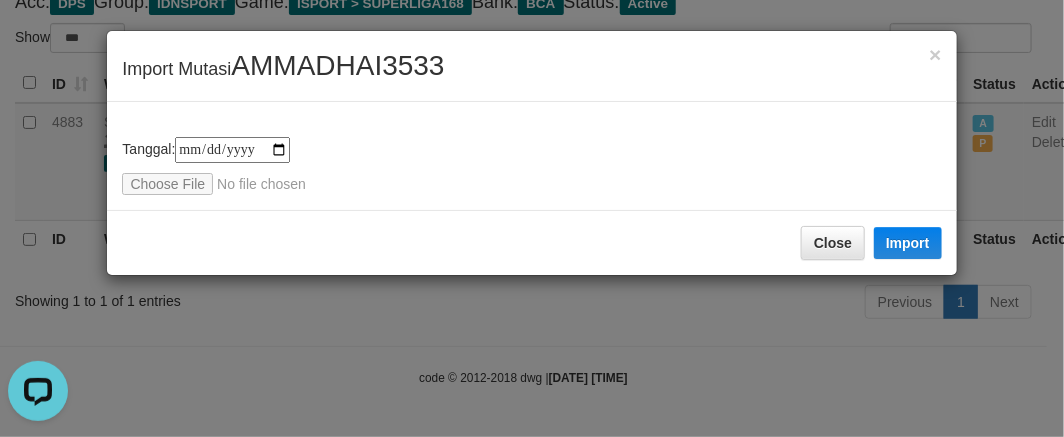 scroll, scrollTop: 0, scrollLeft: 0, axis: both 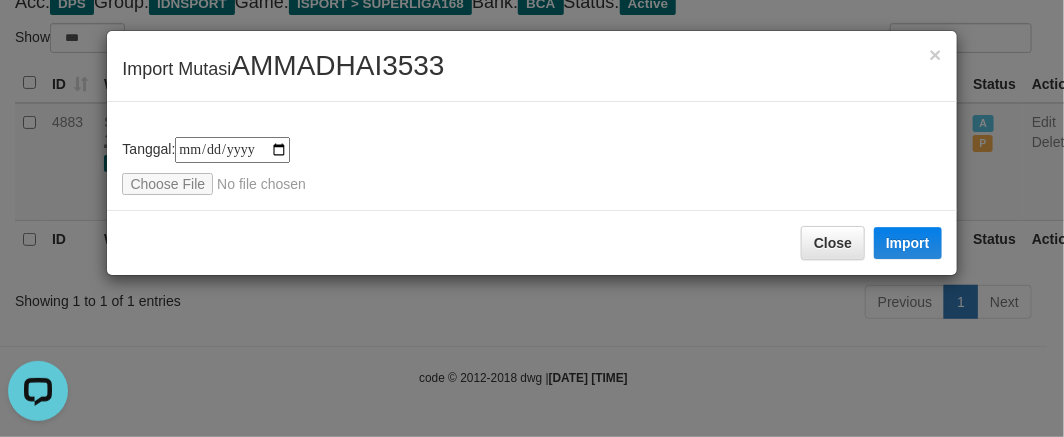 click on "**********" at bounding box center [532, 218] 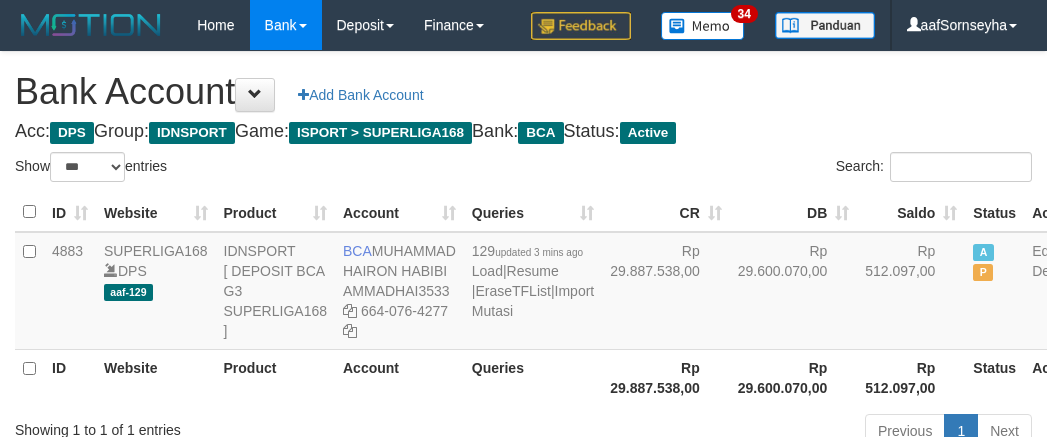 select on "***" 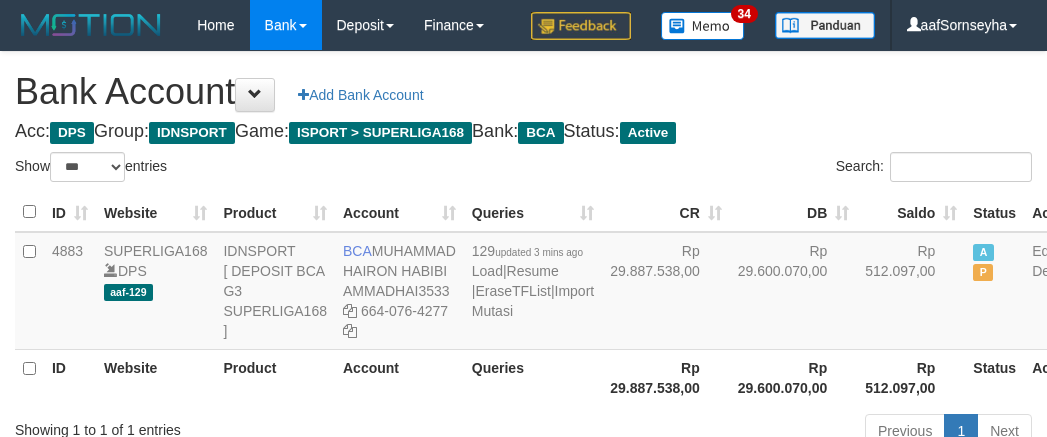 scroll, scrollTop: 148, scrollLeft: 0, axis: vertical 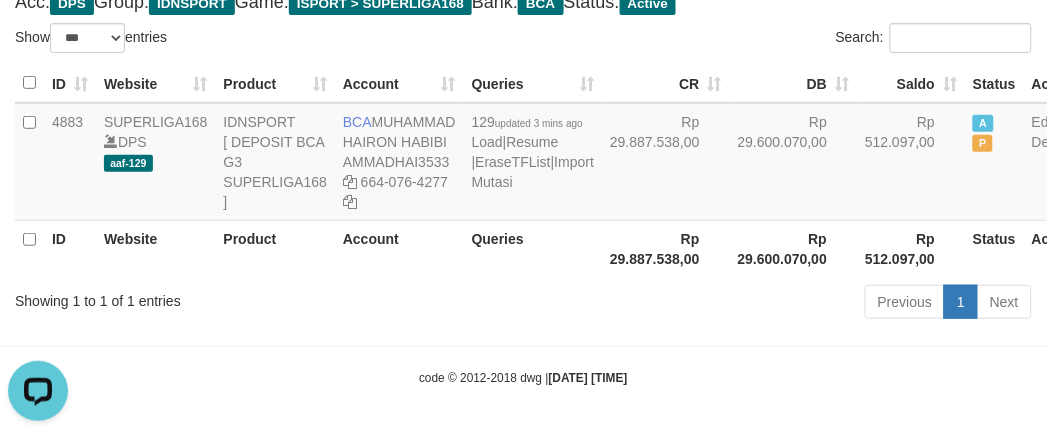 click on "Showing 1 to 1 of 1 entries" at bounding box center [218, 297] 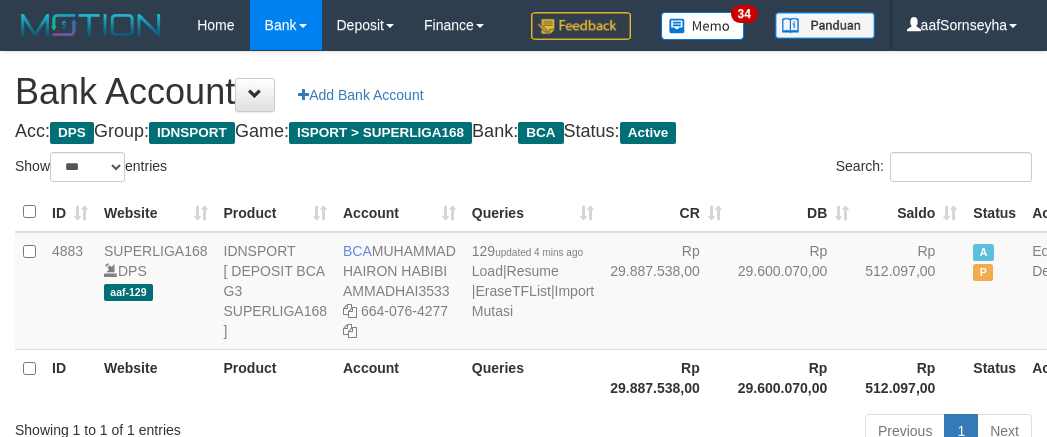 select on "***" 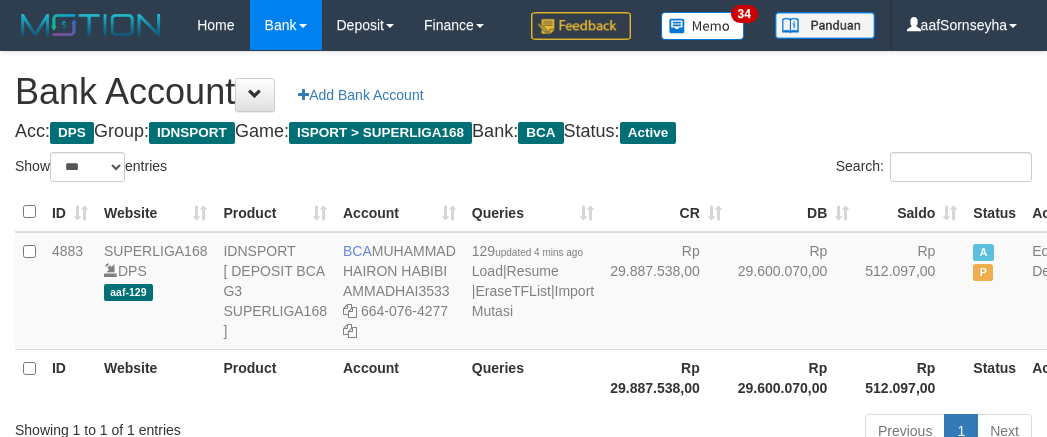 scroll, scrollTop: 148, scrollLeft: 0, axis: vertical 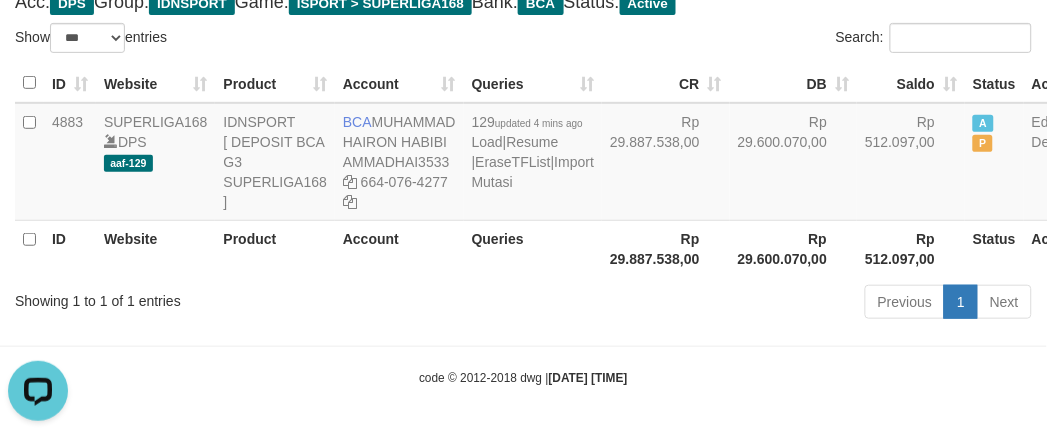 click on "Showing 1 to 1 of 1 entries" at bounding box center [218, 297] 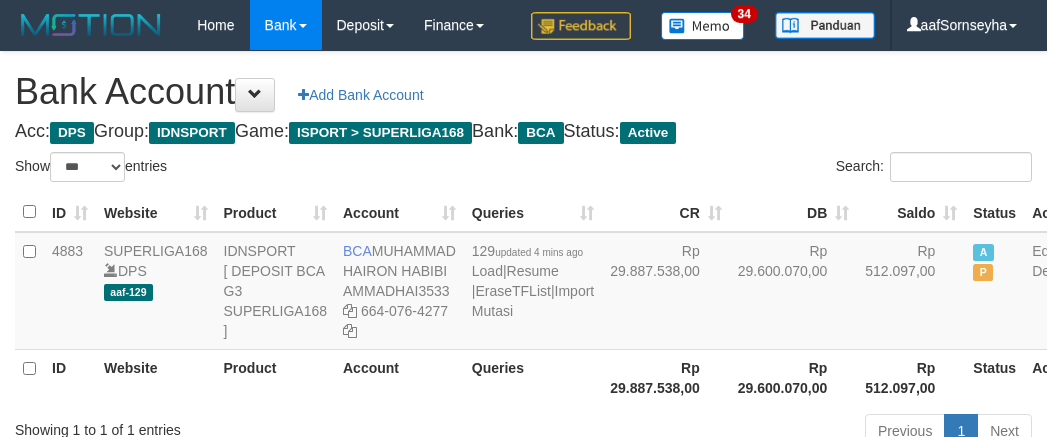 select on "***" 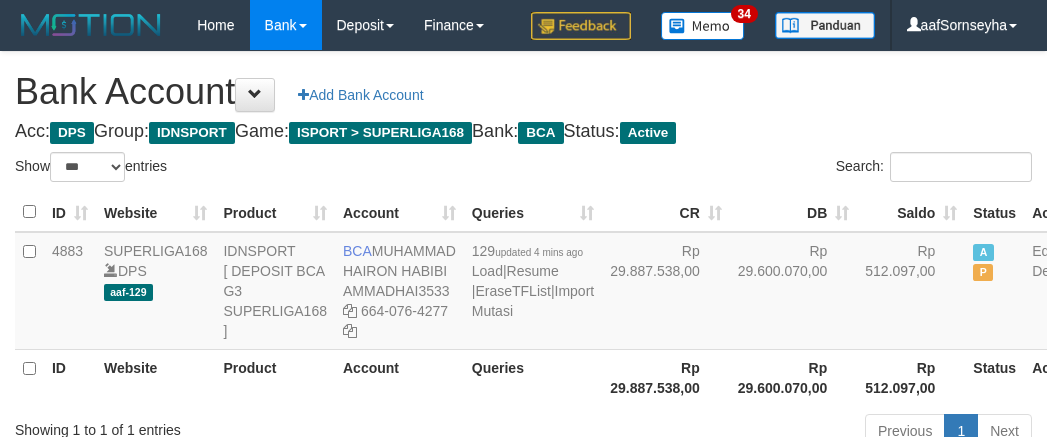 scroll, scrollTop: 148, scrollLeft: 0, axis: vertical 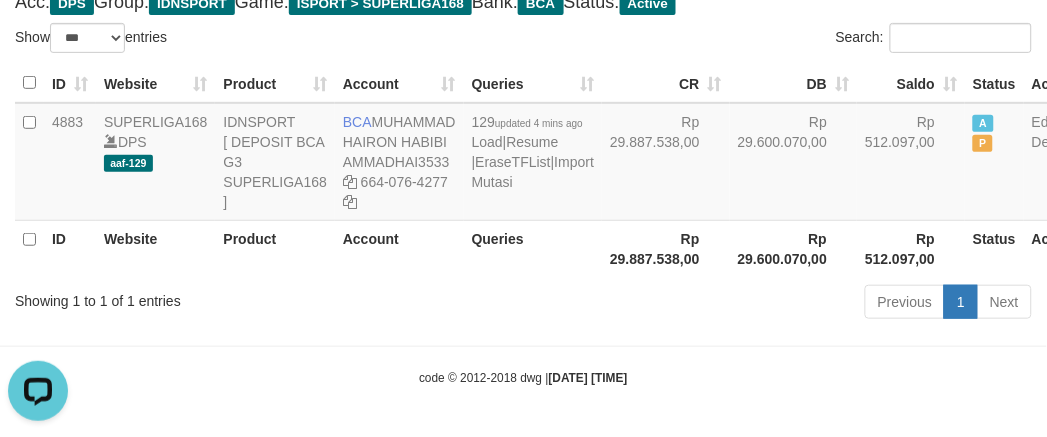 click on "Previous 1 Next" at bounding box center (741, 304) 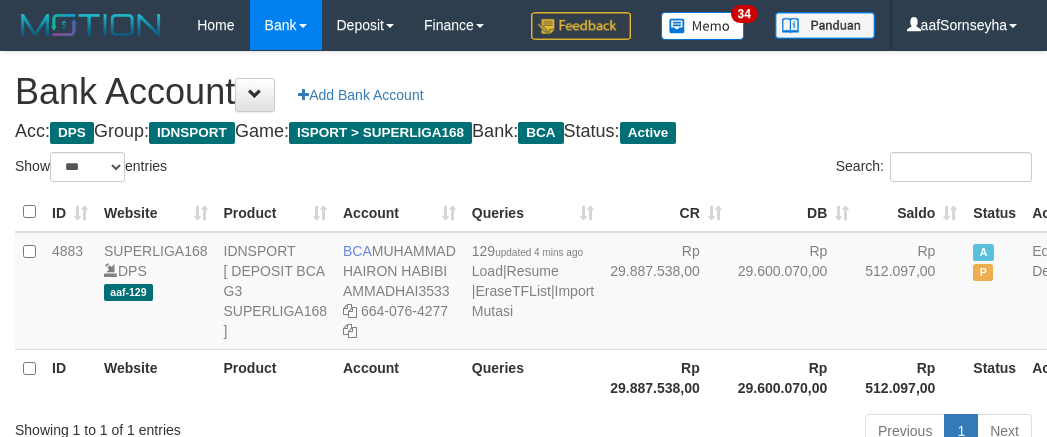 select on "***" 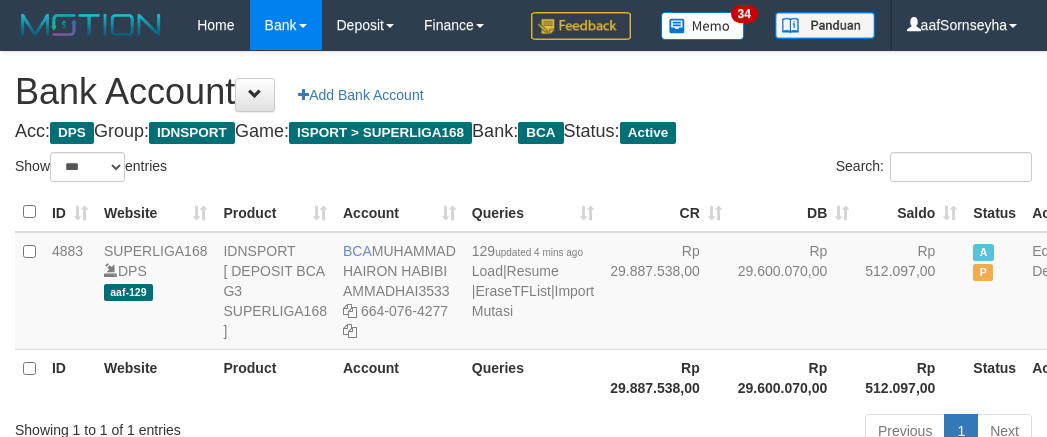 scroll, scrollTop: 148, scrollLeft: 0, axis: vertical 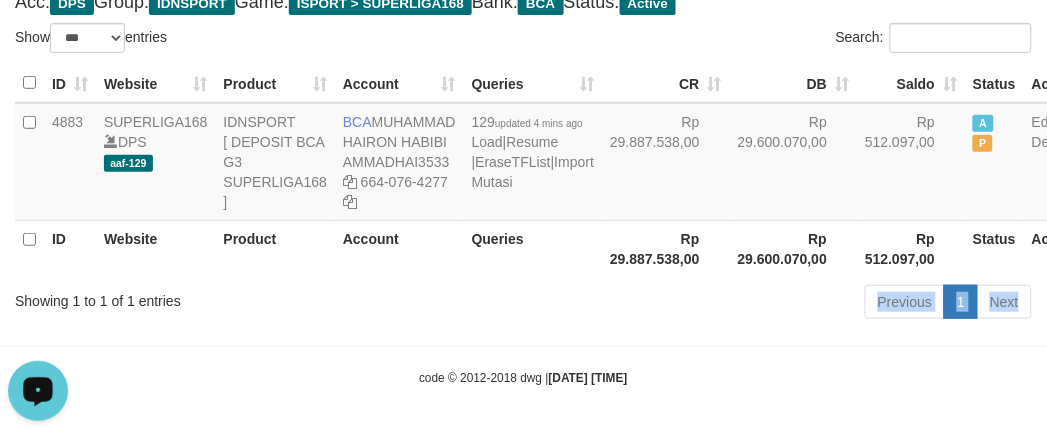 drag, startPoint x: 268, startPoint y: 336, endPoint x: 210, endPoint y: 363, distance: 63.97656 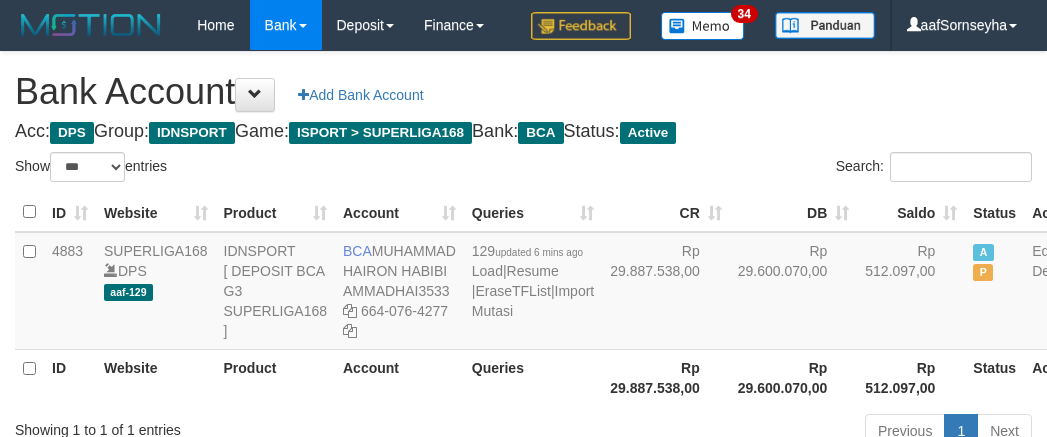 select on "***" 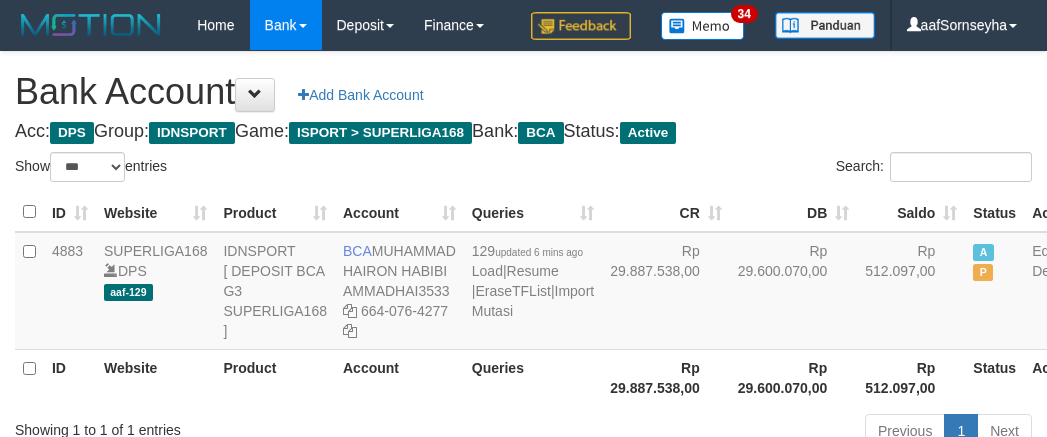 scroll, scrollTop: 148, scrollLeft: 0, axis: vertical 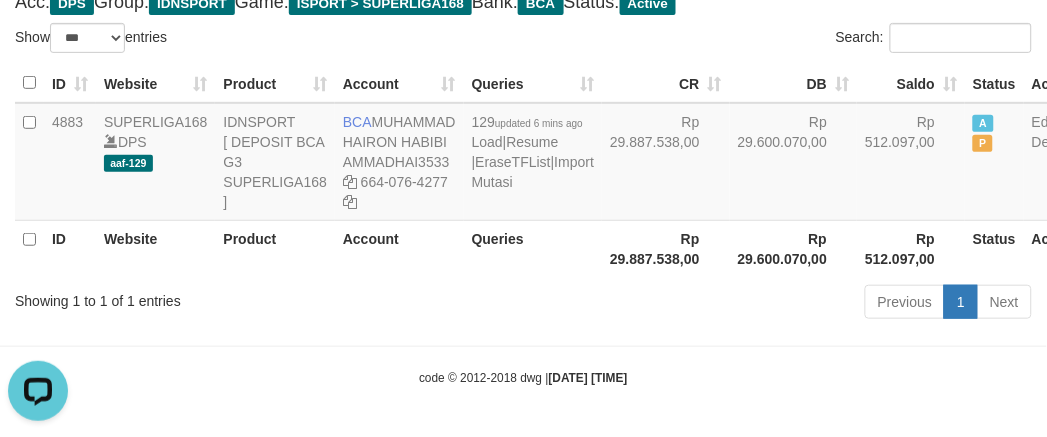 click on "Showing 1 to 1 of 1 entries" at bounding box center [218, 297] 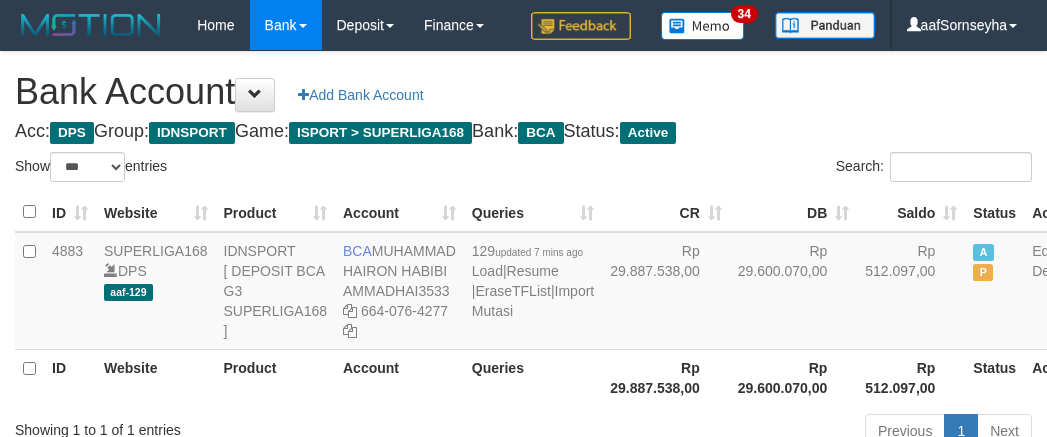 select on "***" 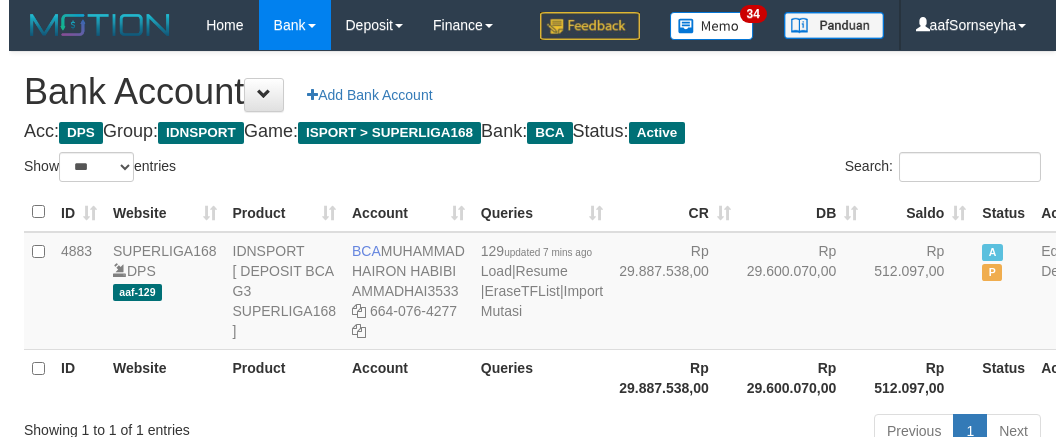 scroll, scrollTop: 148, scrollLeft: 0, axis: vertical 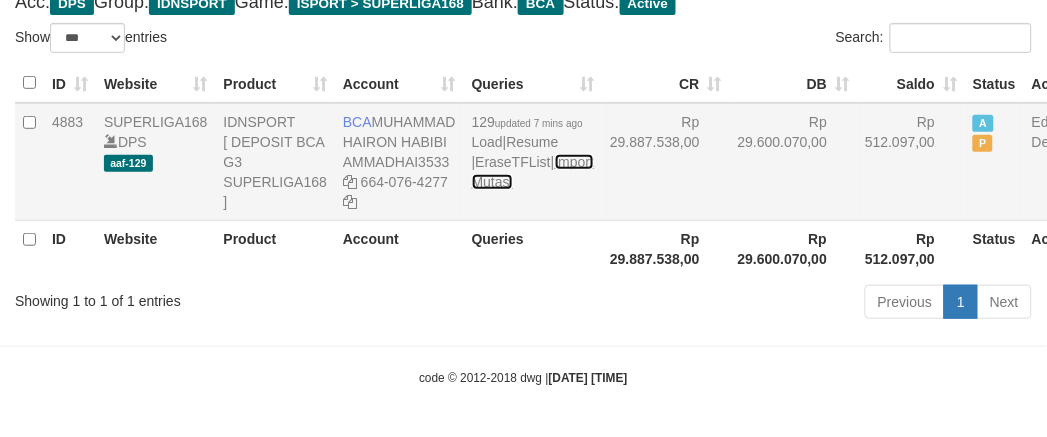 click on "Import Mutasi" at bounding box center [533, 172] 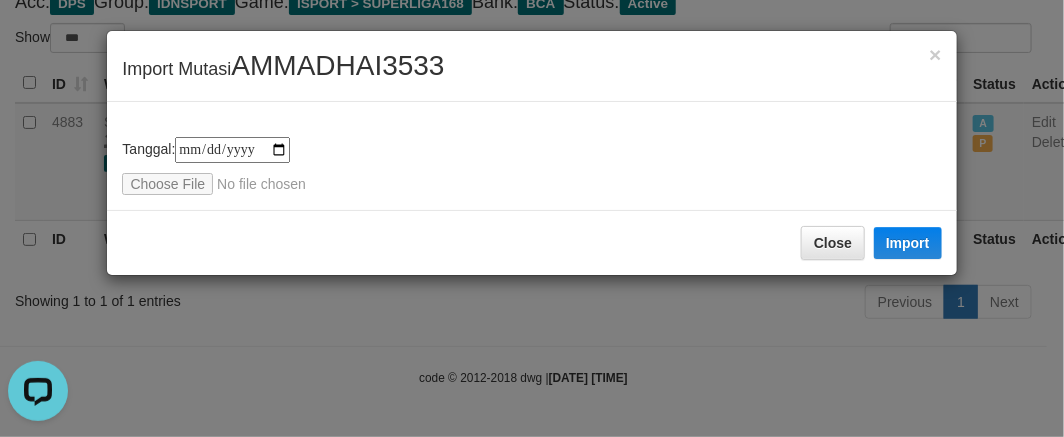 scroll, scrollTop: 0, scrollLeft: 0, axis: both 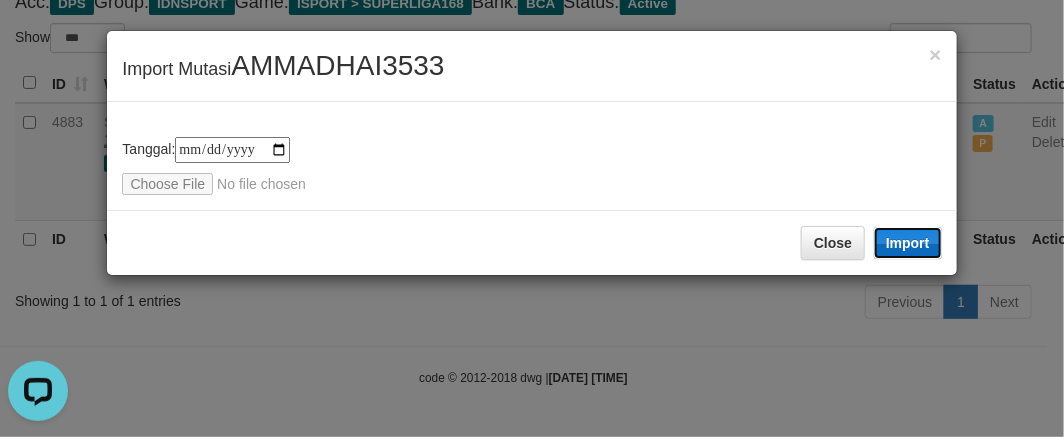 click on "Import" at bounding box center [908, 243] 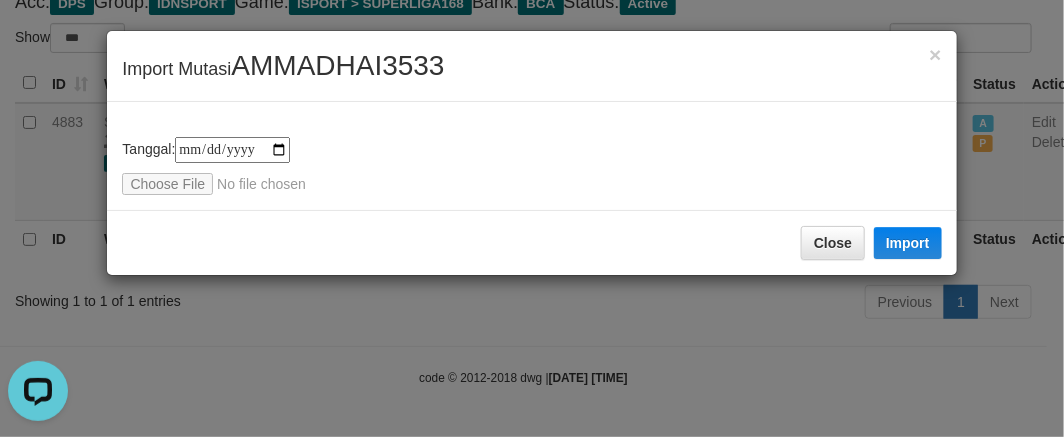 click on "**********" at bounding box center (532, 218) 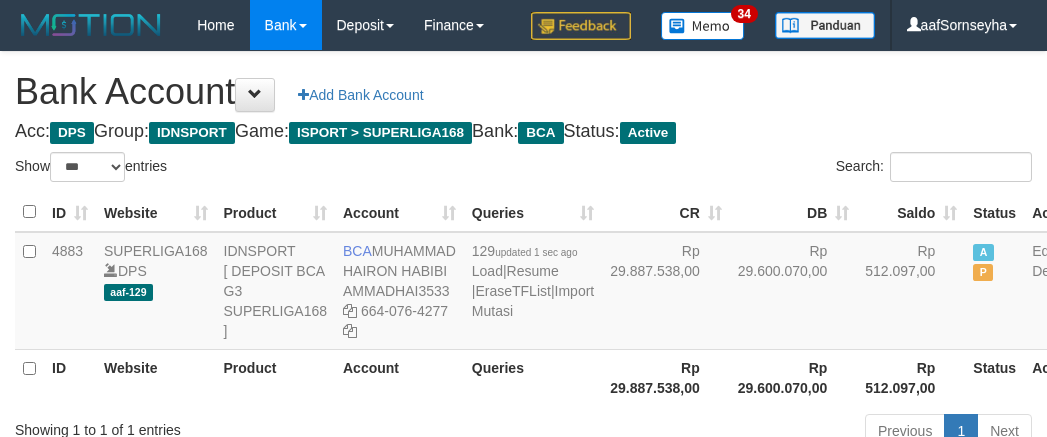 select on "***" 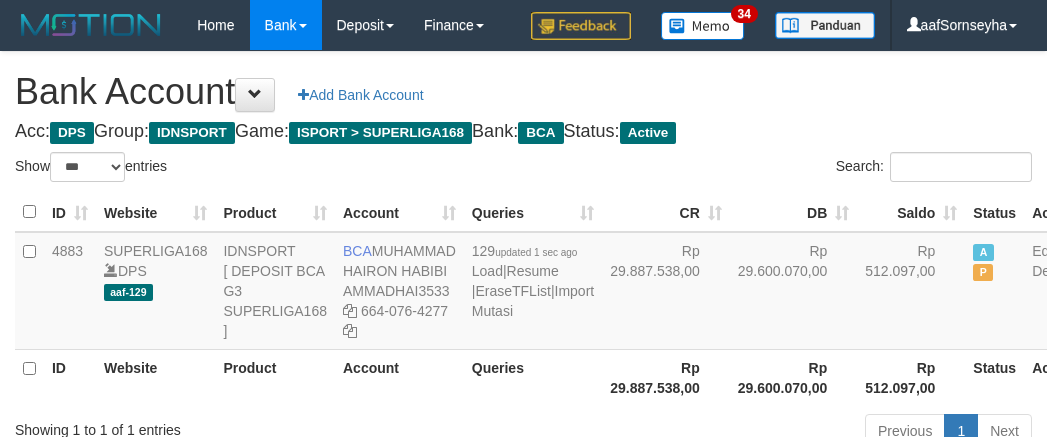 scroll, scrollTop: 148, scrollLeft: 0, axis: vertical 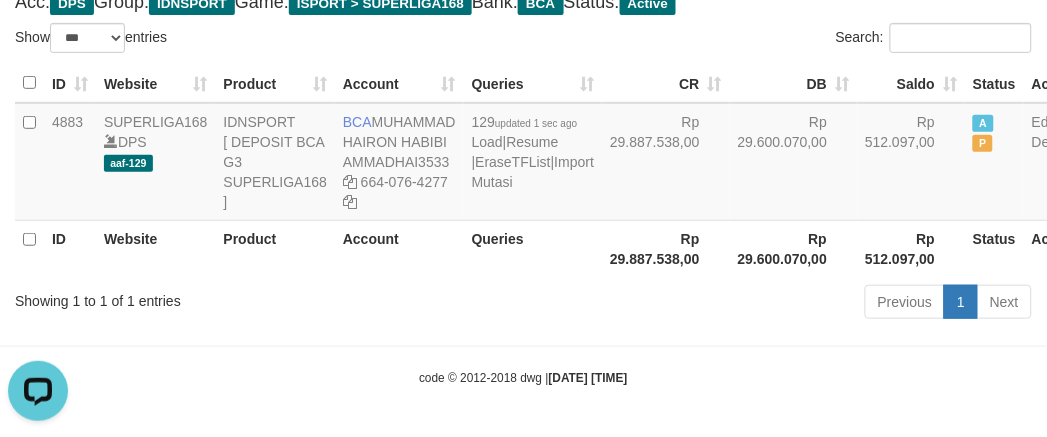 click on "Showing 1 to 1 of 1 entries Previous 1 Next" at bounding box center [523, 304] 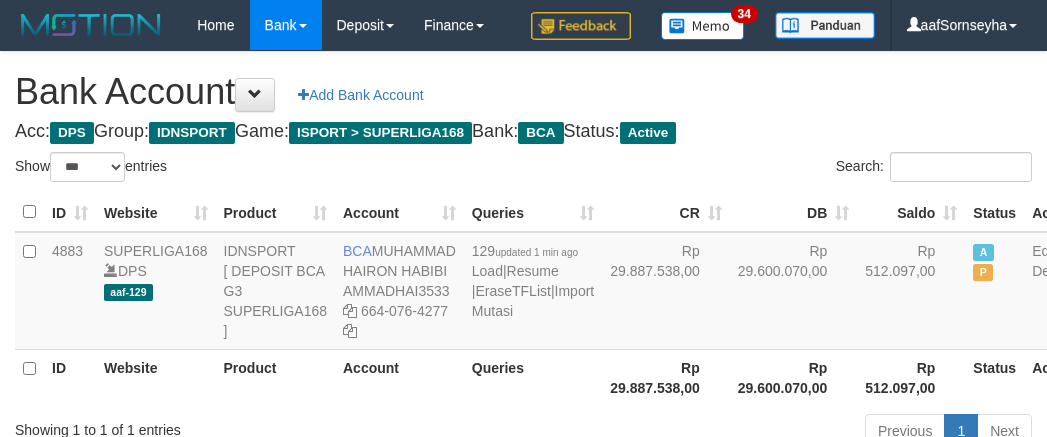 select on "***" 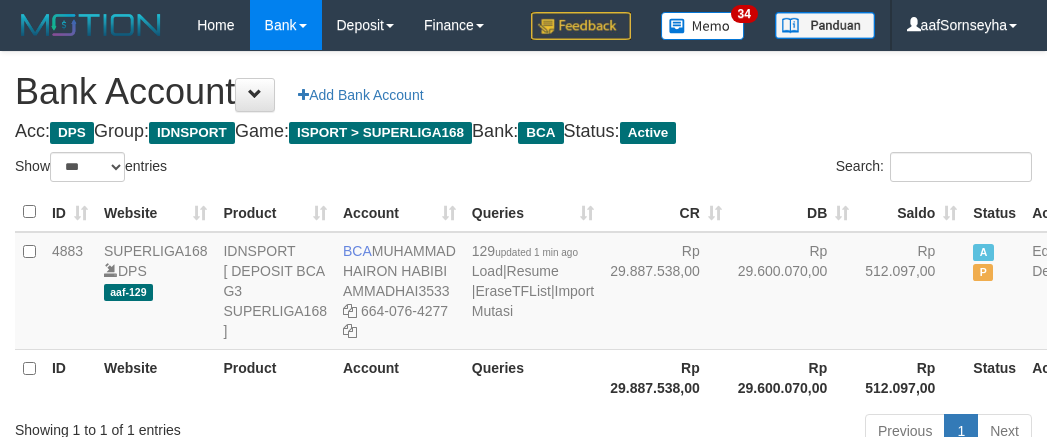 scroll, scrollTop: 148, scrollLeft: 0, axis: vertical 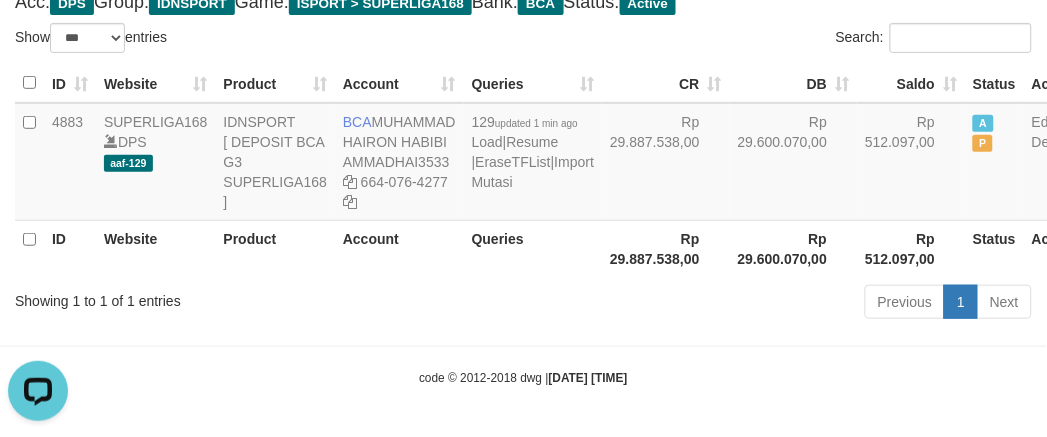 click on "ID Website Product Account Queries CR DB Saldo Status Action
4883
SUPERLIGA168
DPS
aaf-129
IDNSPORT
[ DEPOSIT BCA G3 SUPERLIGA168 ]
BCA
MUHAMMAD HAIRON HABIBI
AMMADHAI3533
664-076-4277
129  updated 1 min ago
Load
|
Resume
|
EraseTFList
|
Import Mutasi
Rp 29.887.538,00
Rp 29.600.070,00
Rp 512.097,00
A
P
Edit
Delete
ID Website Product Account Queries Rp 29.887.538,00 Status" at bounding box center [523, 170] 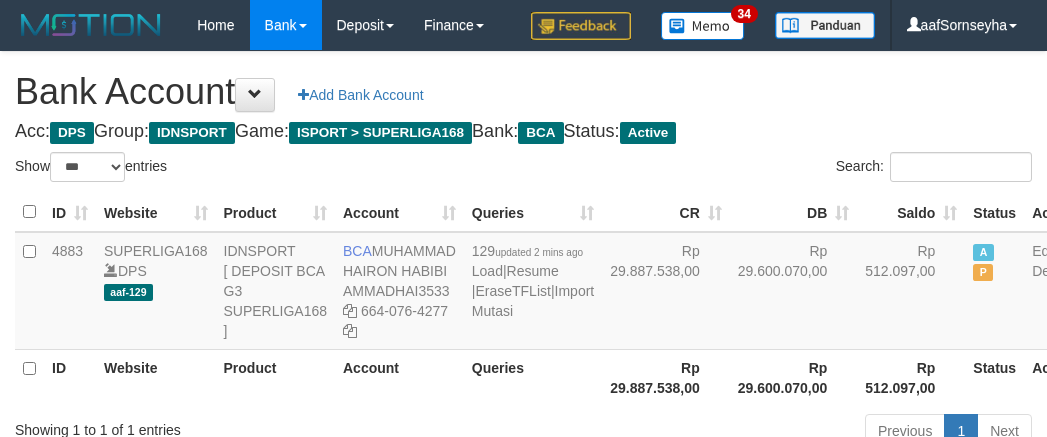 select on "***" 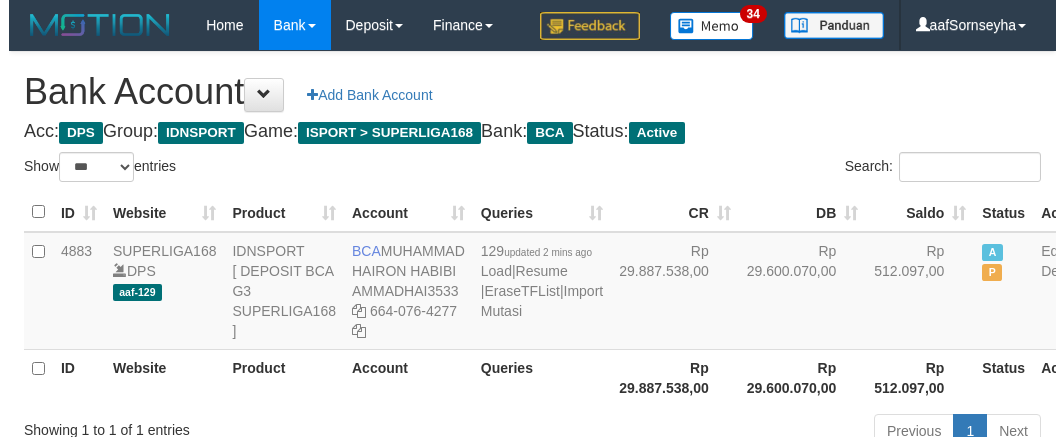 scroll, scrollTop: 148, scrollLeft: 0, axis: vertical 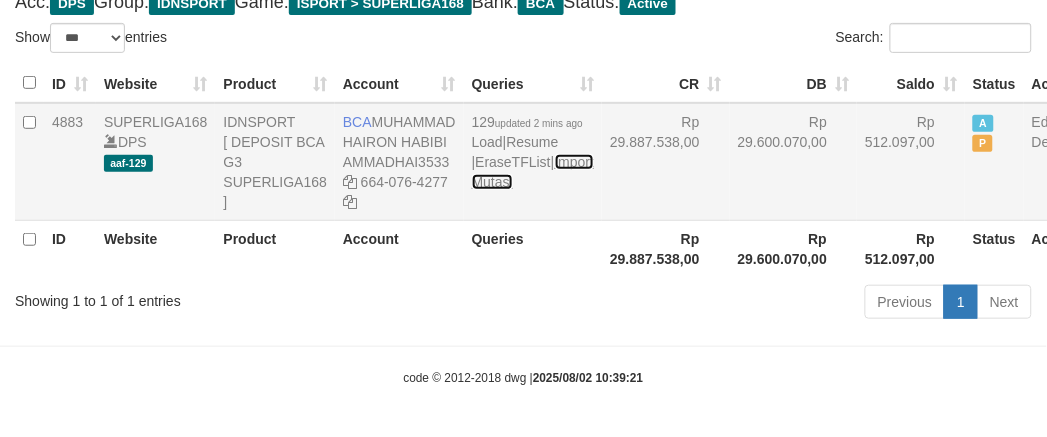 click on "Import Mutasi" at bounding box center (533, 172) 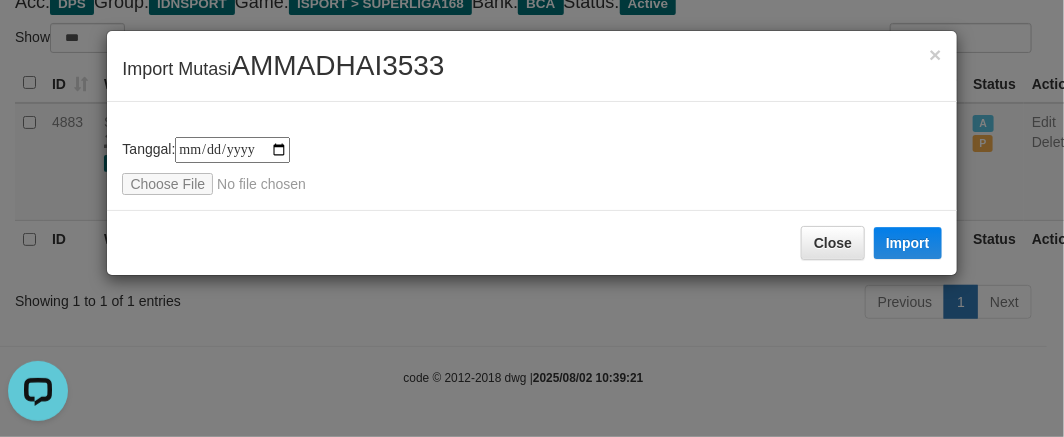 scroll, scrollTop: 0, scrollLeft: 0, axis: both 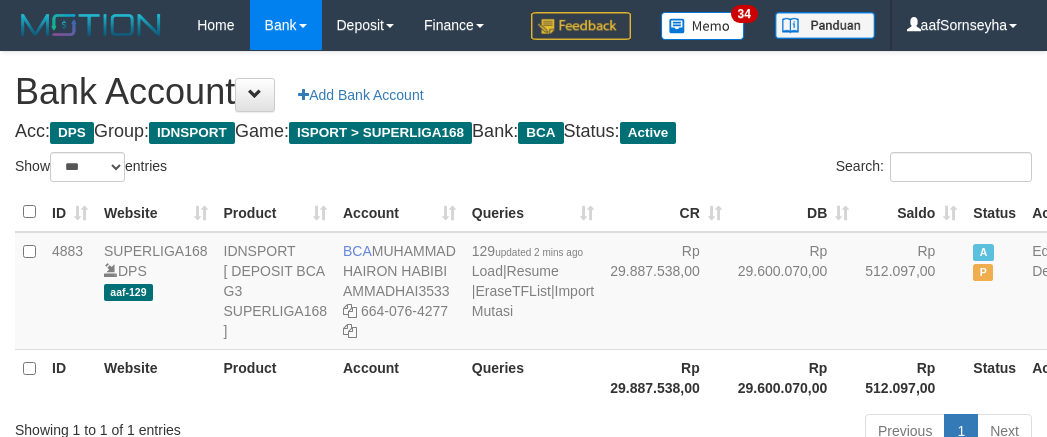select on "***" 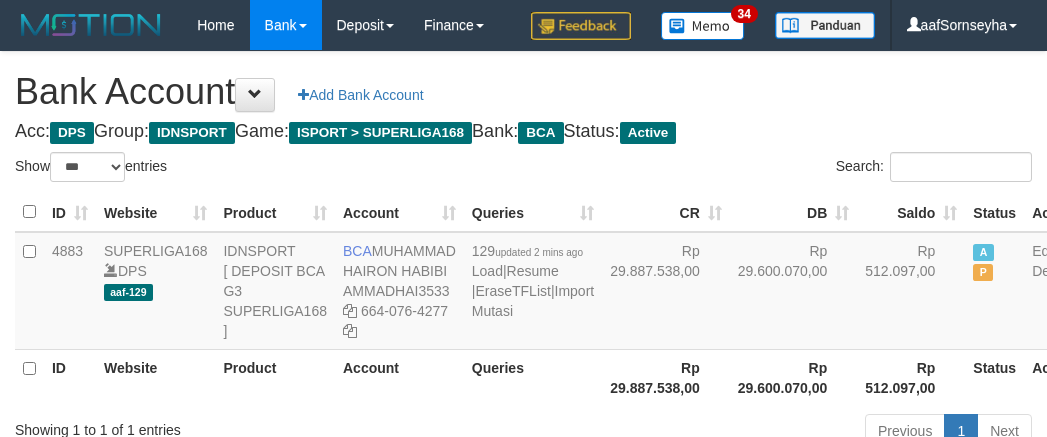 scroll, scrollTop: 148, scrollLeft: 0, axis: vertical 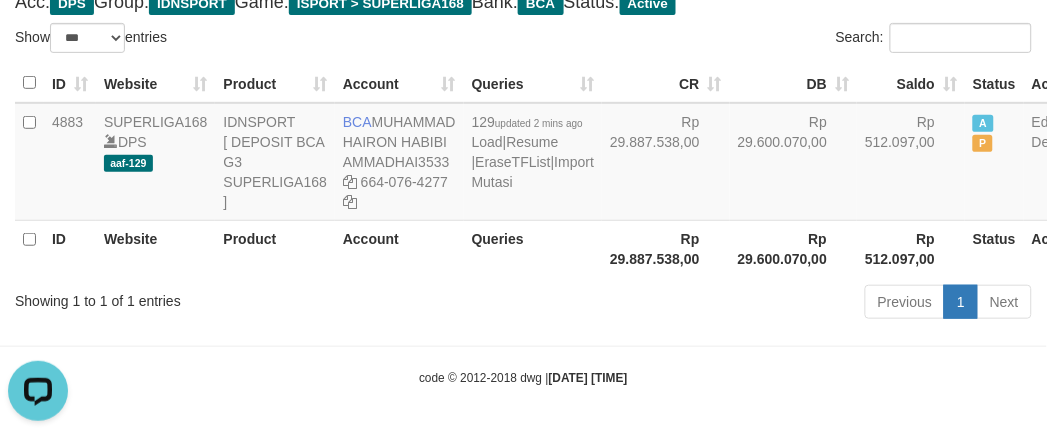 click on "Showing 1 to 1 of 1 entries" at bounding box center [218, 297] 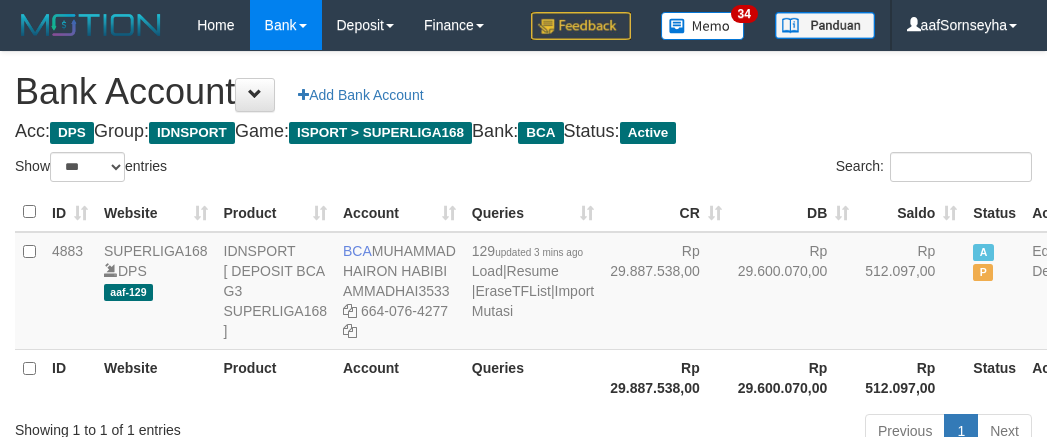 select on "***" 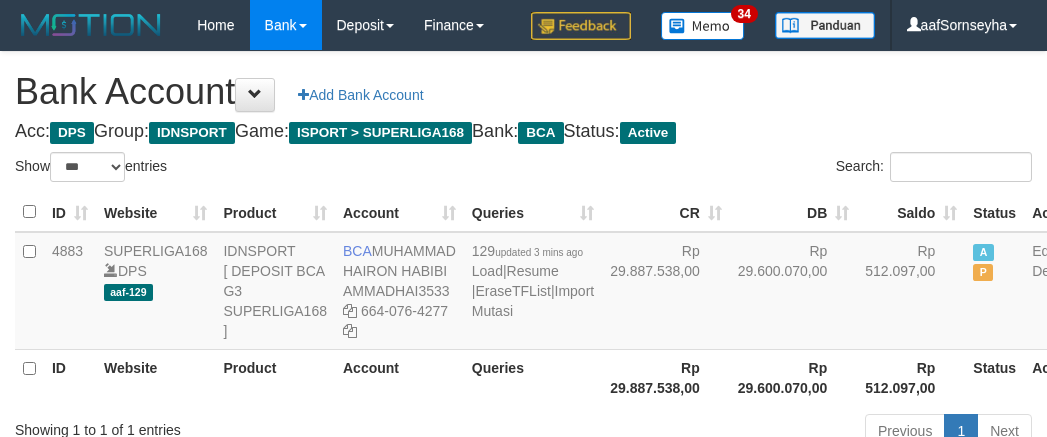 scroll, scrollTop: 148, scrollLeft: 0, axis: vertical 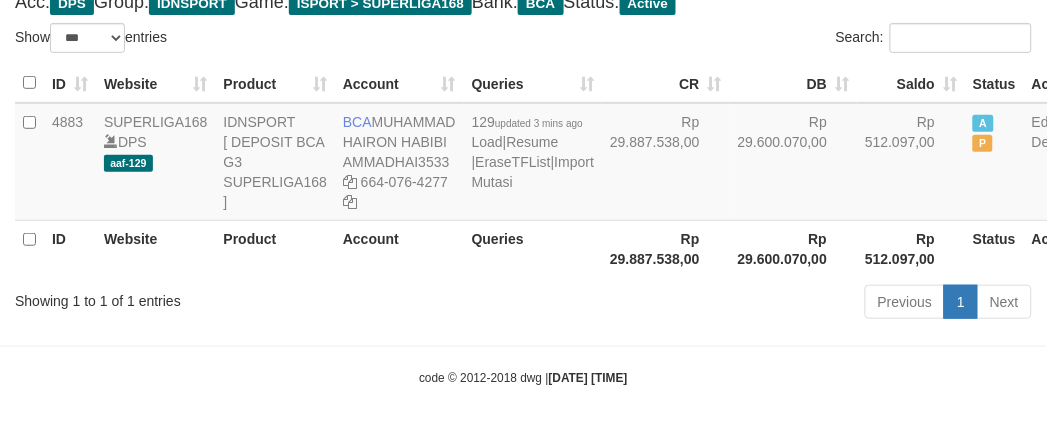 click on "Showing 1 to 1 of 1 entries" at bounding box center [218, 297] 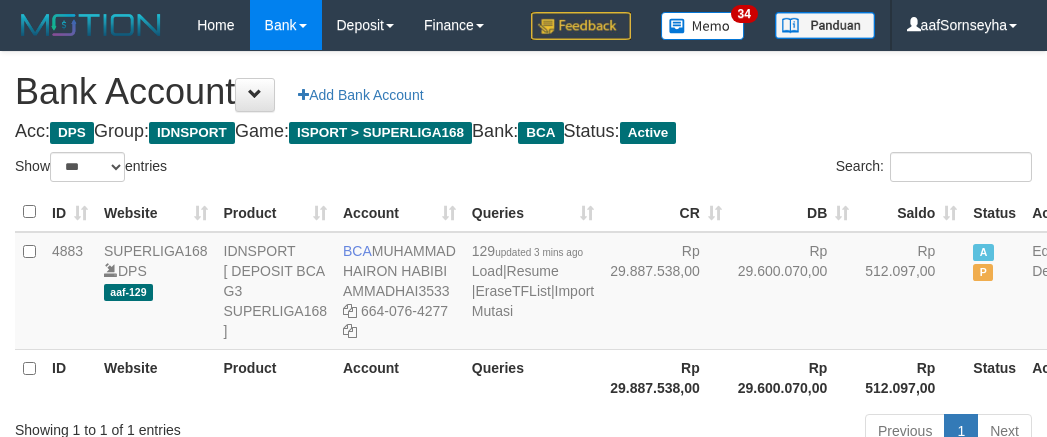 select on "***" 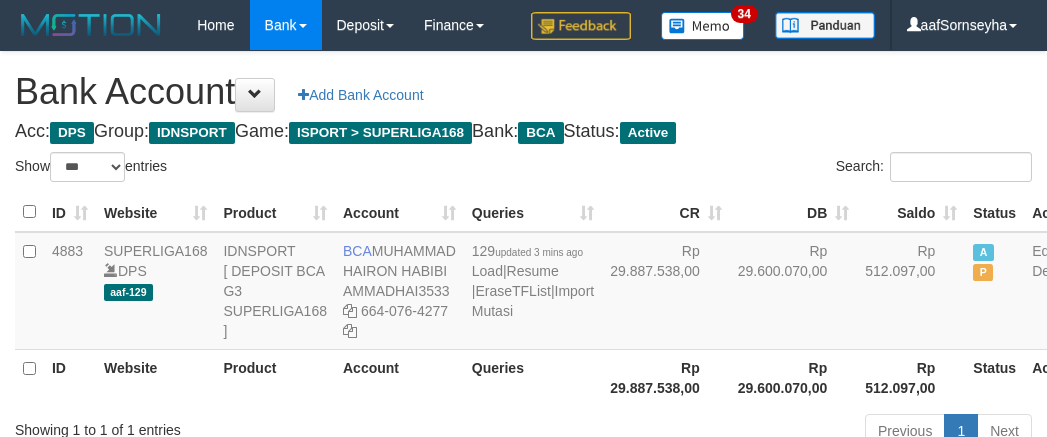 scroll, scrollTop: 148, scrollLeft: 0, axis: vertical 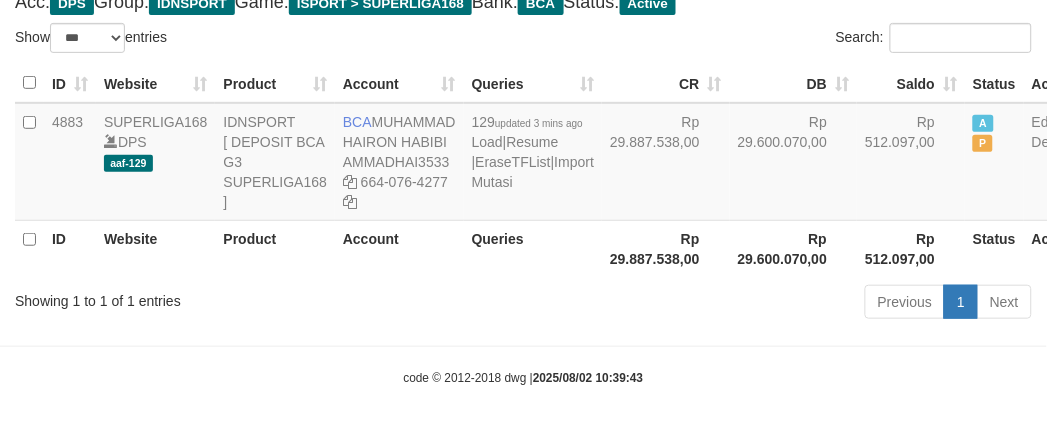 click on "Showing 1 to 1 of 1 entries" at bounding box center [218, 297] 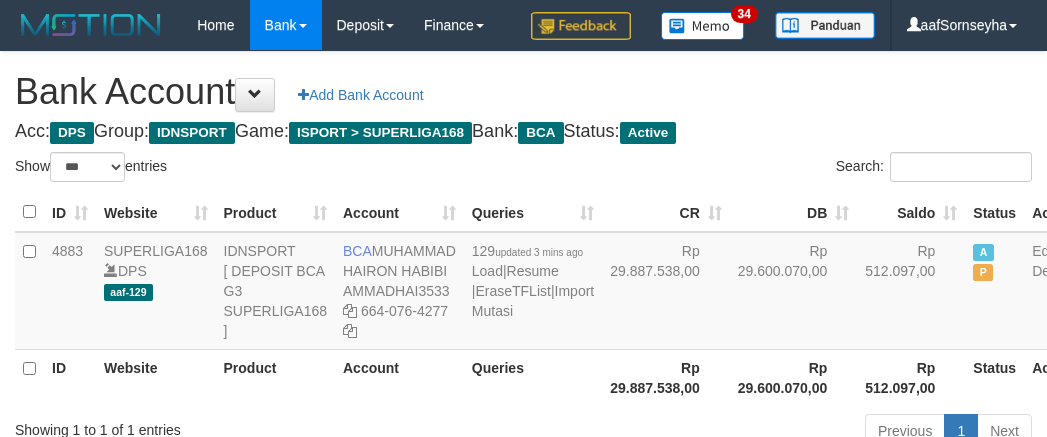 select on "***" 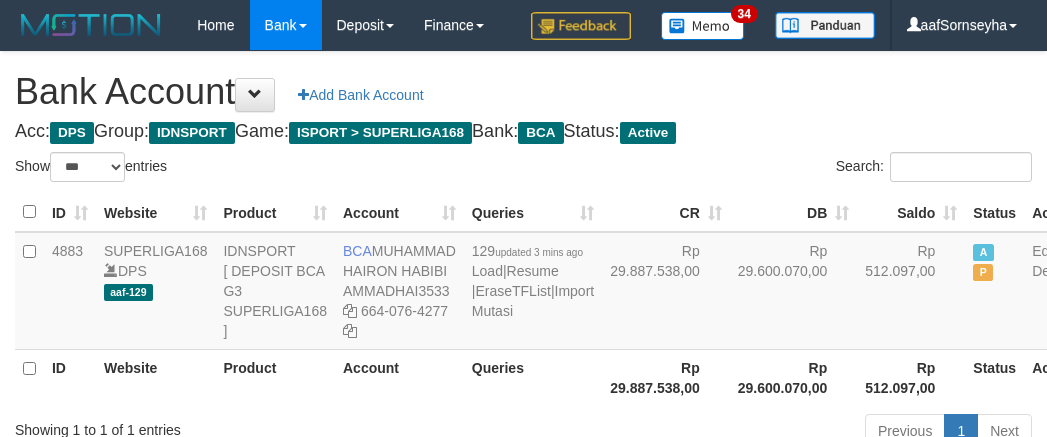 scroll, scrollTop: 148, scrollLeft: 0, axis: vertical 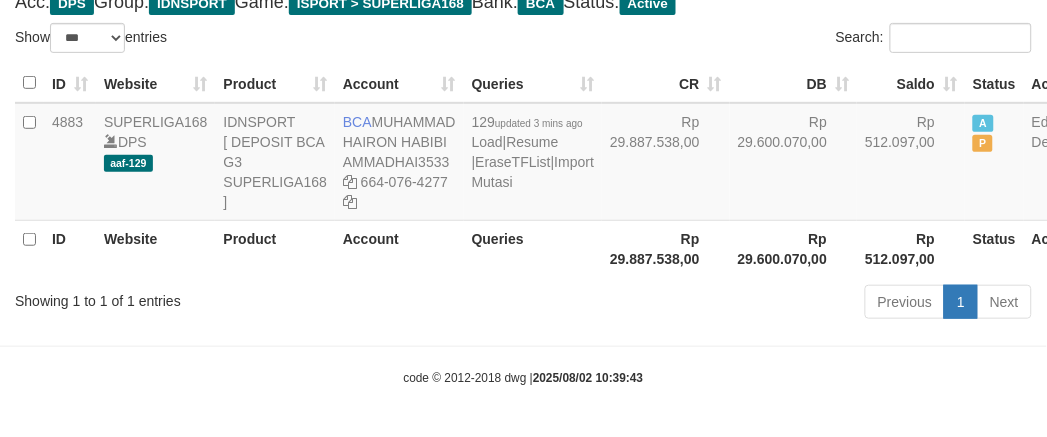 click on "Previous 1 Next" at bounding box center (741, 304) 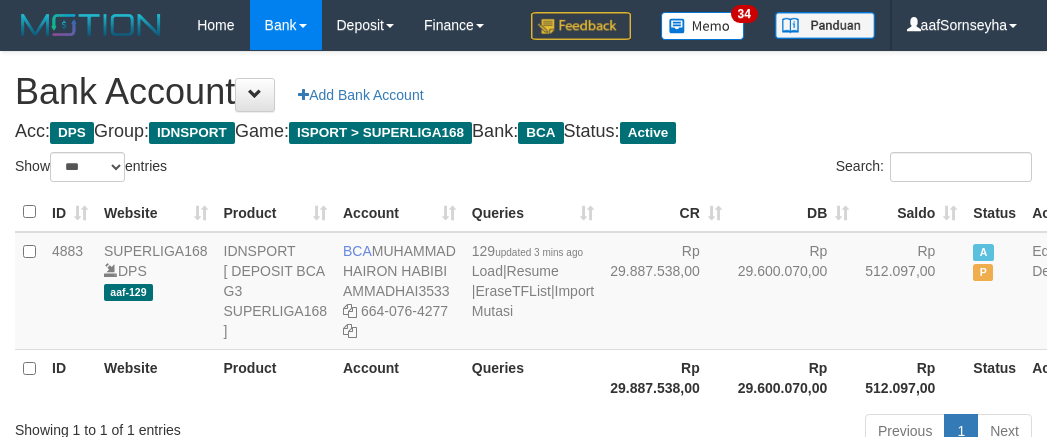 select on "***" 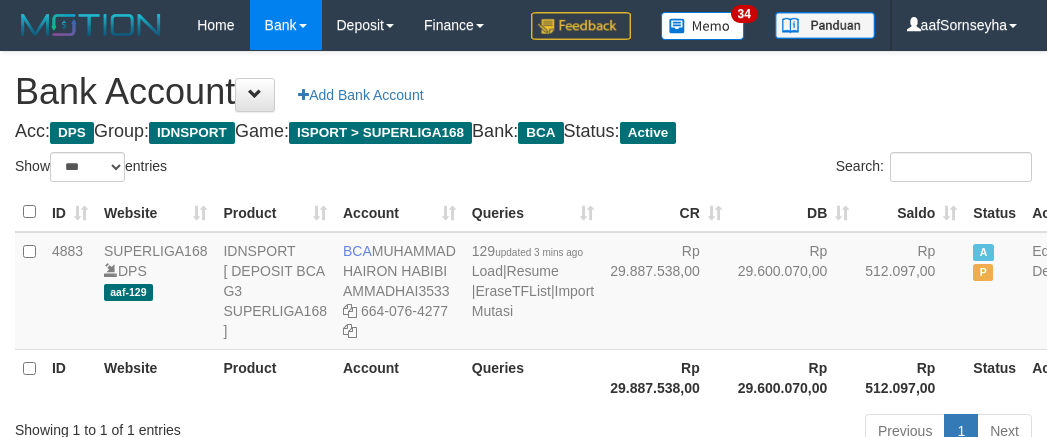 scroll, scrollTop: 148, scrollLeft: 0, axis: vertical 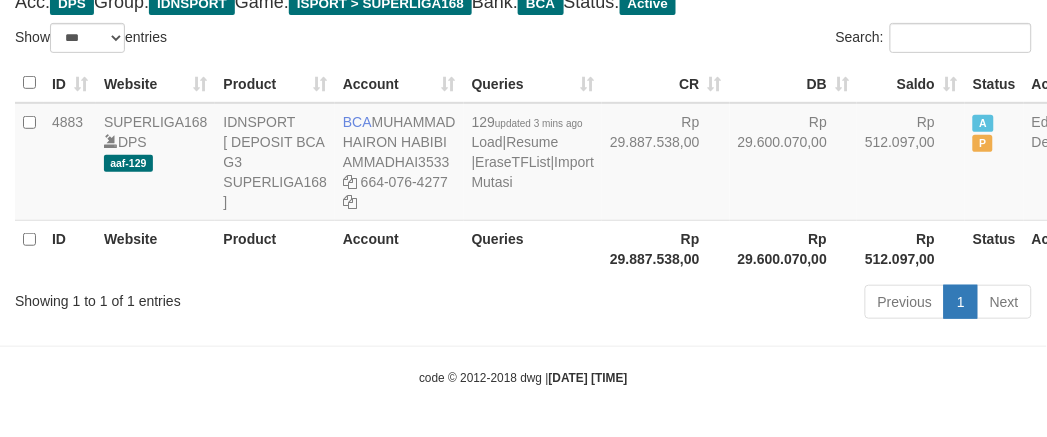 click on "Showing 1 to 1 of 1 entries Previous 1 Next" at bounding box center [523, 304] 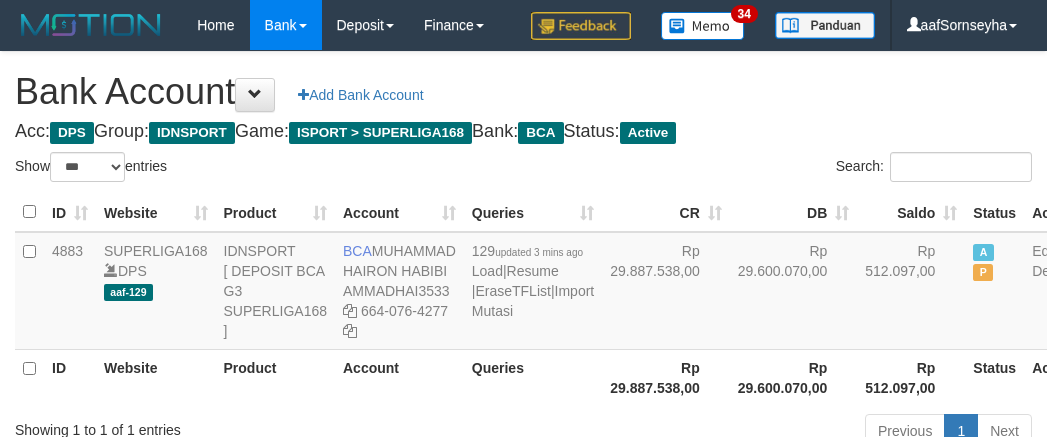 select on "***" 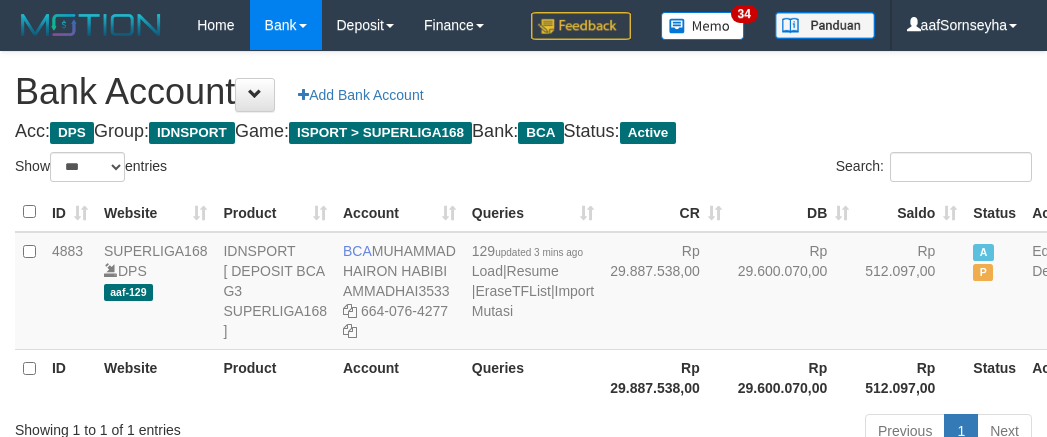 scroll, scrollTop: 148, scrollLeft: 0, axis: vertical 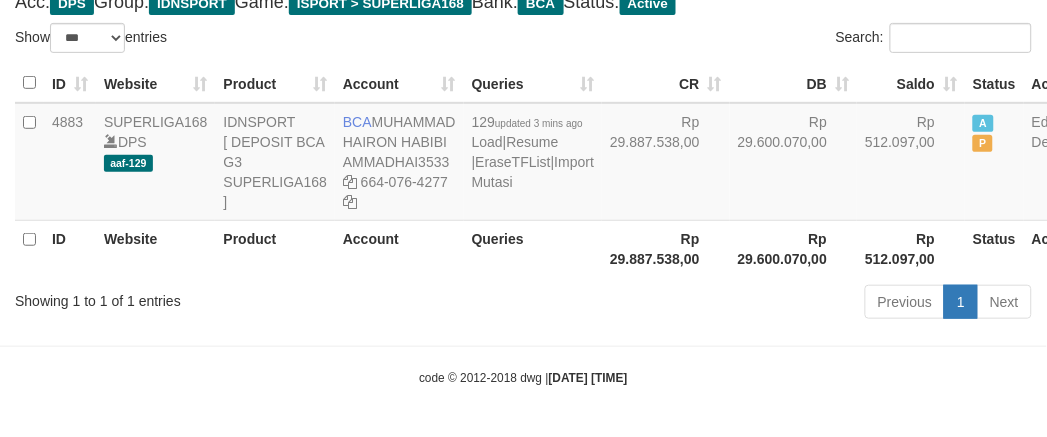 drag, startPoint x: 0, startPoint y: 0, endPoint x: 441, endPoint y: 346, distance: 560.5328 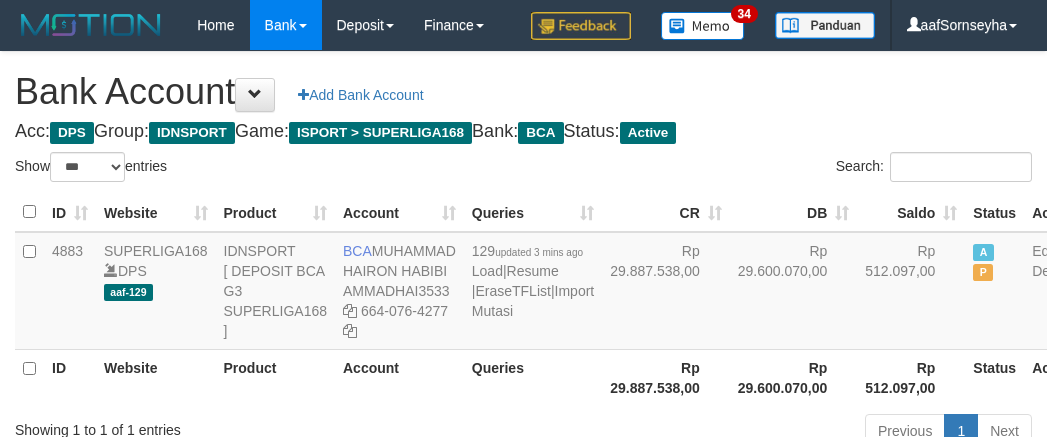 select on "***" 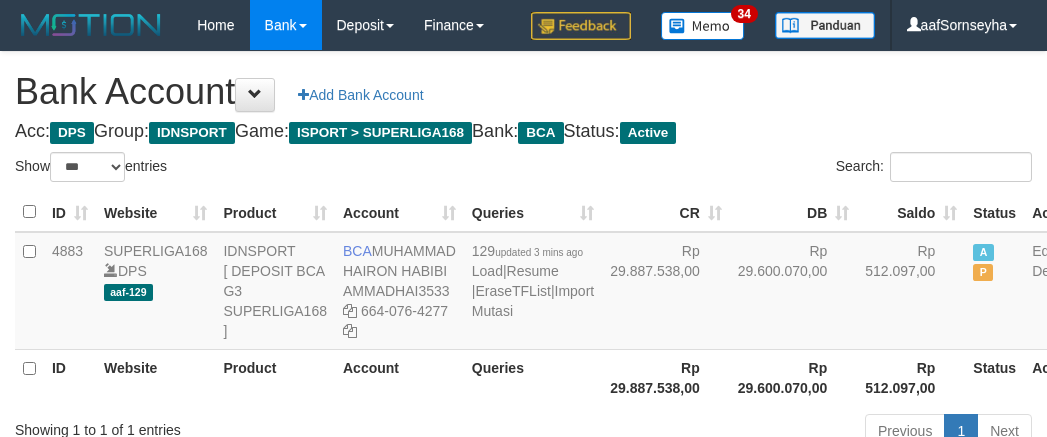 scroll, scrollTop: 148, scrollLeft: 0, axis: vertical 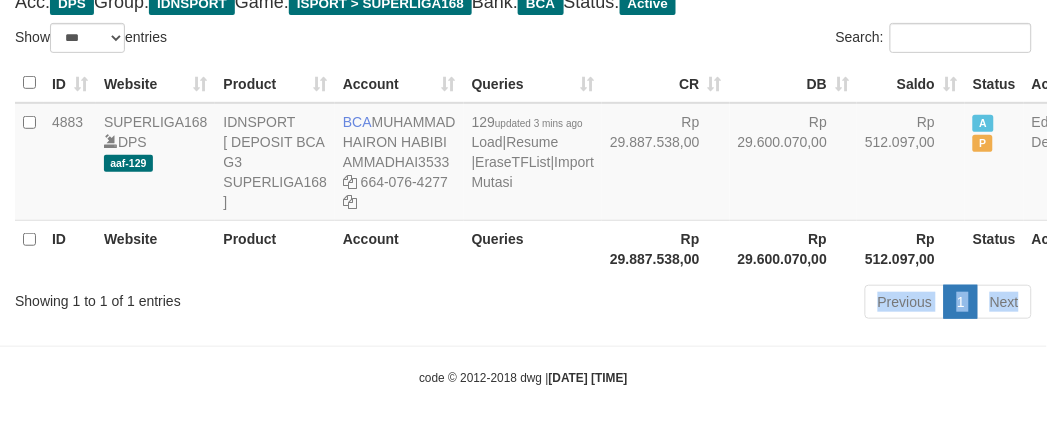 drag, startPoint x: 0, startPoint y: 0, endPoint x: 443, endPoint y: 348, distance: 563.34094 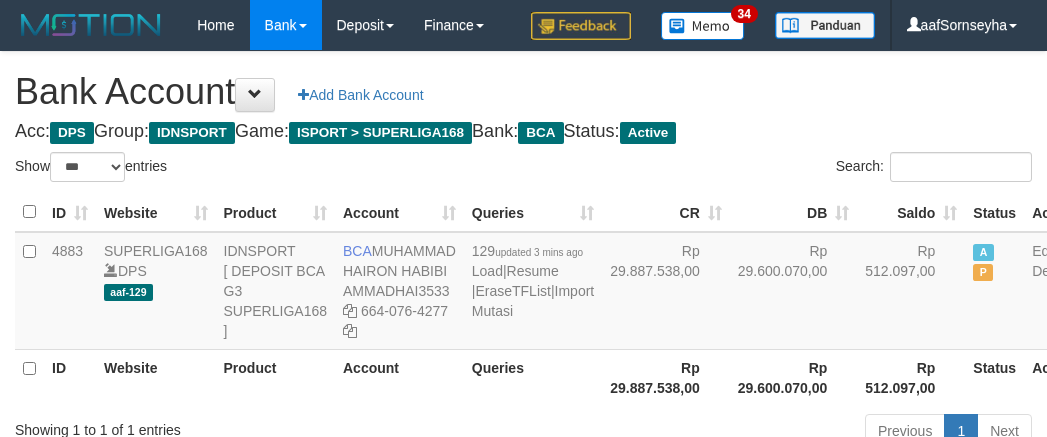 select on "***" 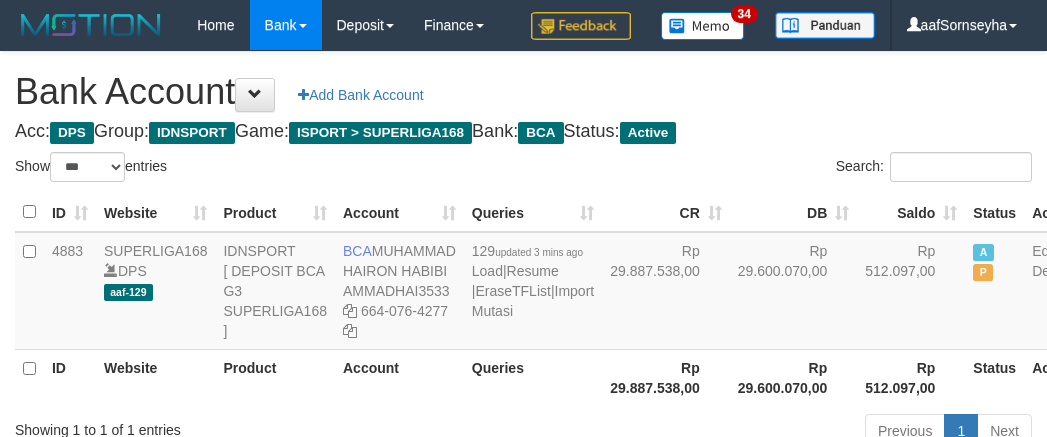 scroll, scrollTop: 148, scrollLeft: 0, axis: vertical 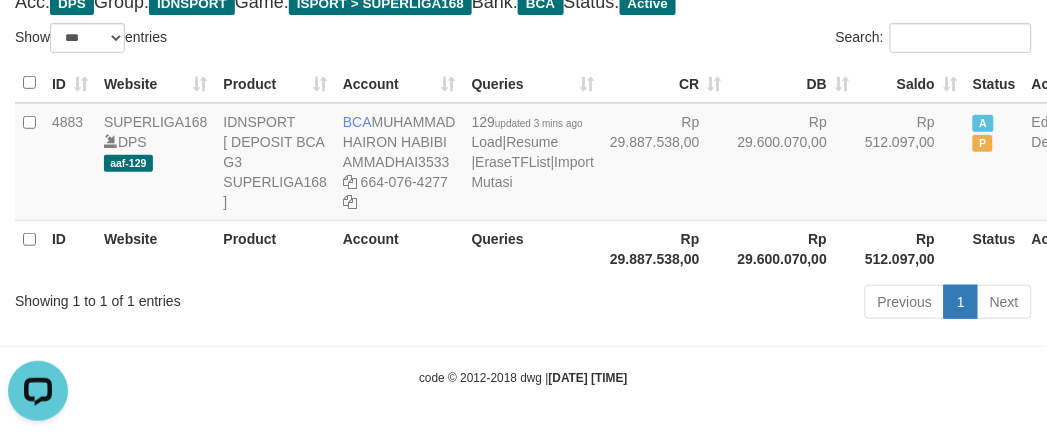 drag, startPoint x: 454, startPoint y: 314, endPoint x: 502, endPoint y: 285, distance: 56.0803 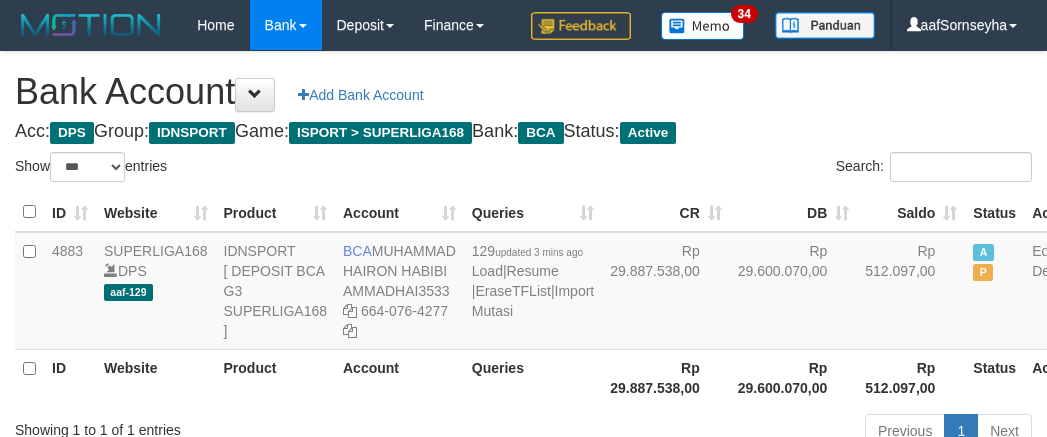 select on "***" 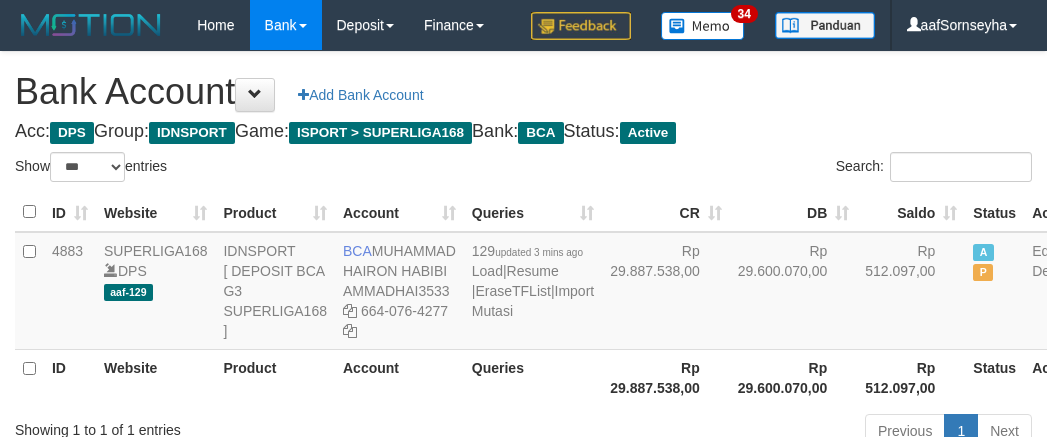 scroll, scrollTop: 148, scrollLeft: 0, axis: vertical 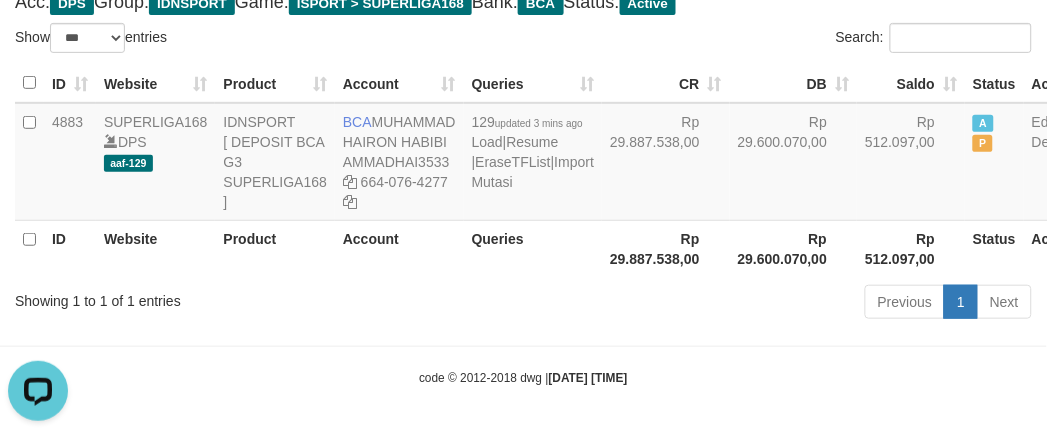 click on "Showing 1 to 1 of 1 entries Previous 1 Next" at bounding box center [523, 304] 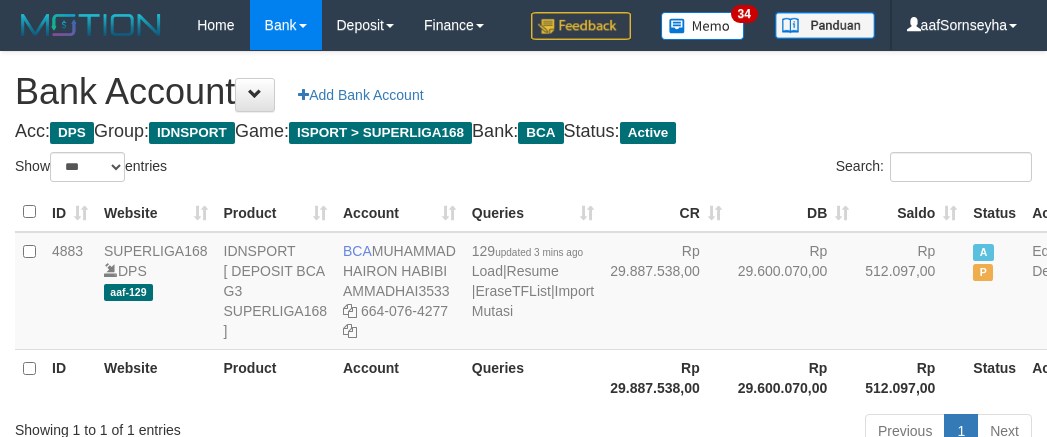 select on "***" 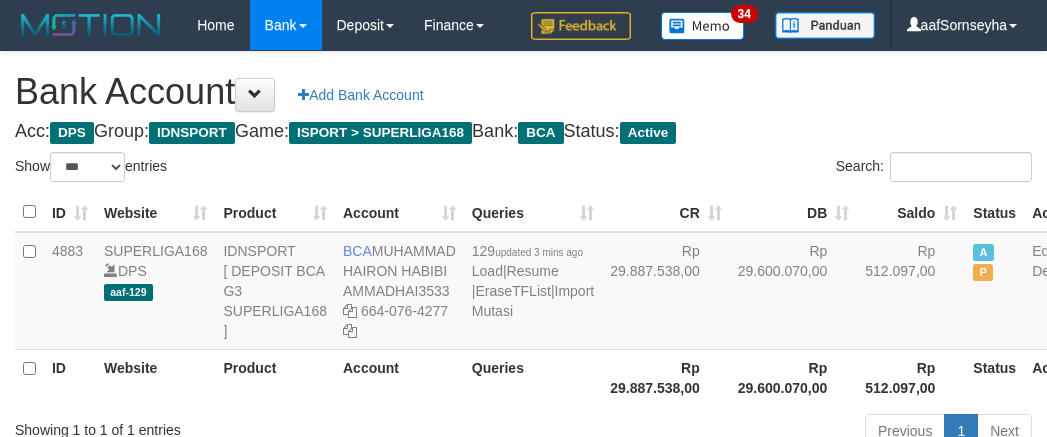 scroll, scrollTop: 148, scrollLeft: 0, axis: vertical 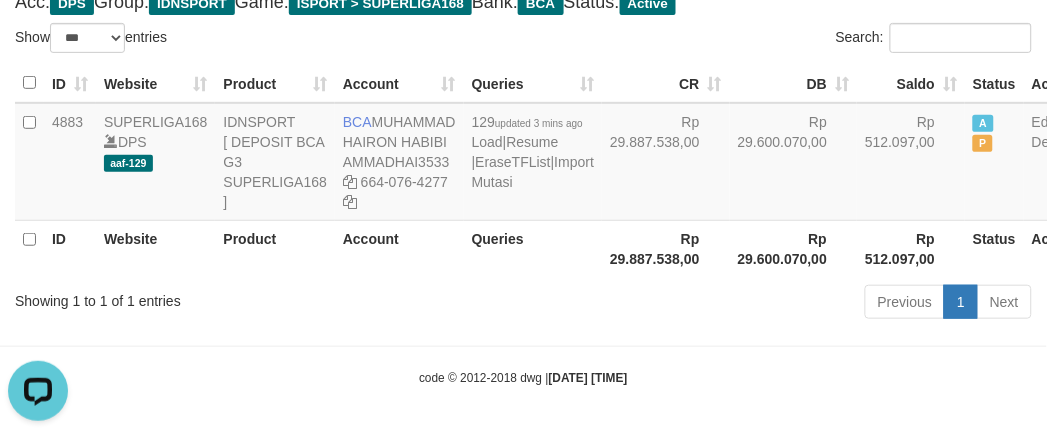 click on "Showing 1 to 1 of 1 entries Previous 1 Next" at bounding box center [523, 304] 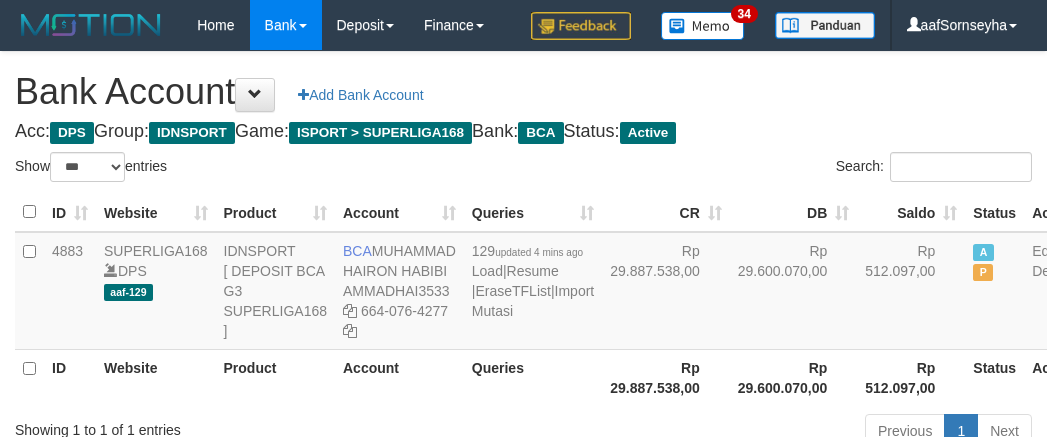 select on "***" 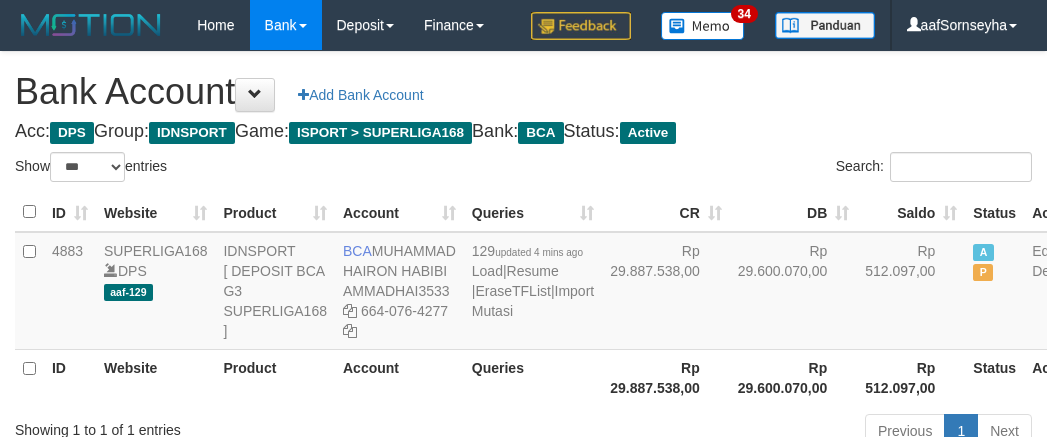 scroll, scrollTop: 148, scrollLeft: 0, axis: vertical 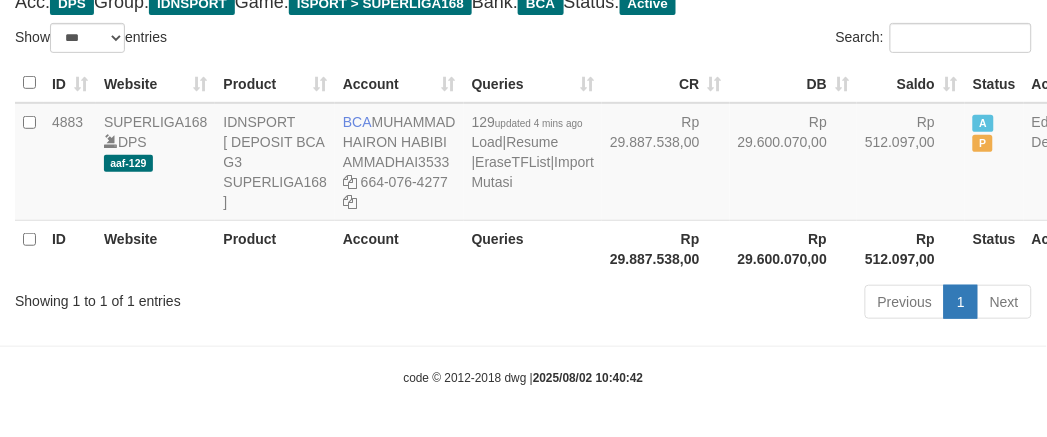 click on "Showing 1 to 1 of 1 entries Previous 1 Next" at bounding box center [523, 304] 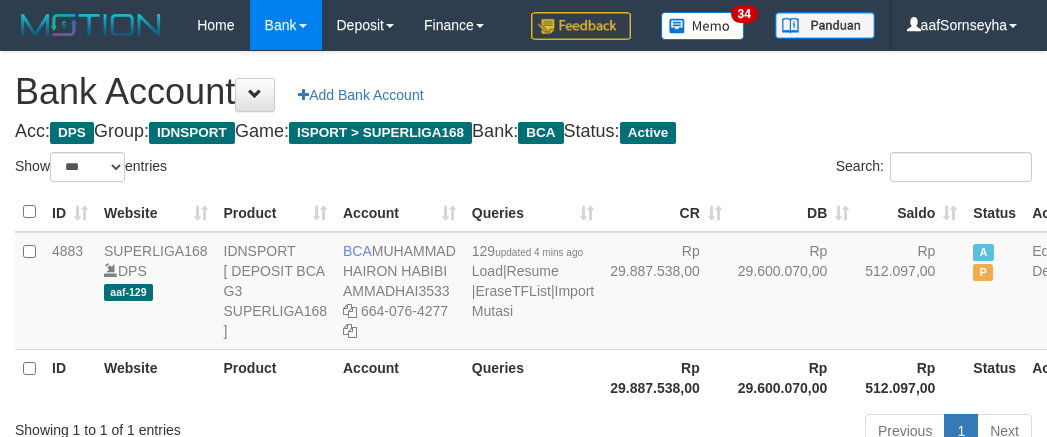 select on "***" 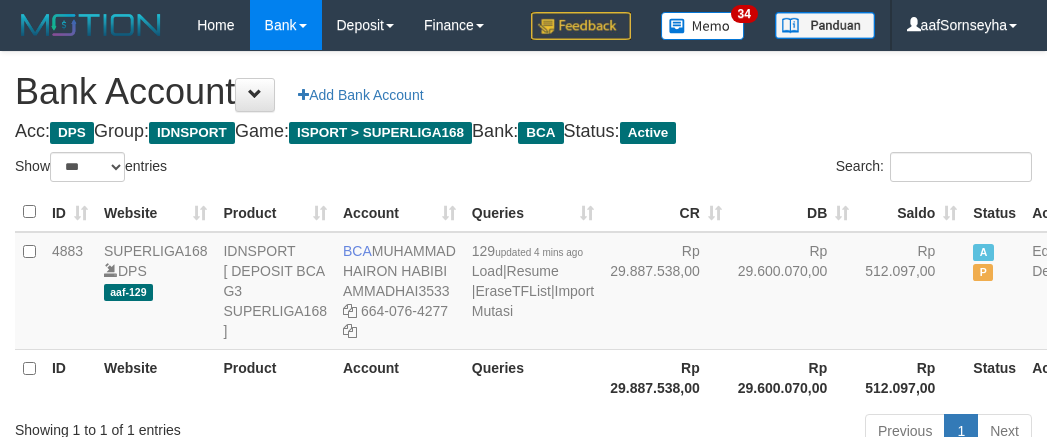 scroll, scrollTop: 148, scrollLeft: 0, axis: vertical 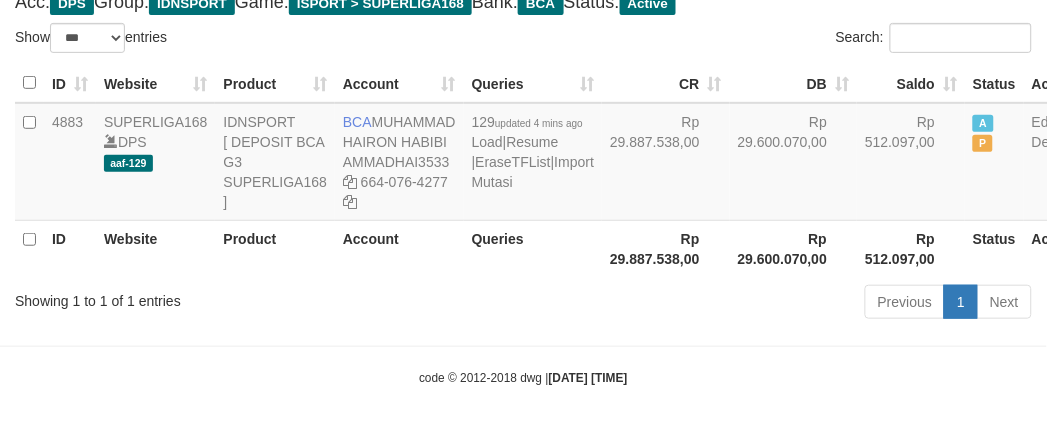 drag, startPoint x: 0, startPoint y: 0, endPoint x: 442, endPoint y: 346, distance: 561.3199 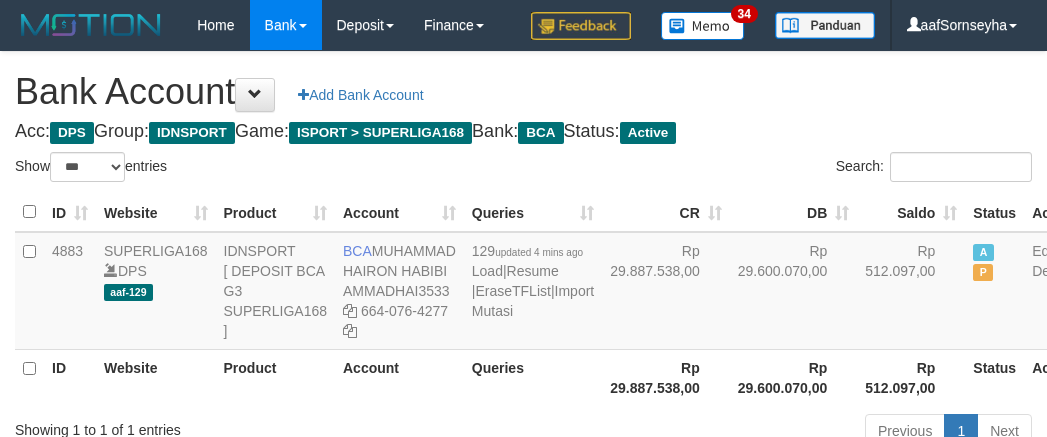 select on "***" 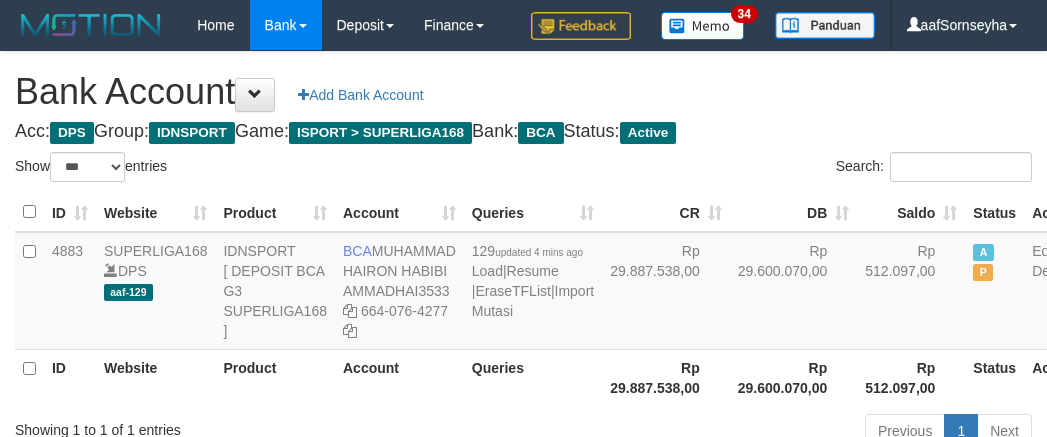 scroll, scrollTop: 148, scrollLeft: 0, axis: vertical 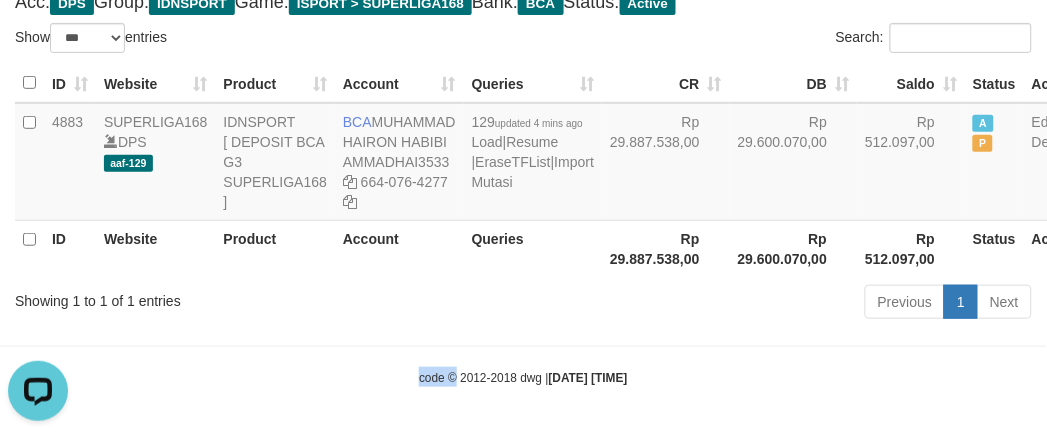 drag, startPoint x: 431, startPoint y: 366, endPoint x: 441, endPoint y: 372, distance: 11.661903 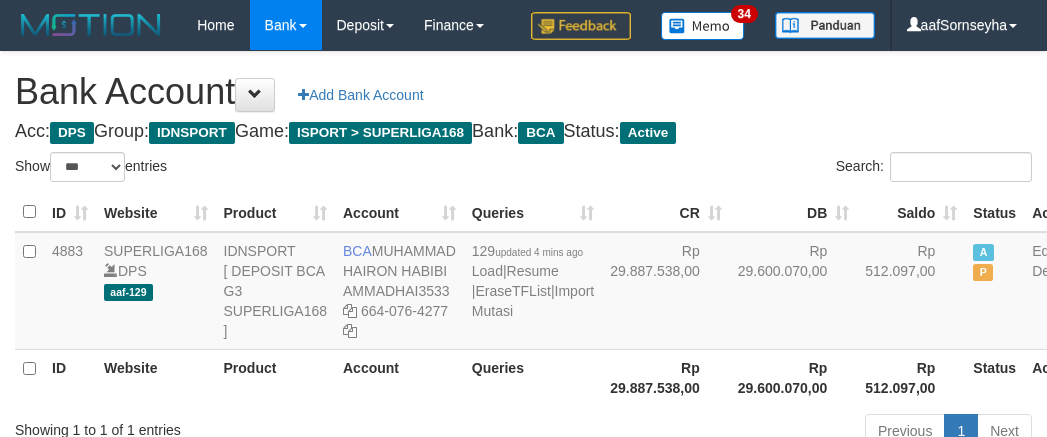 select on "***" 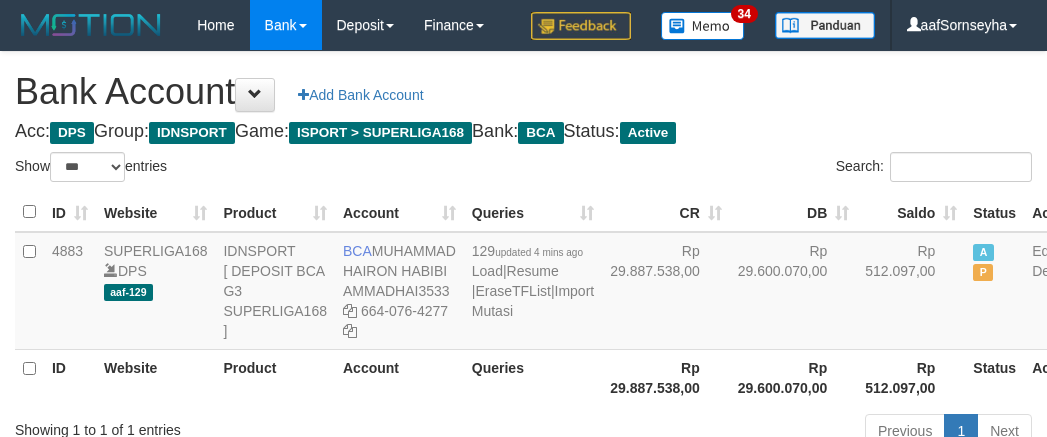 scroll, scrollTop: 148, scrollLeft: 0, axis: vertical 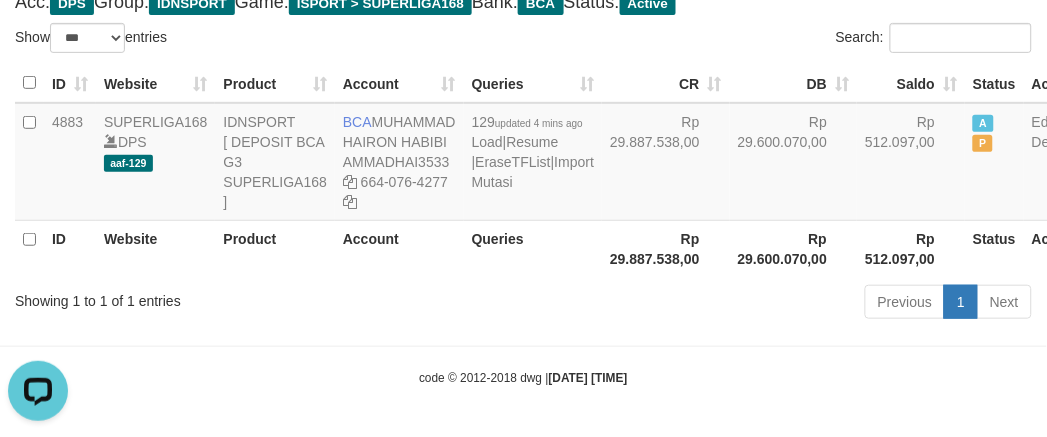 click on "Previous 1 Next" at bounding box center [741, 304] 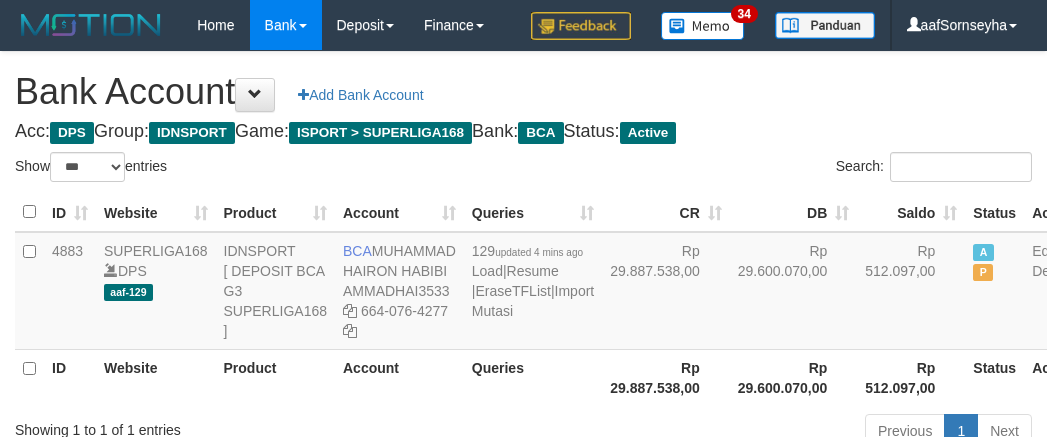 select on "***" 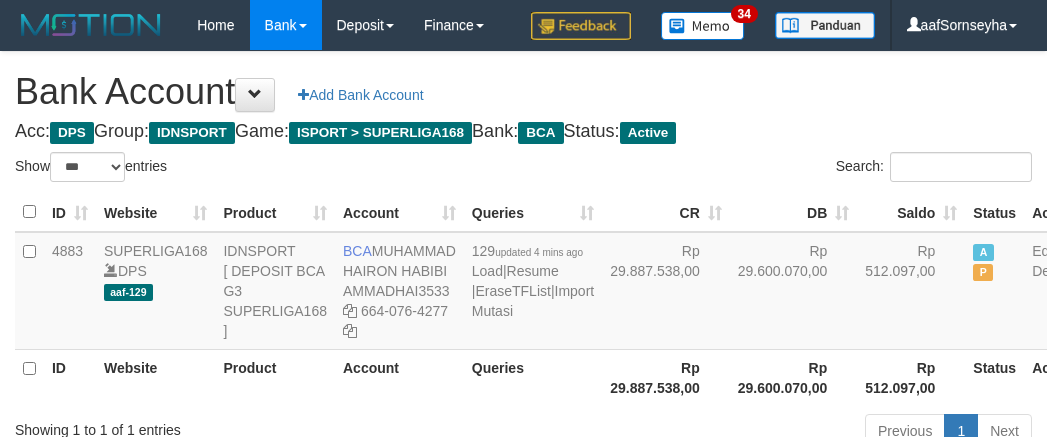 scroll, scrollTop: 148, scrollLeft: 0, axis: vertical 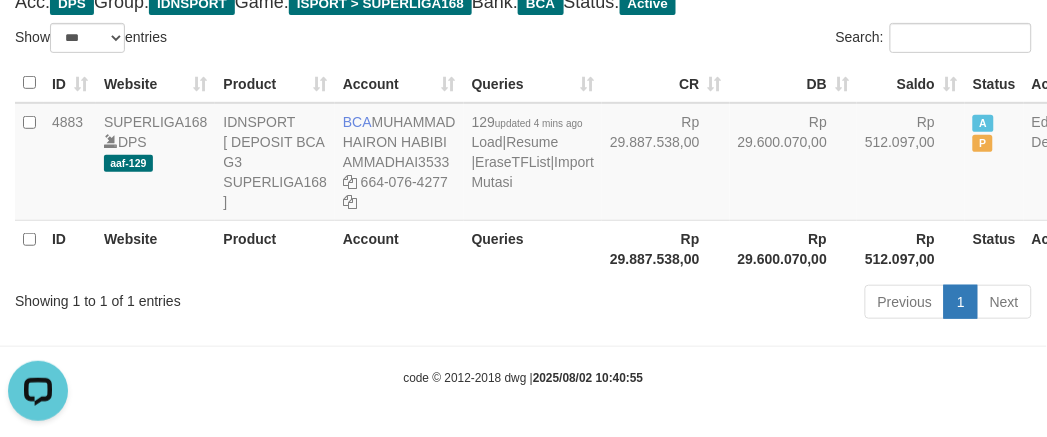 click on "Previous 1 Next" at bounding box center (741, 304) 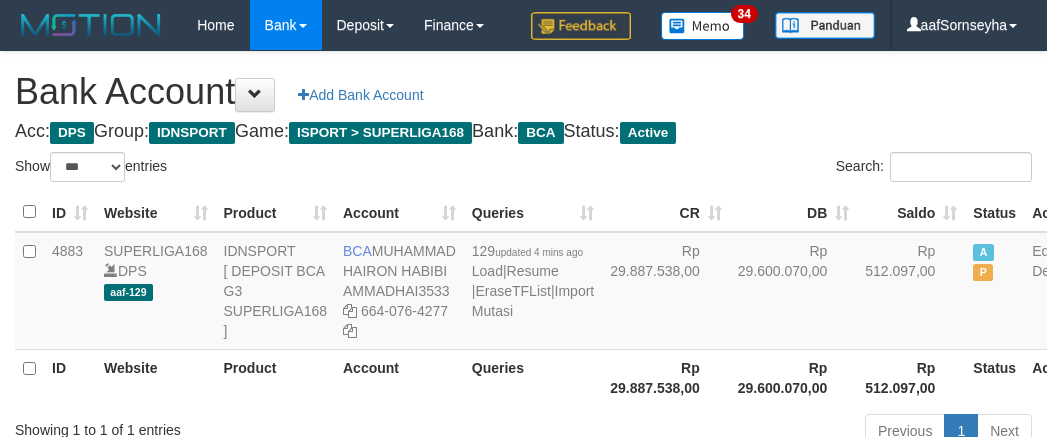 select on "***" 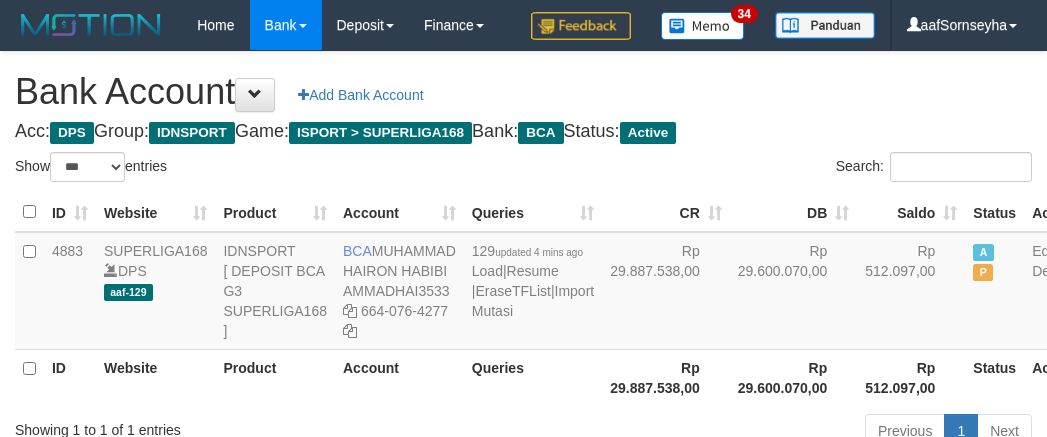 scroll, scrollTop: 148, scrollLeft: 0, axis: vertical 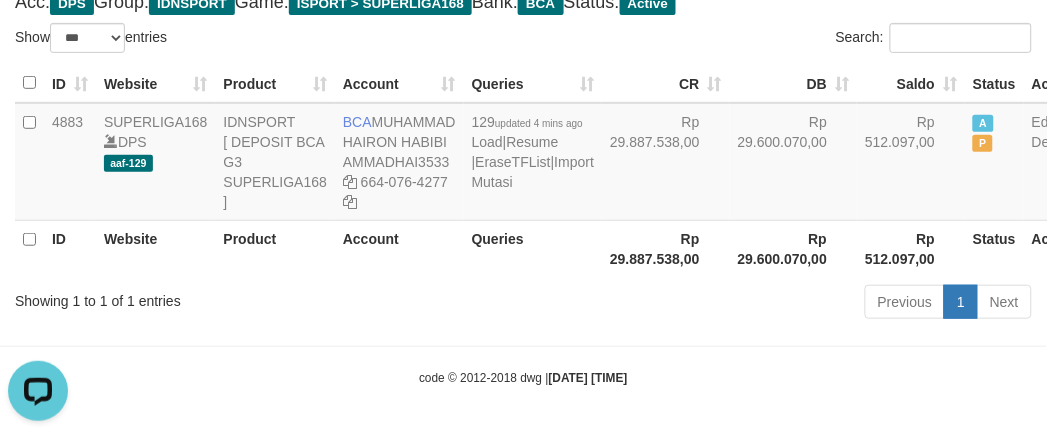 click on "Showing 1 to 1 of 1 entries Previous 1 Next" at bounding box center (523, 304) 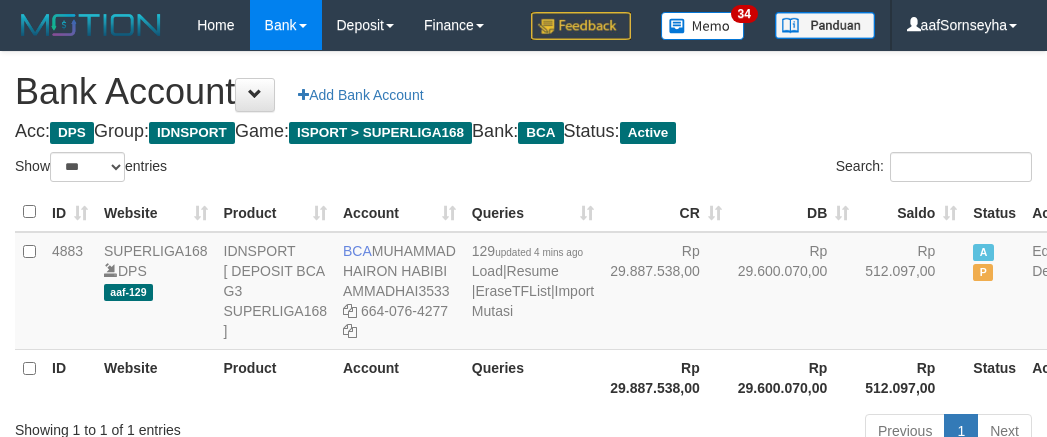 select on "***" 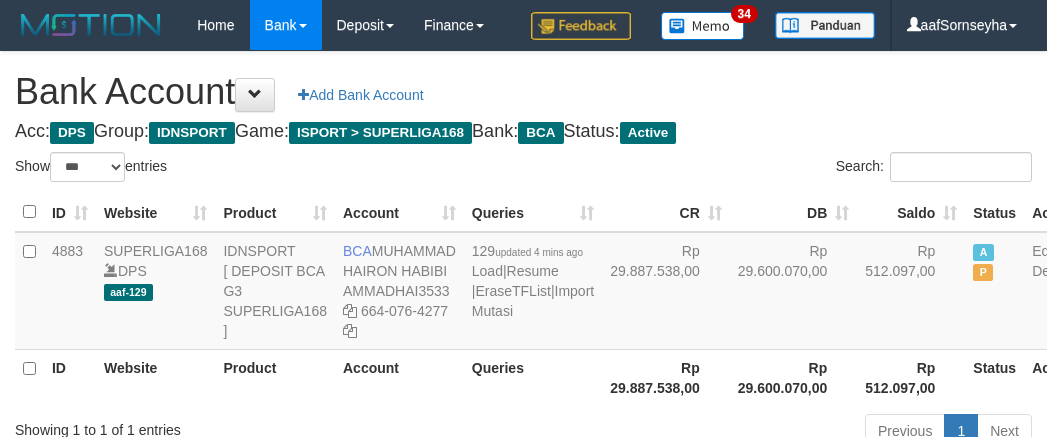 scroll, scrollTop: 148, scrollLeft: 0, axis: vertical 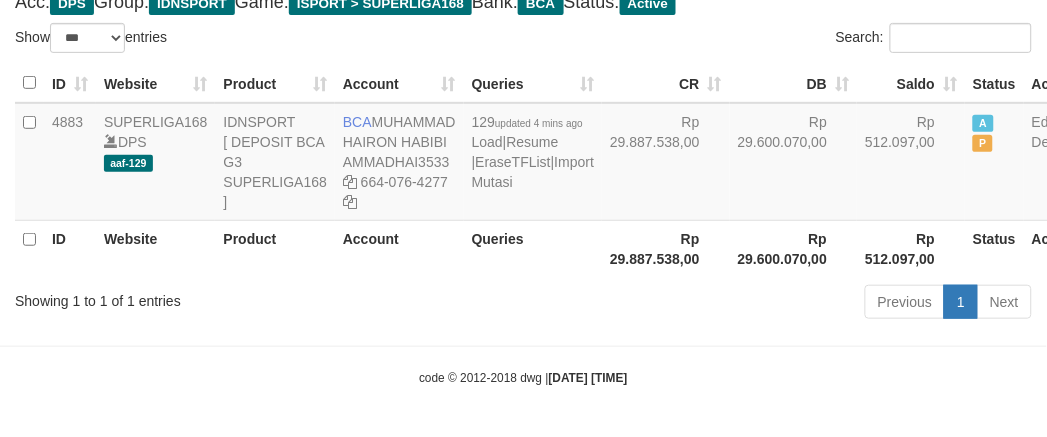 click on "Showing 1 to 1 of 1 entries Previous 1 Next" at bounding box center (523, 304) 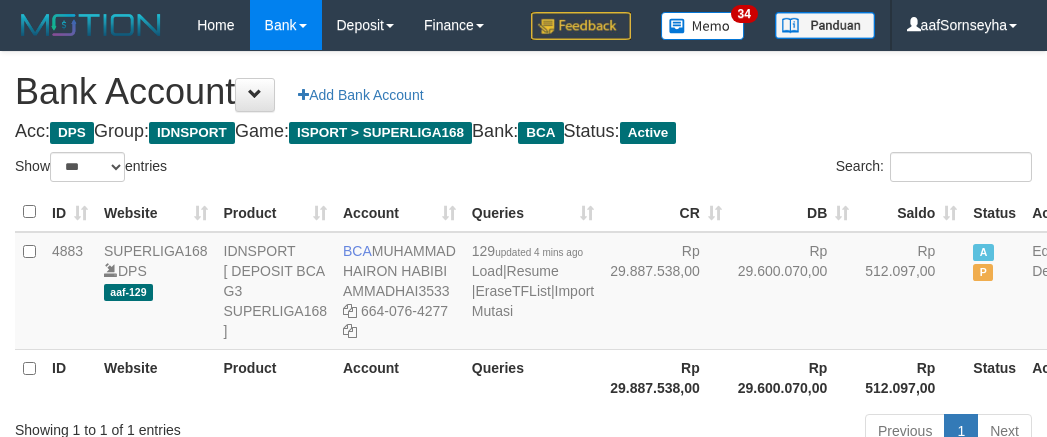 select on "***" 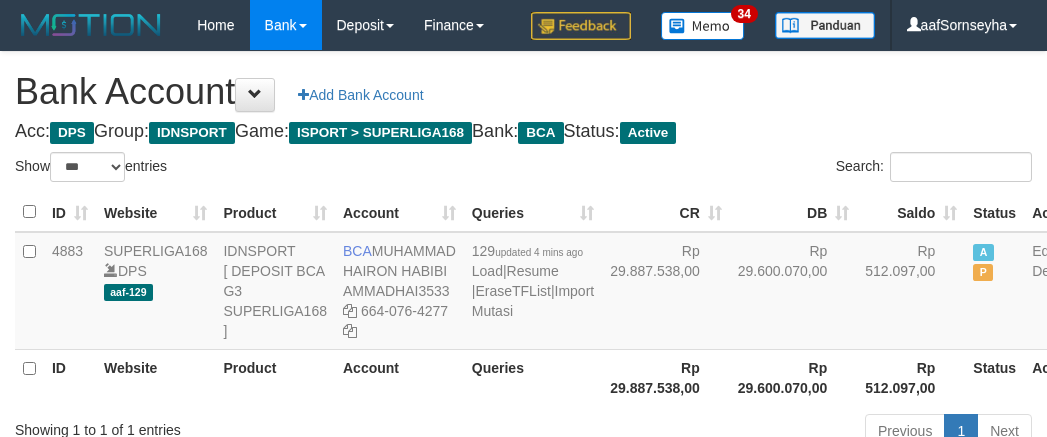 scroll, scrollTop: 148, scrollLeft: 0, axis: vertical 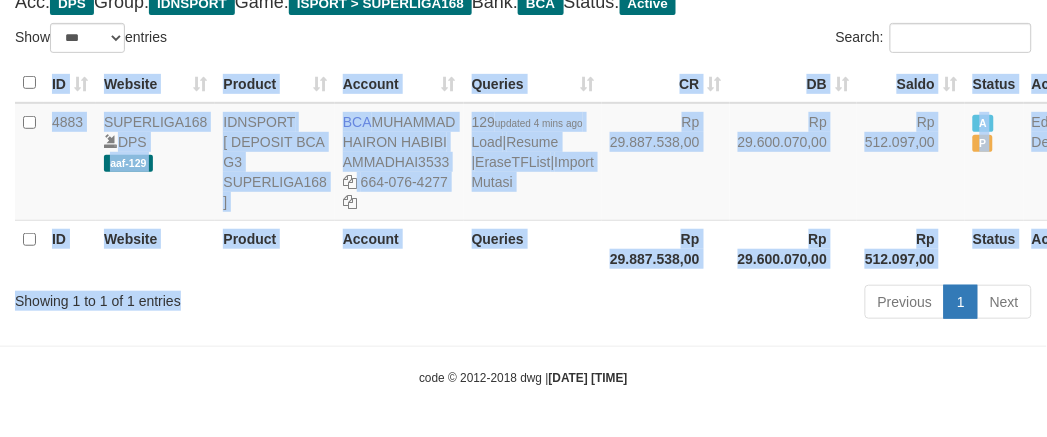 drag, startPoint x: 392, startPoint y: 306, endPoint x: 427, endPoint y: 300, distance: 35.510563 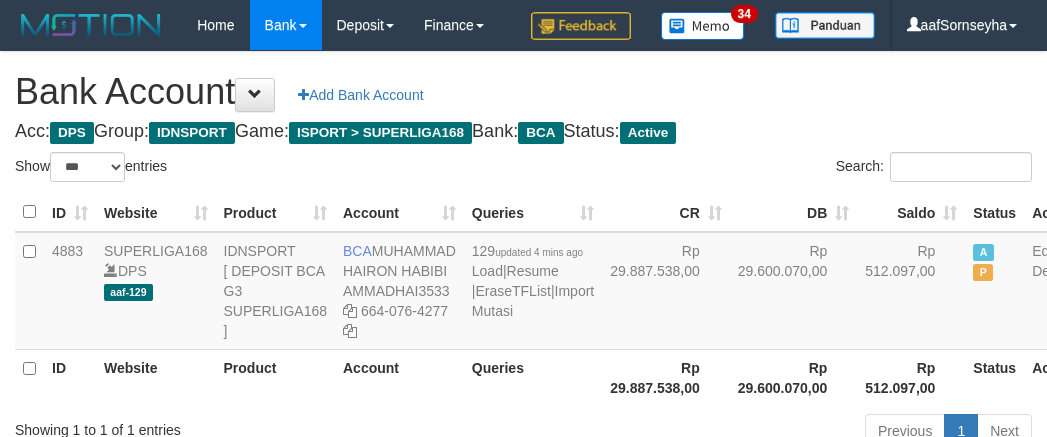 select on "***" 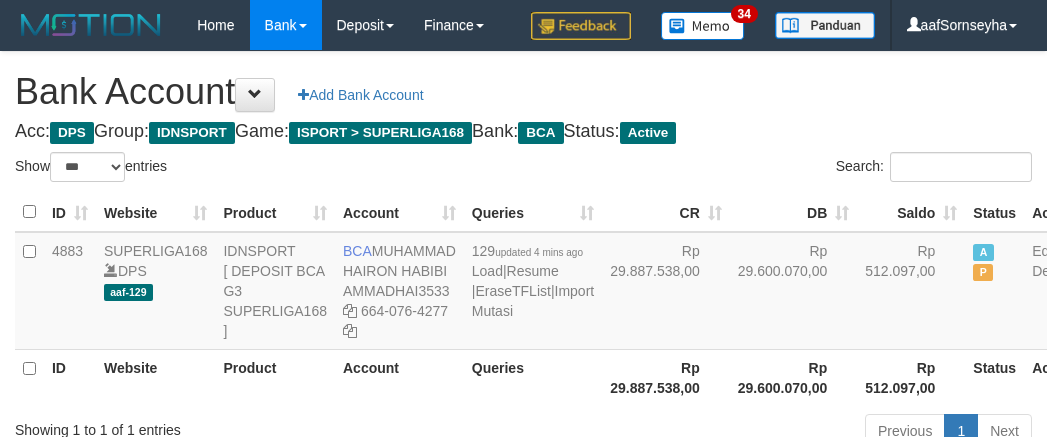 scroll, scrollTop: 148, scrollLeft: 0, axis: vertical 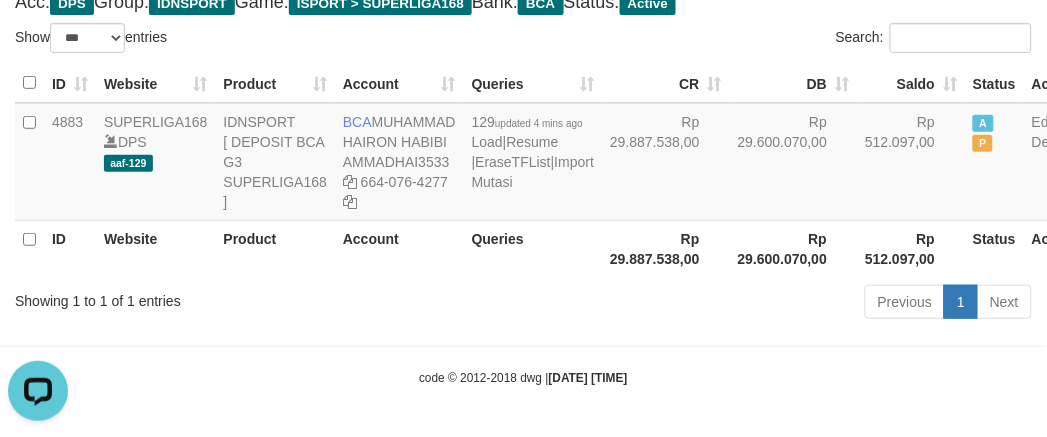 click on "Showing 1 to 1 of 1 entries Previous 1 Next" at bounding box center [523, 304] 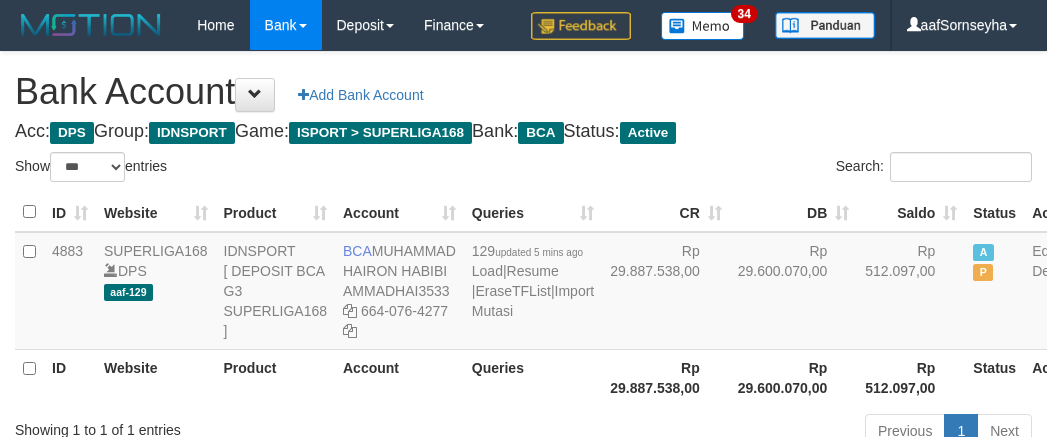 select on "***" 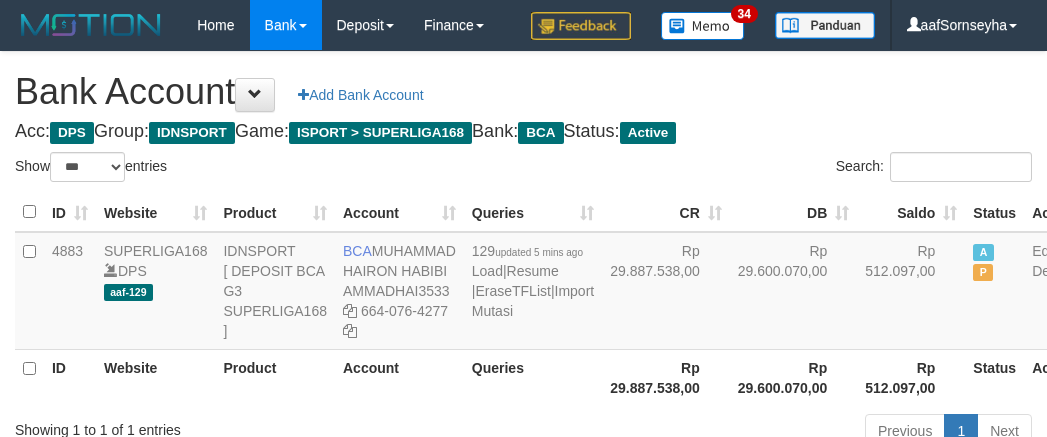 scroll, scrollTop: 148, scrollLeft: 0, axis: vertical 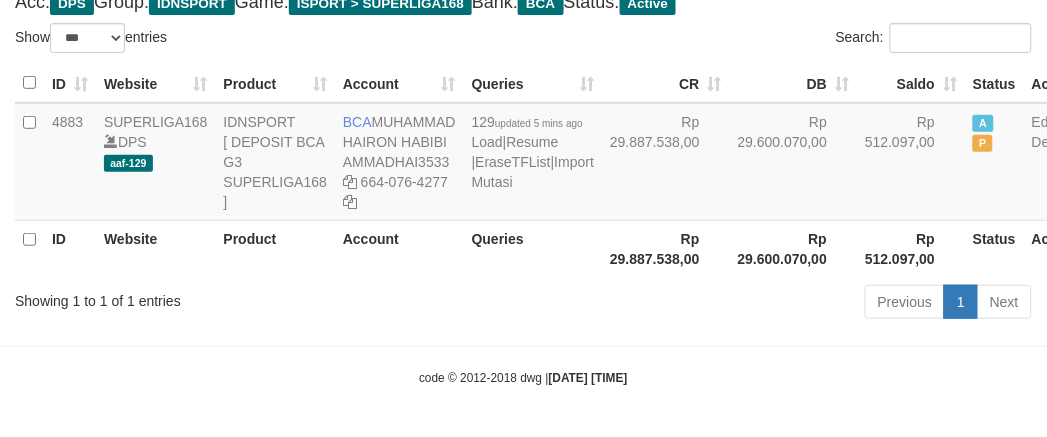 drag, startPoint x: 365, startPoint y: 336, endPoint x: 376, endPoint y: 332, distance: 11.7046995 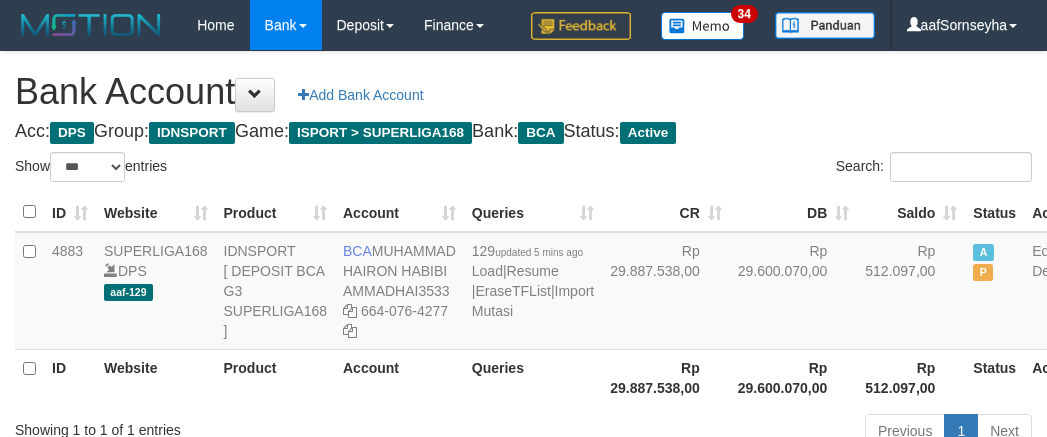 select on "***" 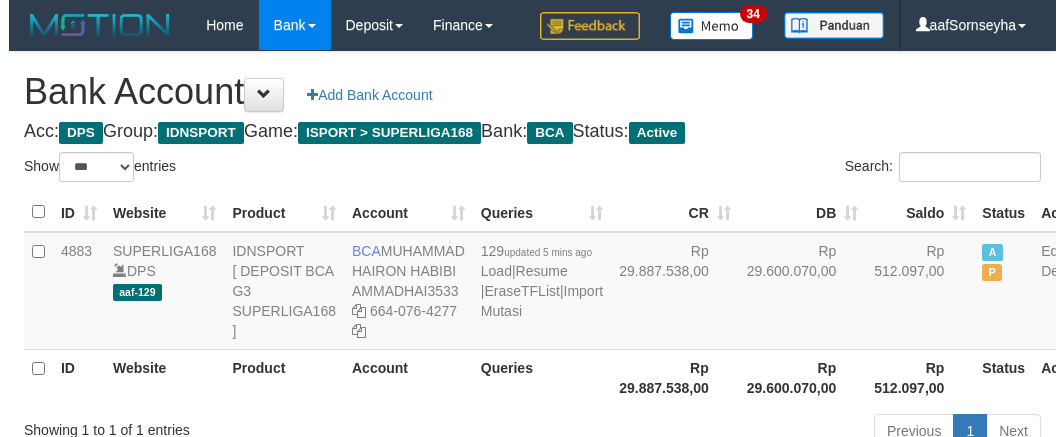 scroll, scrollTop: 148, scrollLeft: 0, axis: vertical 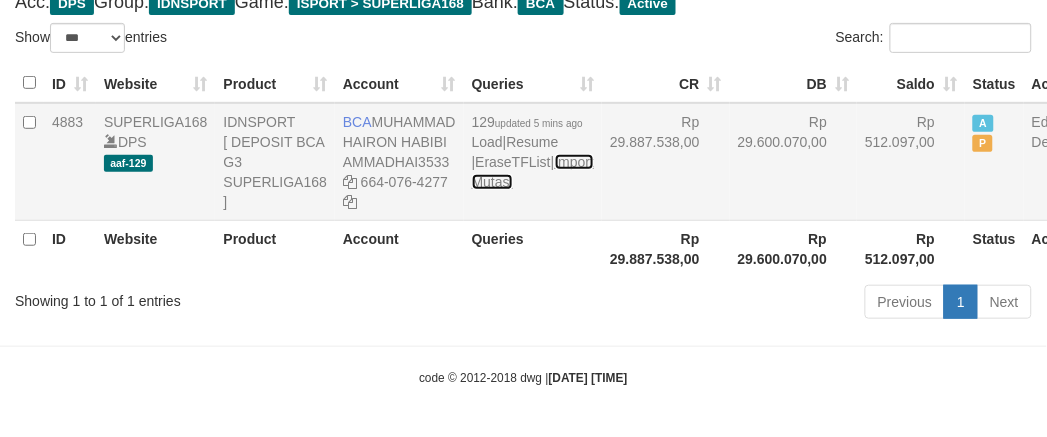 click on "Import Mutasi" at bounding box center (533, 172) 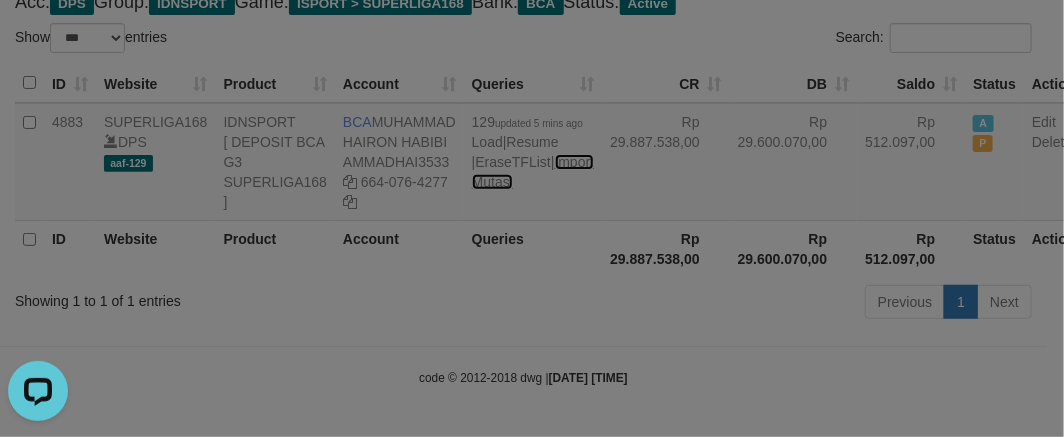 scroll, scrollTop: 0, scrollLeft: 0, axis: both 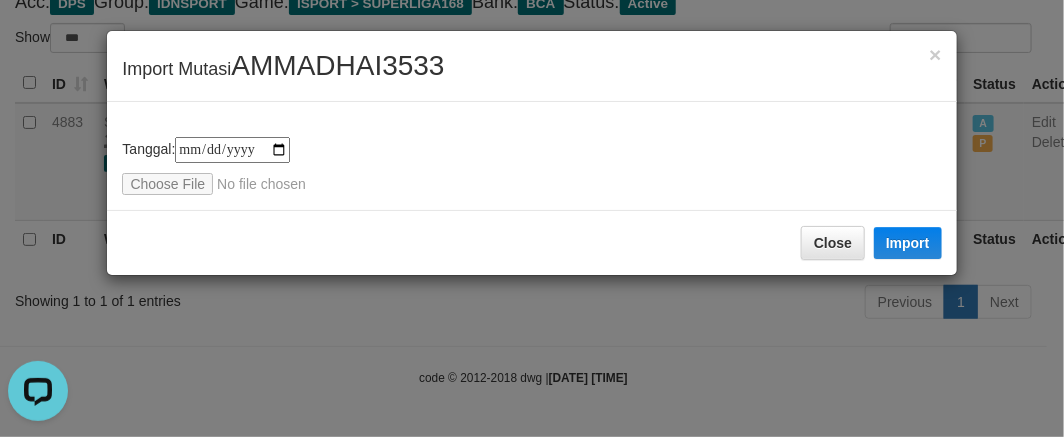 click on "**********" at bounding box center (532, 218) 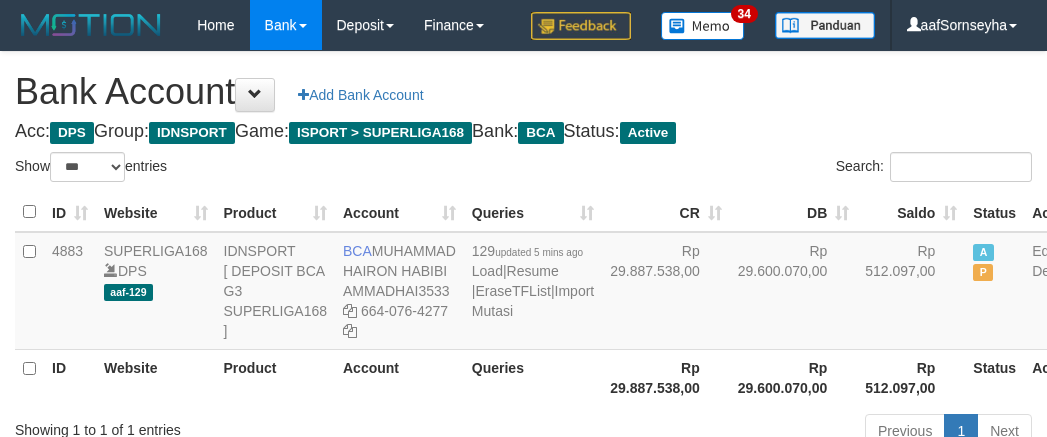 select on "***" 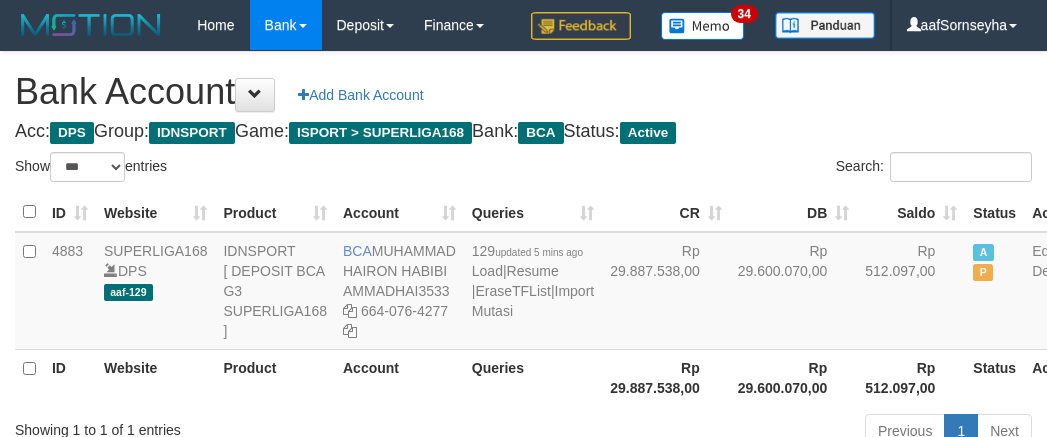 scroll, scrollTop: 148, scrollLeft: 0, axis: vertical 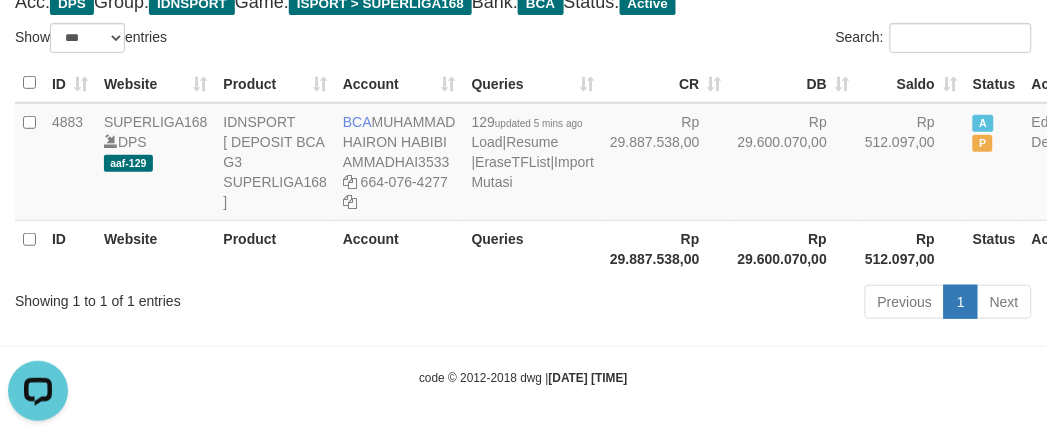 drag, startPoint x: 666, startPoint y: 326, endPoint x: 696, endPoint y: 336, distance: 31.622776 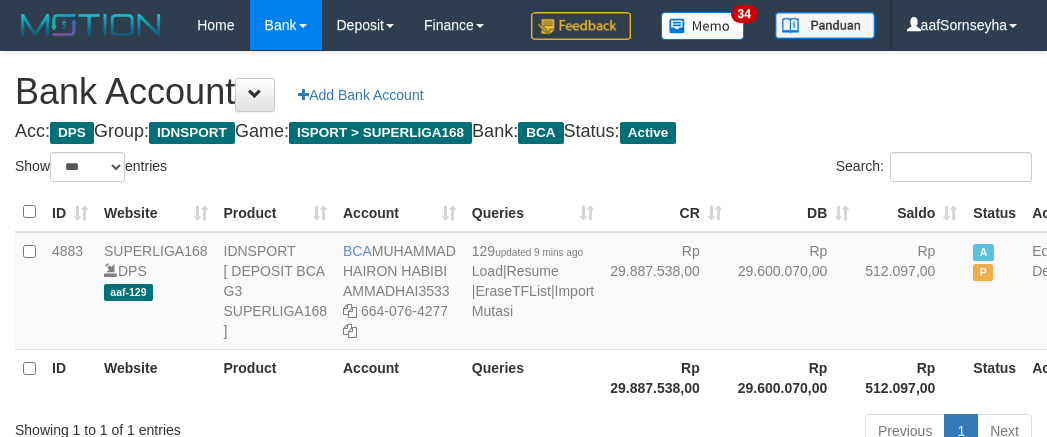 select on "***" 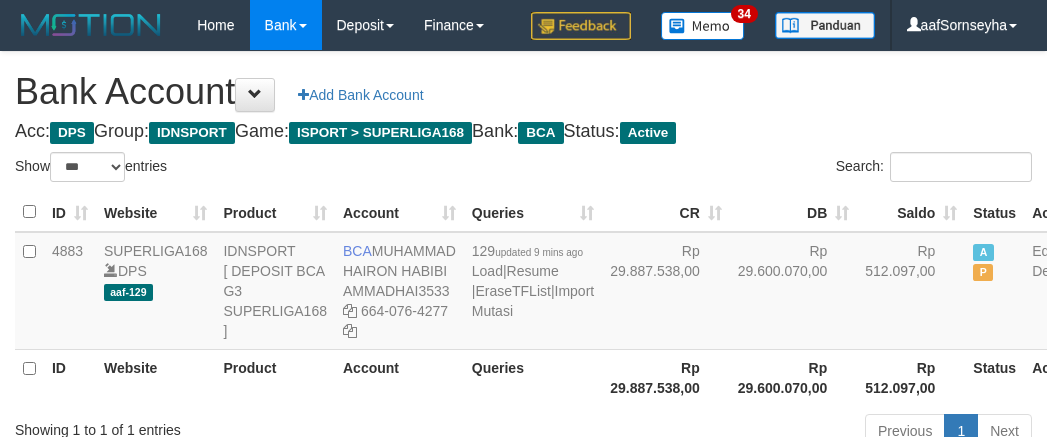 scroll, scrollTop: 148, scrollLeft: 0, axis: vertical 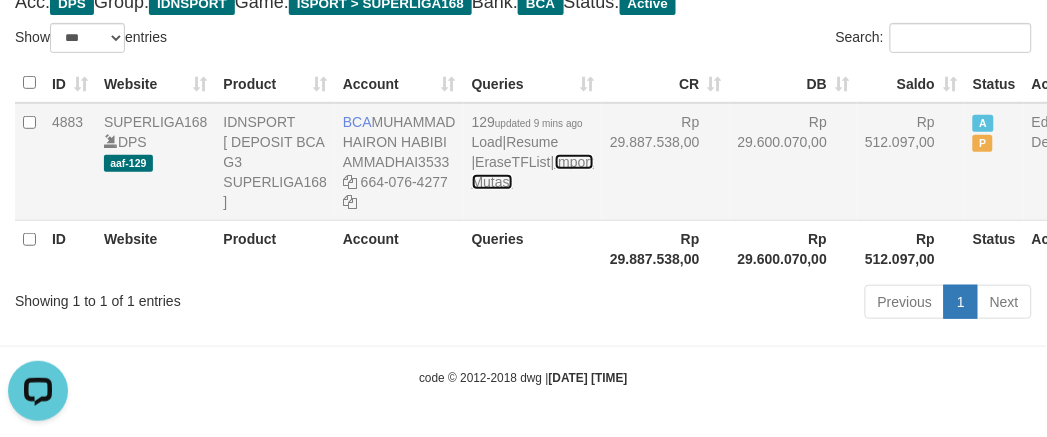 click on "Import Mutasi" at bounding box center [533, 172] 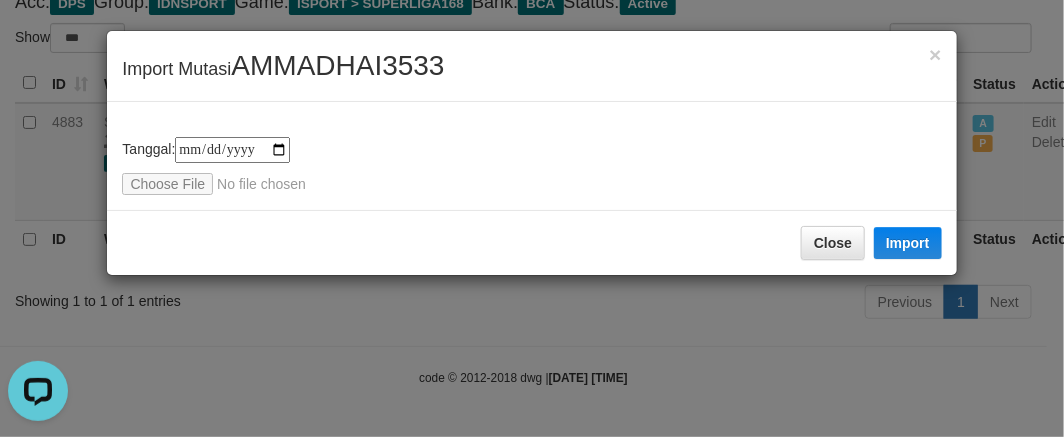 type on "**********" 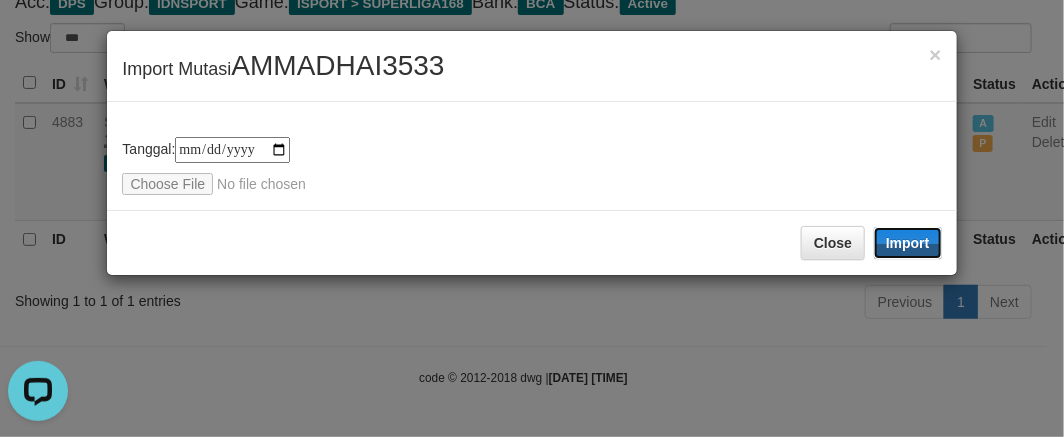 click on "Import" at bounding box center [908, 243] 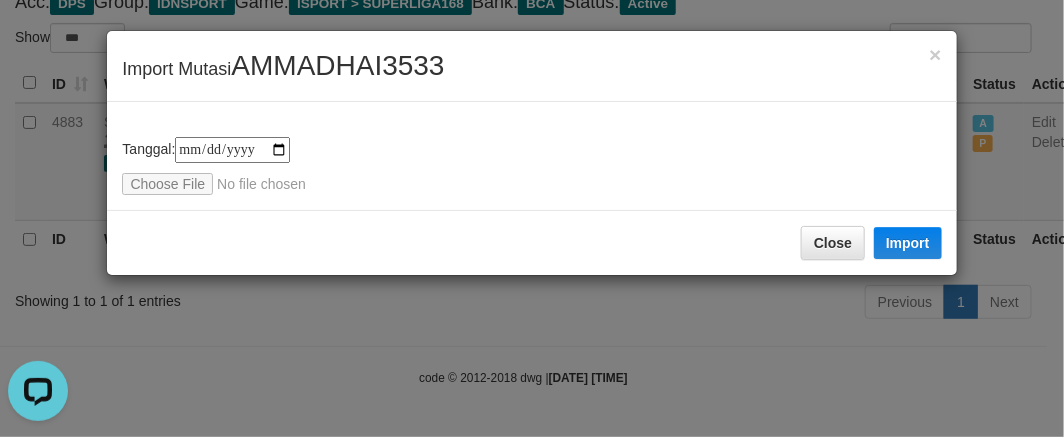 click on "**********" at bounding box center (532, 218) 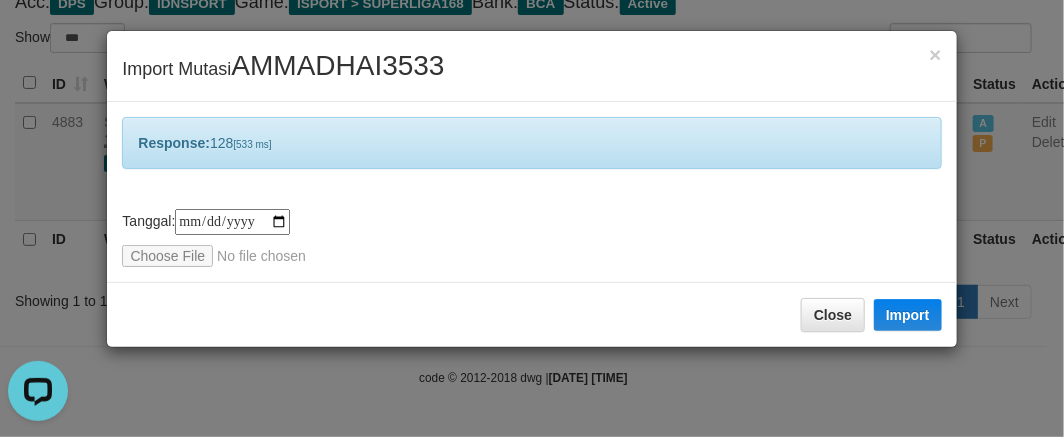 click on "Close
Import" at bounding box center (531, 314) 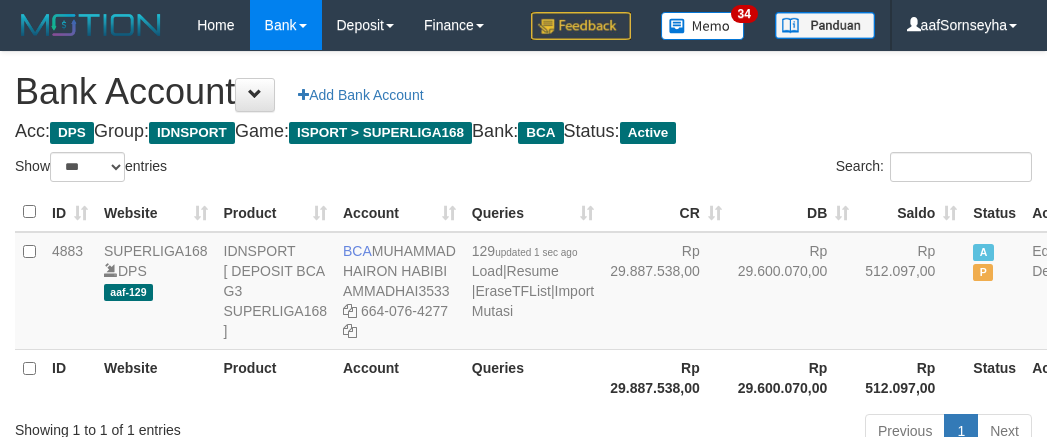 select on "***" 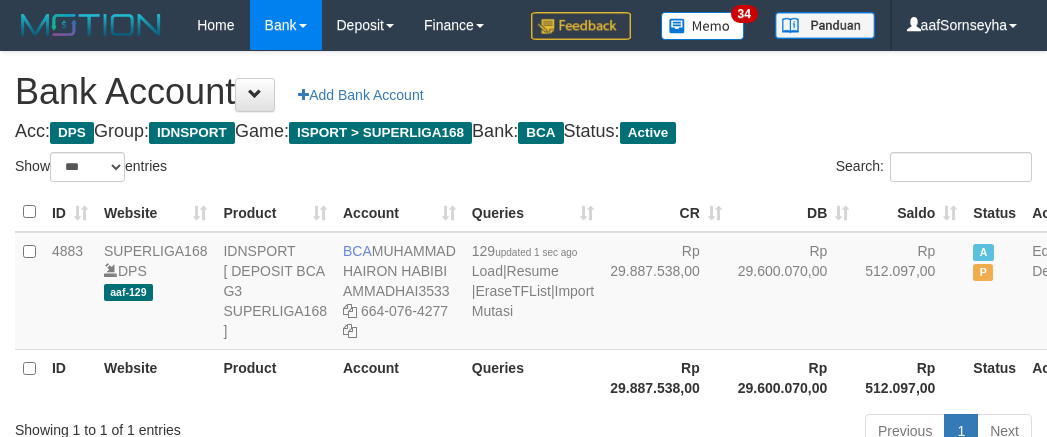 scroll, scrollTop: 148, scrollLeft: 0, axis: vertical 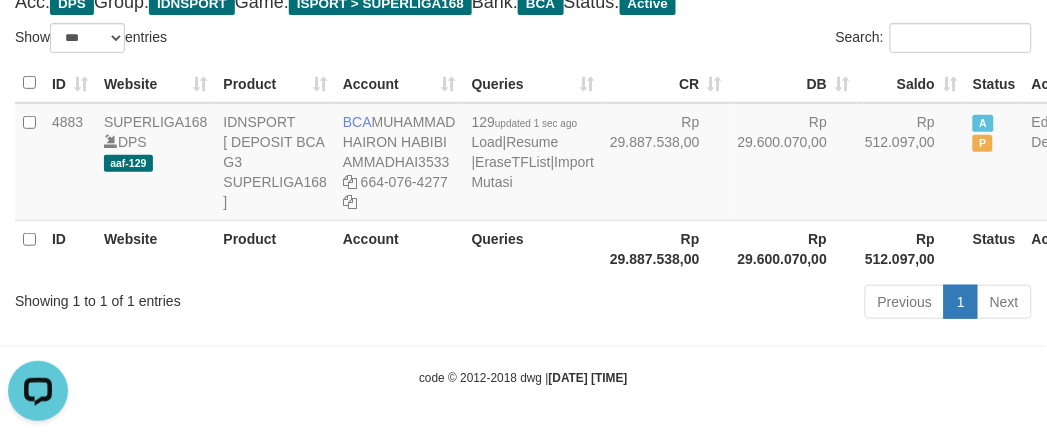 drag, startPoint x: 337, startPoint y: 270, endPoint x: 241, endPoint y: 244, distance: 99.458534 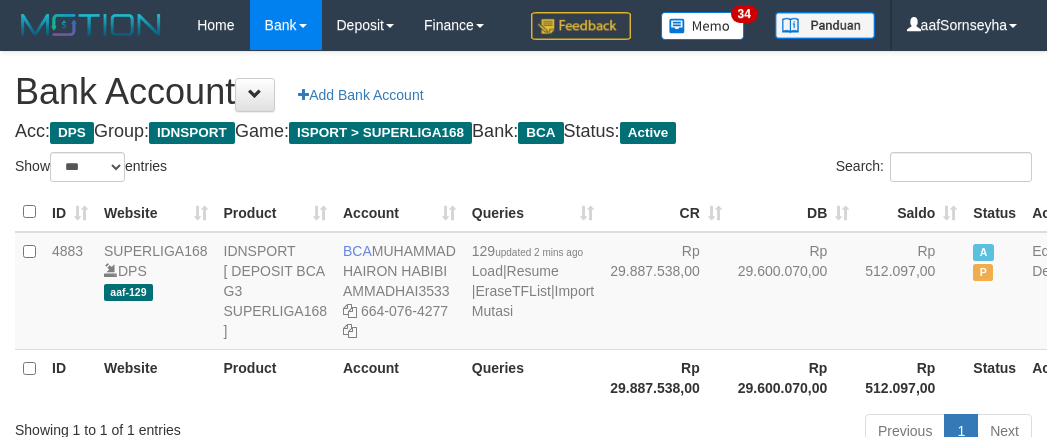 select on "***" 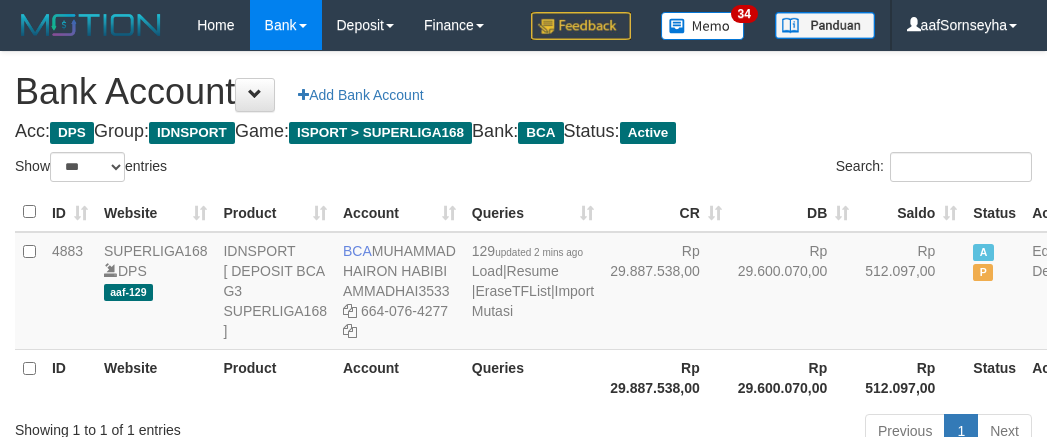 scroll, scrollTop: 148, scrollLeft: 0, axis: vertical 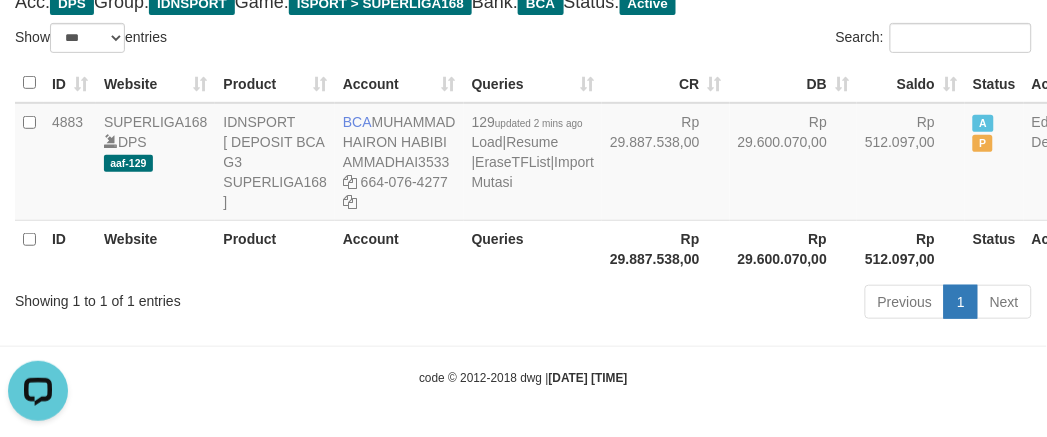click on "Queries" at bounding box center [533, 248] 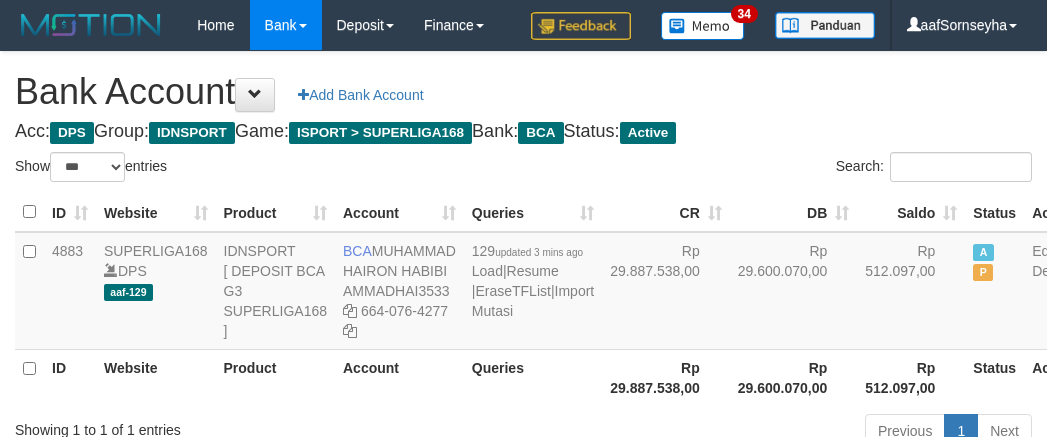 select on "***" 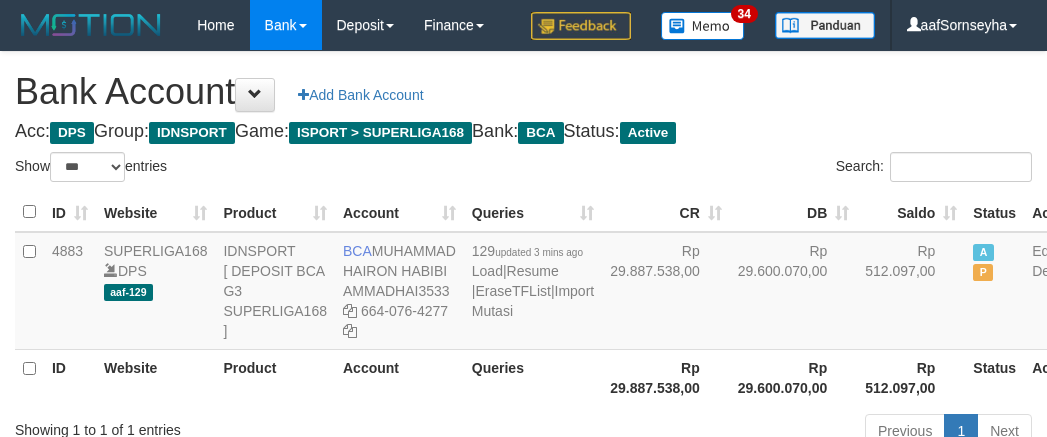scroll, scrollTop: 148, scrollLeft: 0, axis: vertical 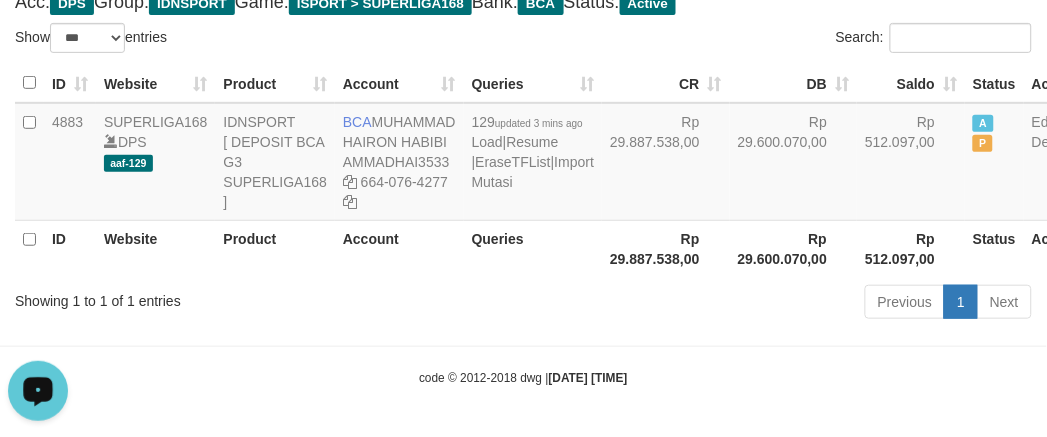 click on "Showing 1 to 1 of 1 entries" at bounding box center [218, 297] 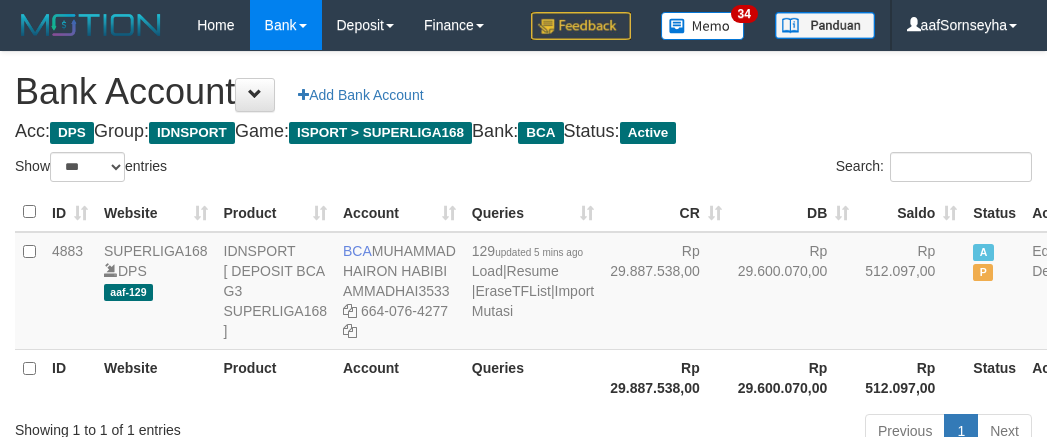 select on "***" 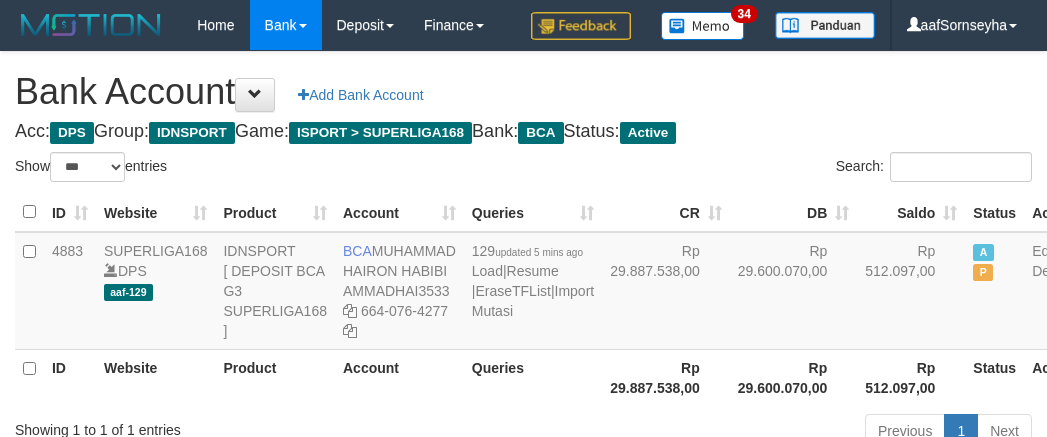 scroll, scrollTop: 148, scrollLeft: 0, axis: vertical 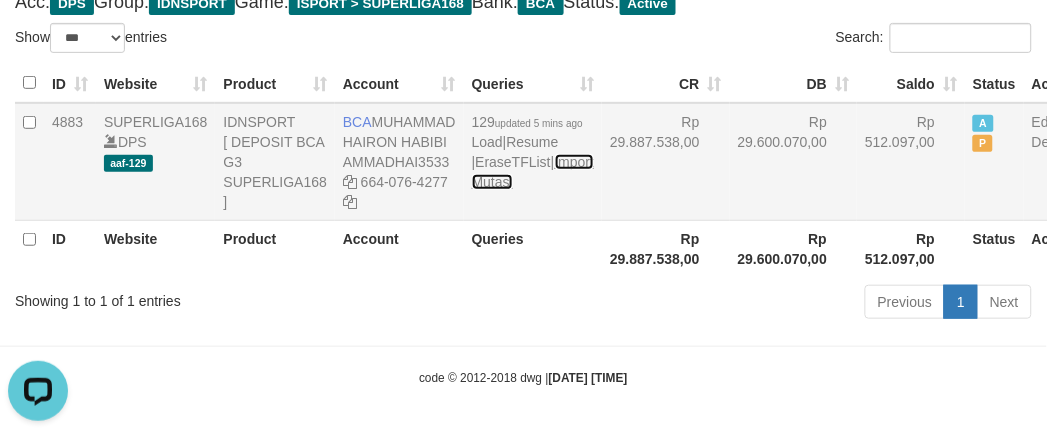click on "Import Mutasi" at bounding box center [533, 172] 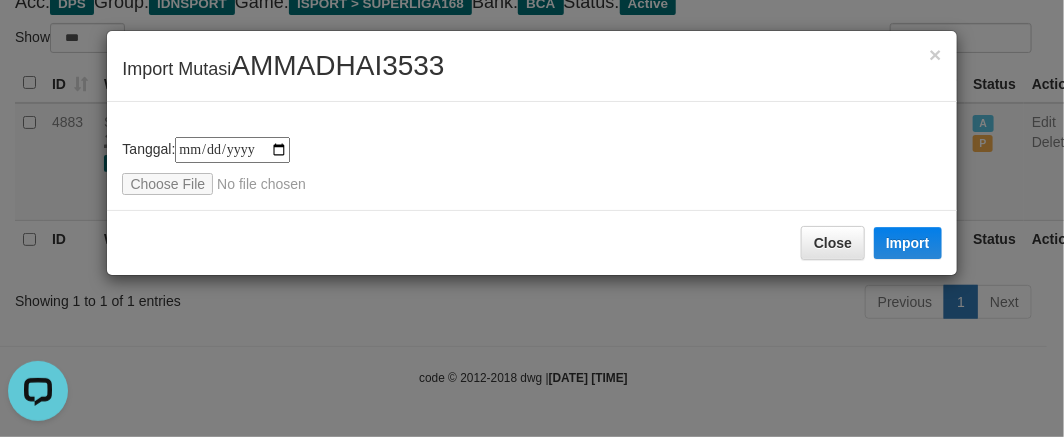 type on "**********" 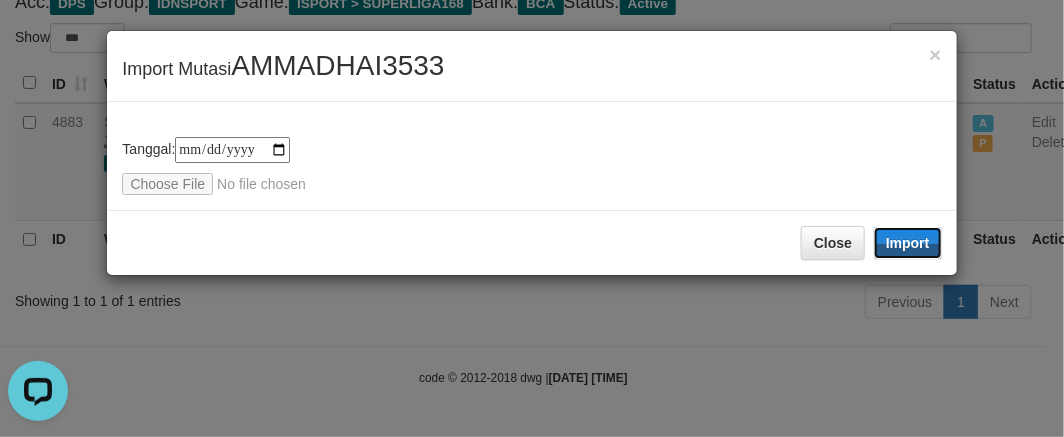 drag, startPoint x: 905, startPoint y: 237, endPoint x: 358, endPoint y: 357, distance: 560.00806 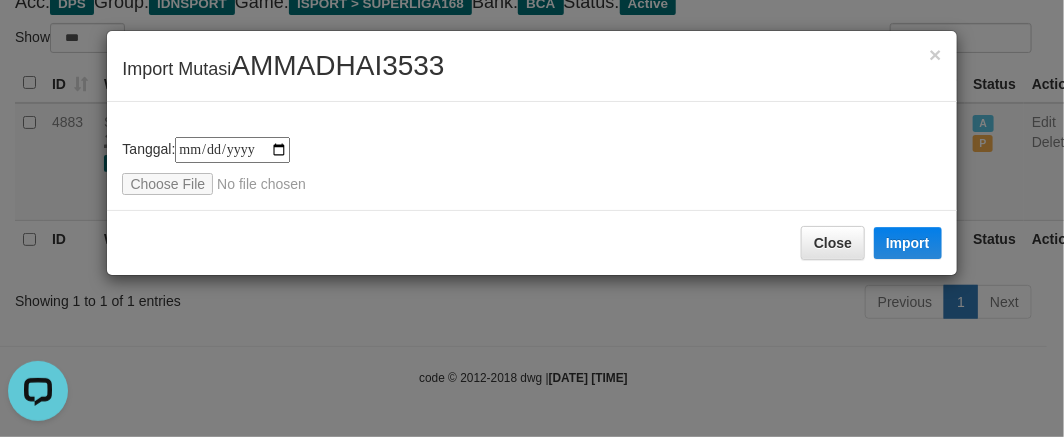 click on "**********" at bounding box center [532, 218] 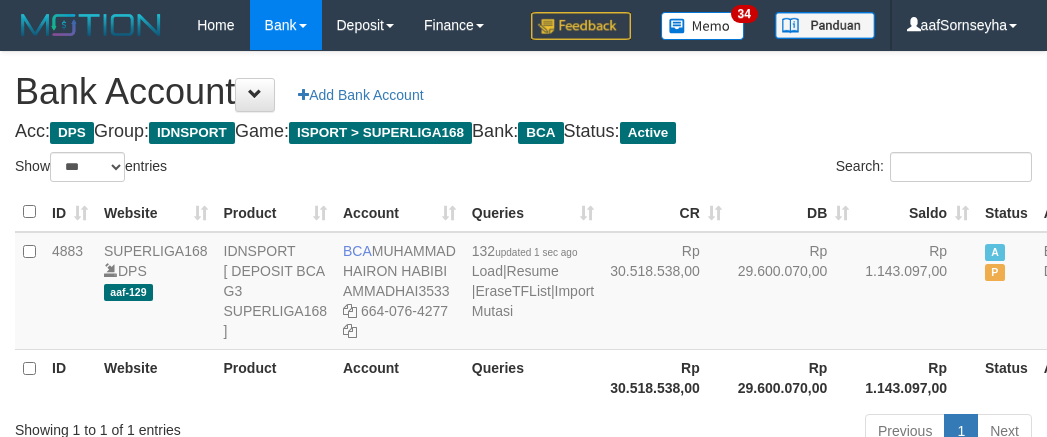 select on "***" 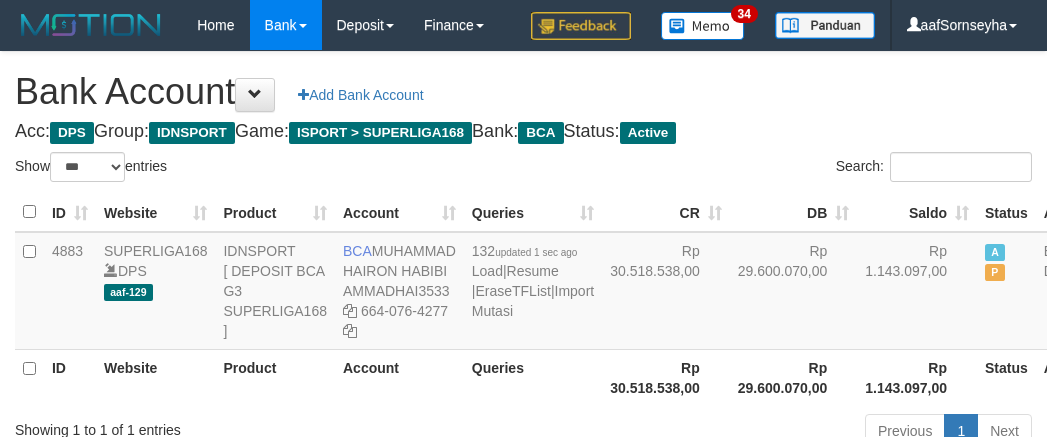 click on "Toggle navigation
Home
Bank
Account List
Load
By Website
Group
[ISPORT]													SUPERLIGA168
By Load Group (DPS)
34" at bounding box center (523, 283) 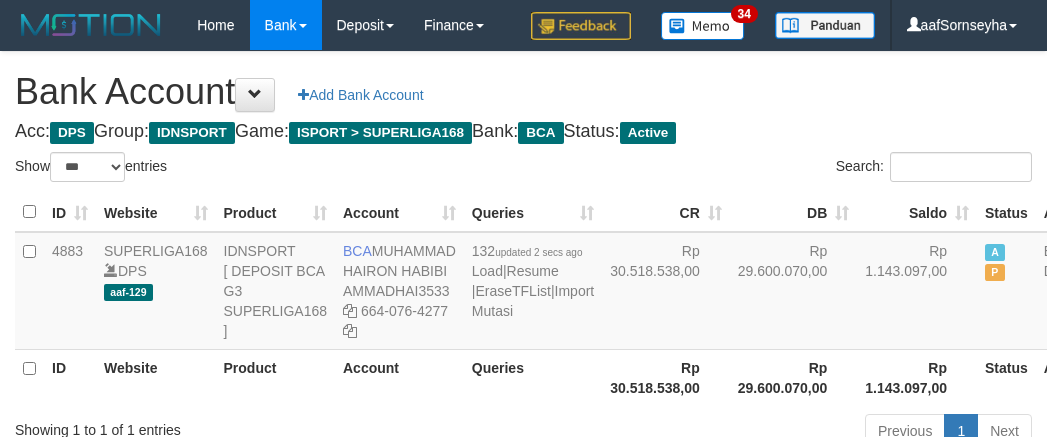 select on "***" 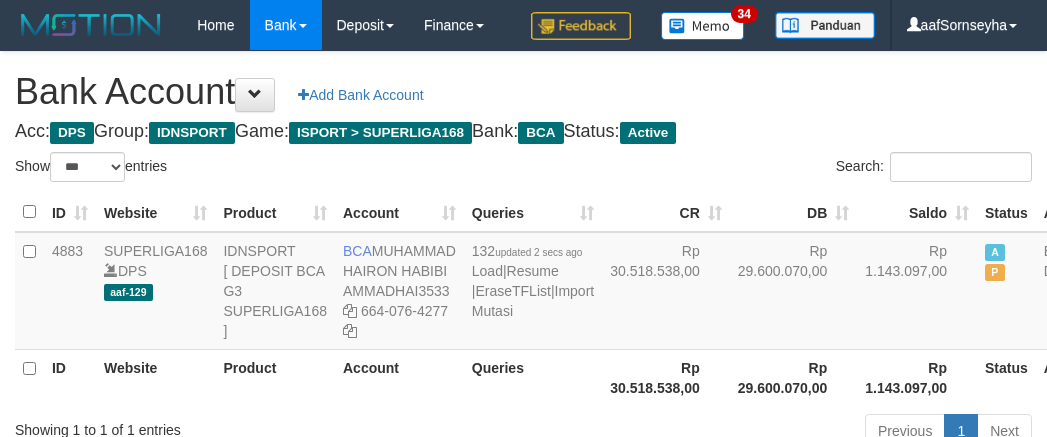 scroll, scrollTop: 148, scrollLeft: 0, axis: vertical 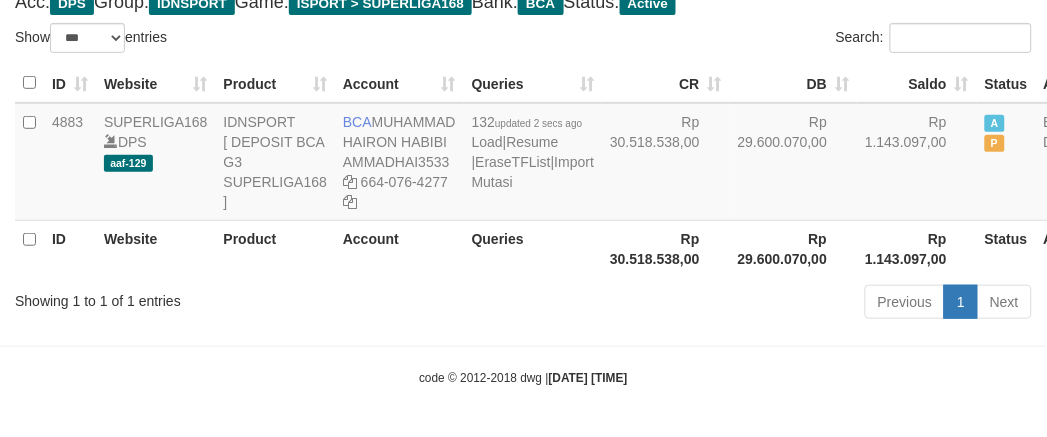 drag, startPoint x: 0, startPoint y: 0, endPoint x: 370, endPoint y: 361, distance: 516.9342 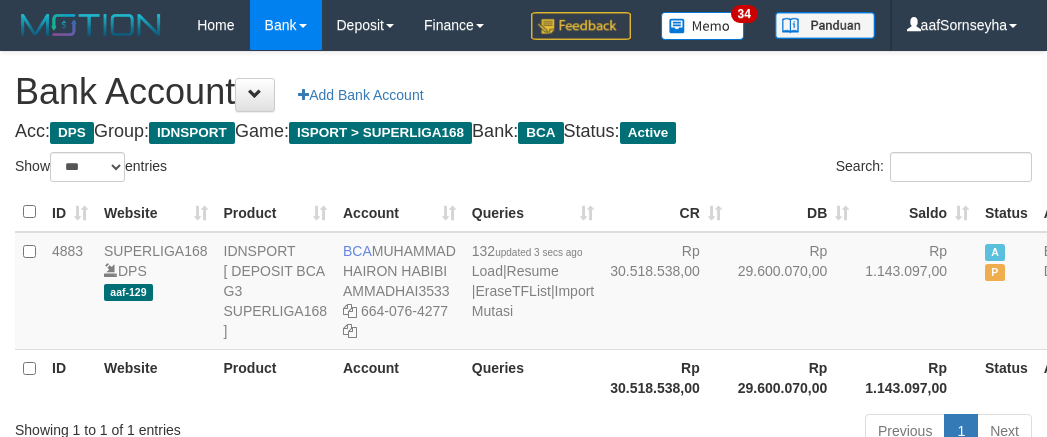 select on "***" 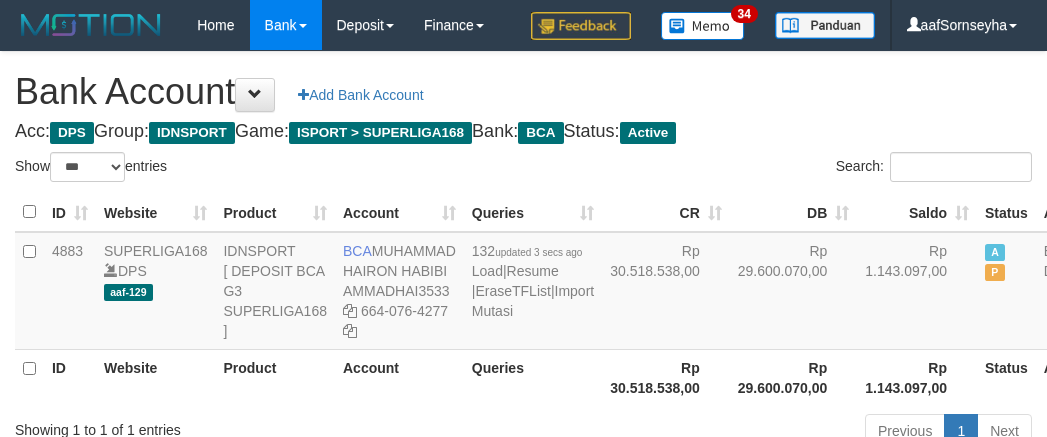 scroll, scrollTop: 148, scrollLeft: 0, axis: vertical 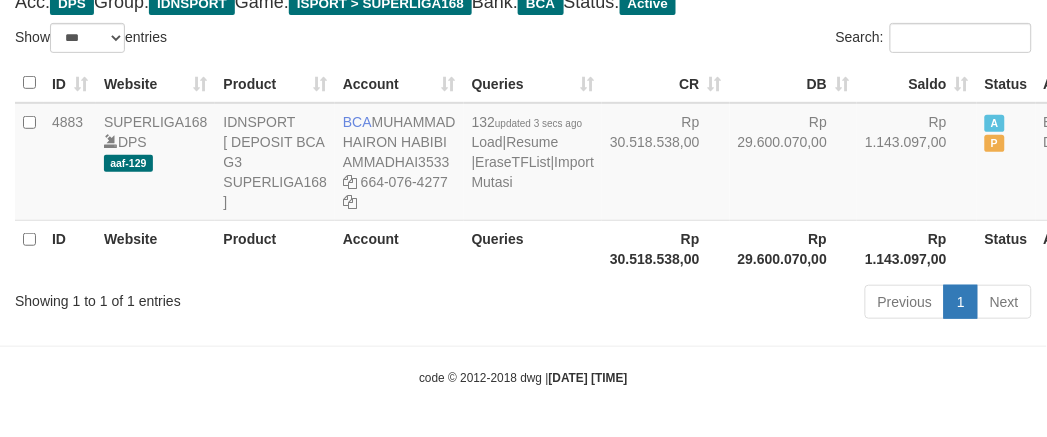 click on "Showing 1 to 1 of 1 entries" at bounding box center (218, 297) 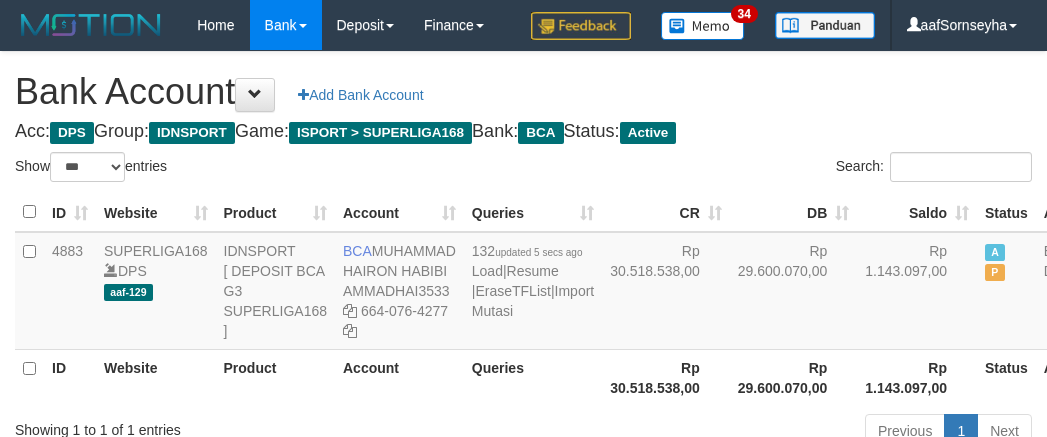 select on "***" 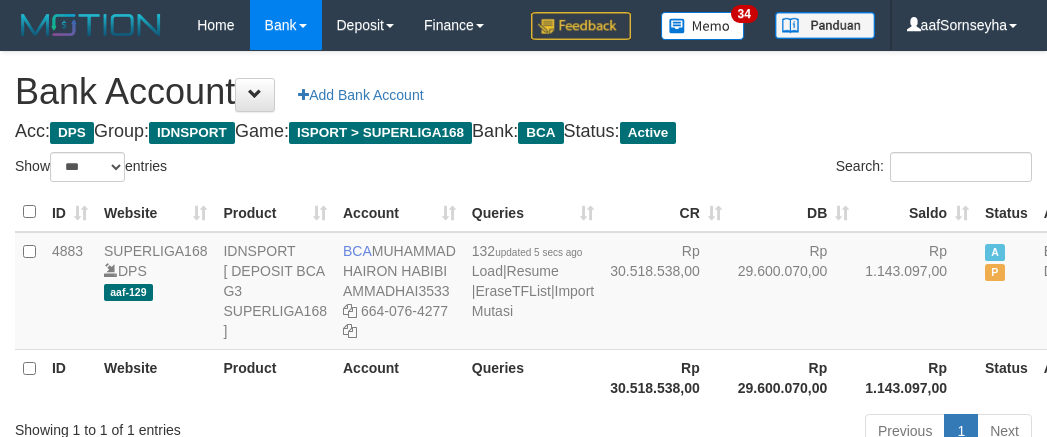 scroll, scrollTop: 148, scrollLeft: 0, axis: vertical 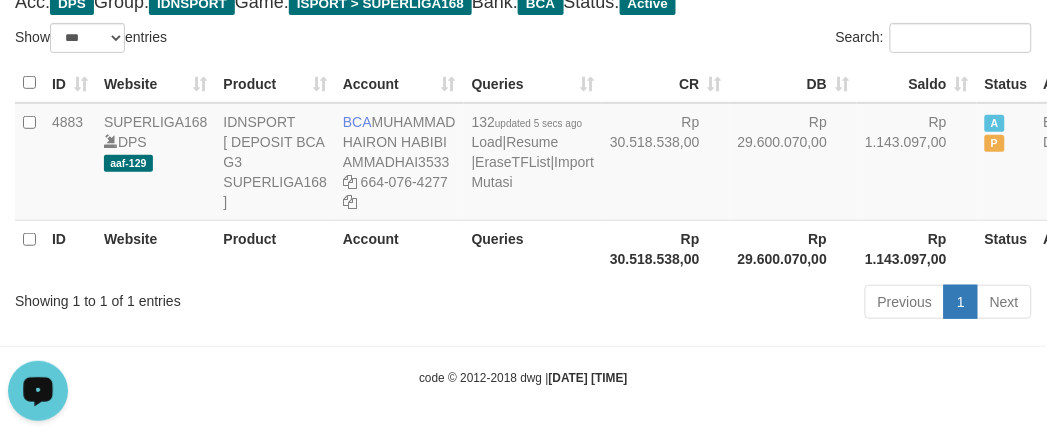 click on "Previous 1 Next" at bounding box center (741, 304) 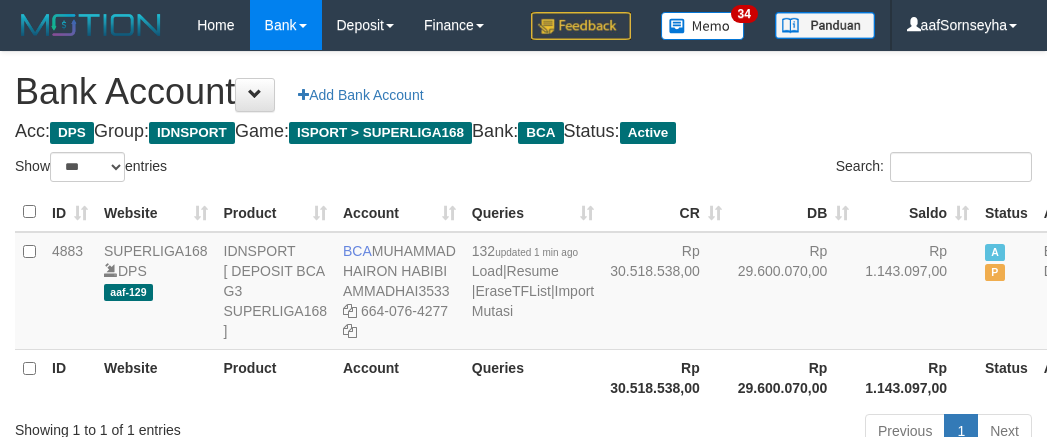 select on "***" 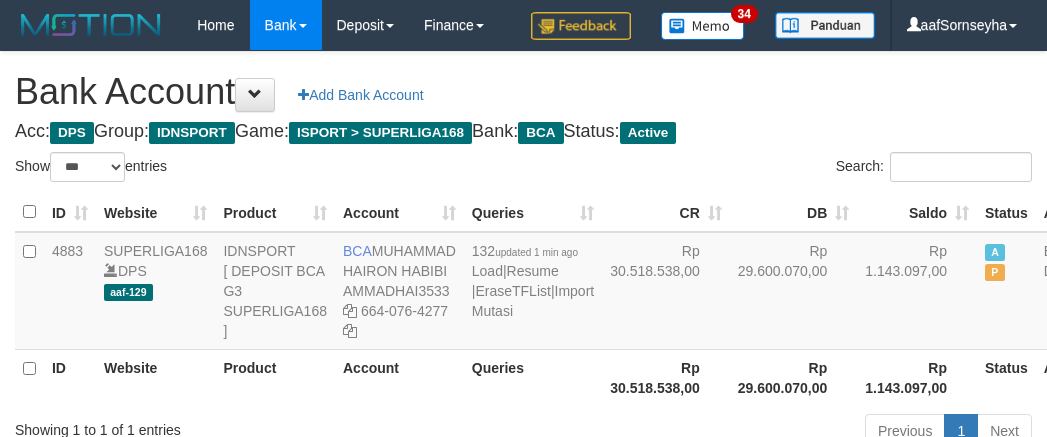 scroll, scrollTop: 148, scrollLeft: 0, axis: vertical 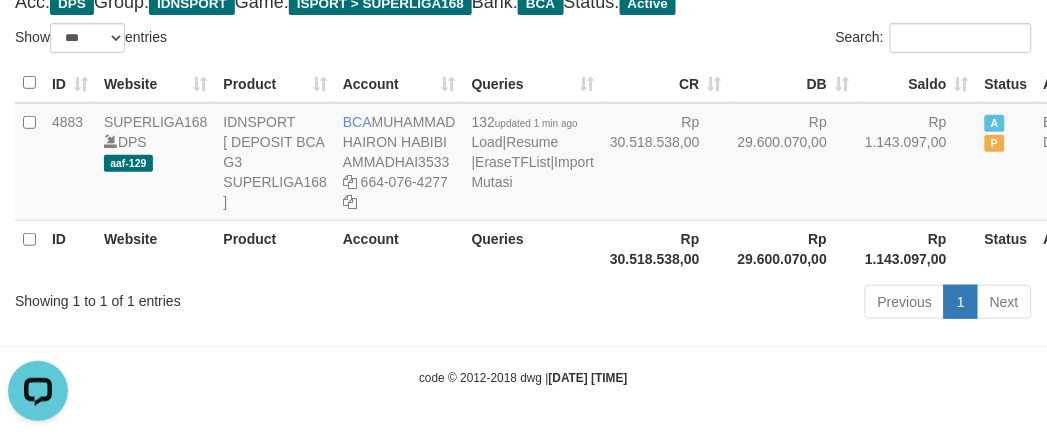 drag, startPoint x: 404, startPoint y: 316, endPoint x: 413, endPoint y: 327, distance: 14.21267 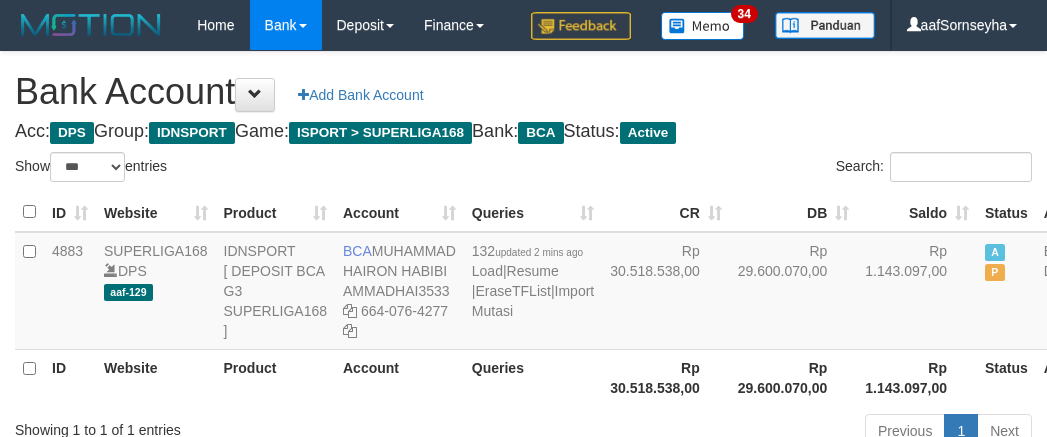 select on "***" 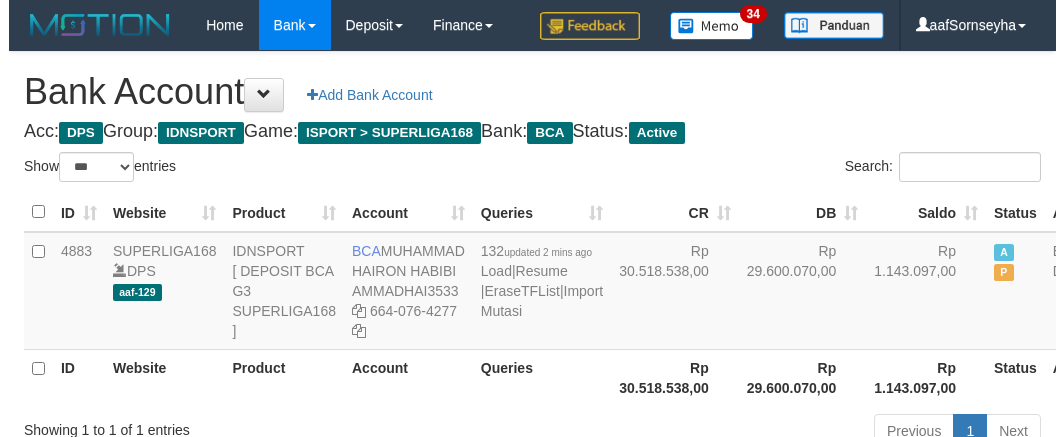 scroll, scrollTop: 148, scrollLeft: 0, axis: vertical 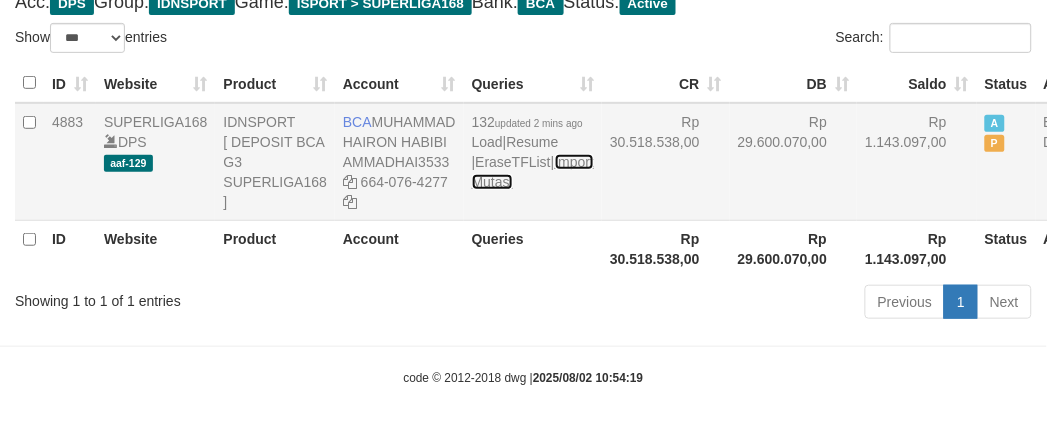 click on "Import Mutasi" at bounding box center (533, 172) 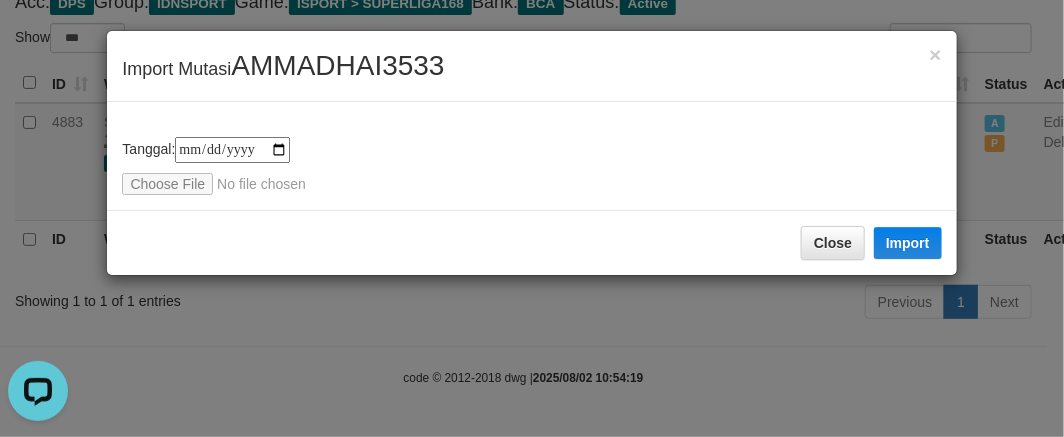 scroll, scrollTop: 0, scrollLeft: 0, axis: both 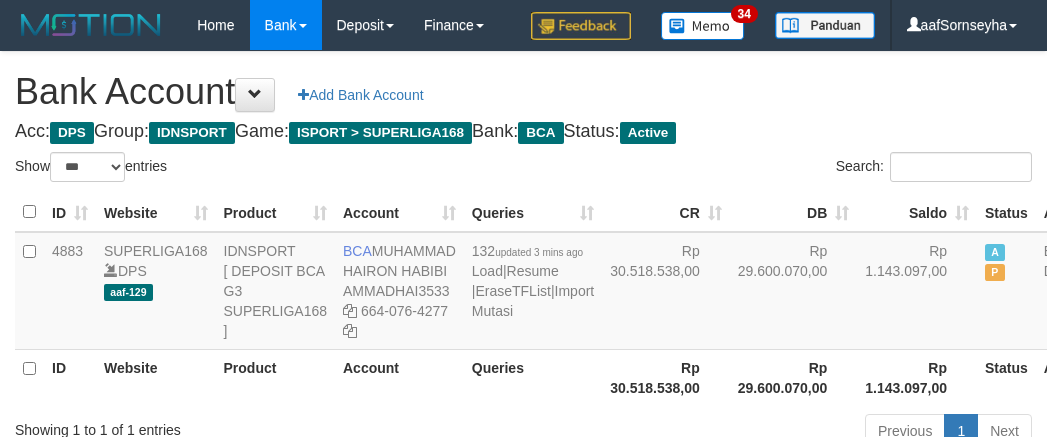 select on "***" 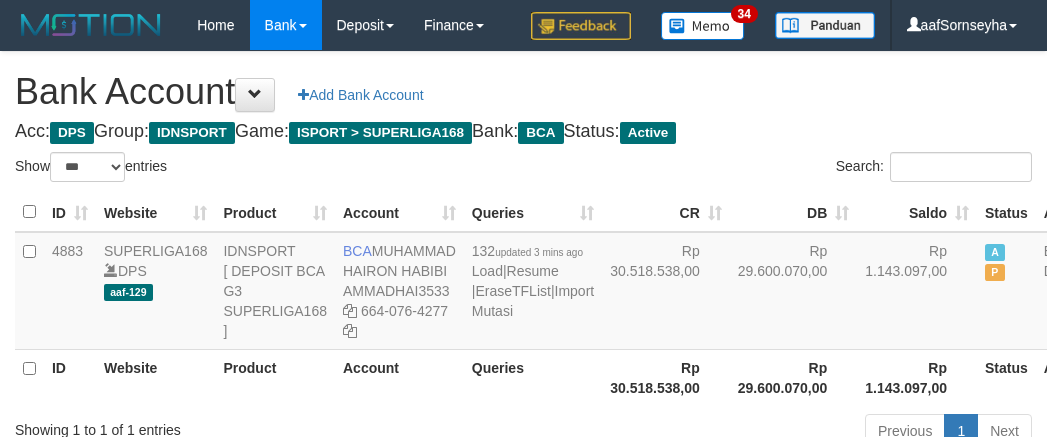 scroll, scrollTop: 148, scrollLeft: 0, axis: vertical 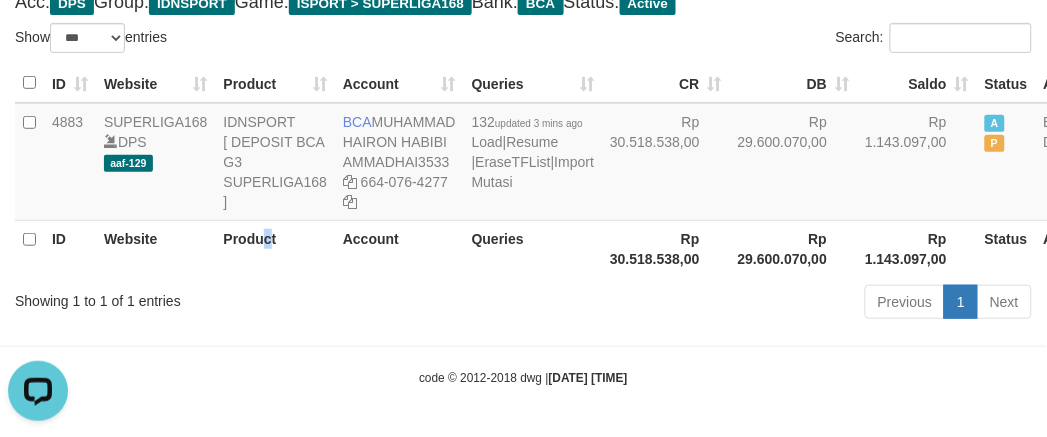 drag, startPoint x: 263, startPoint y: 290, endPoint x: 273, endPoint y: 291, distance: 10.049875 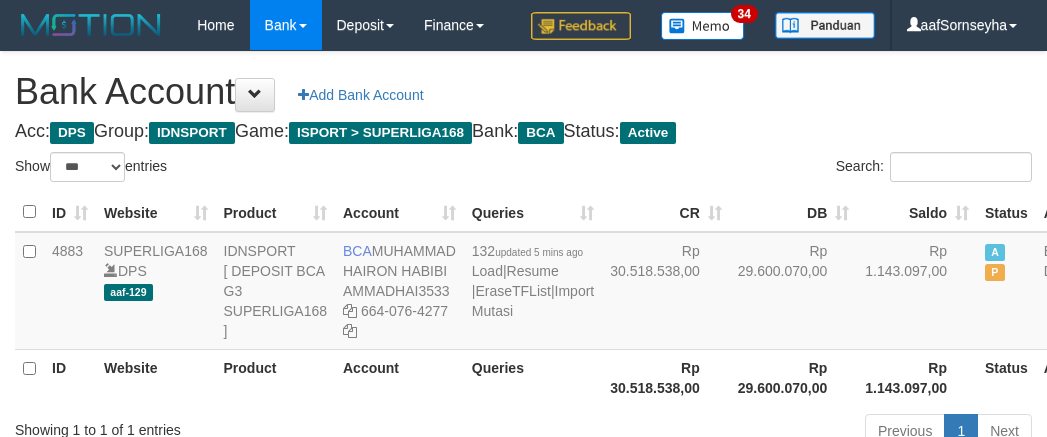 select on "***" 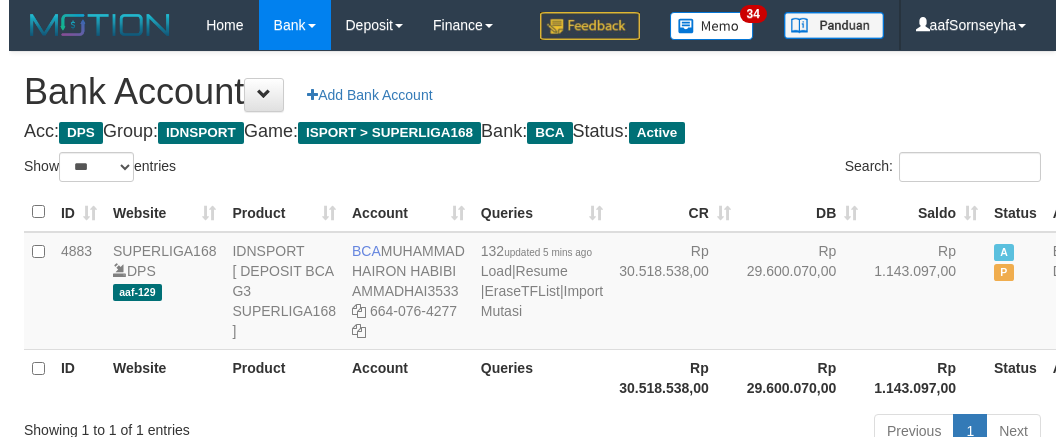 scroll, scrollTop: 148, scrollLeft: 0, axis: vertical 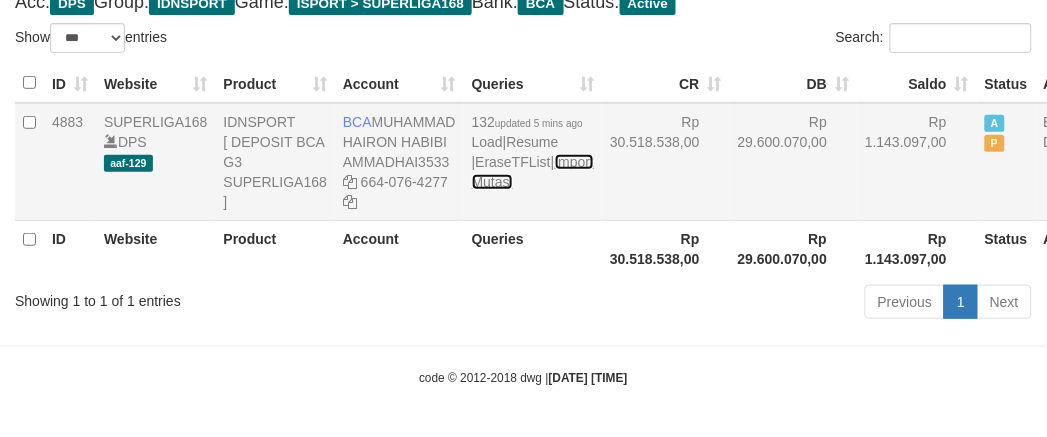 click on "Import Mutasi" at bounding box center [533, 172] 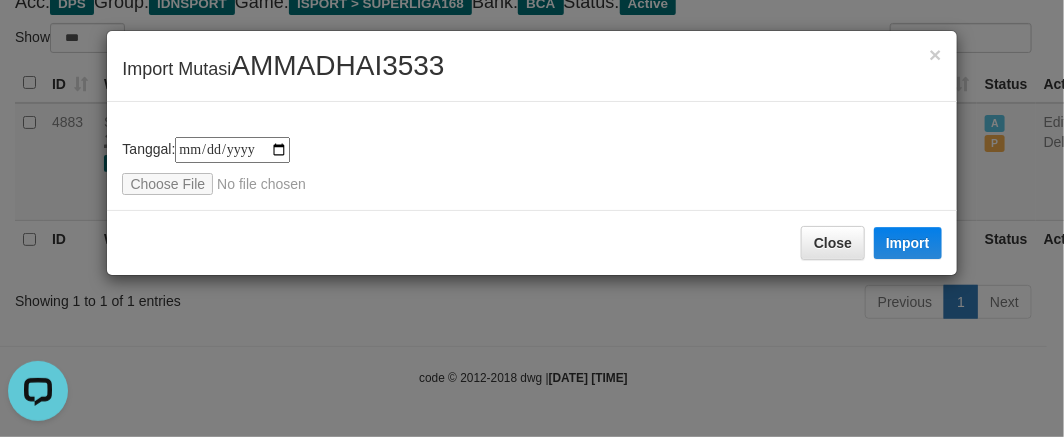 scroll, scrollTop: 0, scrollLeft: 0, axis: both 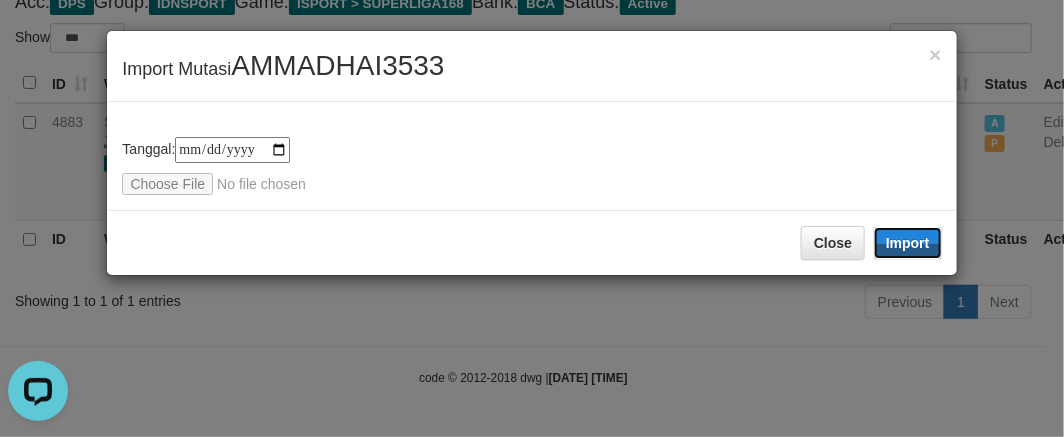 drag, startPoint x: 917, startPoint y: 225, endPoint x: 291, endPoint y: 391, distance: 647.6357 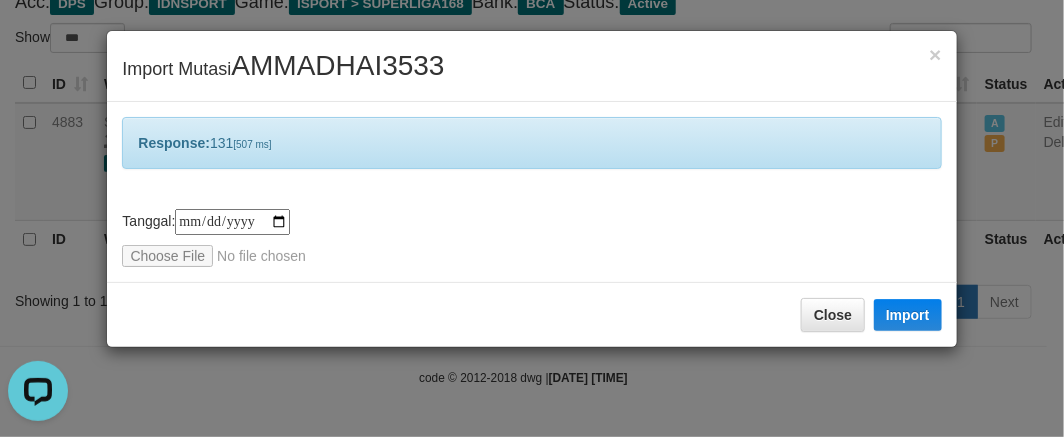 click on "**********" at bounding box center (532, 218) 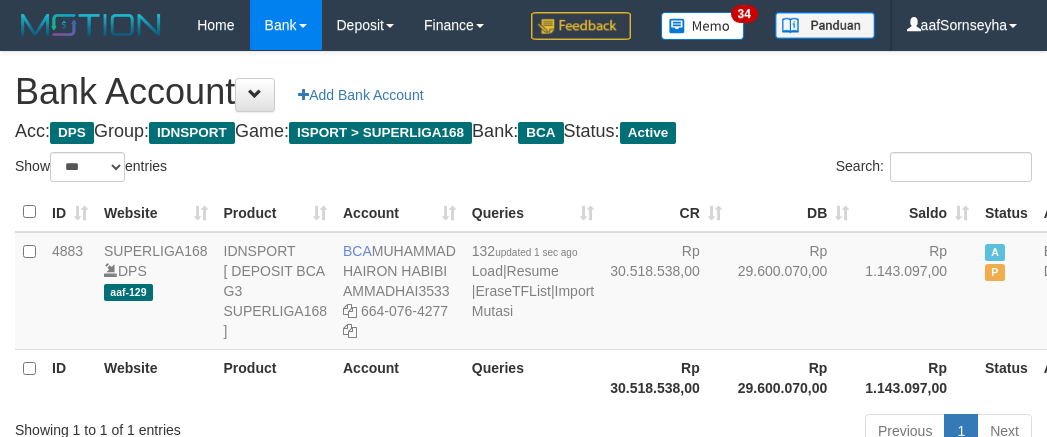 select on "***" 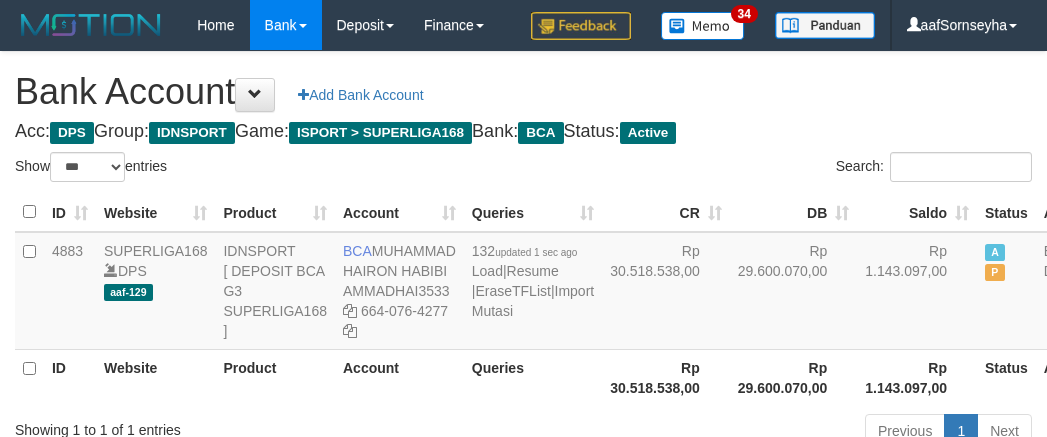 scroll, scrollTop: 148, scrollLeft: 0, axis: vertical 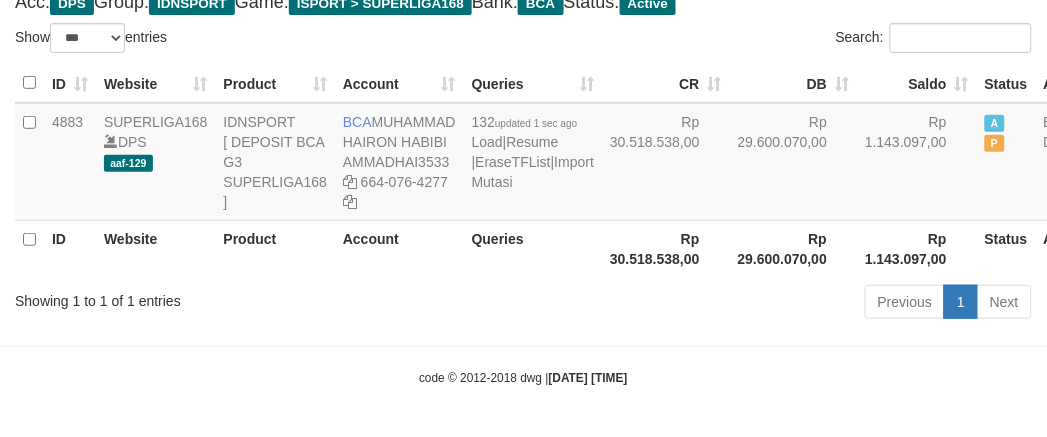 drag, startPoint x: 281, startPoint y: 323, endPoint x: 295, endPoint y: 315, distance: 16.124516 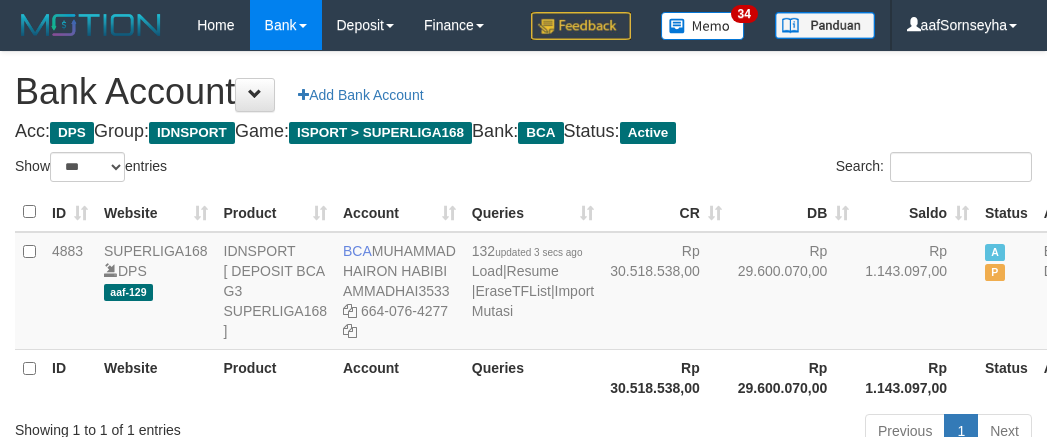 select on "***" 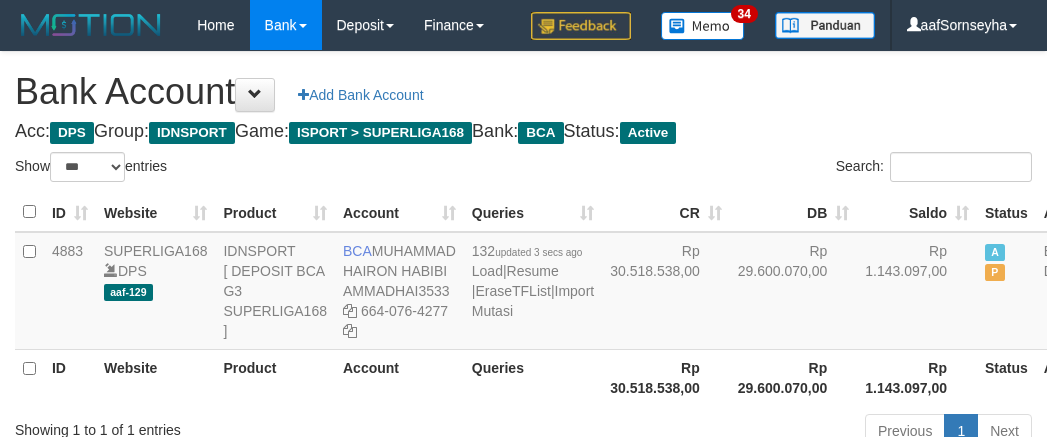 scroll, scrollTop: 148, scrollLeft: 0, axis: vertical 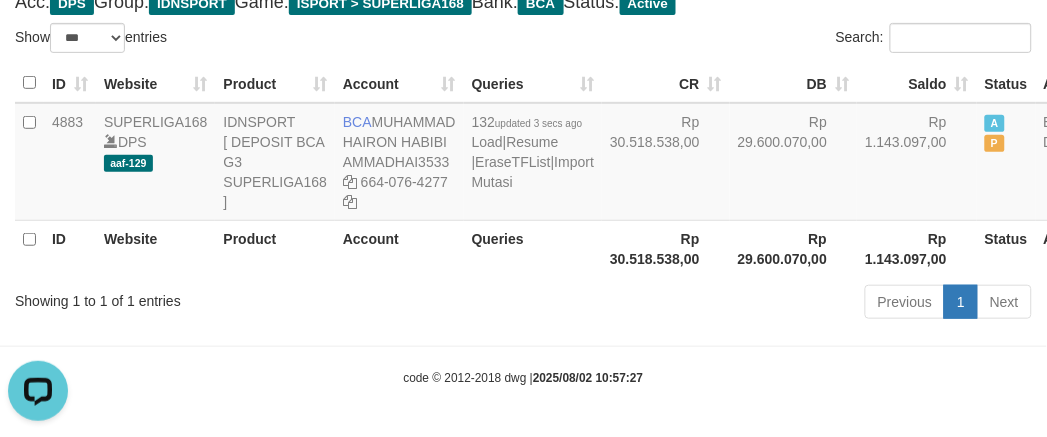 click on "Showing 1 to 1 of 1 entries Previous 1 Next" at bounding box center [523, 304] 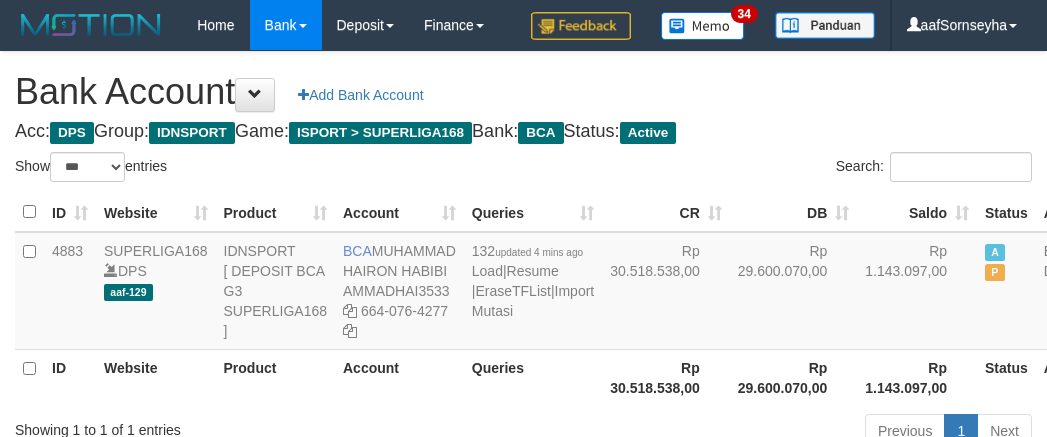 select on "***" 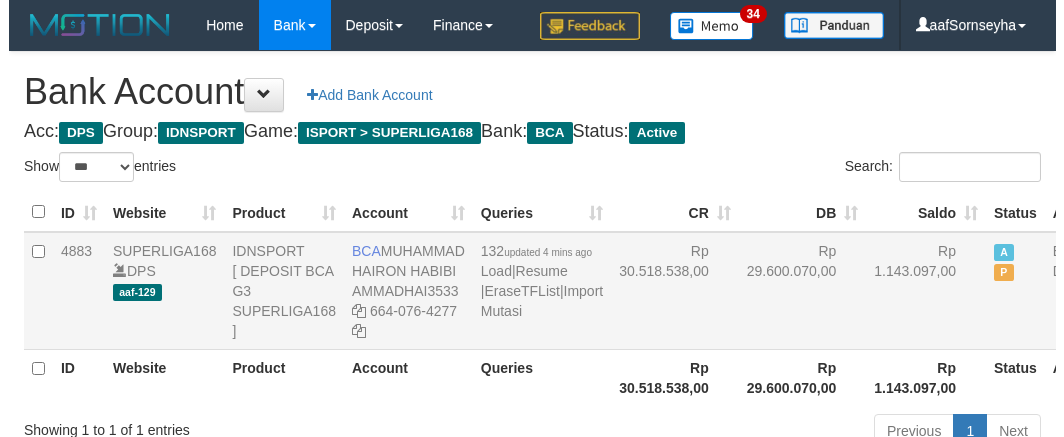 scroll, scrollTop: 148, scrollLeft: 0, axis: vertical 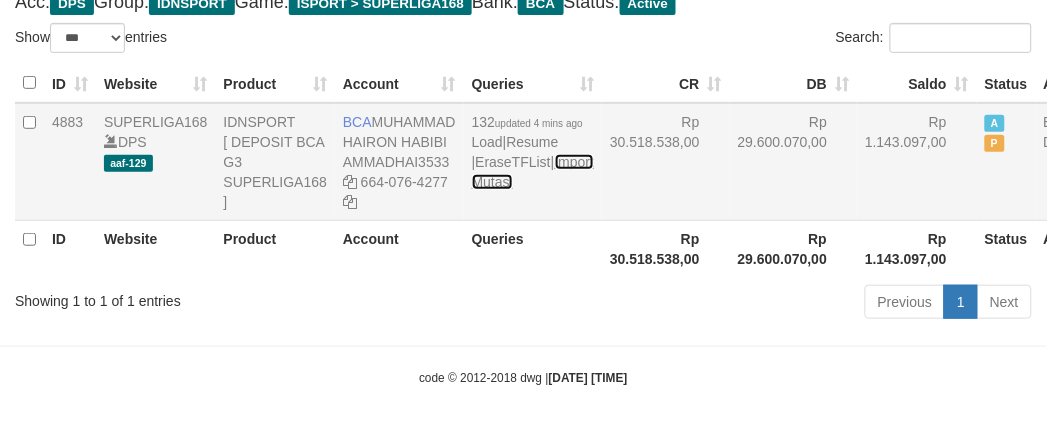 click on "Import Mutasi" at bounding box center [533, 172] 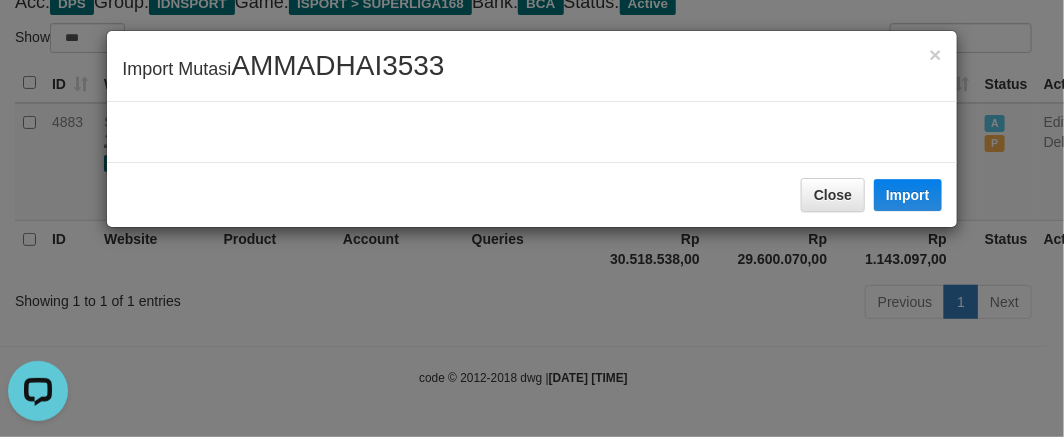 scroll, scrollTop: 0, scrollLeft: 0, axis: both 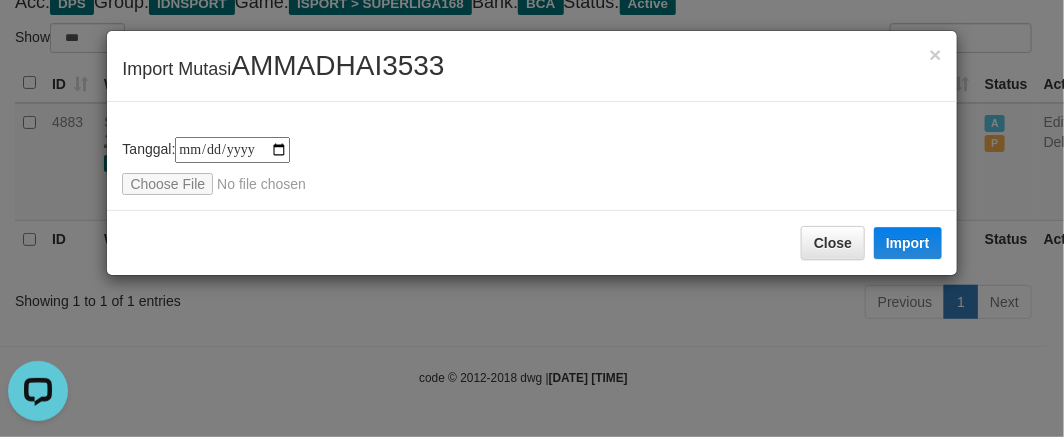 click on "**********" at bounding box center [532, 218] 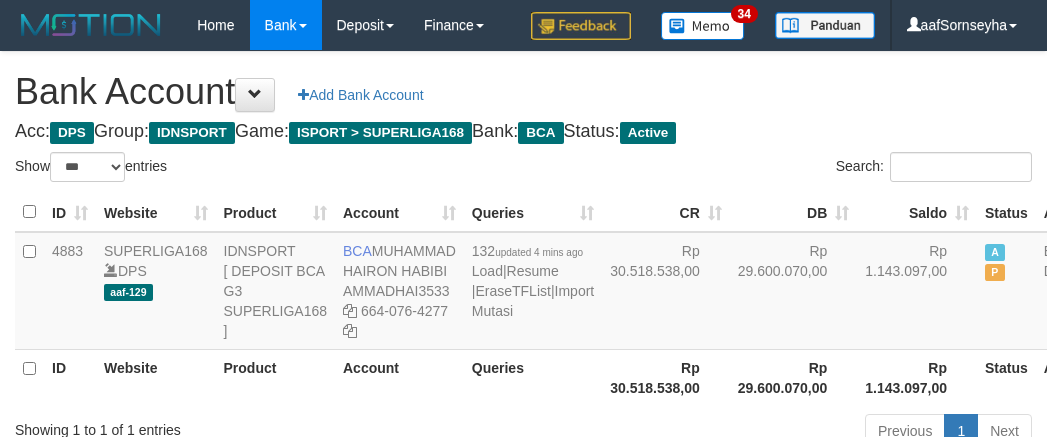 select on "***" 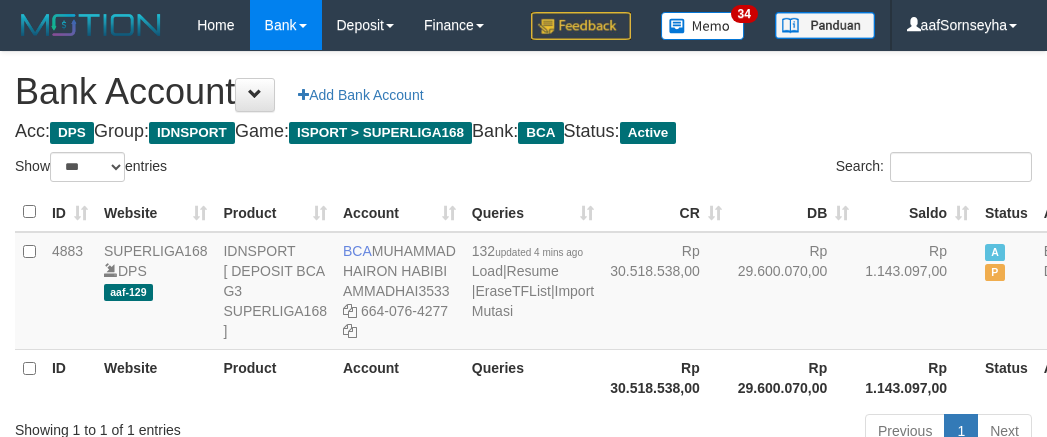 scroll, scrollTop: 148, scrollLeft: 0, axis: vertical 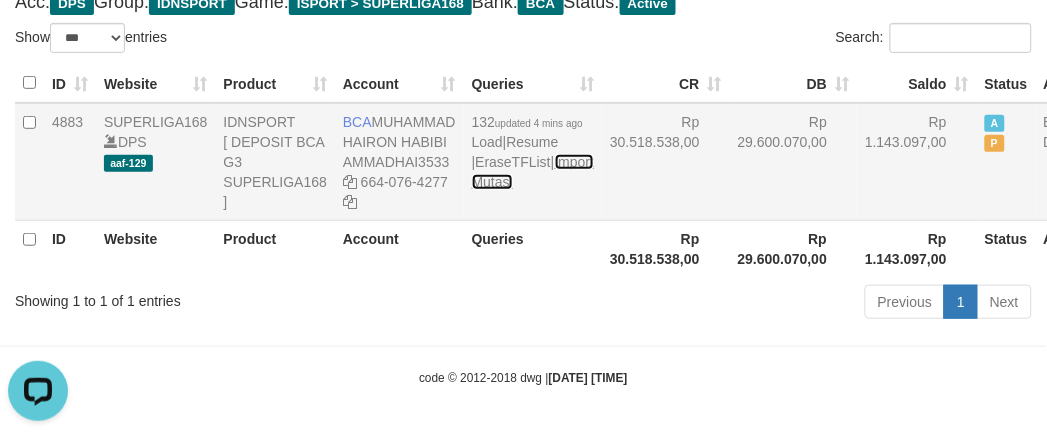 click on "Import Mutasi" at bounding box center [533, 172] 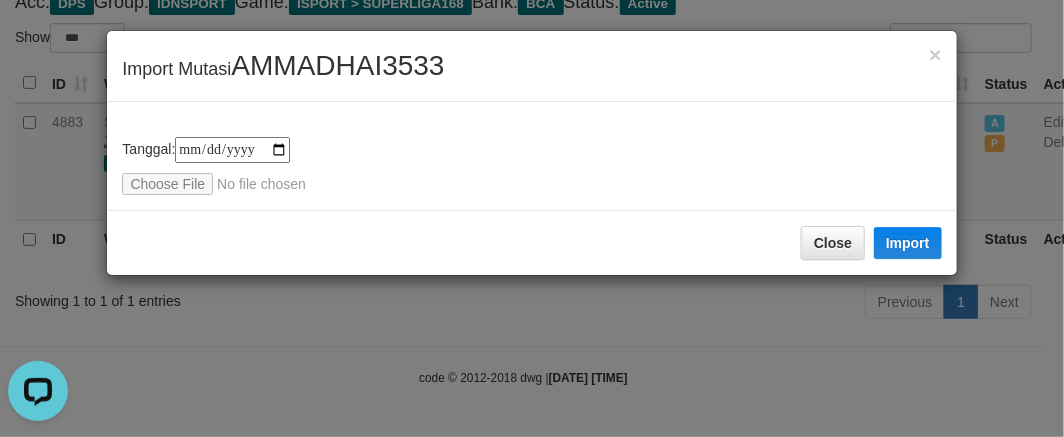 click on "**********" at bounding box center [532, 218] 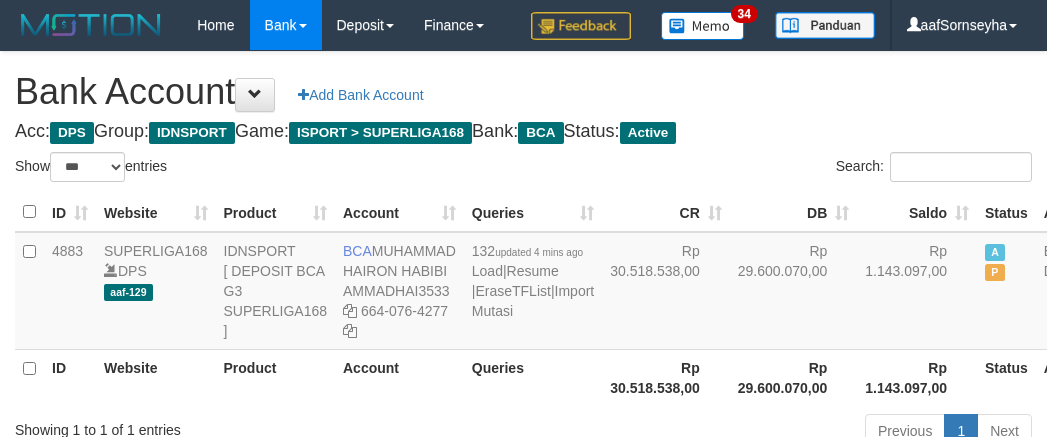 select on "***" 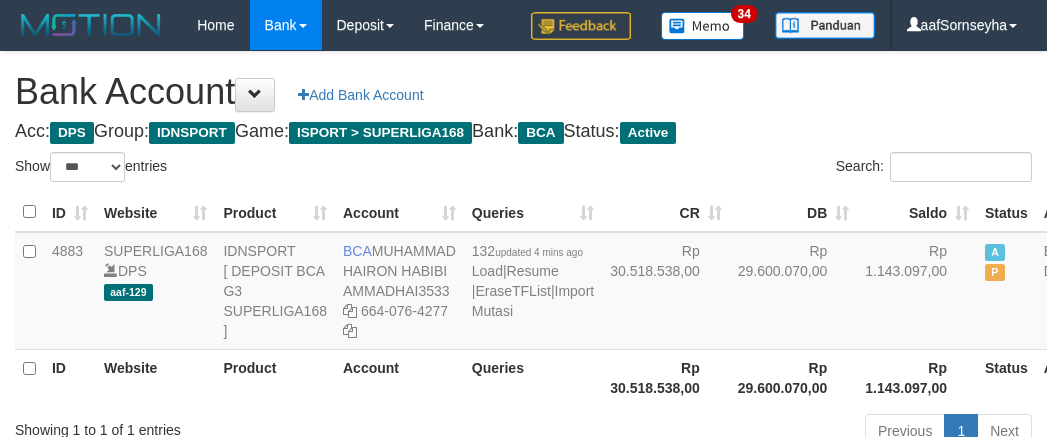 scroll, scrollTop: 148, scrollLeft: 0, axis: vertical 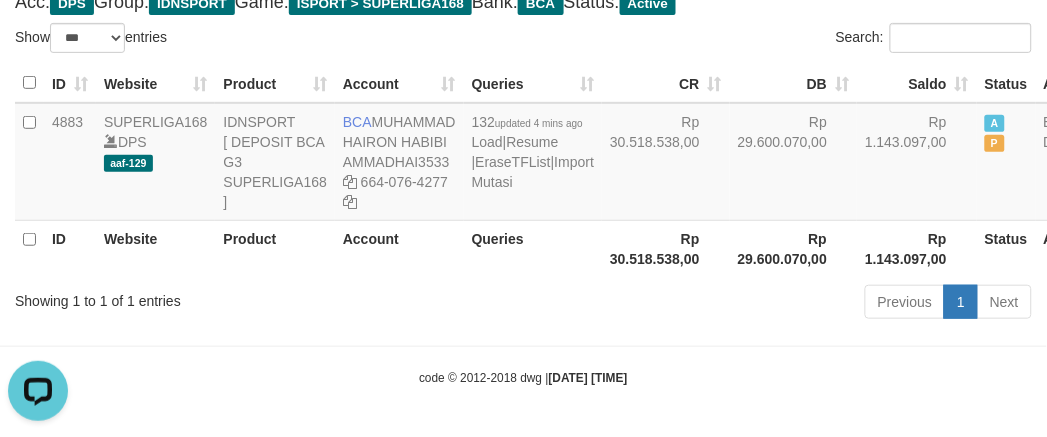 click on "Showing 1 to 1 of 1 entries" at bounding box center [218, 297] 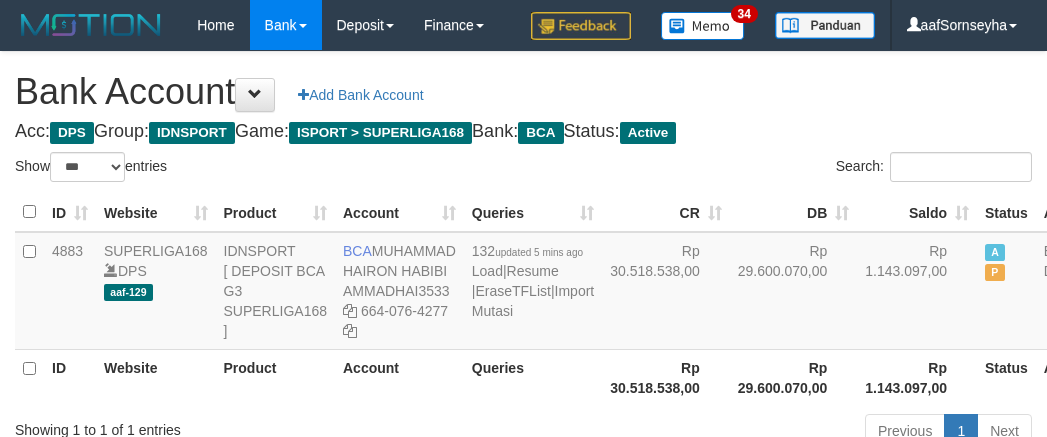 select on "***" 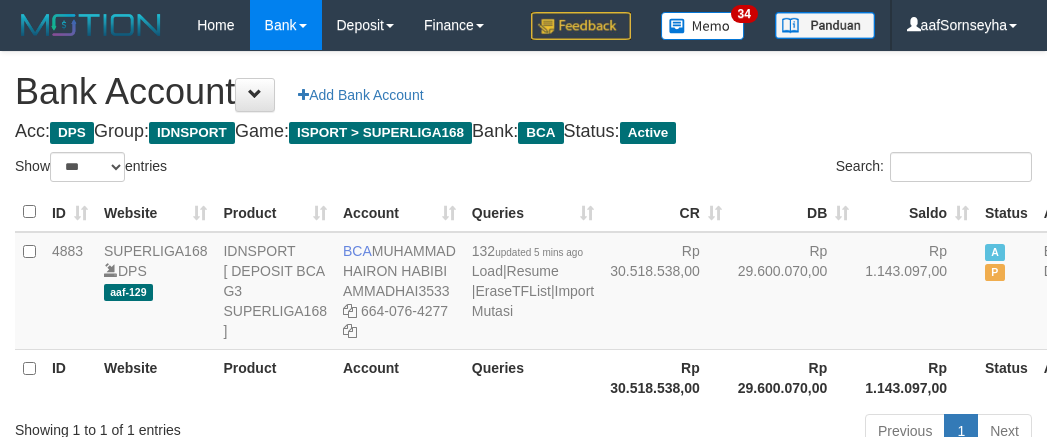 scroll, scrollTop: 148, scrollLeft: 0, axis: vertical 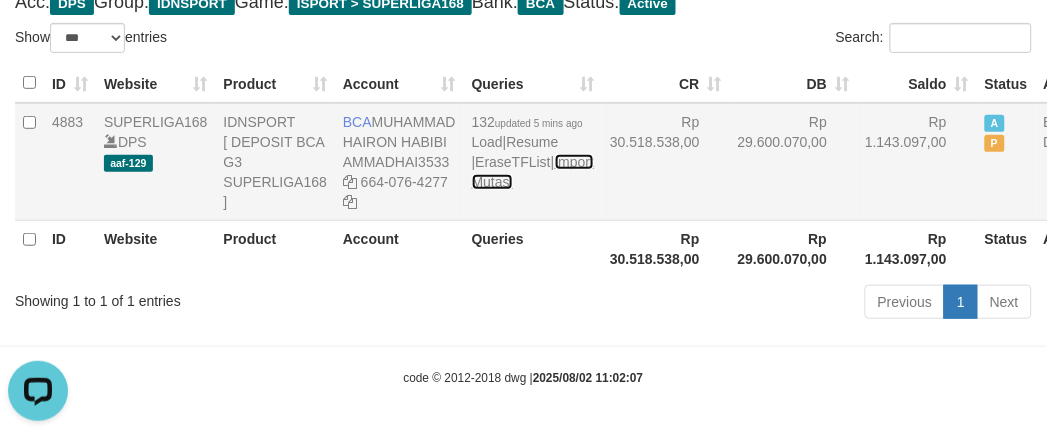 click on "Import Mutasi" at bounding box center [533, 172] 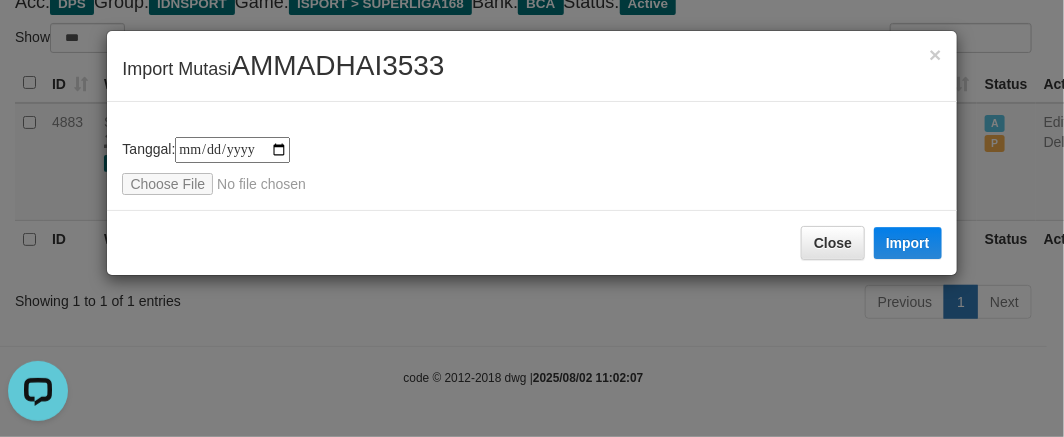 type on "**********" 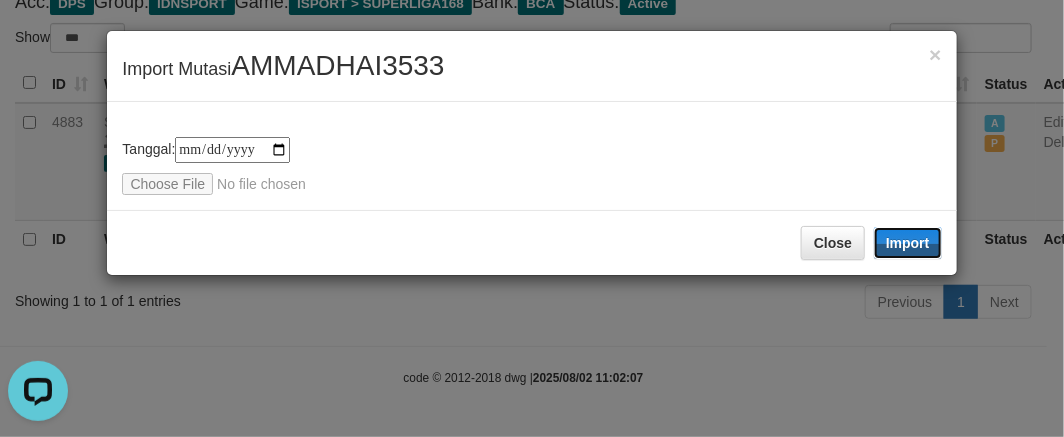 drag, startPoint x: 895, startPoint y: 241, endPoint x: 290, endPoint y: 384, distance: 621.67035 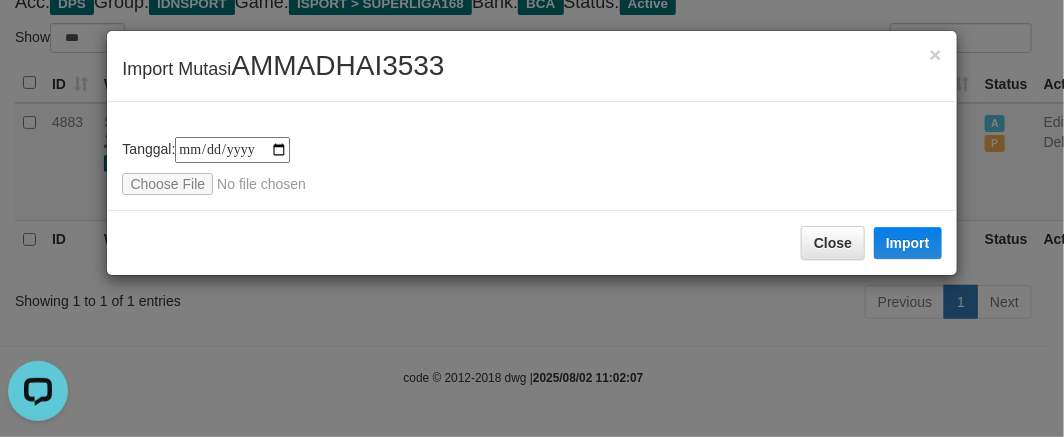 click on "**********" at bounding box center [532, 218] 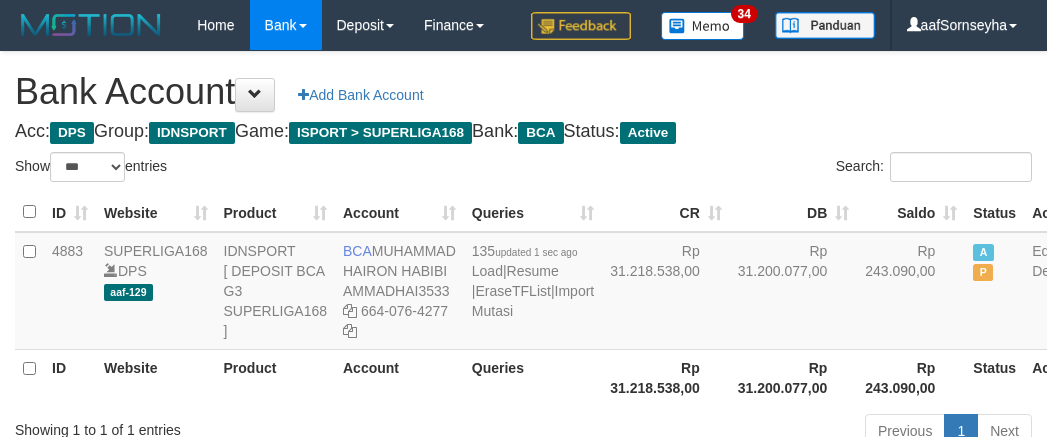 select on "***" 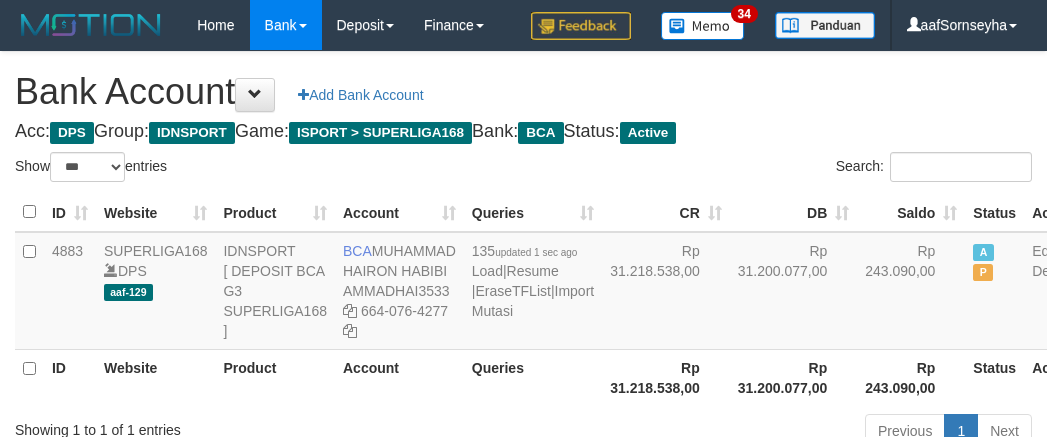 scroll, scrollTop: 148, scrollLeft: 0, axis: vertical 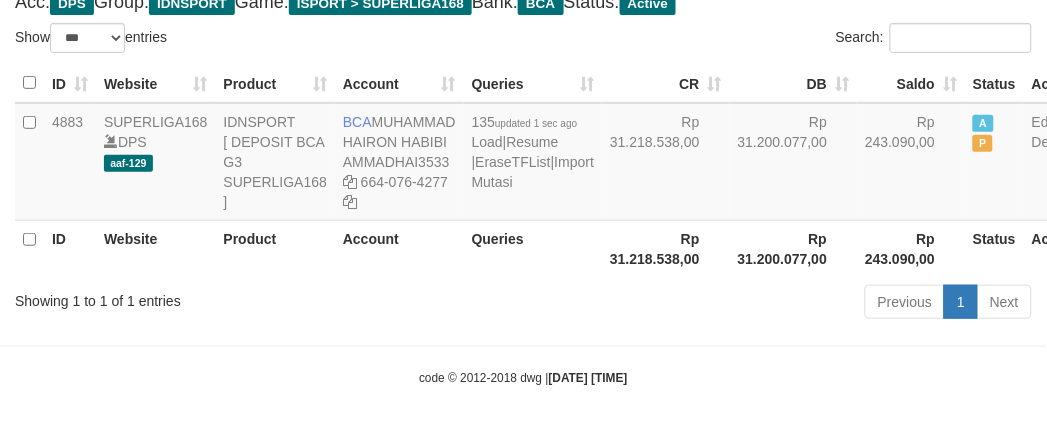 click on "Toggle navigation
Home
Bank
Account List
Load
By Website
Group
[ISPORT]													SUPERLIGA168
By Load Group (DPS)
34" at bounding box center (523, 154) 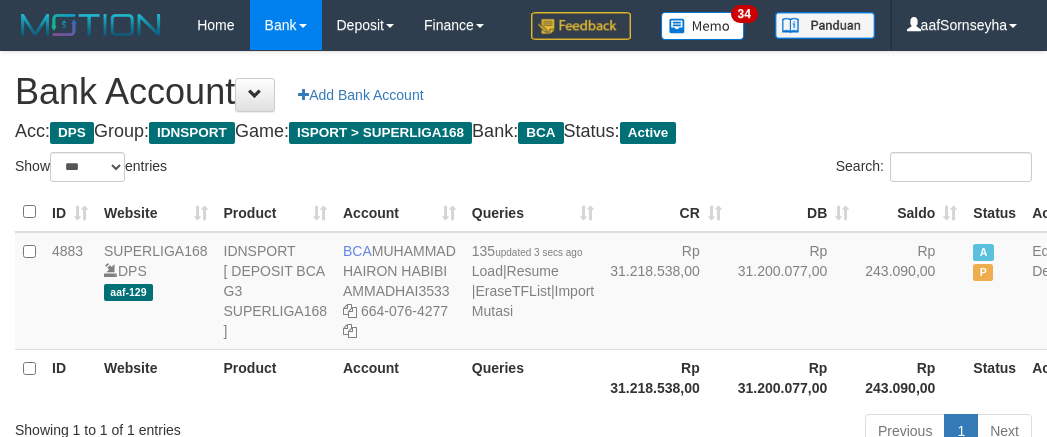 select on "***" 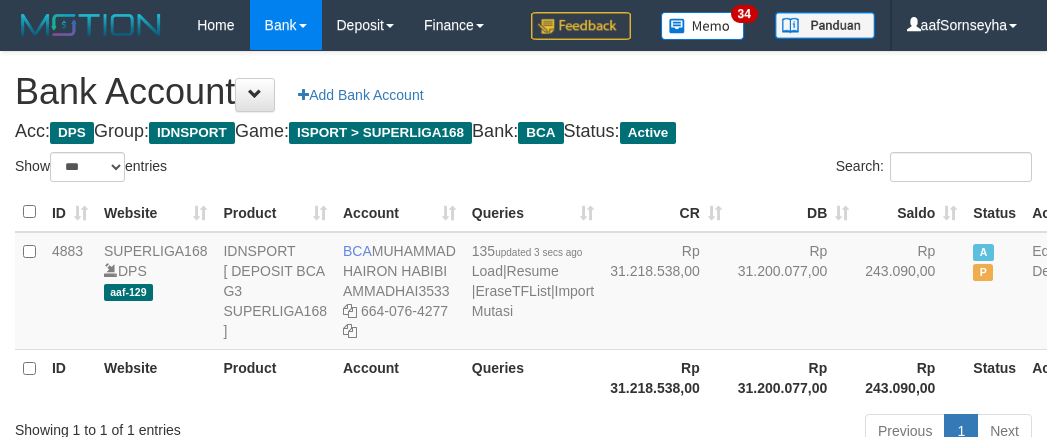 scroll, scrollTop: 148, scrollLeft: 0, axis: vertical 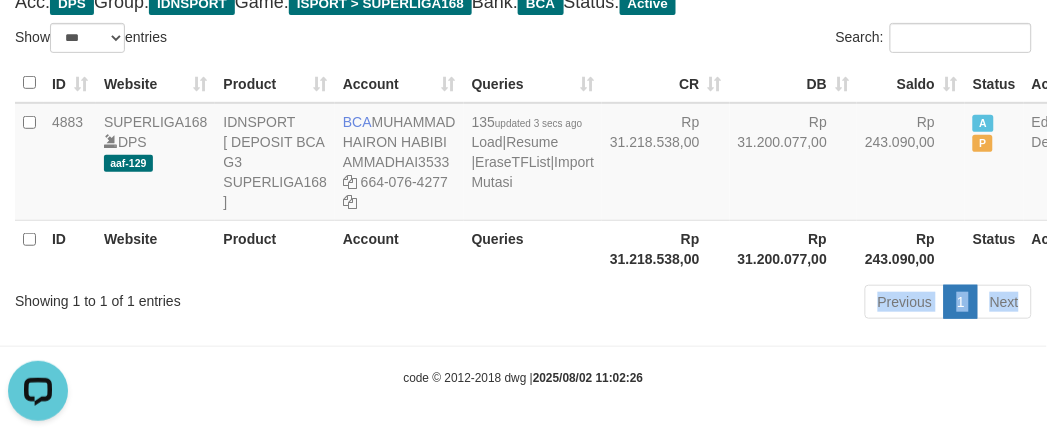 drag, startPoint x: 384, startPoint y: 351, endPoint x: 383, endPoint y: 341, distance: 10.049875 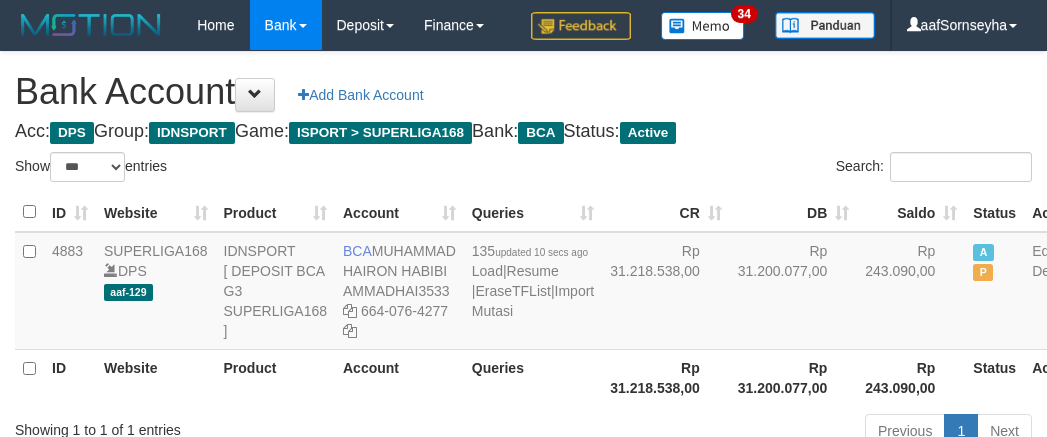 select on "***" 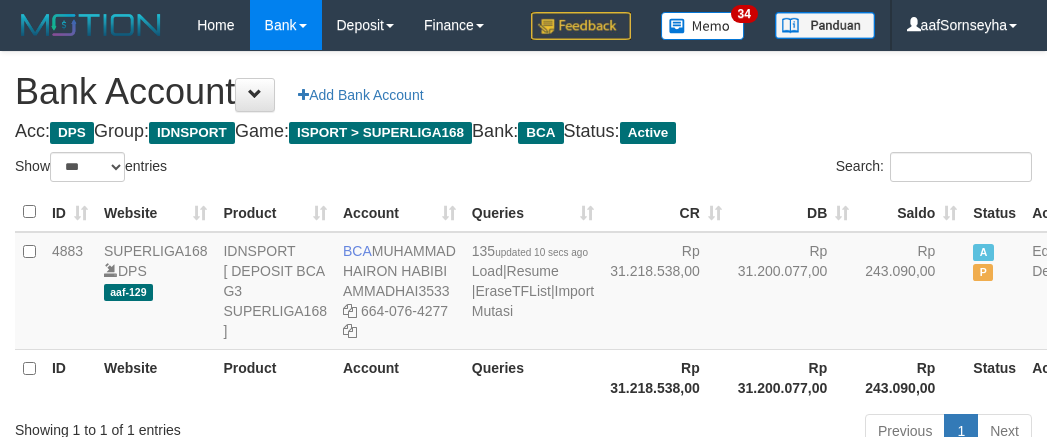 scroll, scrollTop: 148, scrollLeft: 0, axis: vertical 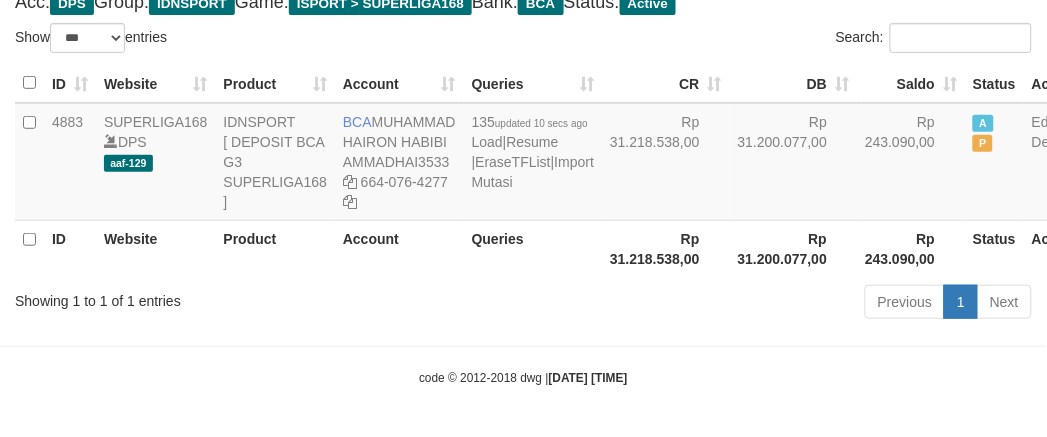 click on "Showing 1 to 1 of 1 entries Previous 1 Next" at bounding box center (523, 304) 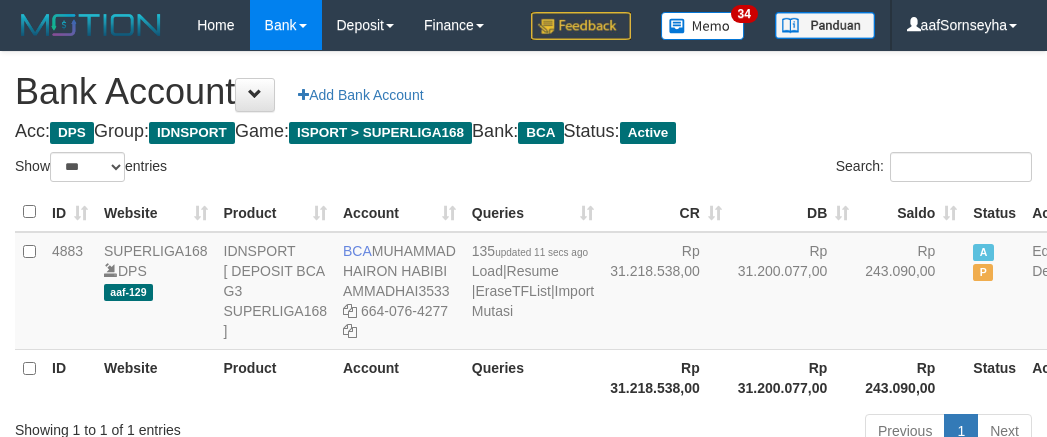 select on "***" 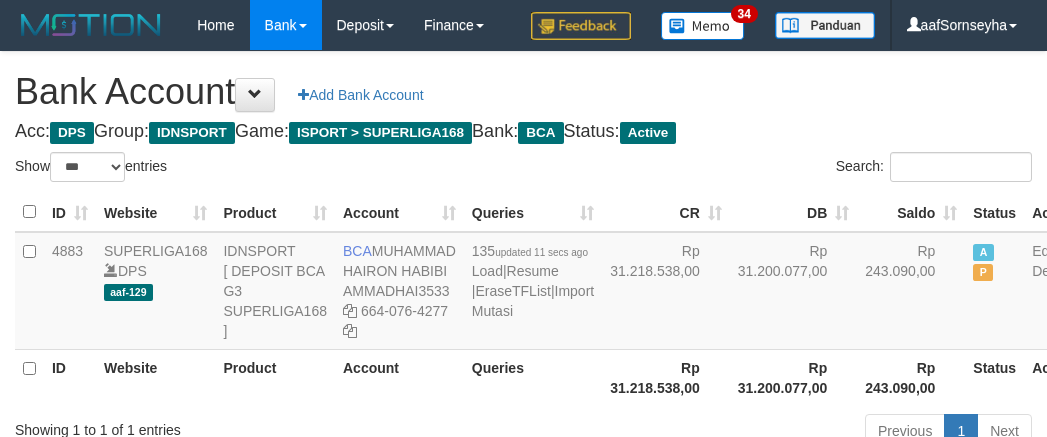 scroll, scrollTop: 148, scrollLeft: 0, axis: vertical 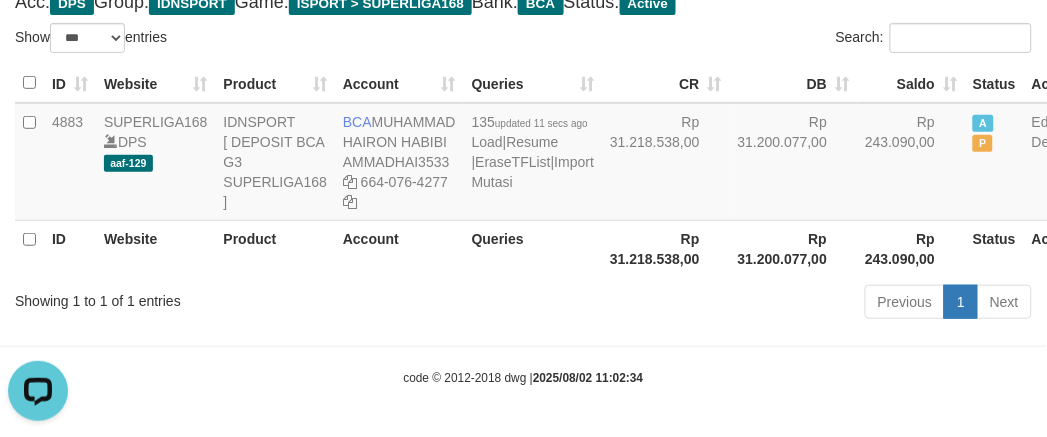 click on "Account" at bounding box center (399, 248) 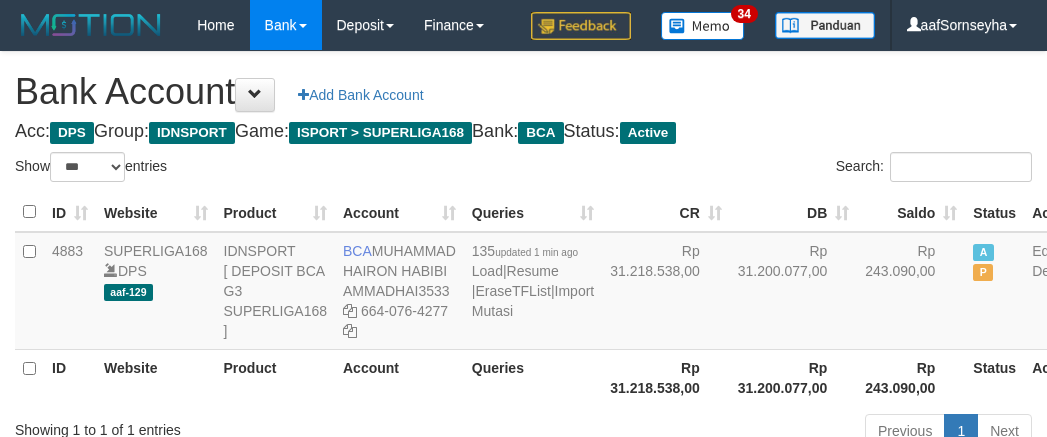 select on "***" 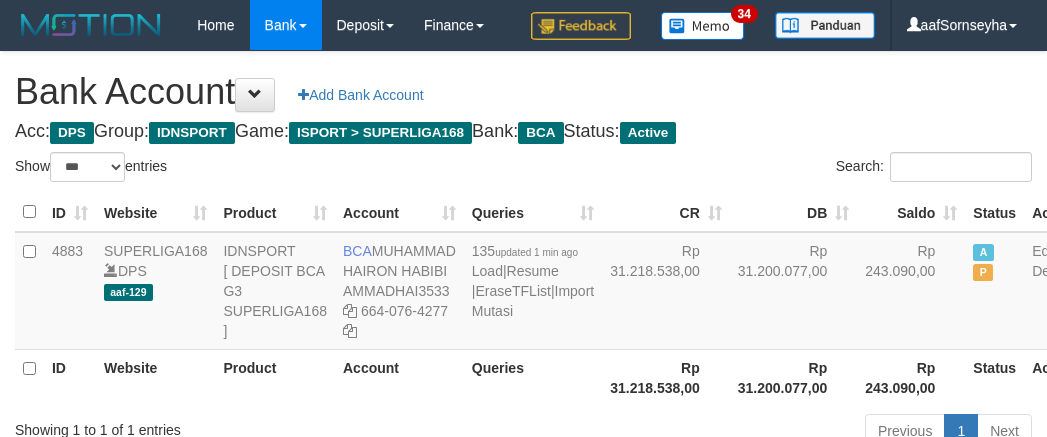 scroll, scrollTop: 148, scrollLeft: 0, axis: vertical 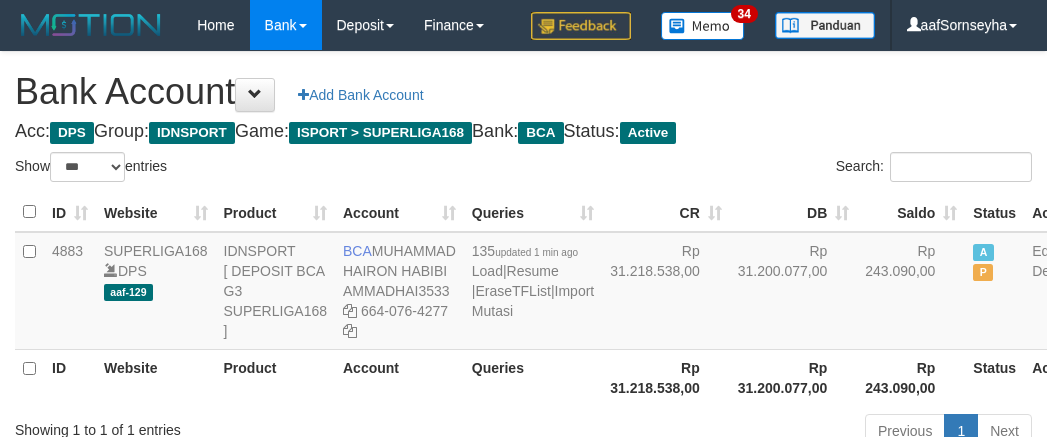 select on "***" 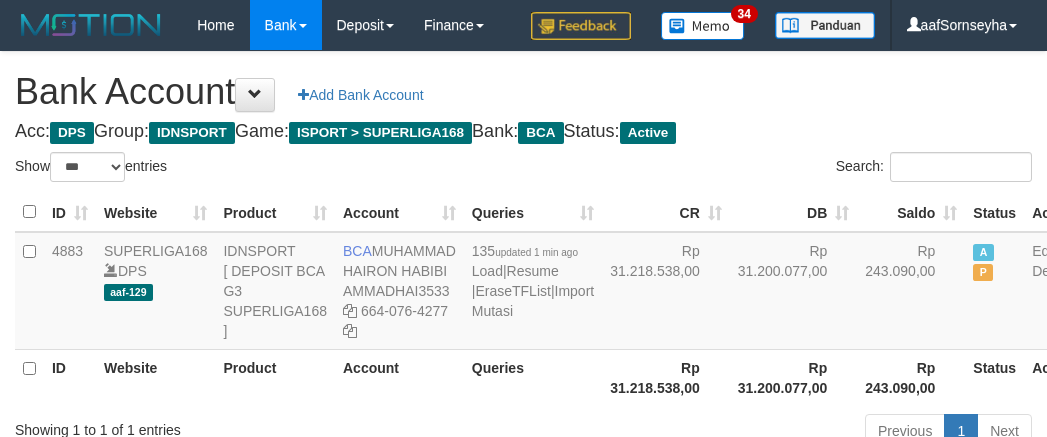scroll, scrollTop: 148, scrollLeft: 0, axis: vertical 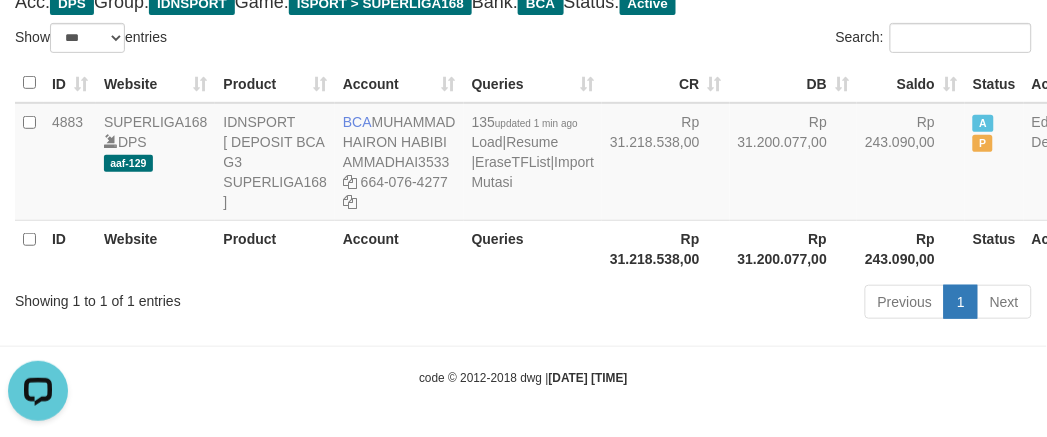 click on "Showing 1 to 1 of 1 entries" at bounding box center (218, 297) 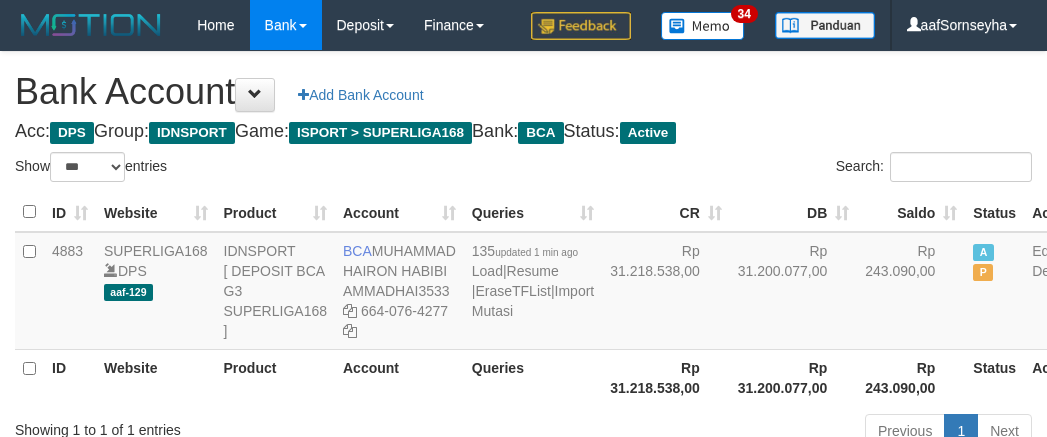 select on "***" 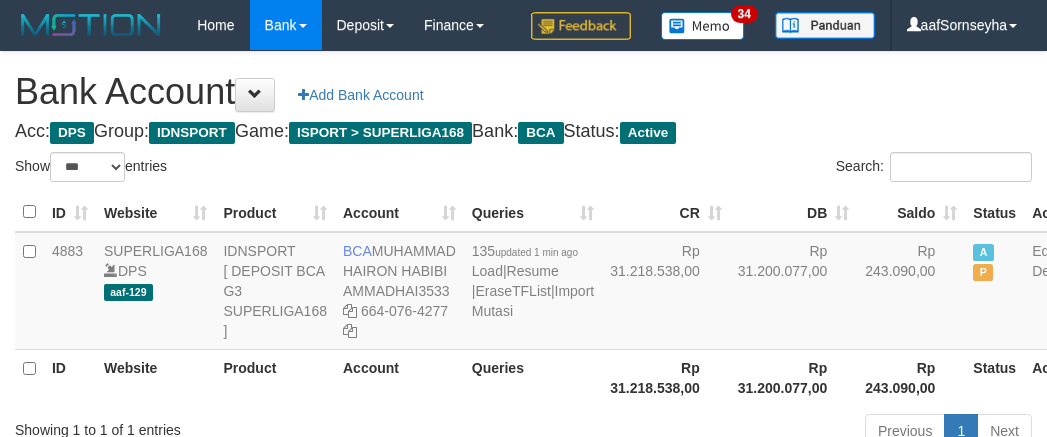 scroll, scrollTop: 148, scrollLeft: 0, axis: vertical 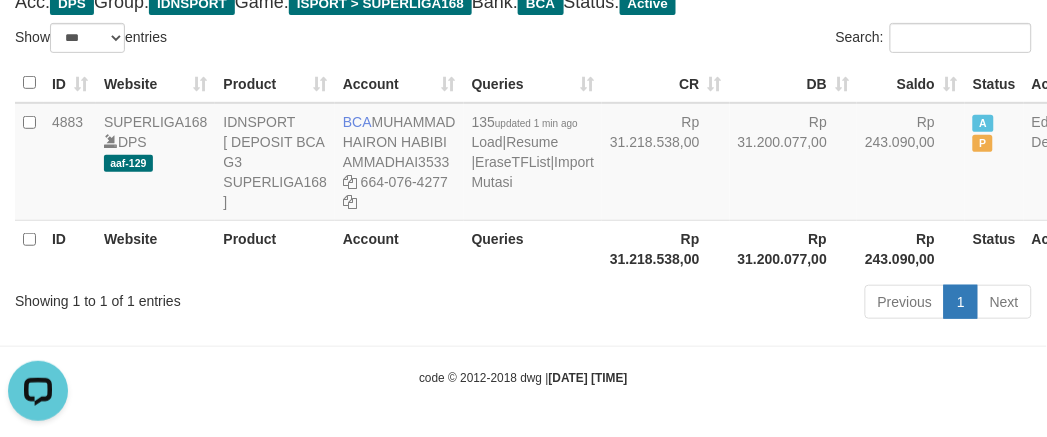 click on "Showing 1 to 1 of 1 entries" at bounding box center (218, 297) 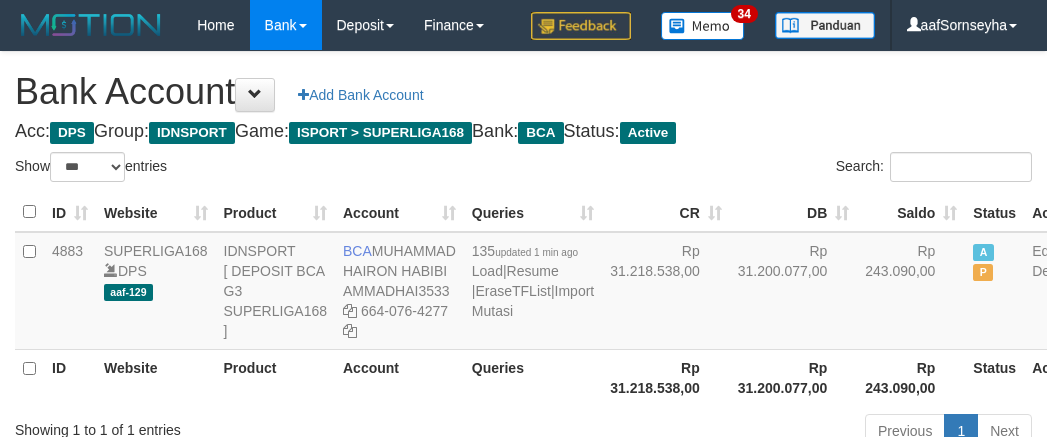 select on "***" 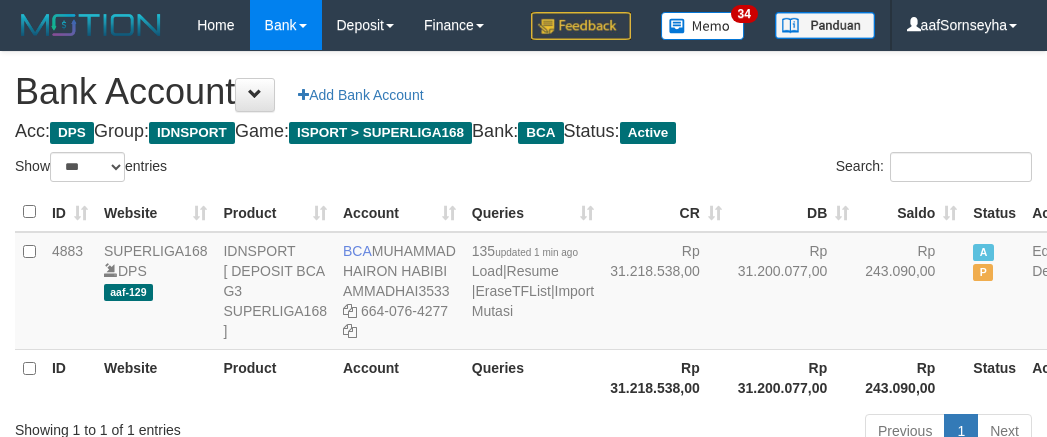 scroll, scrollTop: 148, scrollLeft: 0, axis: vertical 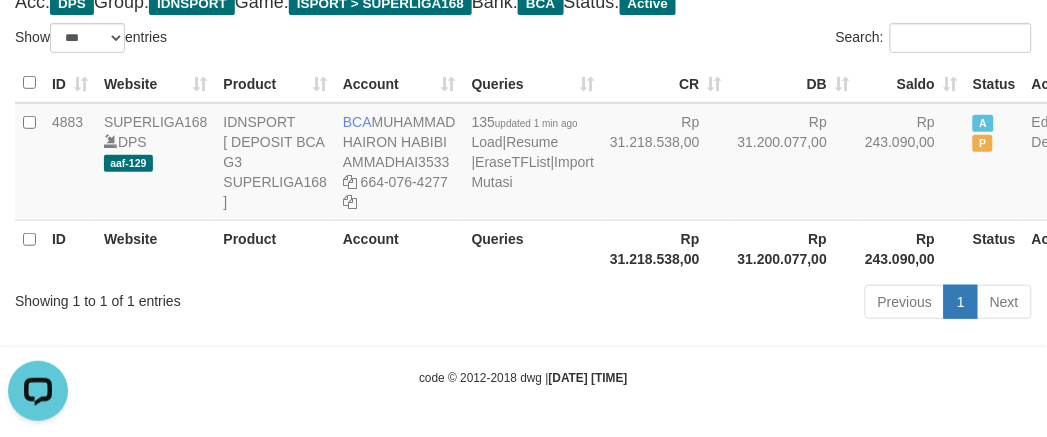 click on "Showing 1 to 1 of 1 entries" at bounding box center (218, 297) 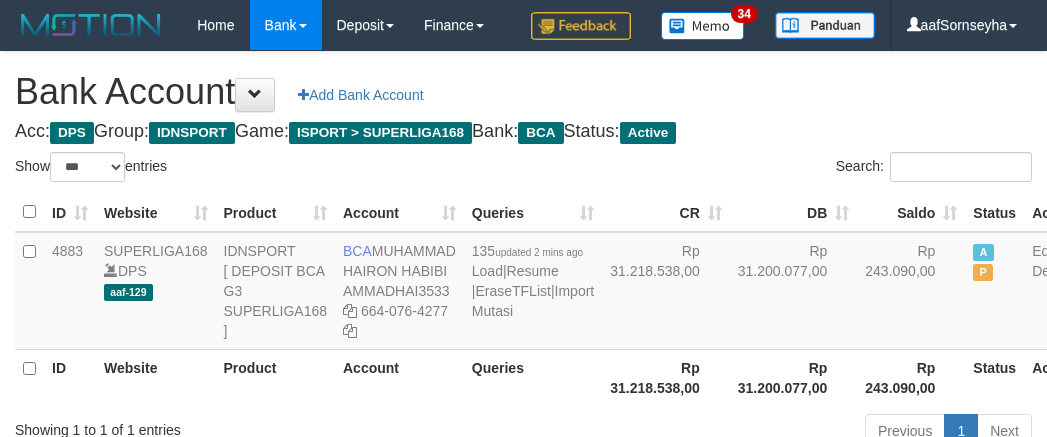 select on "***" 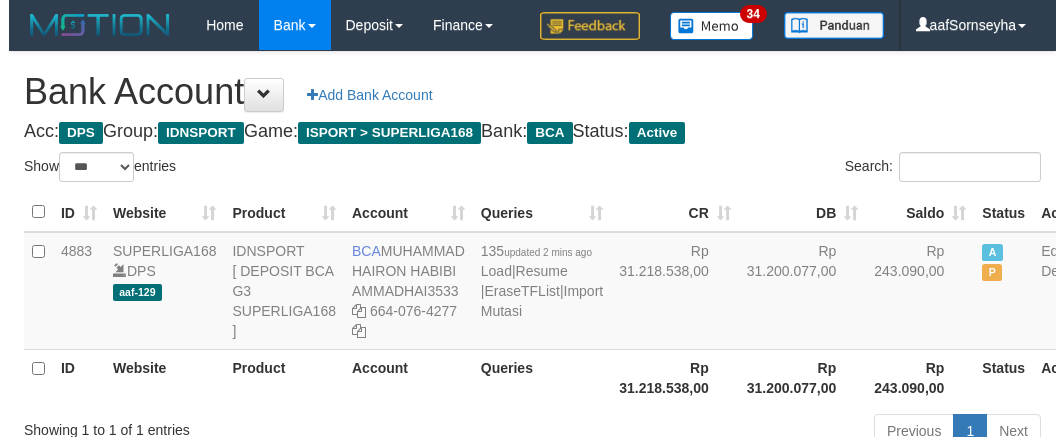 scroll, scrollTop: 148, scrollLeft: 0, axis: vertical 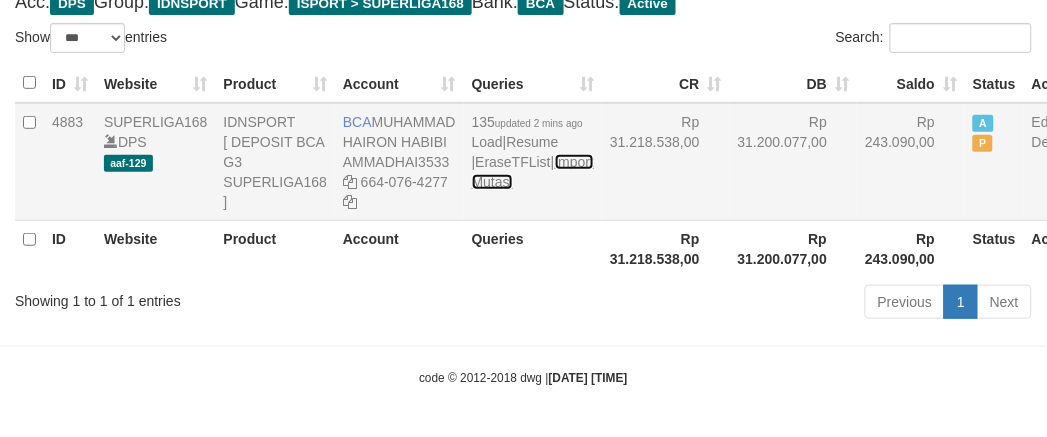 click on "Import Mutasi" at bounding box center (533, 172) 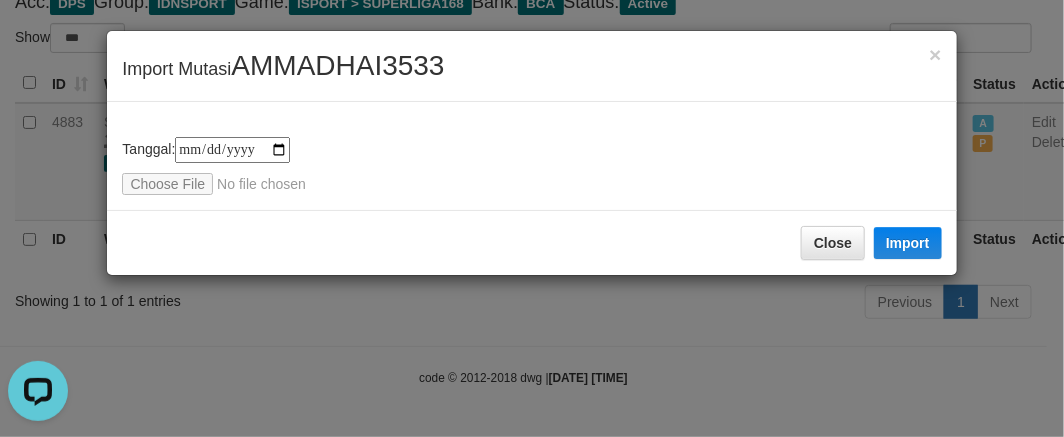 scroll, scrollTop: 0, scrollLeft: 0, axis: both 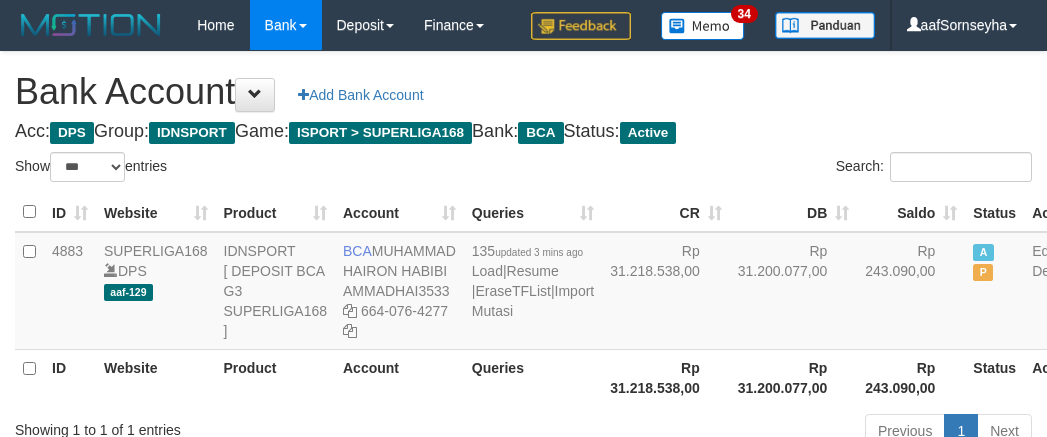 select on "***" 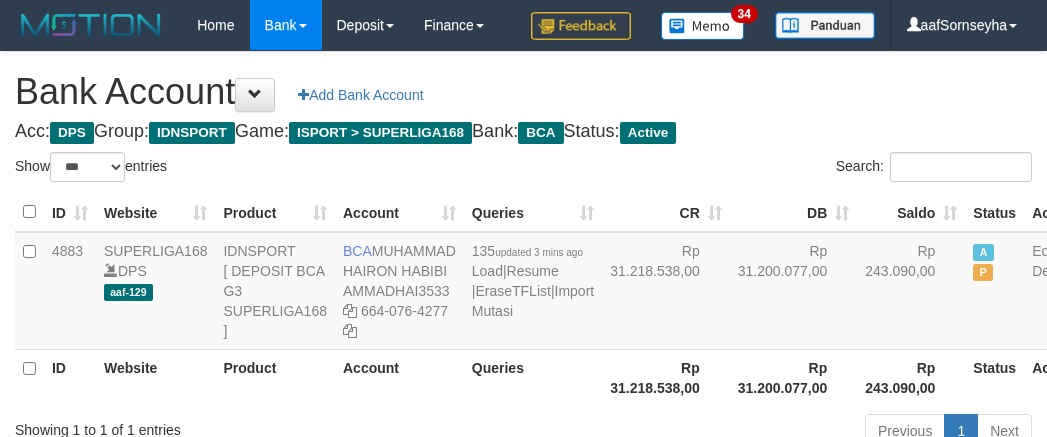 scroll, scrollTop: 148, scrollLeft: 0, axis: vertical 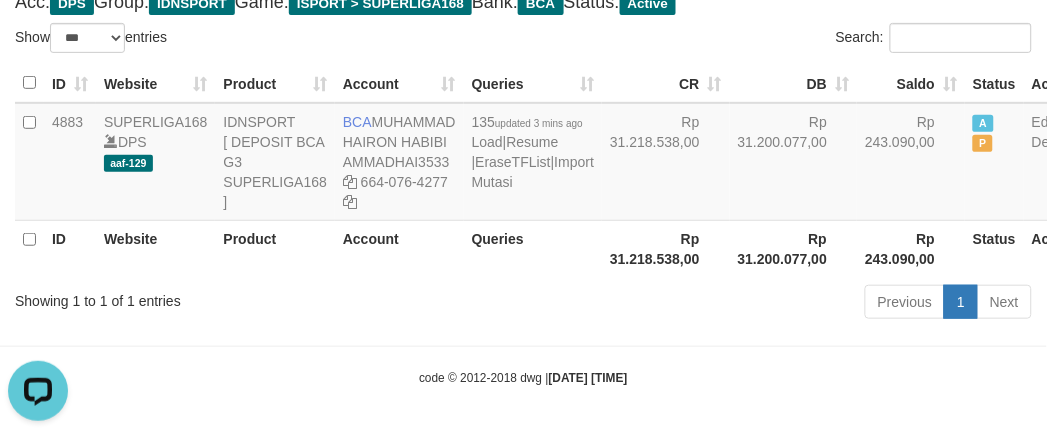 click on "Previous 1 Next" at bounding box center (741, 304) 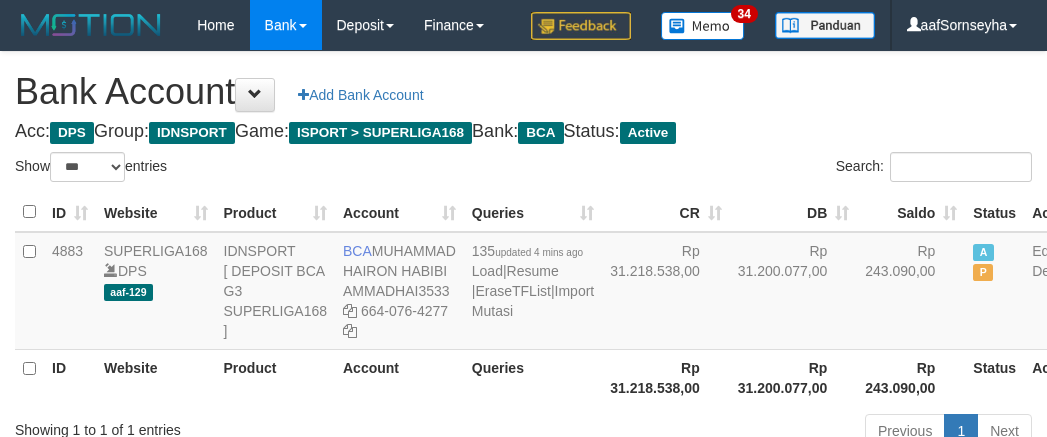 select on "***" 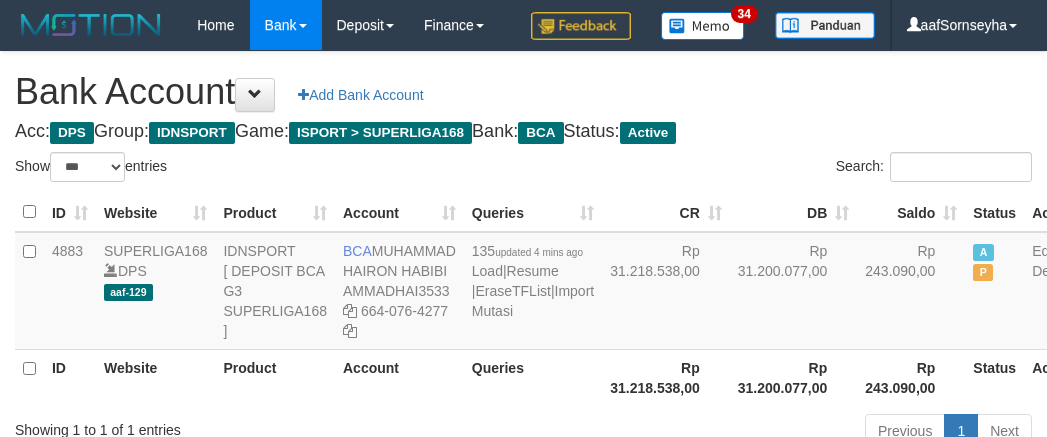 scroll, scrollTop: 148, scrollLeft: 0, axis: vertical 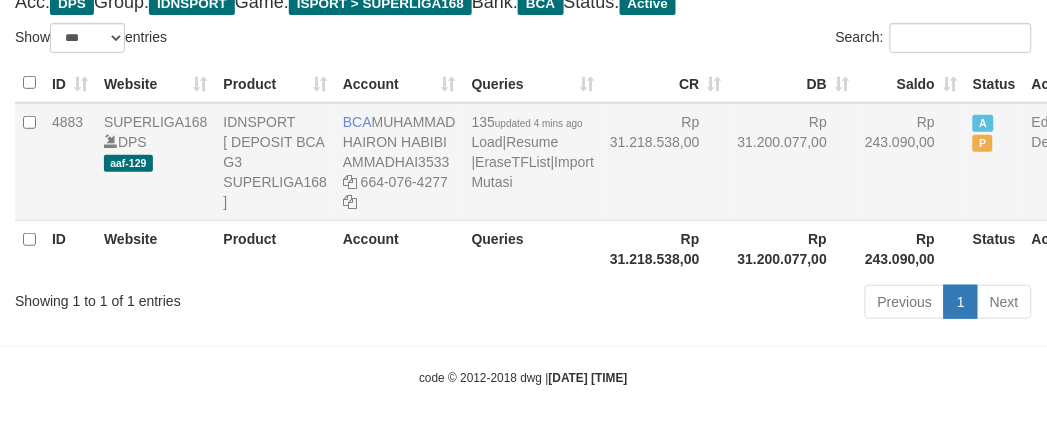 click on "135  updated 4 mins ago
Load
|
Resume
|
EraseTFList
|
Import Mutasi" at bounding box center (533, 162) 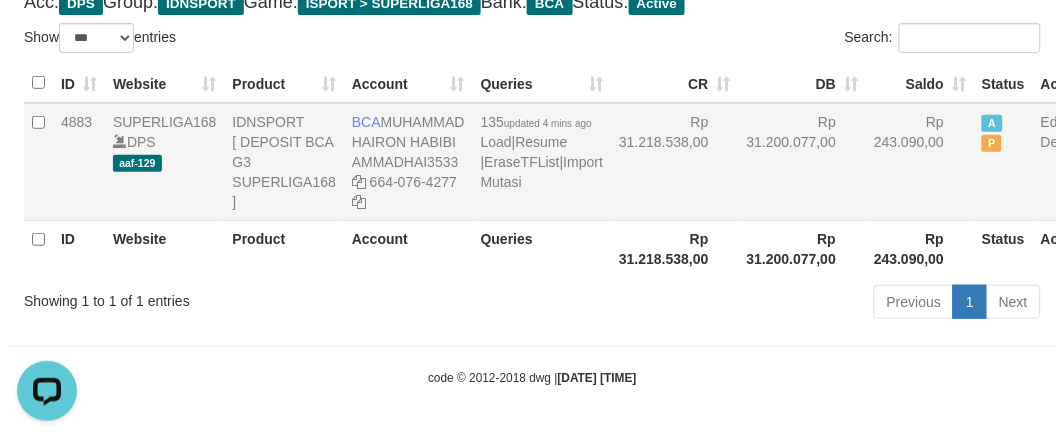 scroll, scrollTop: 0, scrollLeft: 0, axis: both 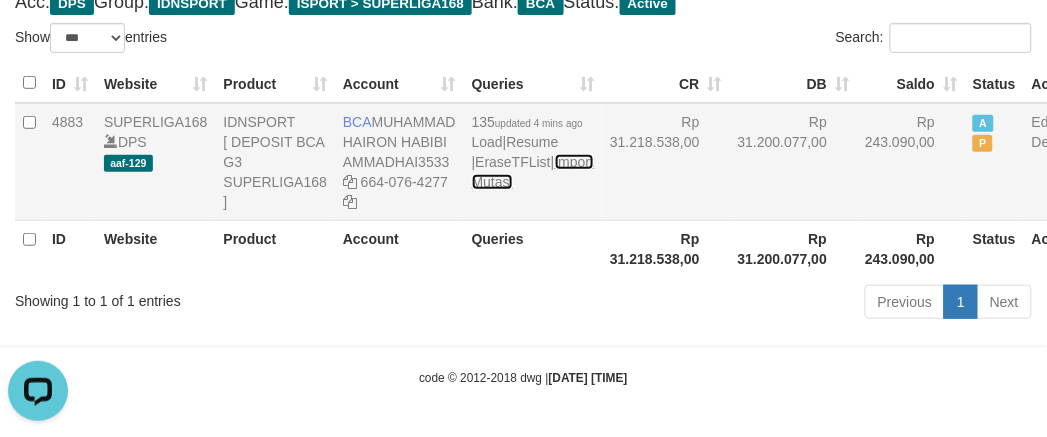 click on "Import Mutasi" at bounding box center [533, 172] 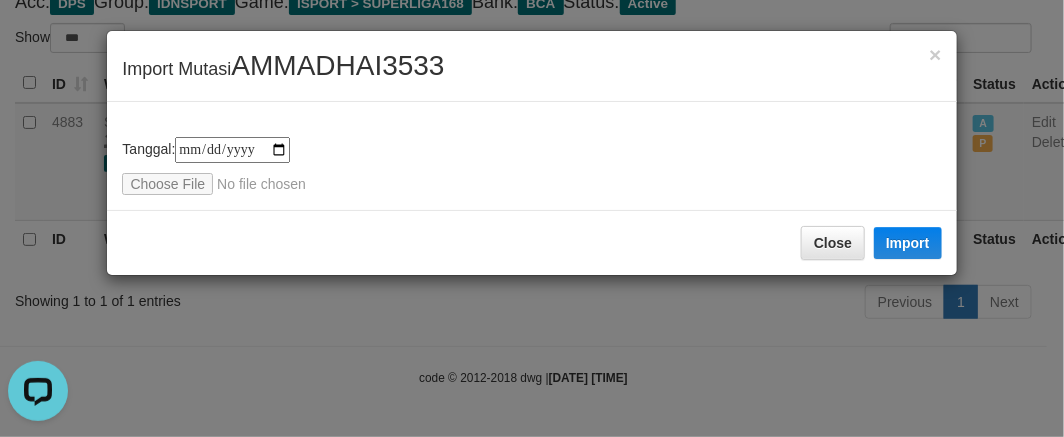 click on "**********" at bounding box center (532, 218) 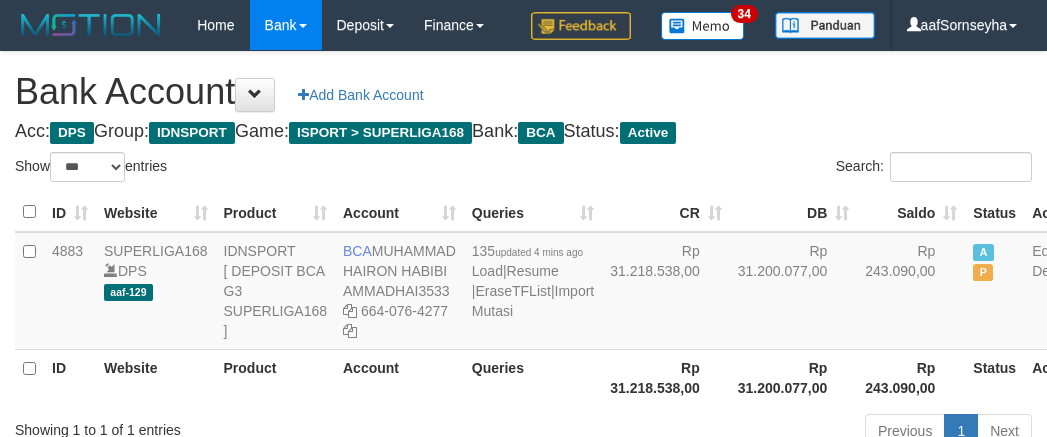 select on "***" 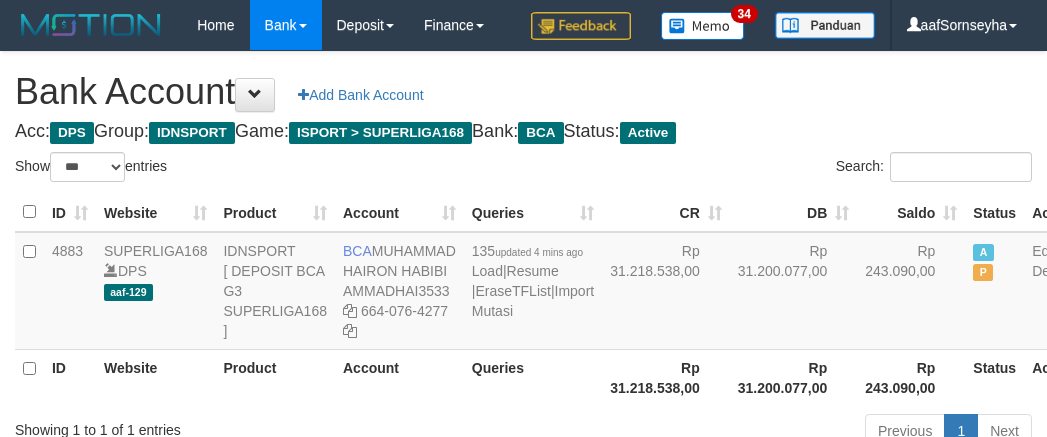 scroll, scrollTop: 148, scrollLeft: 0, axis: vertical 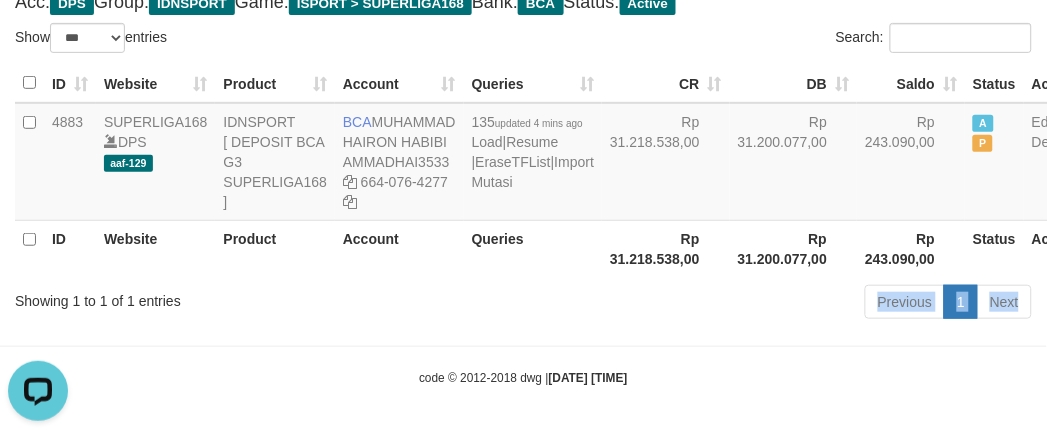 drag, startPoint x: 523, startPoint y: 362, endPoint x: 512, endPoint y: 365, distance: 11.401754 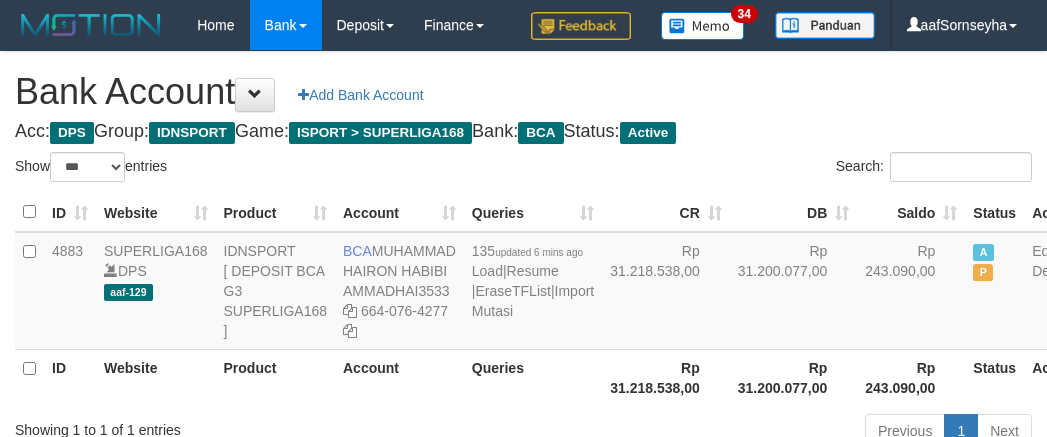 select on "***" 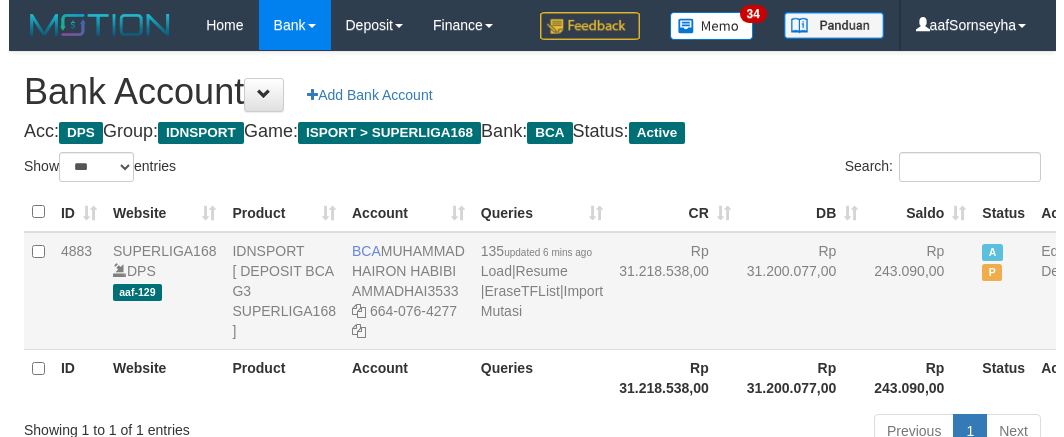 scroll, scrollTop: 148, scrollLeft: 0, axis: vertical 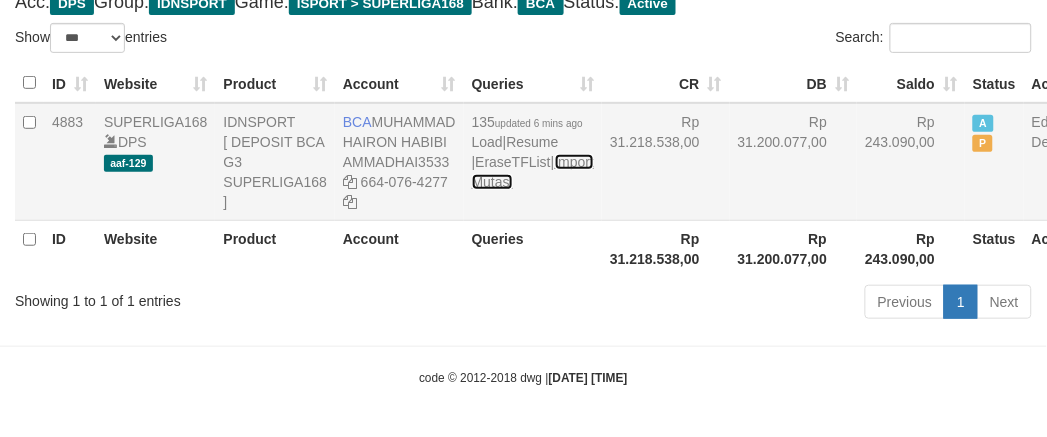 click on "Import Mutasi" at bounding box center [533, 172] 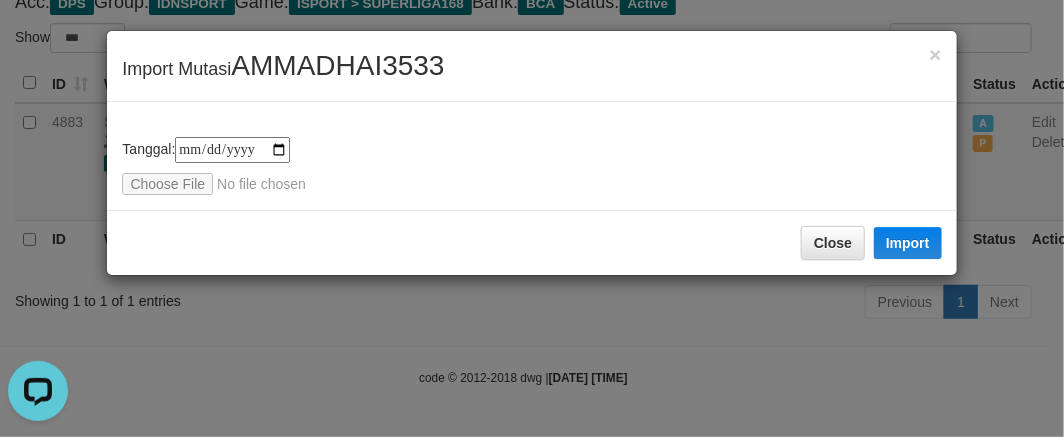 scroll, scrollTop: 0, scrollLeft: 0, axis: both 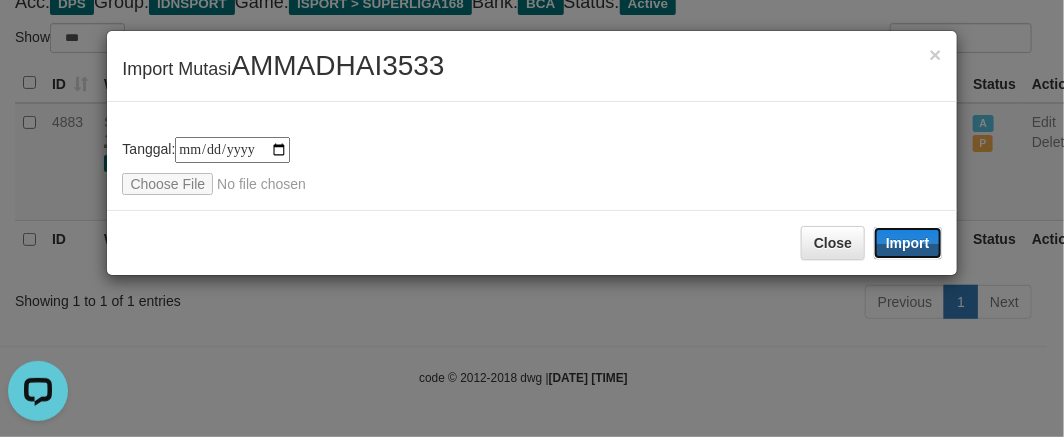 click on "Import" at bounding box center [908, 243] 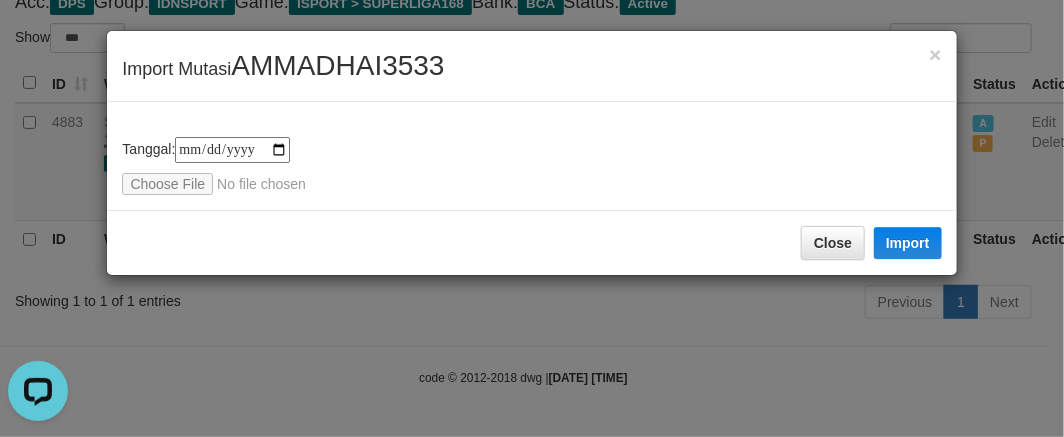 click on "**********" at bounding box center [532, 218] 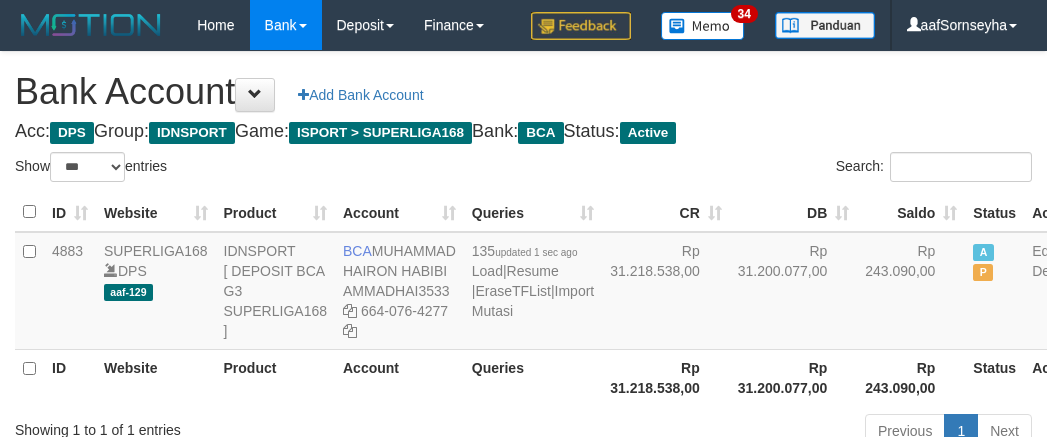 select on "***" 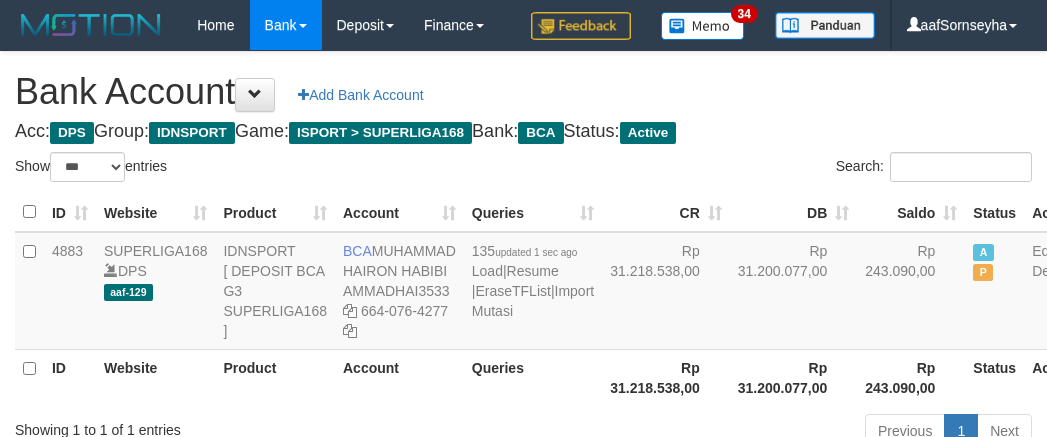 scroll, scrollTop: 148, scrollLeft: 0, axis: vertical 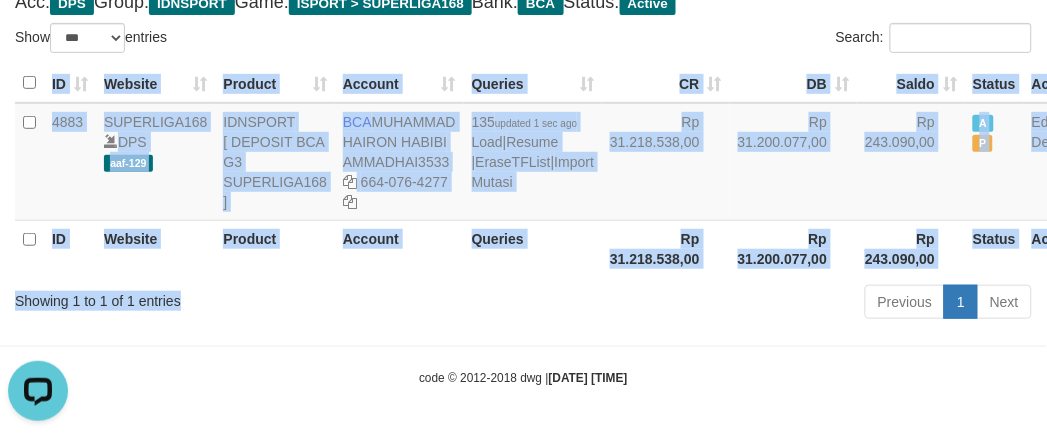 click on "Showing 1 to 1 of 1 entries" at bounding box center [218, 297] 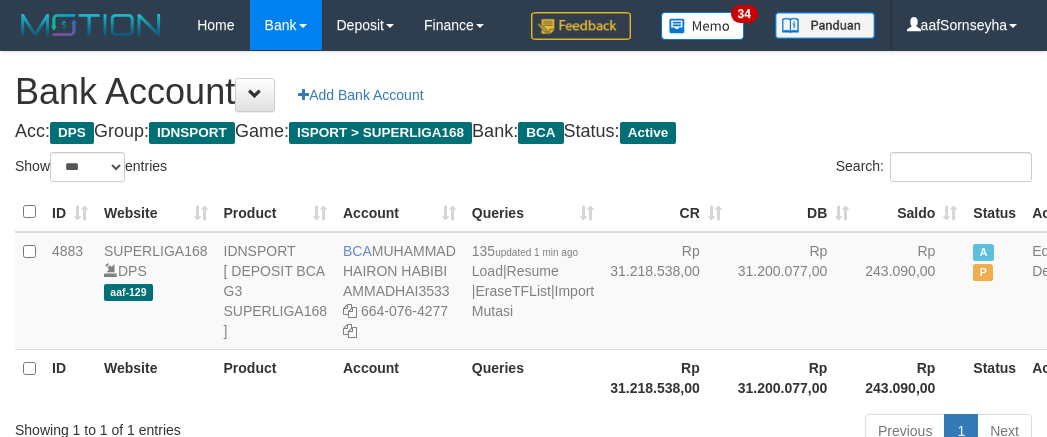 select on "***" 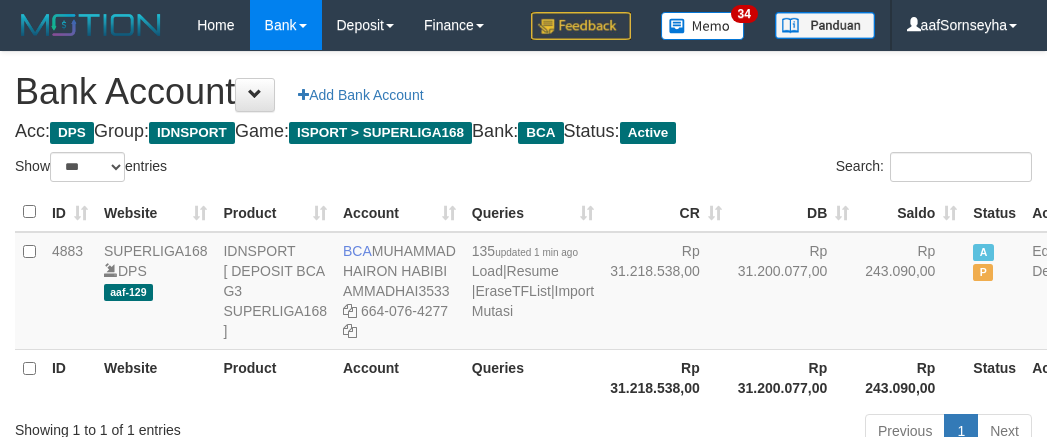scroll, scrollTop: 148, scrollLeft: 0, axis: vertical 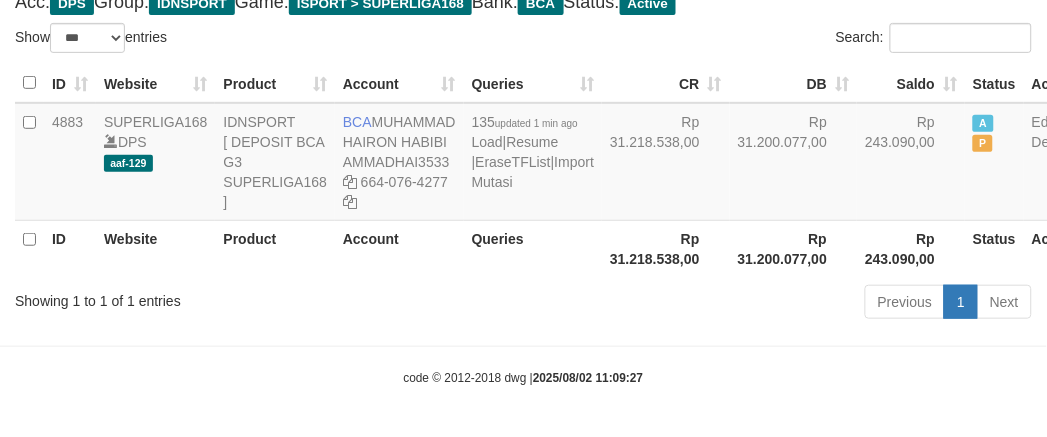 click on "Showing 1 to 1 of 1 entries Previous 1 Next" at bounding box center [523, 304] 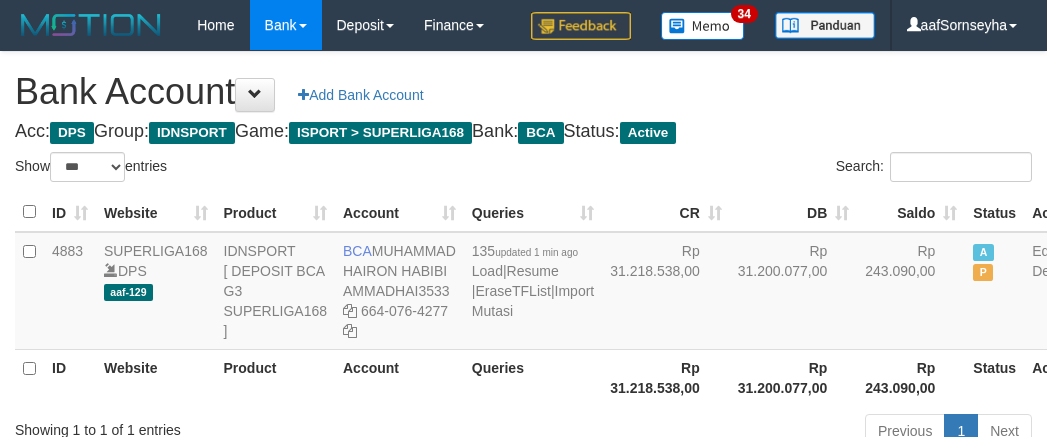 select on "***" 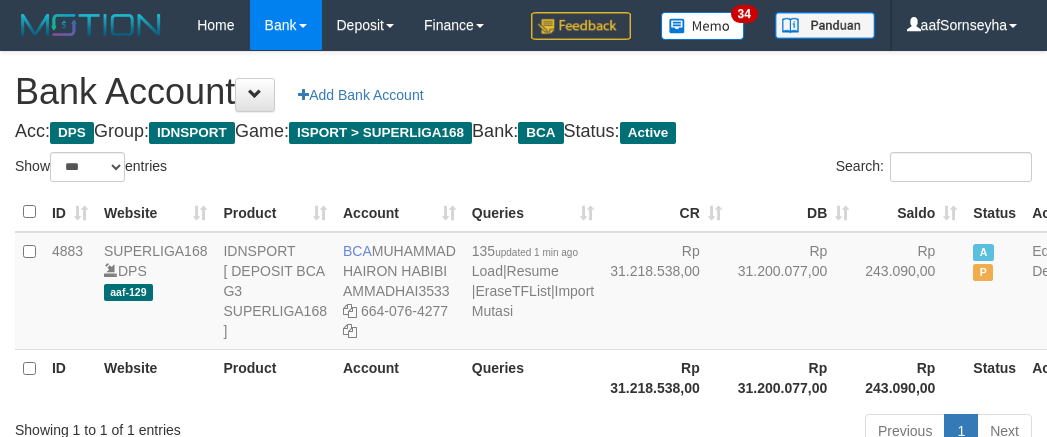 scroll, scrollTop: 148, scrollLeft: 0, axis: vertical 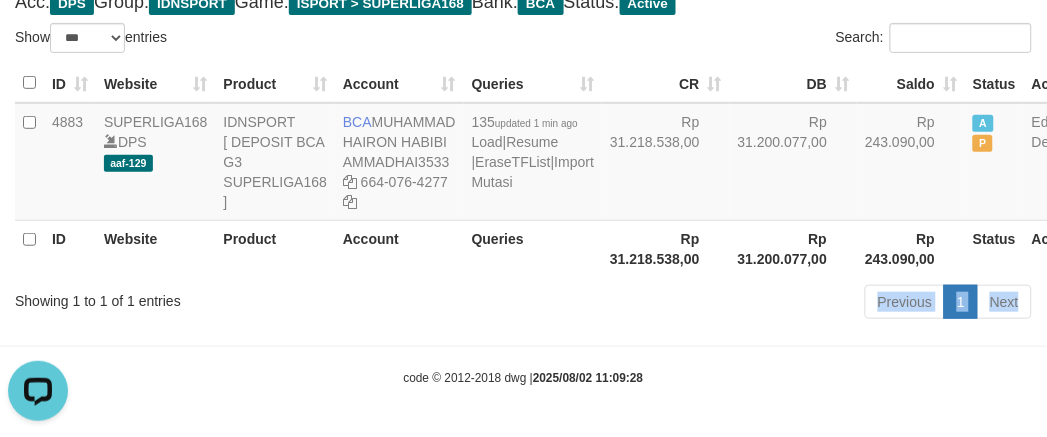 click on "Toggle navigation
Home
Bank
Account List
Load
By Website
Group
[ISPORT]													SUPERLIGA168
By Load Group (DPS)
34" at bounding box center (523, 154) 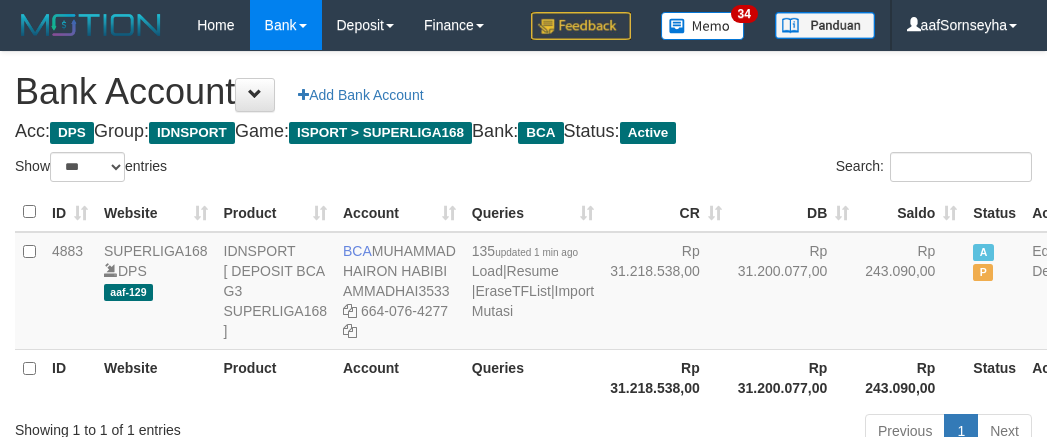 select on "***" 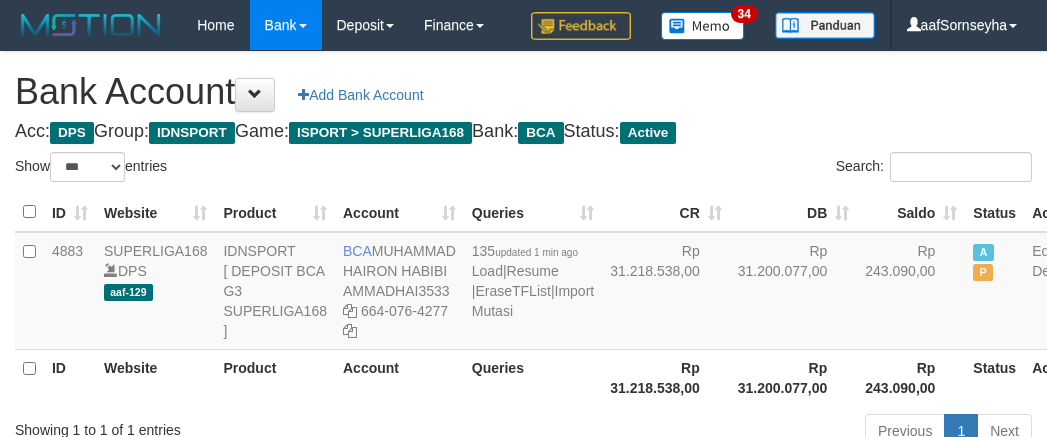 scroll, scrollTop: 148, scrollLeft: 0, axis: vertical 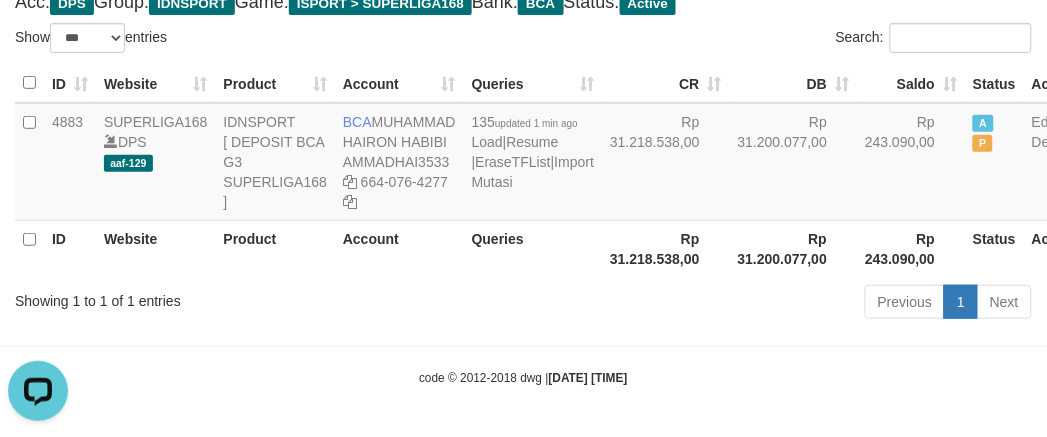 click on "Showing 1 to 1 of 1 entries Previous 1 Next" at bounding box center [523, 304] 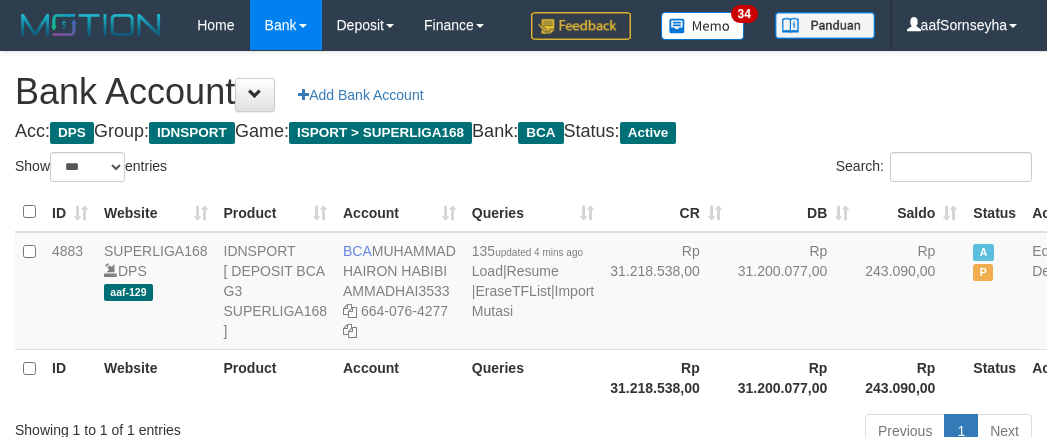 select on "***" 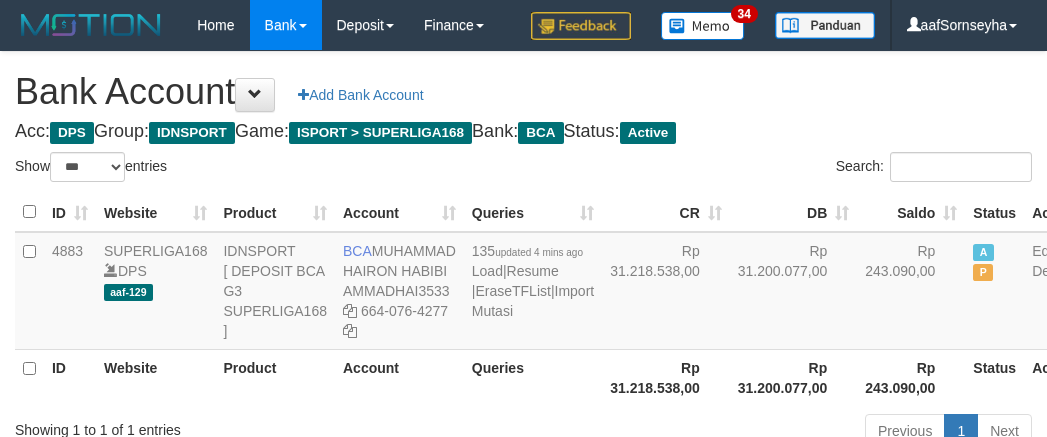 scroll, scrollTop: 148, scrollLeft: 0, axis: vertical 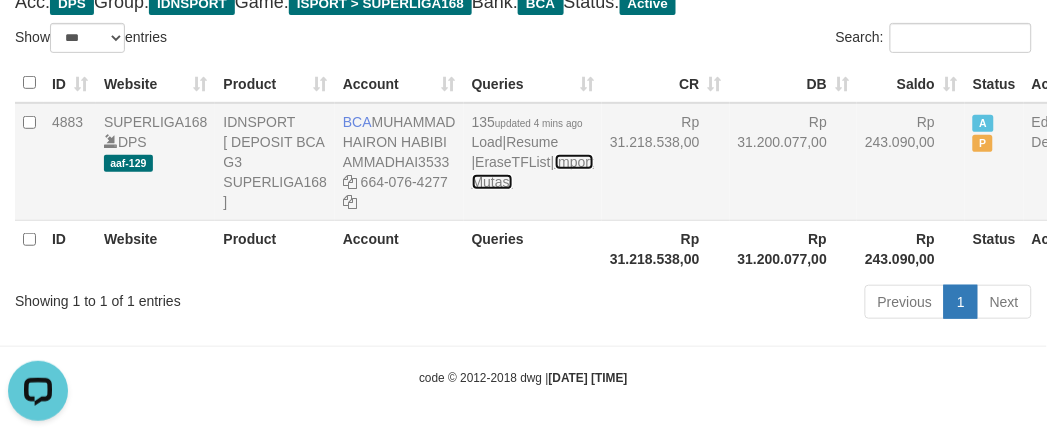 click on "Import Mutasi" at bounding box center (533, 172) 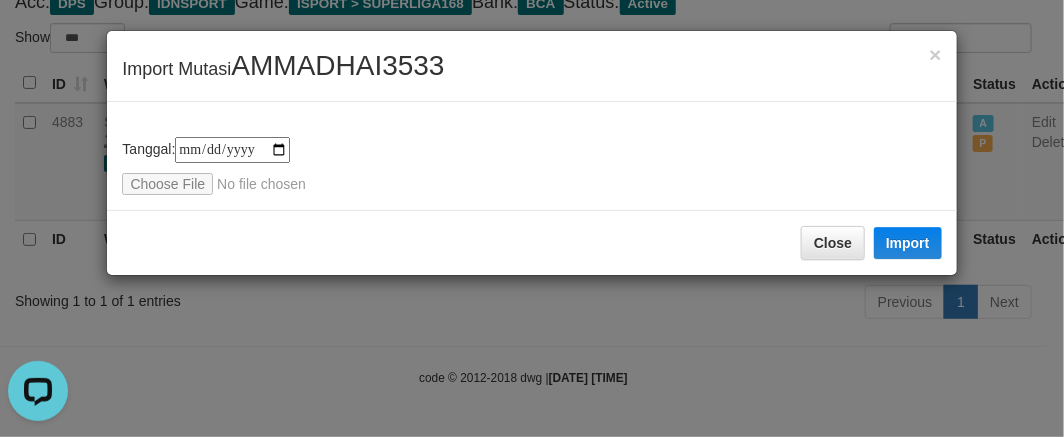 click on "**********" at bounding box center (532, 218) 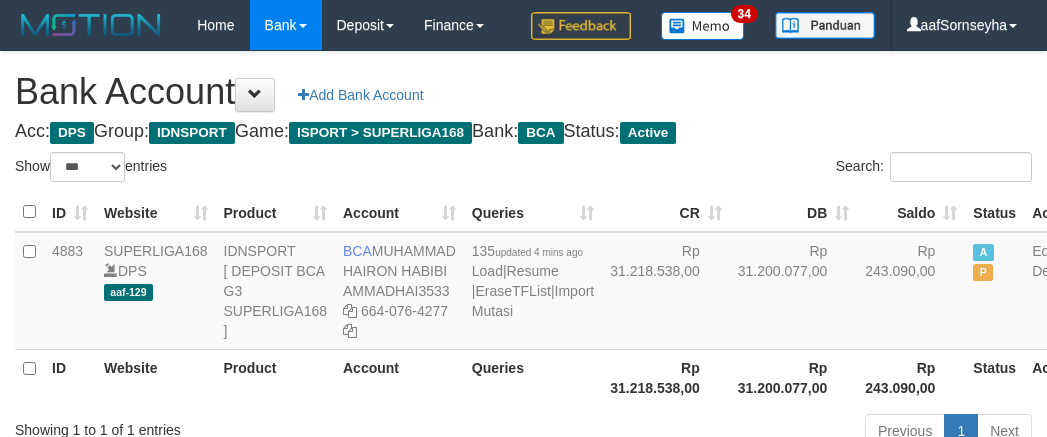 select on "***" 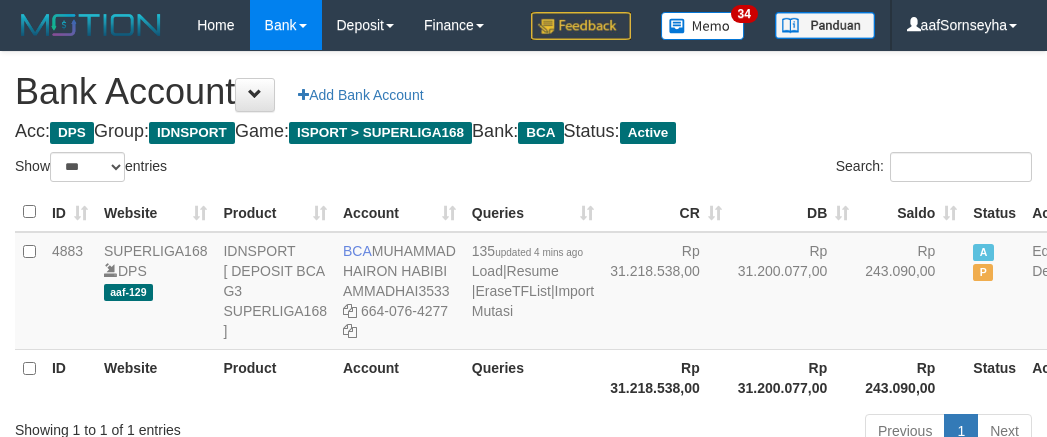 scroll, scrollTop: 148, scrollLeft: 0, axis: vertical 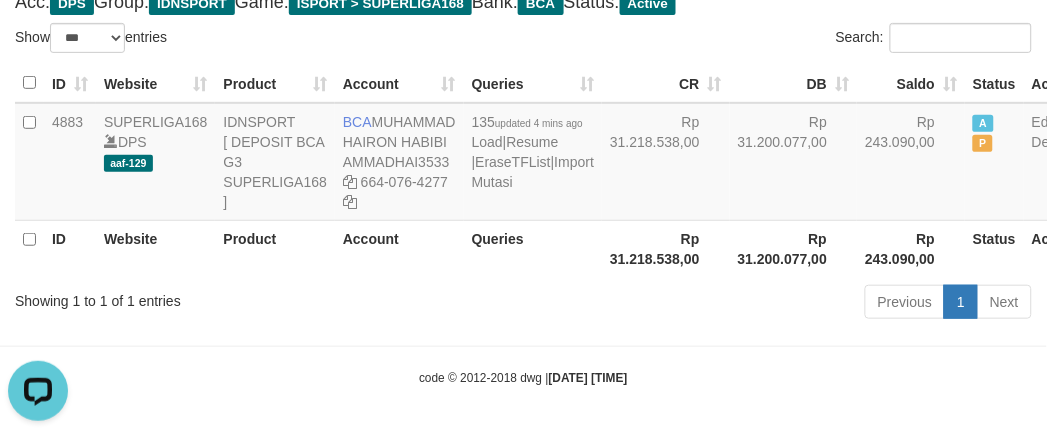 click on "Toggle navigation
Home
Bank
Account List
Load
By Website
Group
[ISPORT]													SUPERLIGA168
By Load Group (DPS)
34" at bounding box center (523, 154) 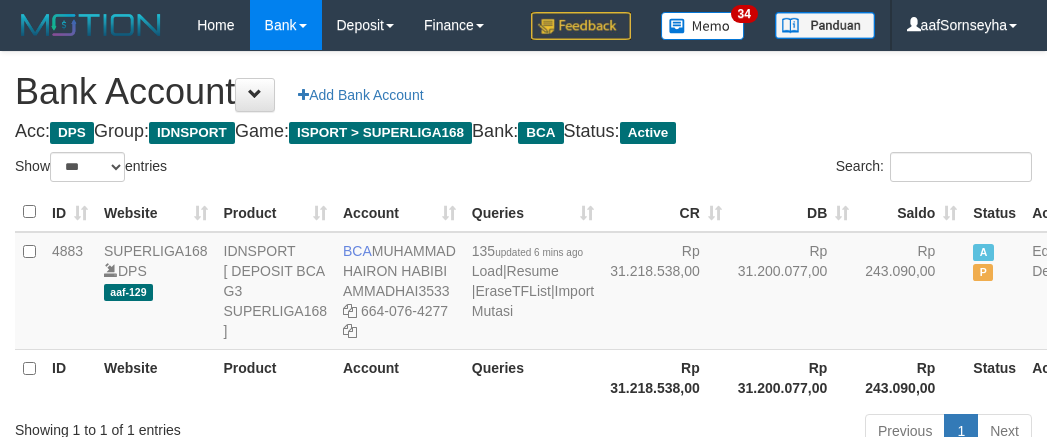 select on "***" 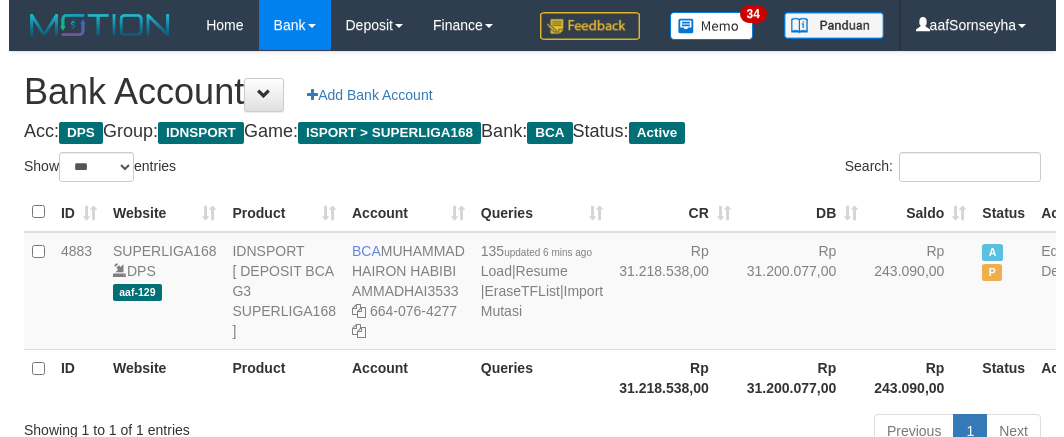scroll, scrollTop: 148, scrollLeft: 0, axis: vertical 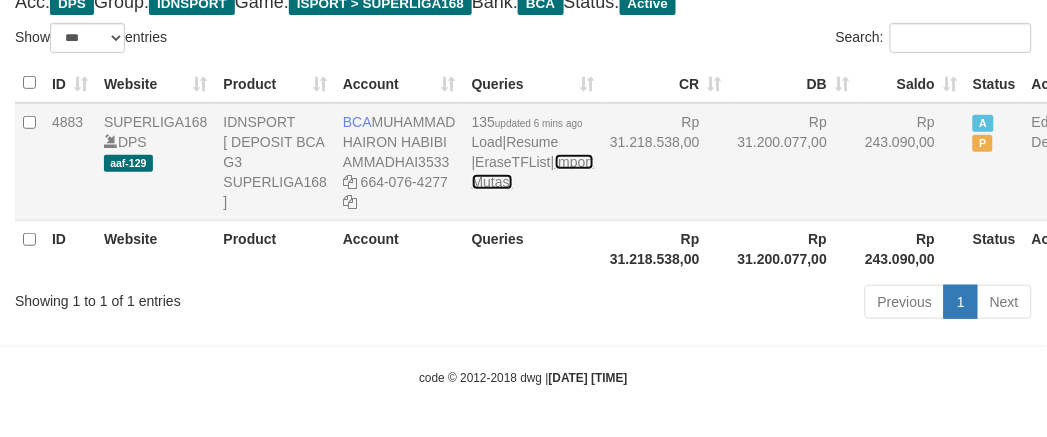 click on "Import Mutasi" at bounding box center (533, 172) 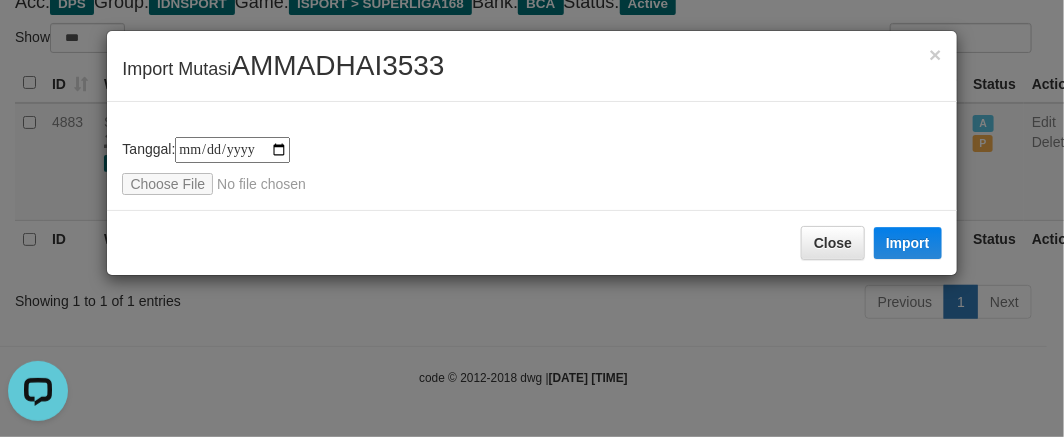scroll, scrollTop: 0, scrollLeft: 0, axis: both 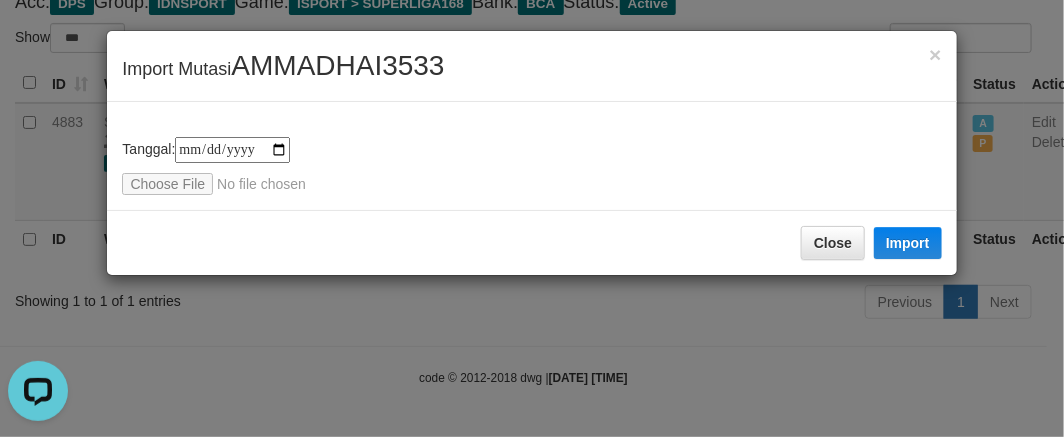 type on "**********" 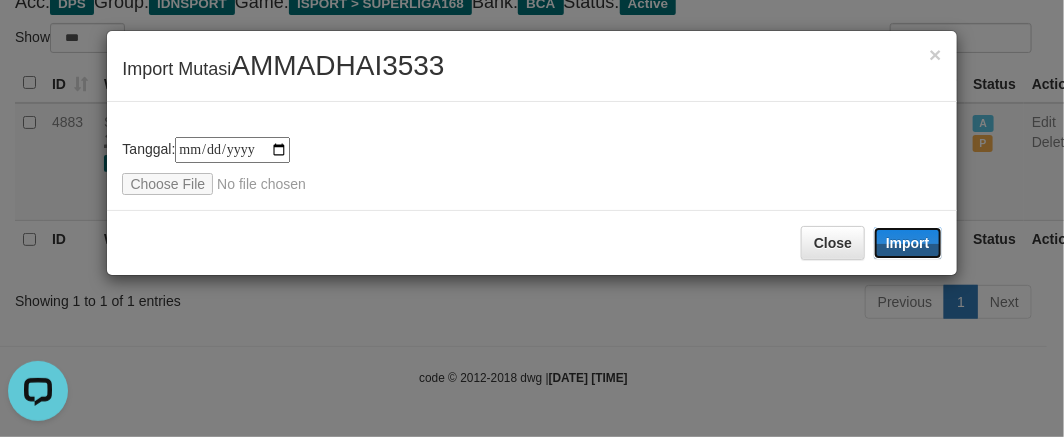 drag, startPoint x: 910, startPoint y: 242, endPoint x: 245, endPoint y: 395, distance: 682.3738 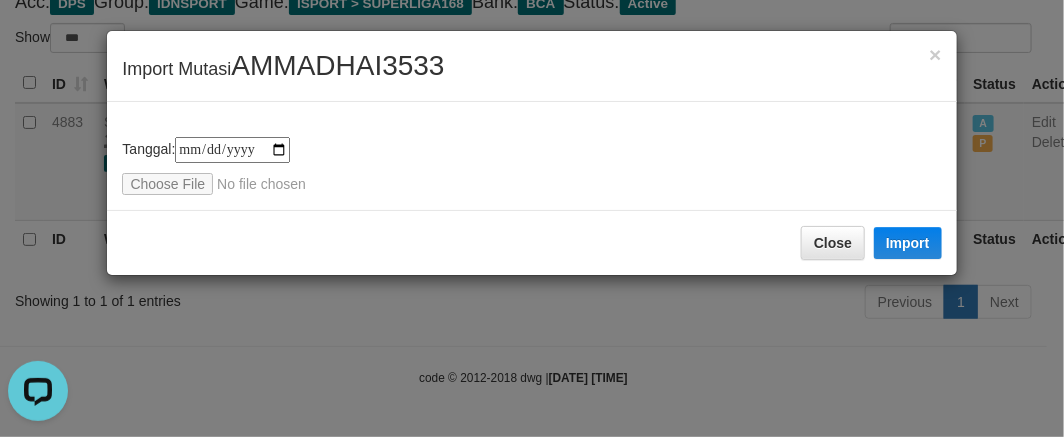 click on "**********" at bounding box center [532, 218] 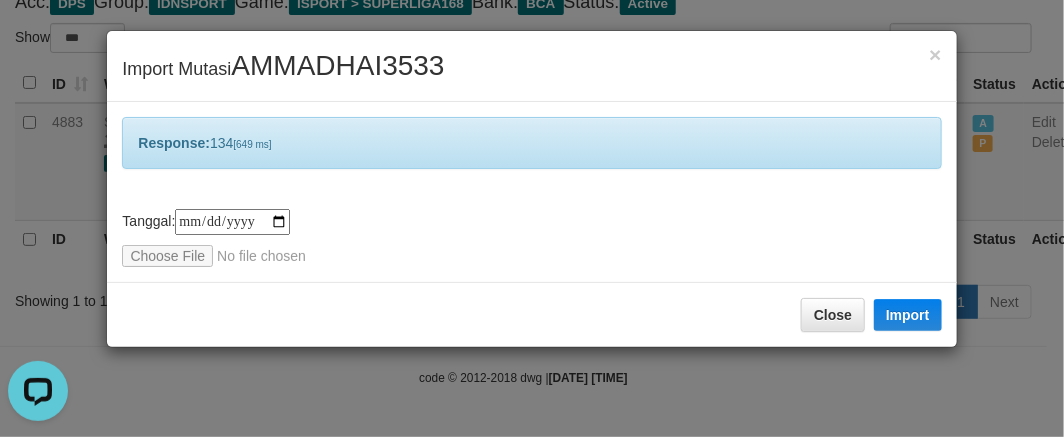 drag, startPoint x: 245, startPoint y: 395, endPoint x: 257, endPoint y: 394, distance: 12.0415945 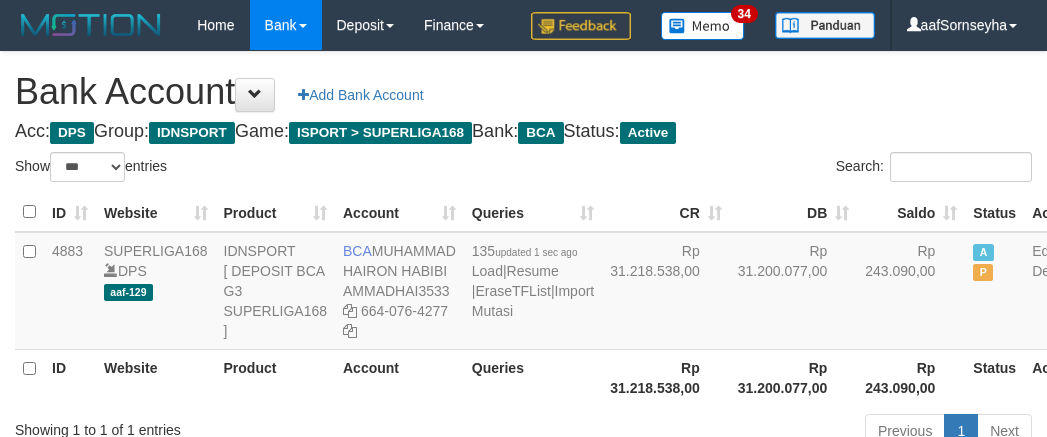 select on "***" 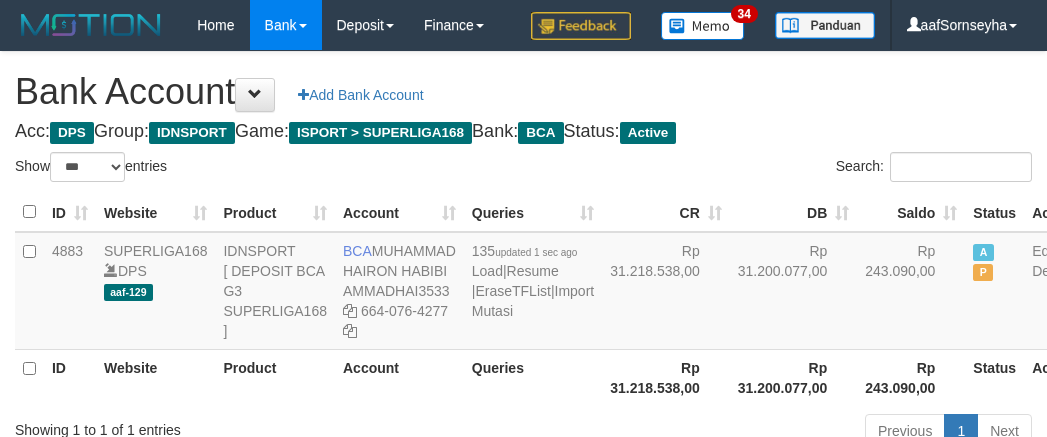 scroll, scrollTop: 148, scrollLeft: 0, axis: vertical 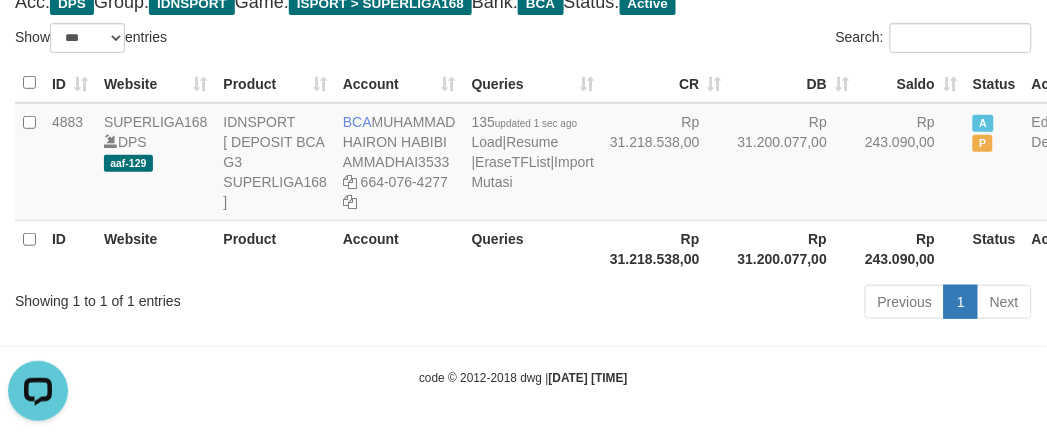 drag, startPoint x: 454, startPoint y: 325, endPoint x: 471, endPoint y: 304, distance: 27.018513 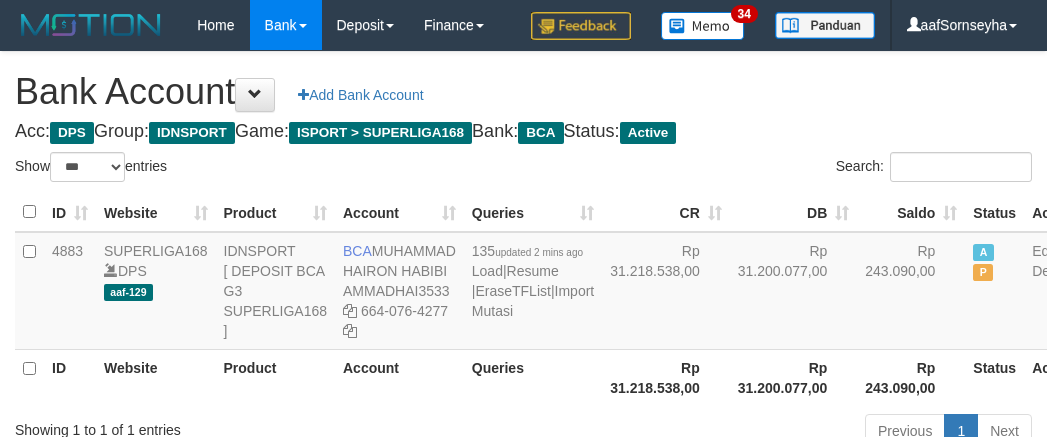 select on "***" 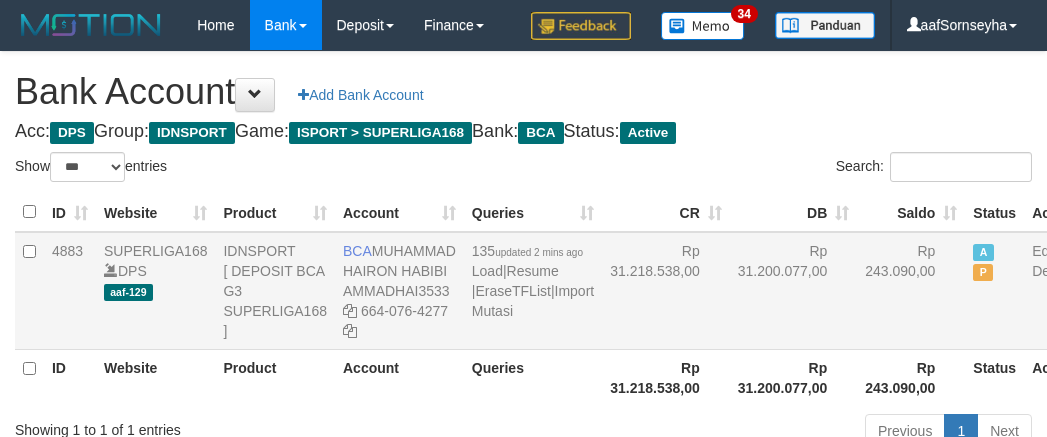 scroll, scrollTop: 148, scrollLeft: 0, axis: vertical 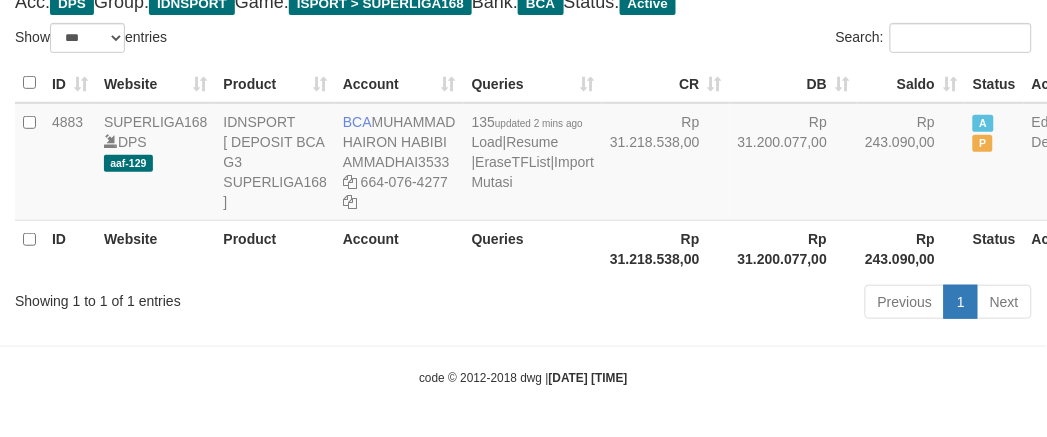 click on "Account" at bounding box center [399, 248] 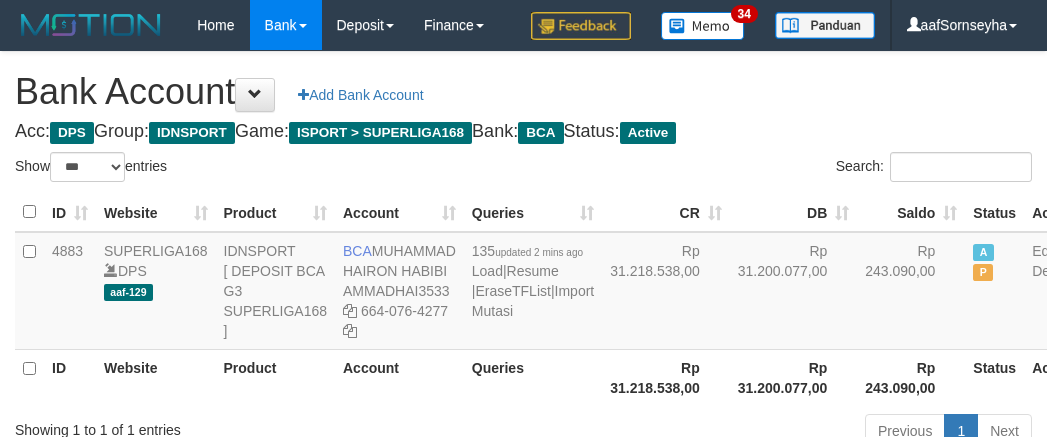 select on "***" 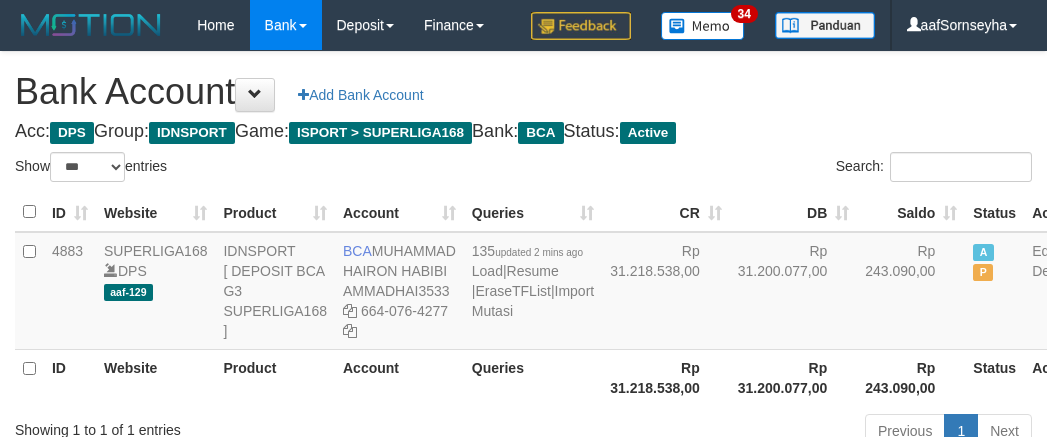 scroll, scrollTop: 148, scrollLeft: 0, axis: vertical 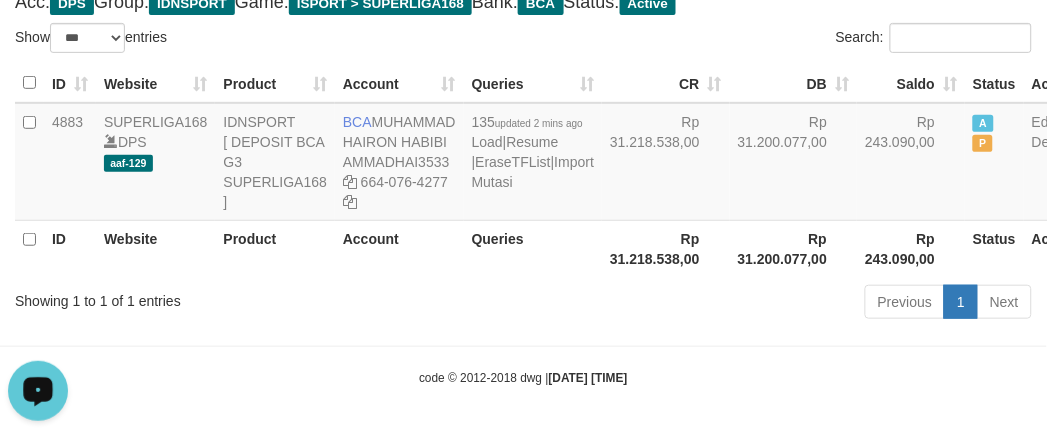 click on "ID Website Product Account Queries CR DB Saldo Status Action
4883
SUPERLIGA168
DPS
aaf-129
IDNSPORT
[ DEPOSIT BCA G3 SUPERLIGA168 ]
BCA
MUHAMMAD HAIRON HABIBI
AMMADHAI3533
664-076-4277
135  updated 2 mins ago
Load
|
Resume
|
EraseTFList
|
Import Mutasi
Rp 31.218.538,00
Rp 31.200.077,00
Rp 243.090,00
A
P
Edit
Delete
ID Website Product Account Queries Rp 31.218.538,00 Status" at bounding box center (523, 170) 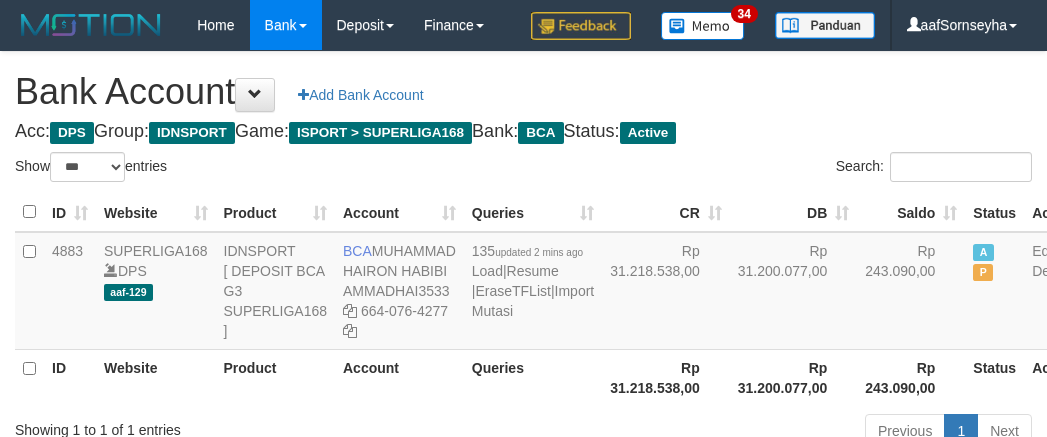 select on "***" 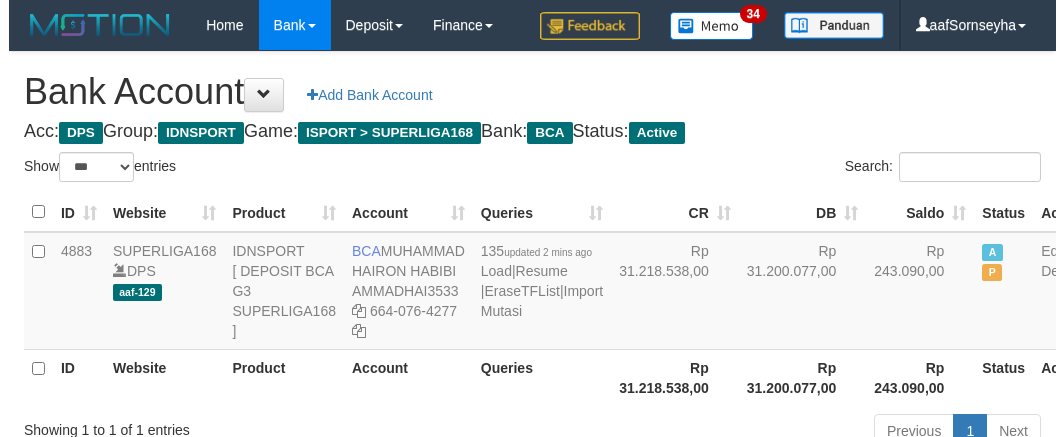 scroll, scrollTop: 148, scrollLeft: 0, axis: vertical 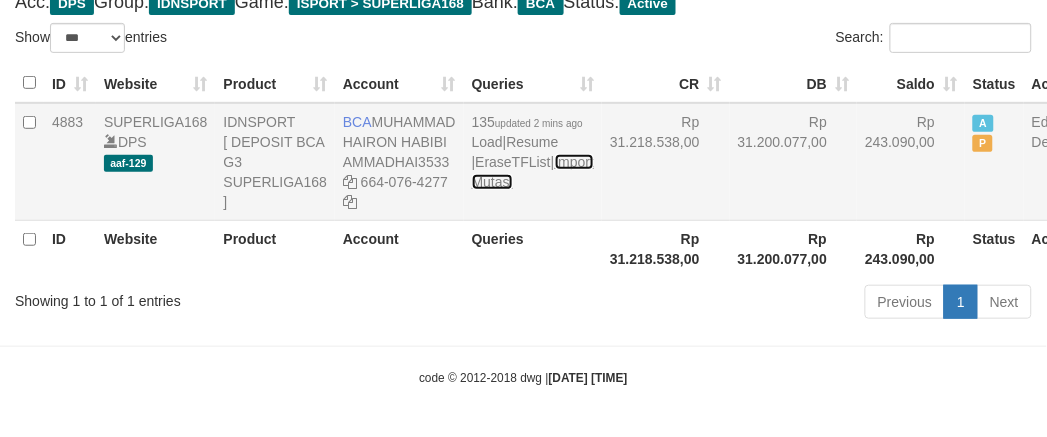 click on "Import Mutasi" at bounding box center [533, 172] 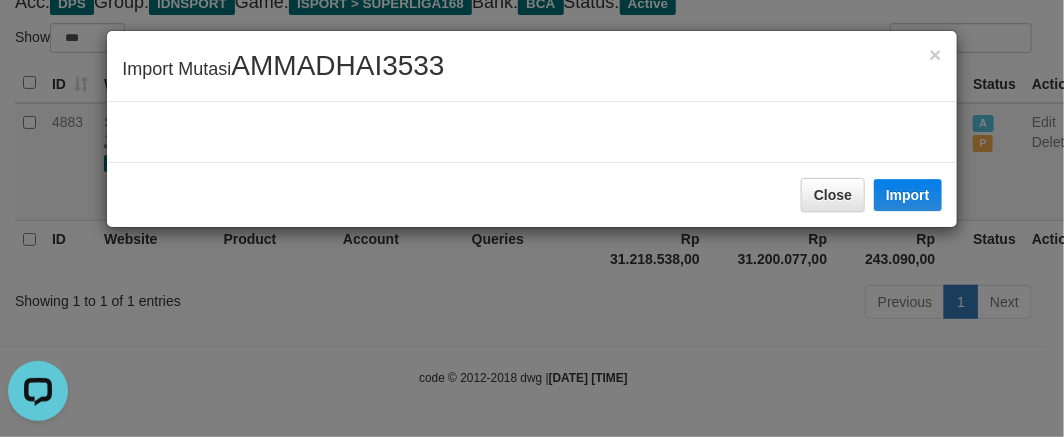 scroll, scrollTop: 0, scrollLeft: 0, axis: both 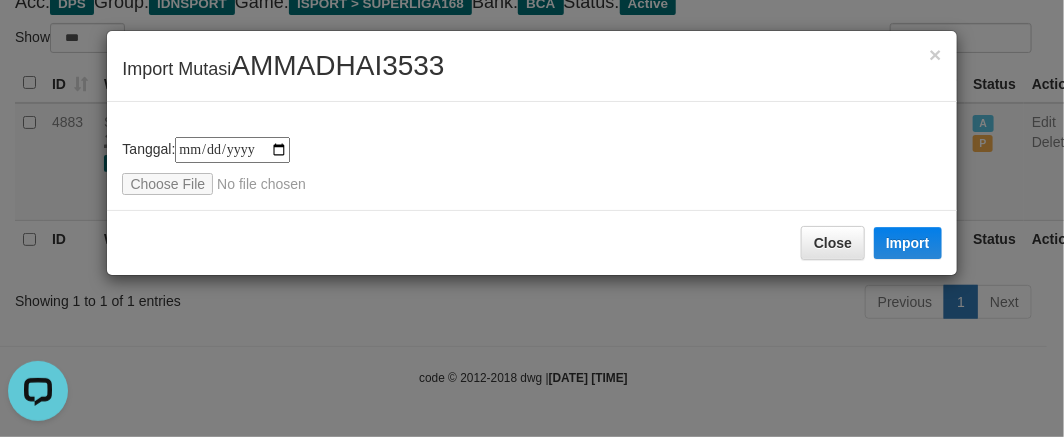 click on "**********" at bounding box center [532, 218] 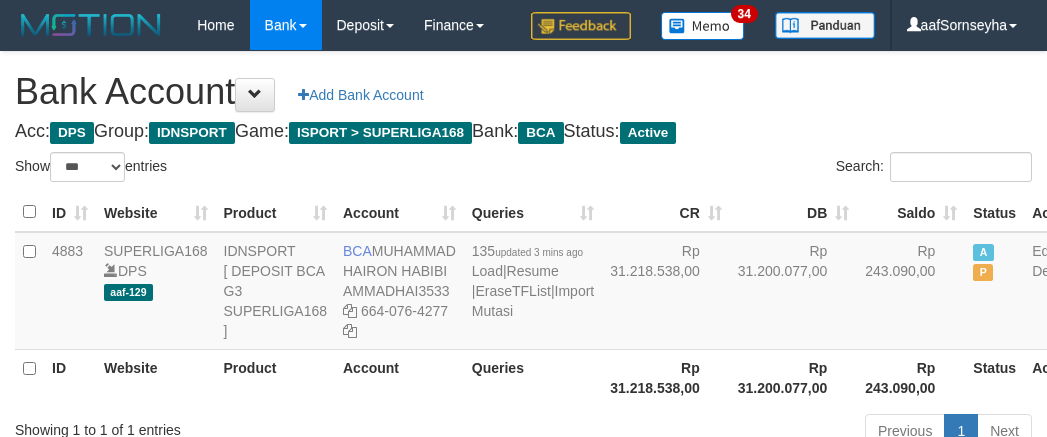 select on "***" 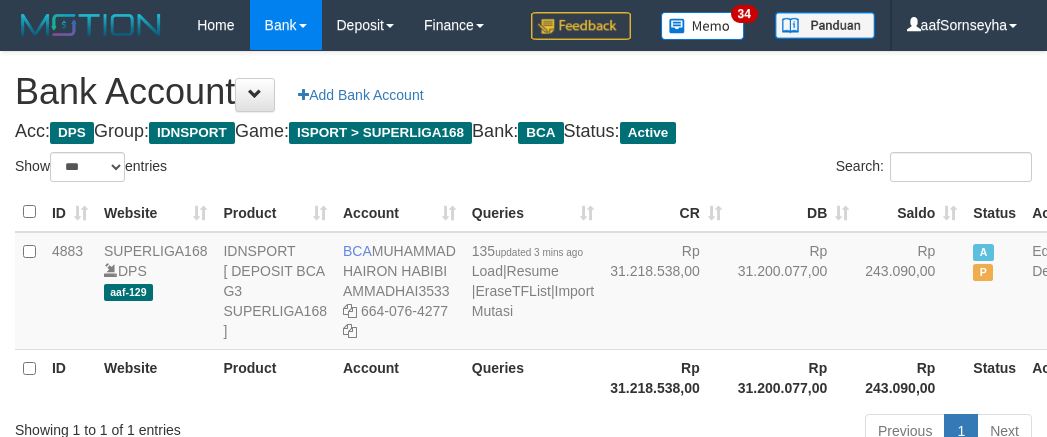 scroll, scrollTop: 148, scrollLeft: 0, axis: vertical 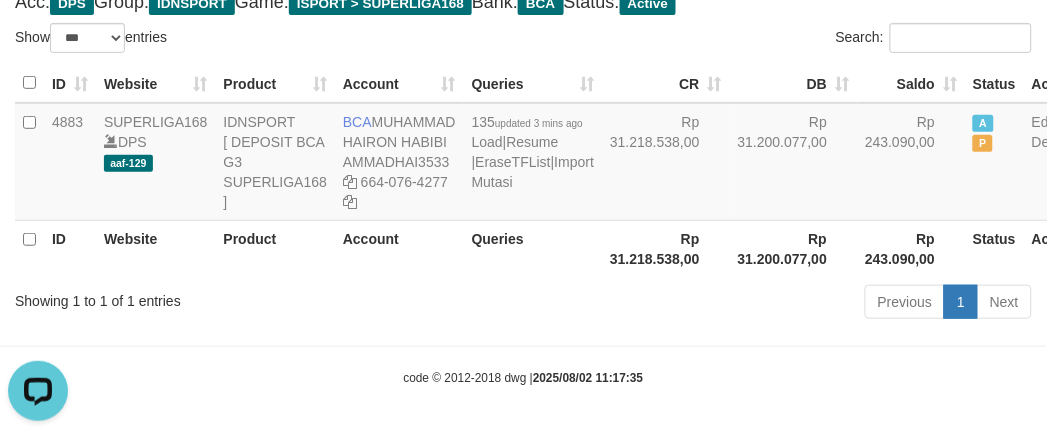 click on "Account" at bounding box center (399, 248) 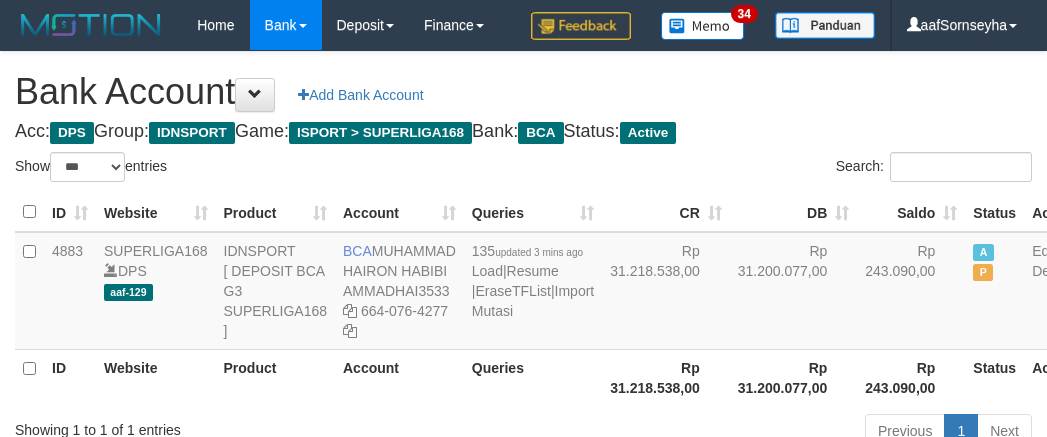 select on "***" 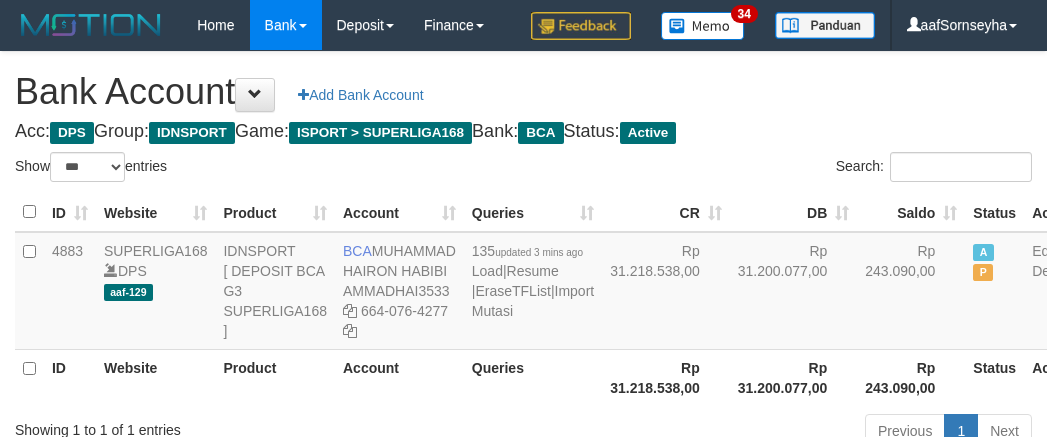 scroll, scrollTop: 148, scrollLeft: 0, axis: vertical 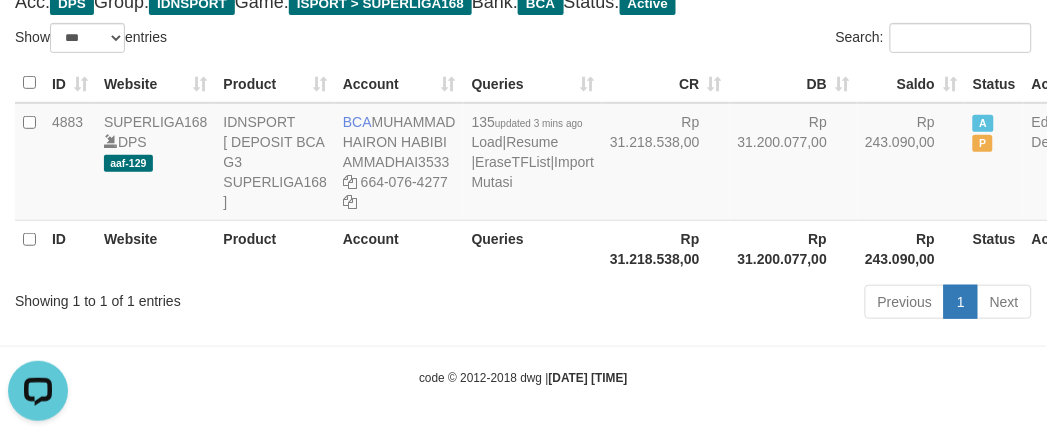 drag, startPoint x: 418, startPoint y: 338, endPoint x: 423, endPoint y: 327, distance: 12.083046 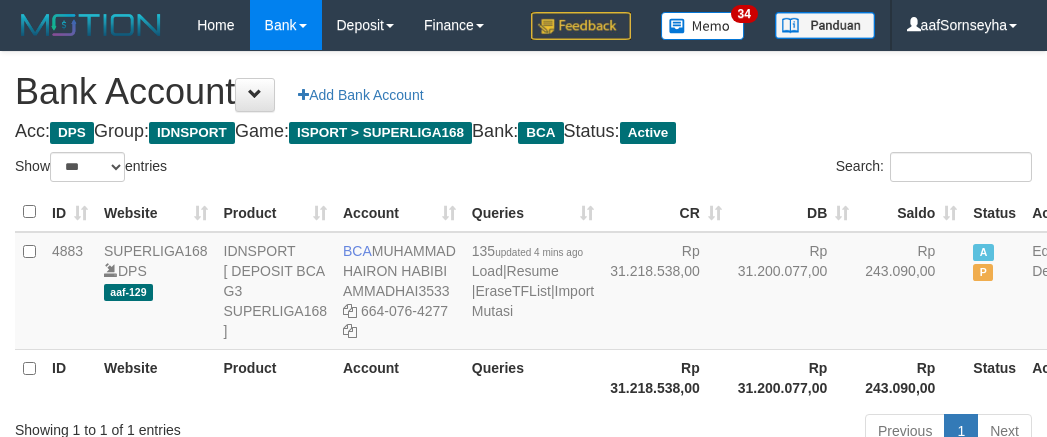 select on "***" 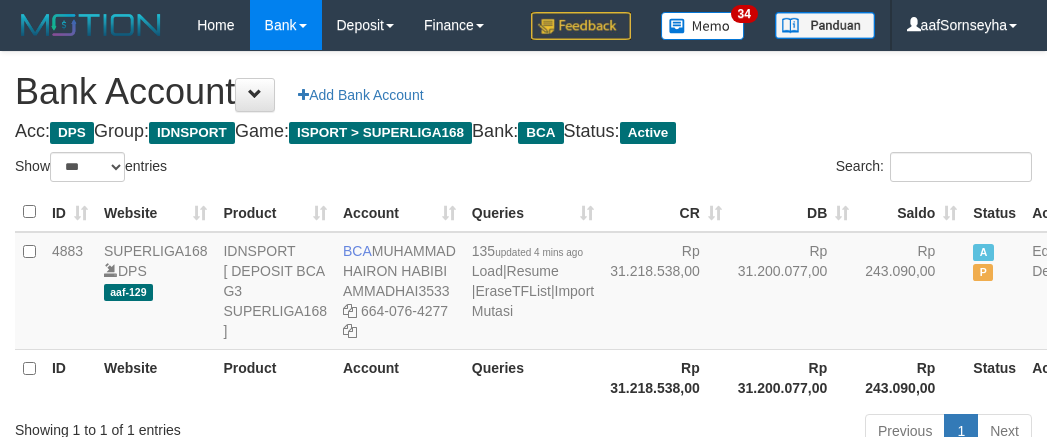 scroll, scrollTop: 148, scrollLeft: 0, axis: vertical 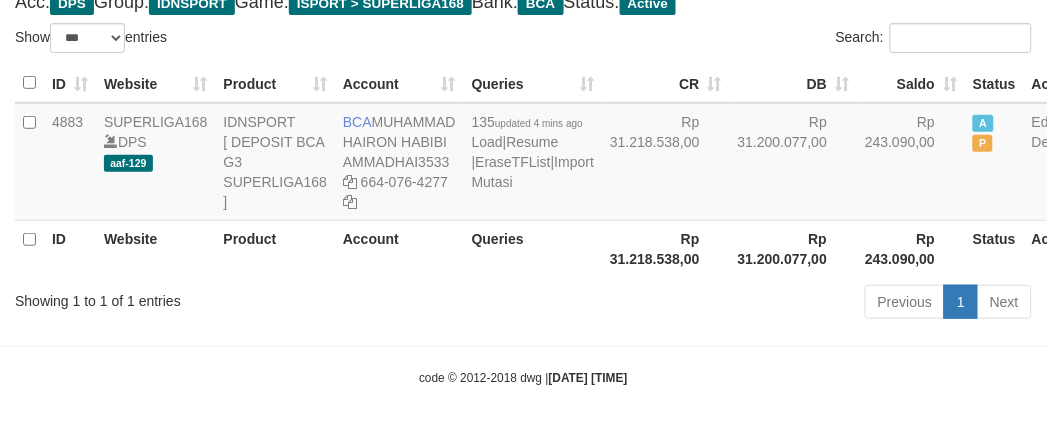 drag, startPoint x: 0, startPoint y: 0, endPoint x: 418, endPoint y: 326, distance: 530.09436 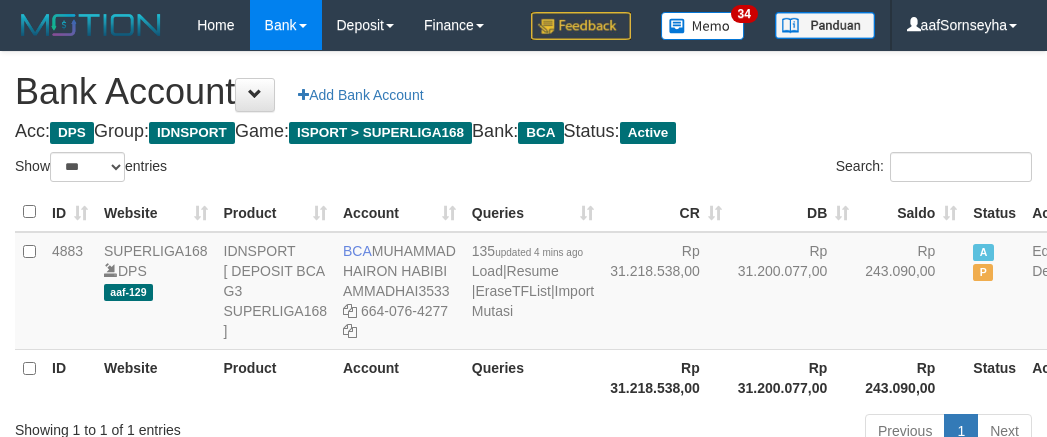 select on "***" 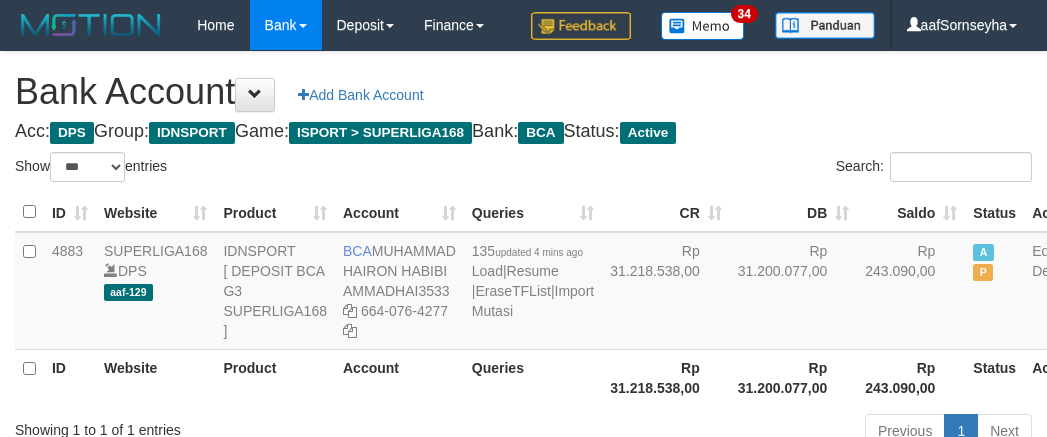 scroll, scrollTop: 148, scrollLeft: 0, axis: vertical 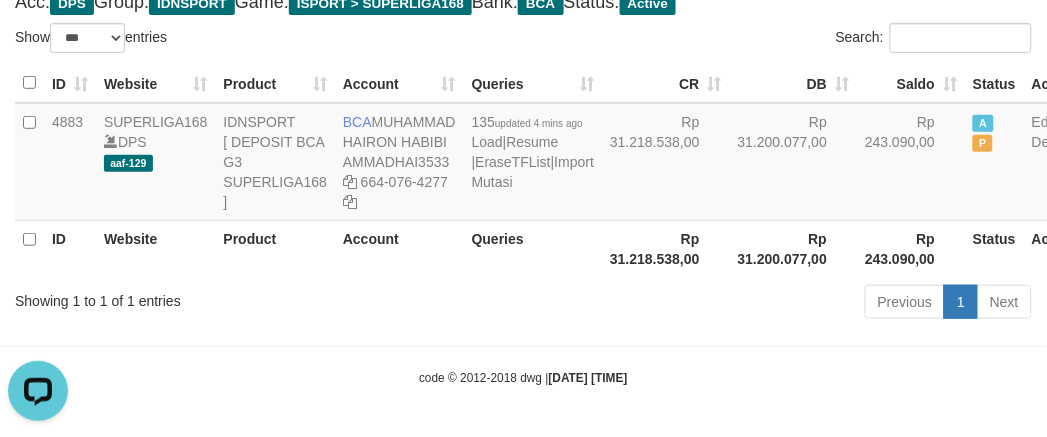 click on "Showing 1 to 1 of 1 entries" at bounding box center [218, 297] 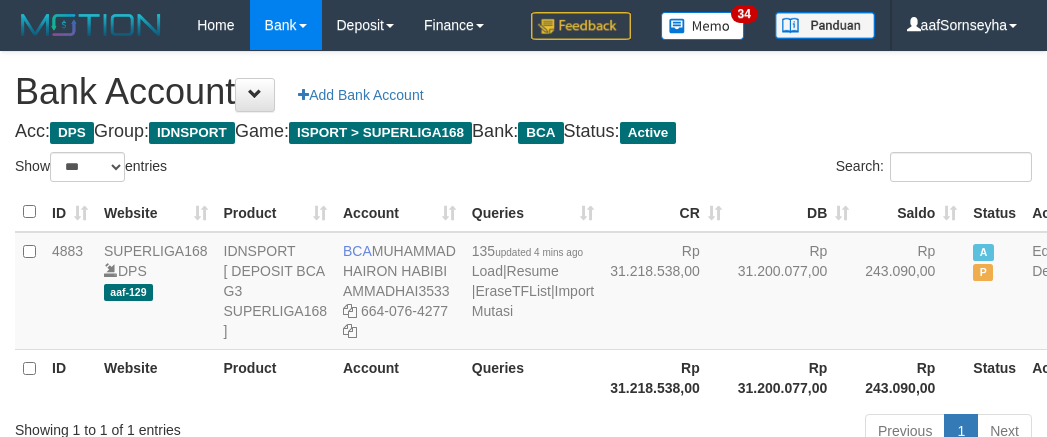 select on "***" 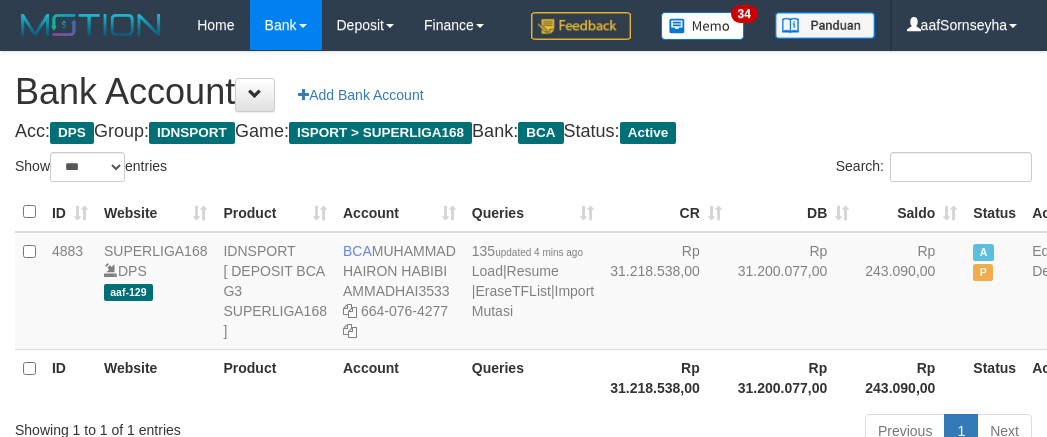scroll, scrollTop: 148, scrollLeft: 0, axis: vertical 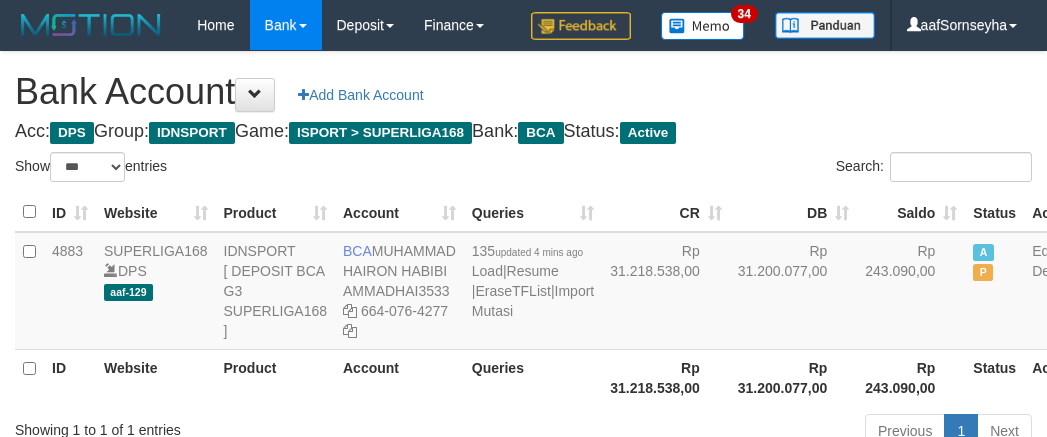 select on "***" 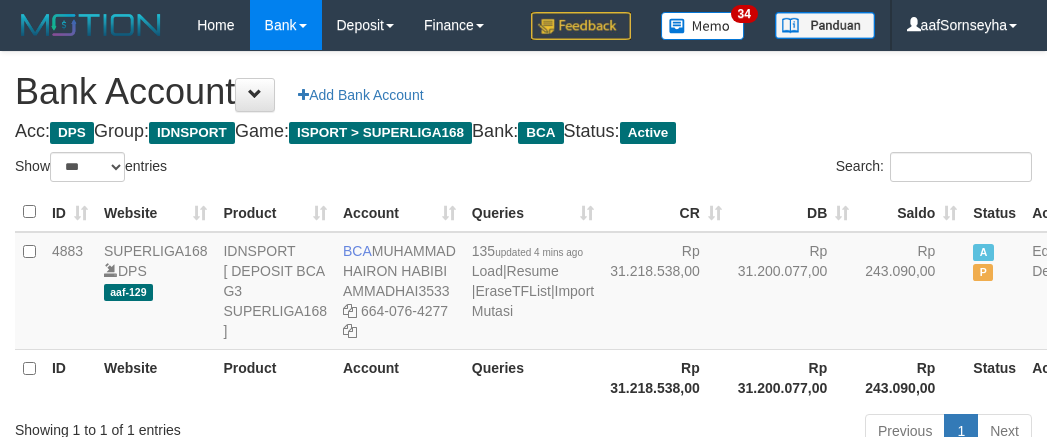 scroll, scrollTop: 148, scrollLeft: 0, axis: vertical 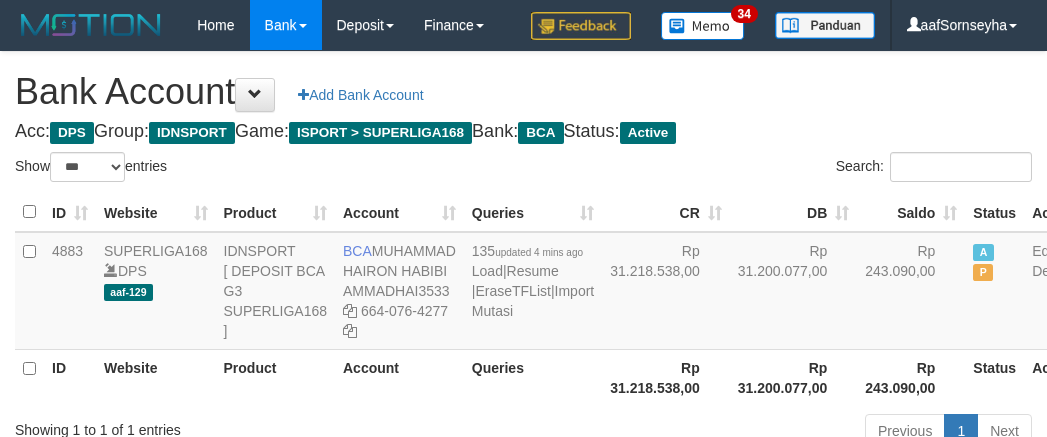 select on "***" 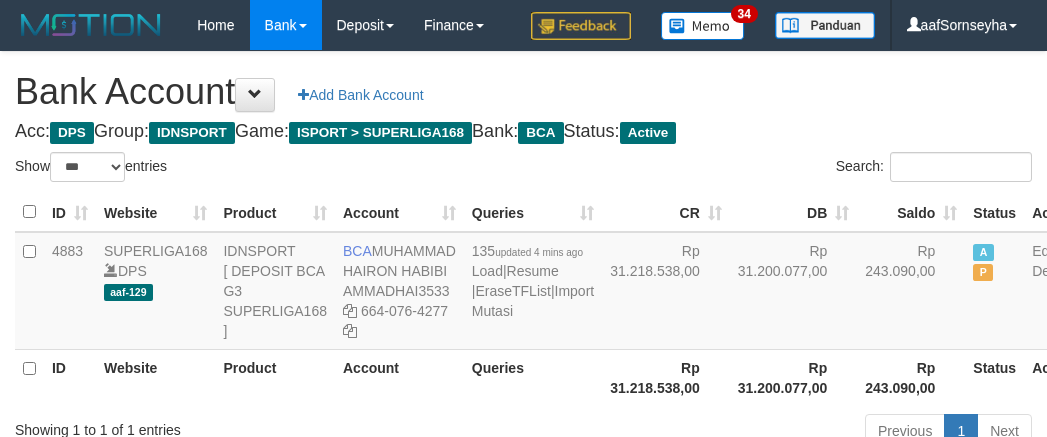 scroll, scrollTop: 148, scrollLeft: 0, axis: vertical 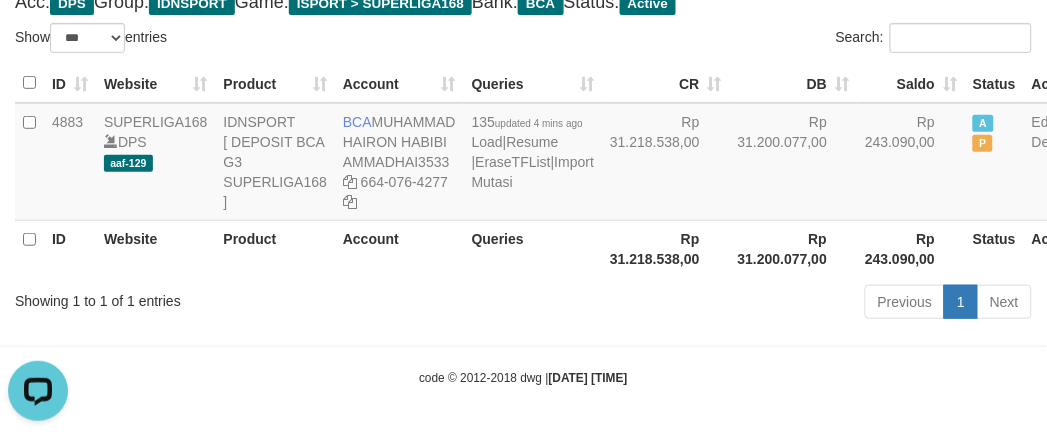 drag, startPoint x: 460, startPoint y: 286, endPoint x: 448, endPoint y: 295, distance: 15 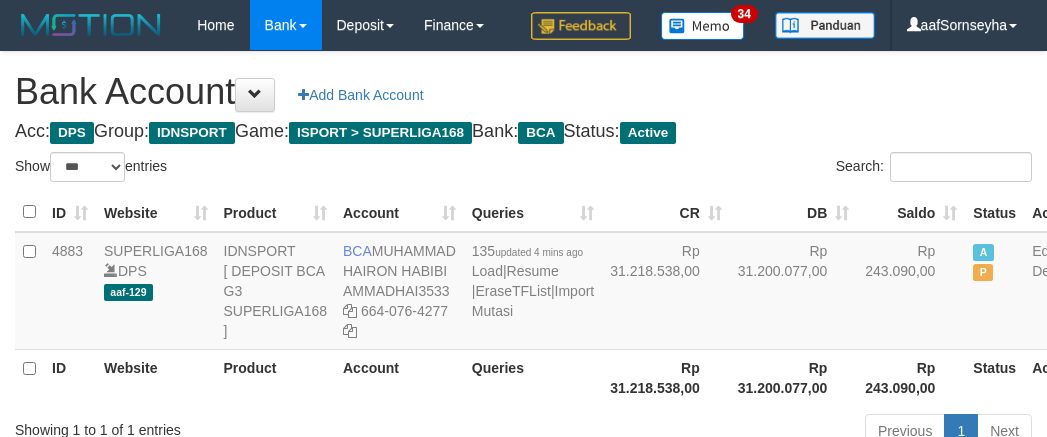 select on "***" 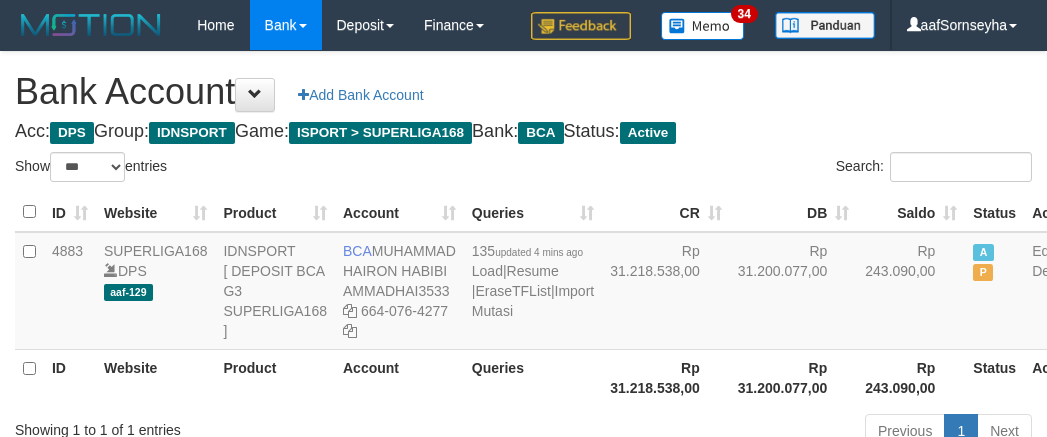 scroll, scrollTop: 148, scrollLeft: 0, axis: vertical 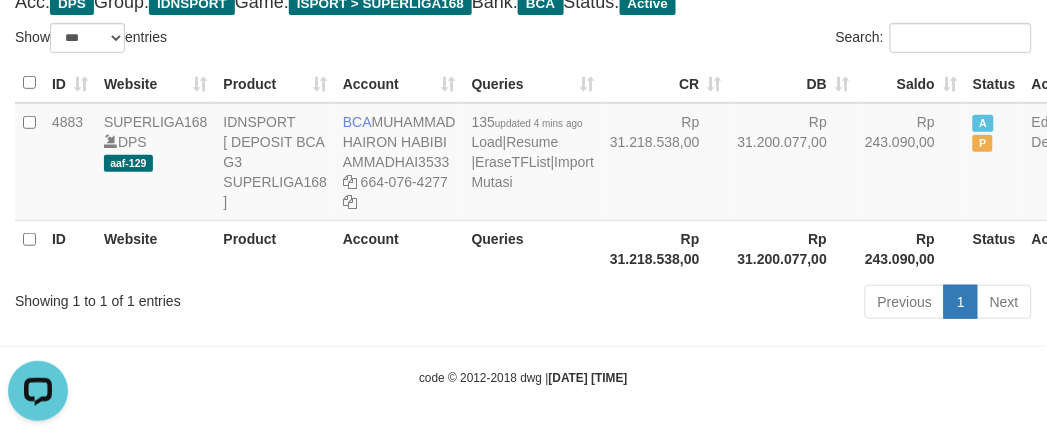 click on "Showing 1 to 1 of 1 entries" at bounding box center [218, 297] 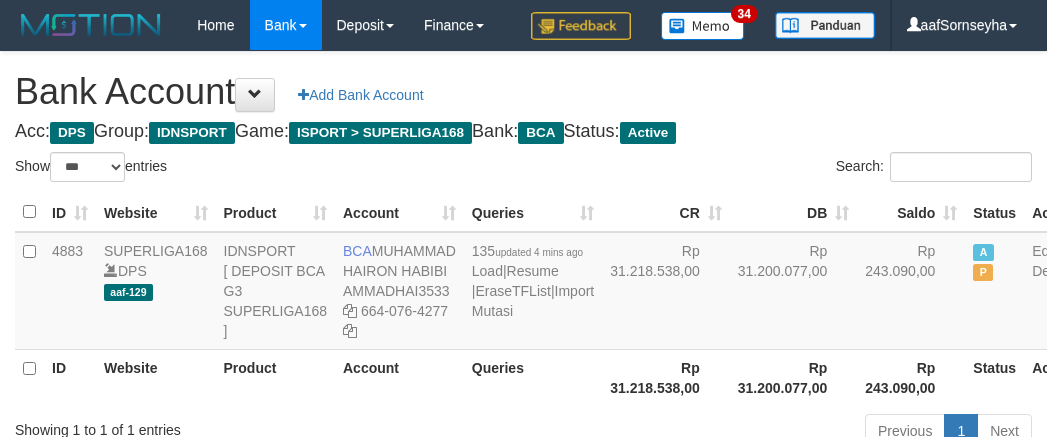 select on "***" 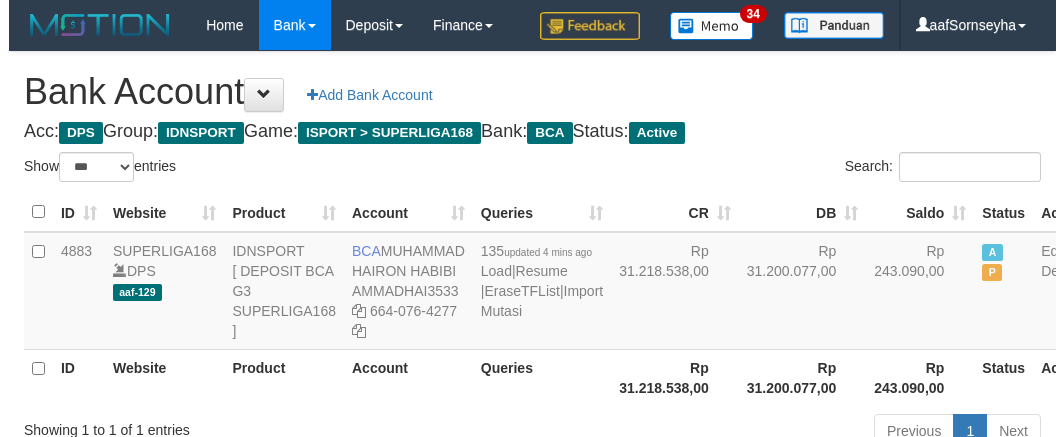 scroll, scrollTop: 148, scrollLeft: 0, axis: vertical 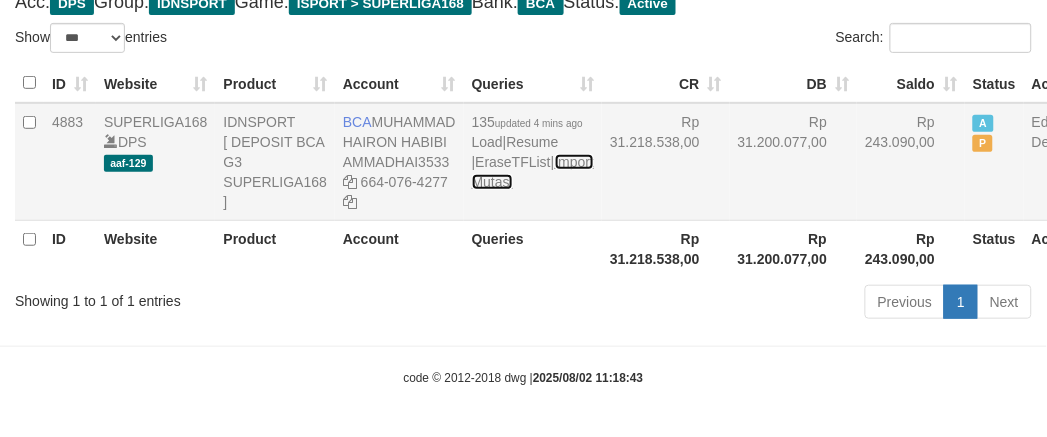 click on "Import Mutasi" at bounding box center [533, 172] 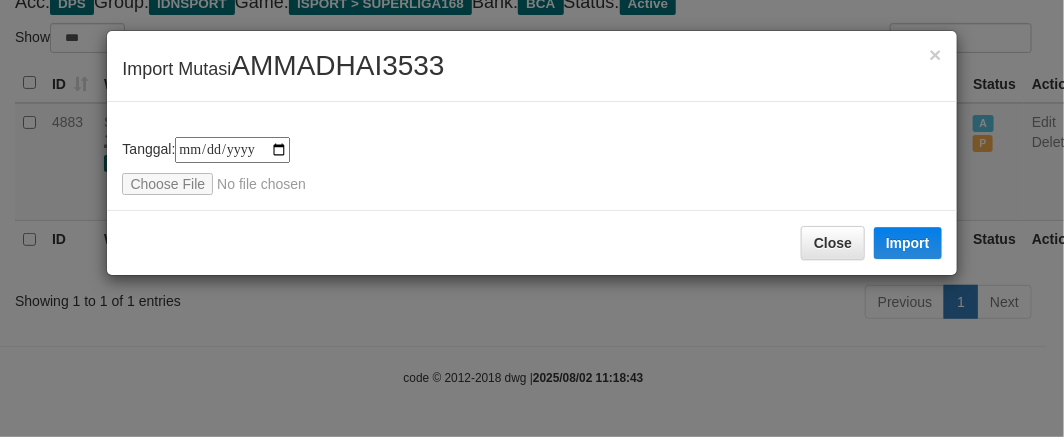 drag, startPoint x: 422, startPoint y: 321, endPoint x: 82, endPoint y: 292, distance: 341.23453 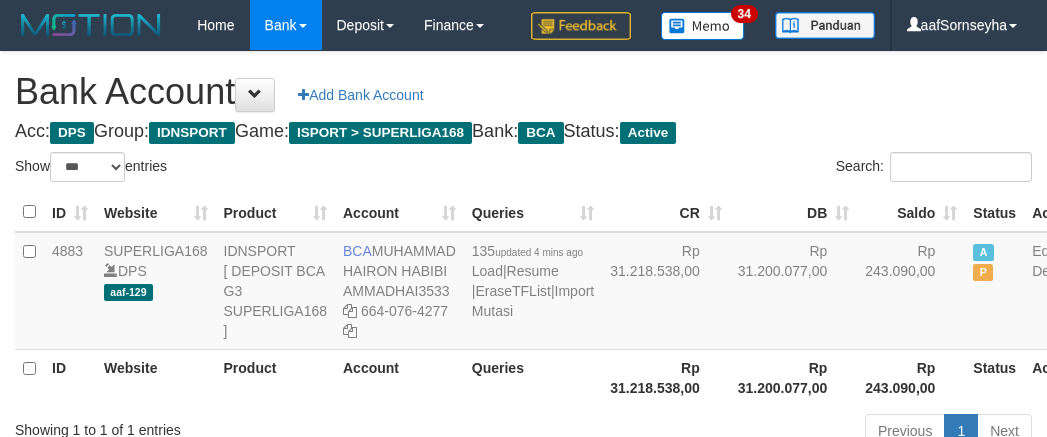 select on "***" 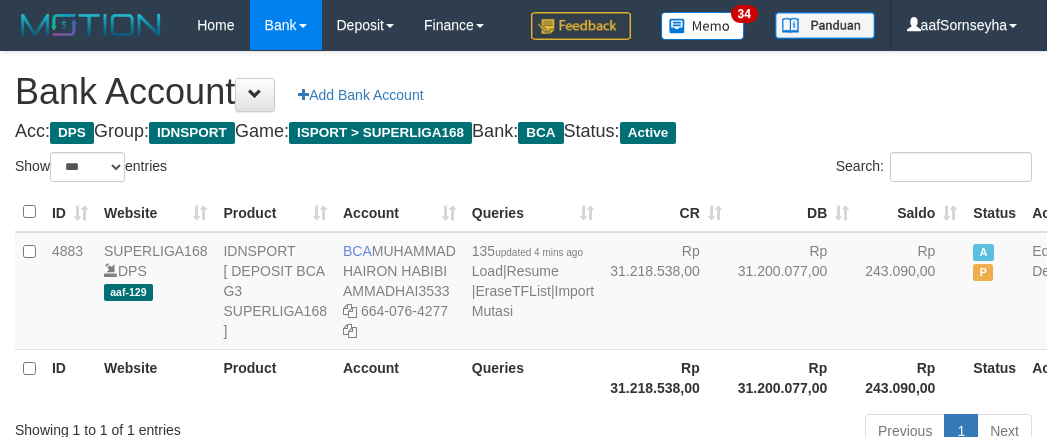 scroll, scrollTop: 148, scrollLeft: 0, axis: vertical 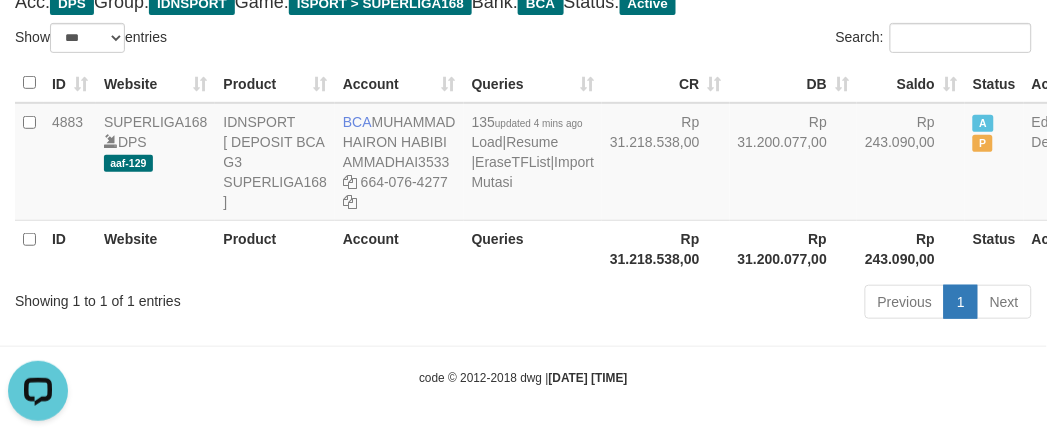 click on "Showing 1 to 1 of 1 entries Previous 1 Next" at bounding box center (523, 304) 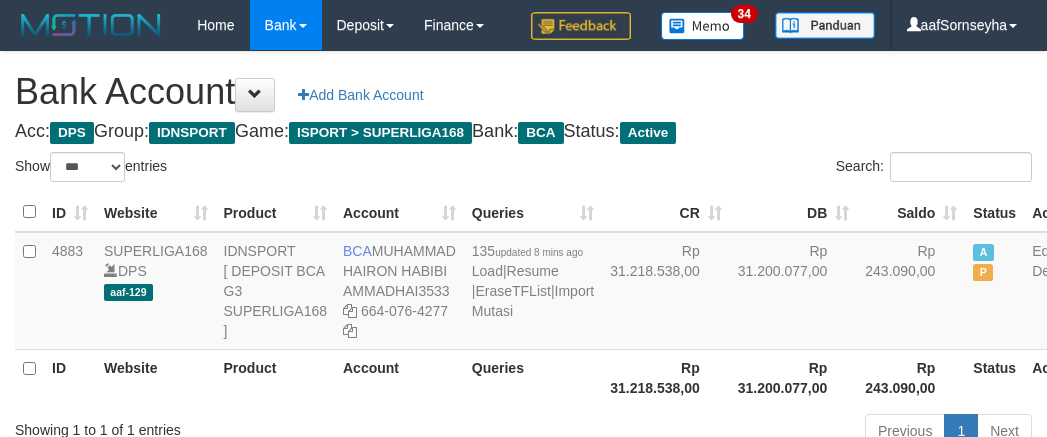 select on "***" 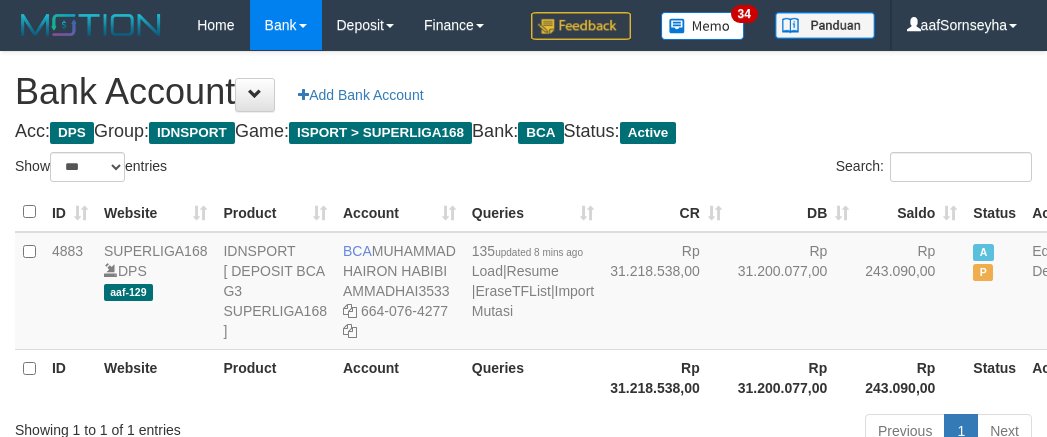 scroll, scrollTop: 148, scrollLeft: 0, axis: vertical 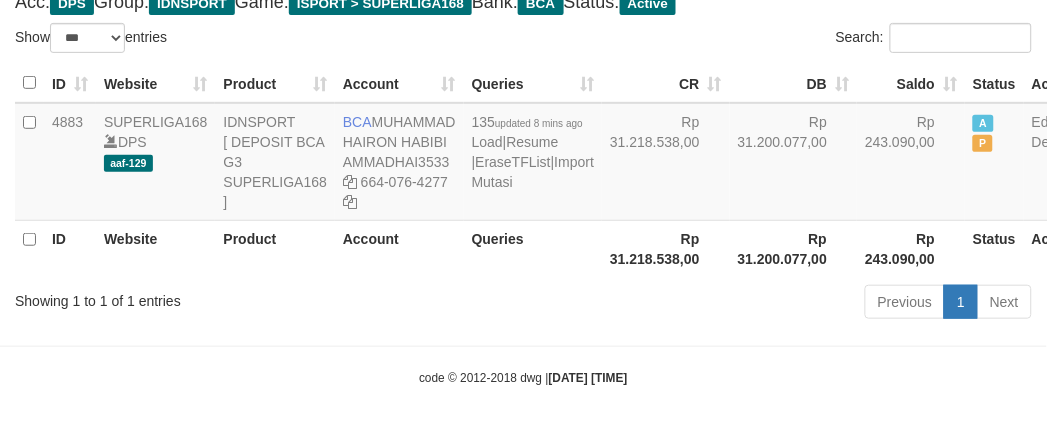 drag, startPoint x: 328, startPoint y: 336, endPoint x: 343, endPoint y: 322, distance: 20.518284 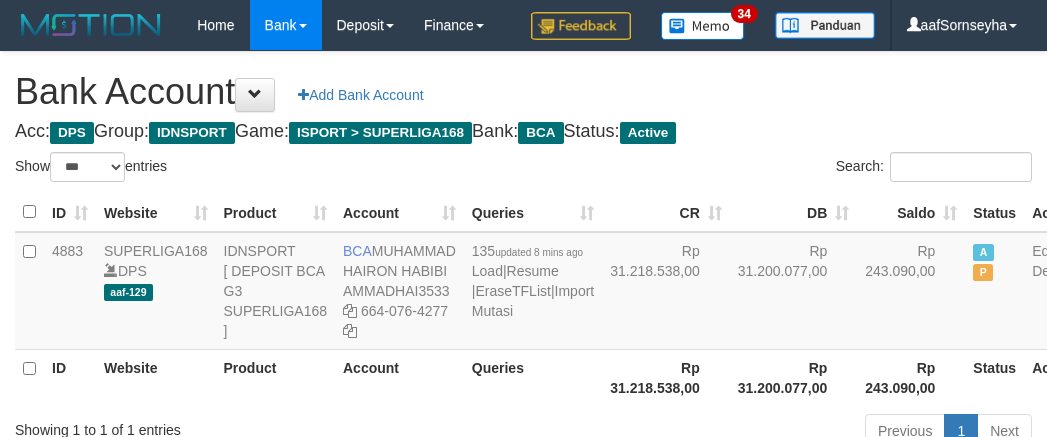 select on "***" 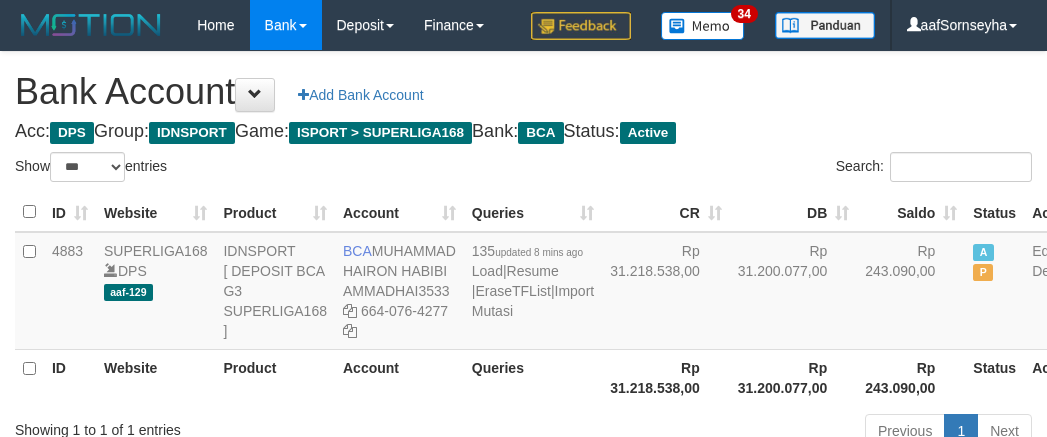 scroll, scrollTop: 148, scrollLeft: 0, axis: vertical 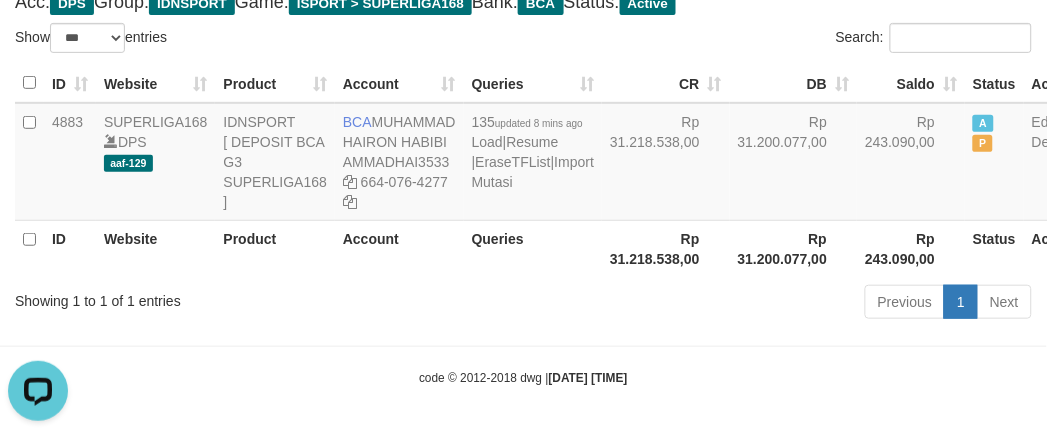 click on "ID Website Product Account Queries CR DB Saldo Status Action
4883
SUPERLIGA168
DPS
aaf-129
IDNSPORT
[ DEPOSIT BCA G3 SUPERLIGA168 ]
BCA
[FIRST] [MIDDLE] [LAST]
AMMADHAI3533
[PHONE]
135  updated [TIME_AGO]
Load
|
Resume
|
EraseTFList
|
Import Mutasi
Rp 31.218.538,00
Rp 31.200.077,00
Rp 243.090,00
A
P
Edit
Delete
ID Website Product Account Queries Rp 31.218.538,00 Status" at bounding box center [523, 170] 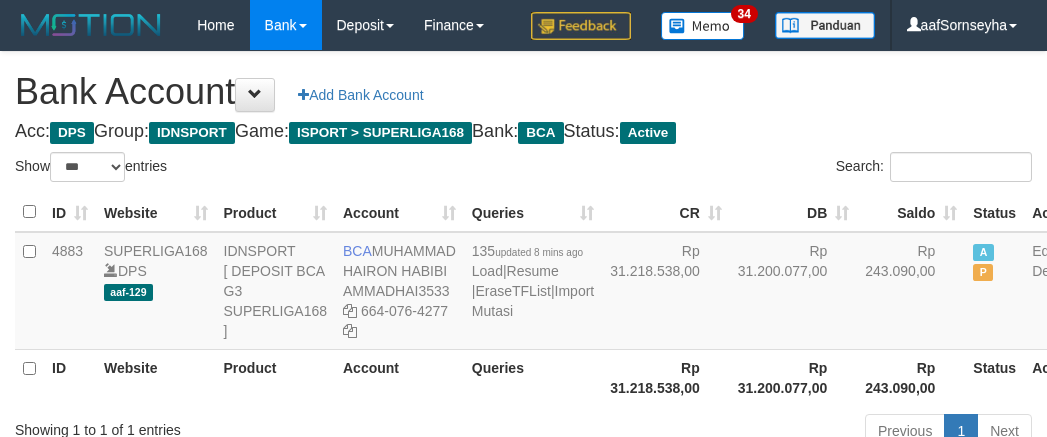 select on "***" 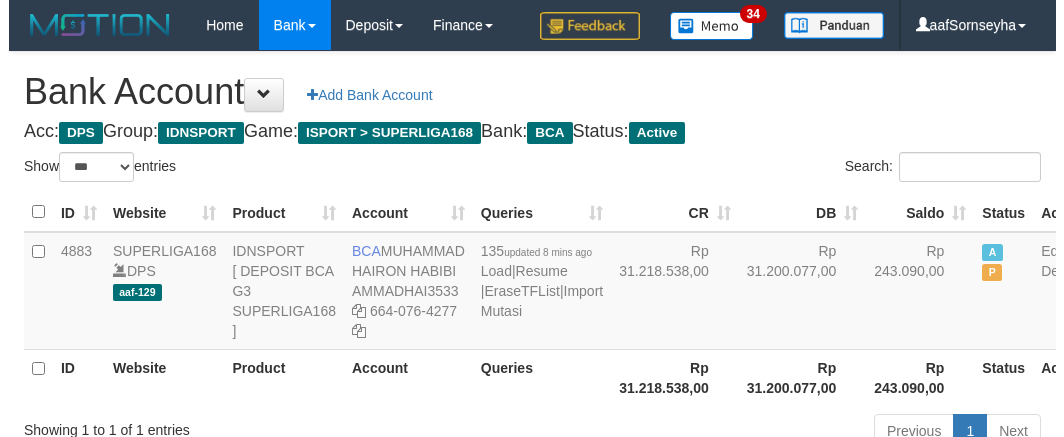 scroll, scrollTop: 148, scrollLeft: 0, axis: vertical 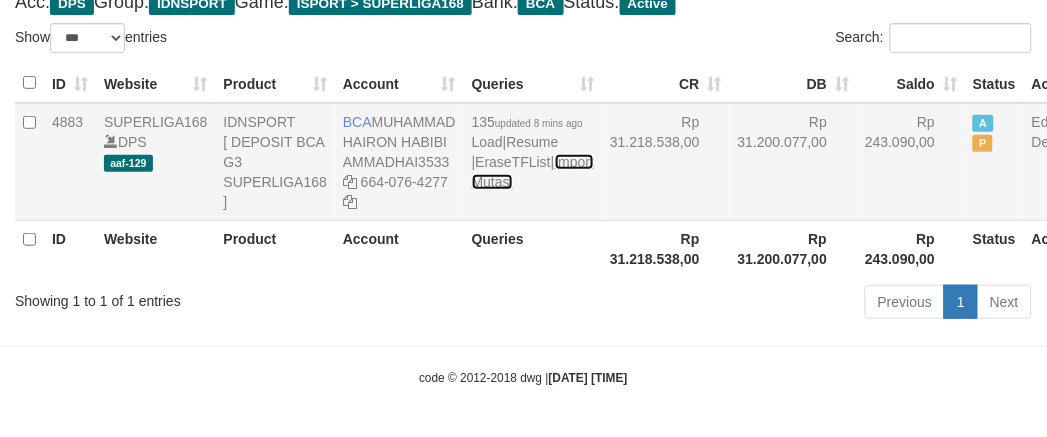 click on "Import Mutasi" at bounding box center (533, 172) 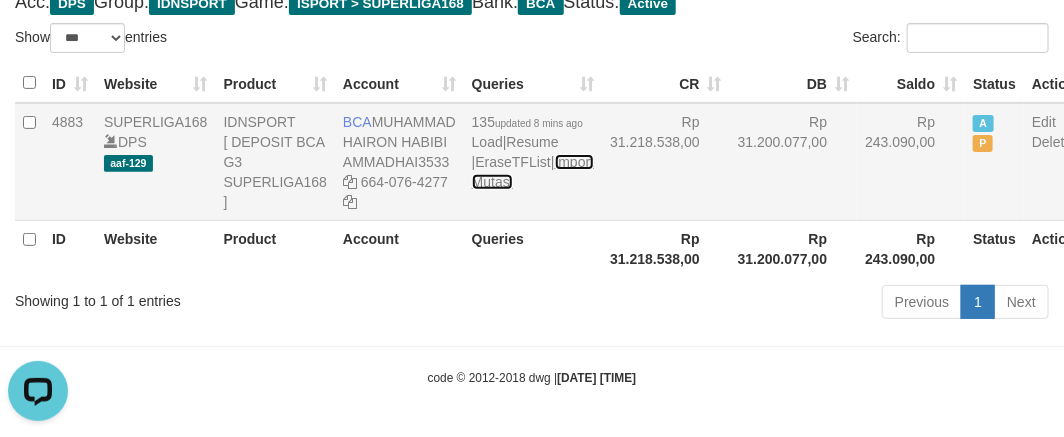 scroll, scrollTop: 0, scrollLeft: 0, axis: both 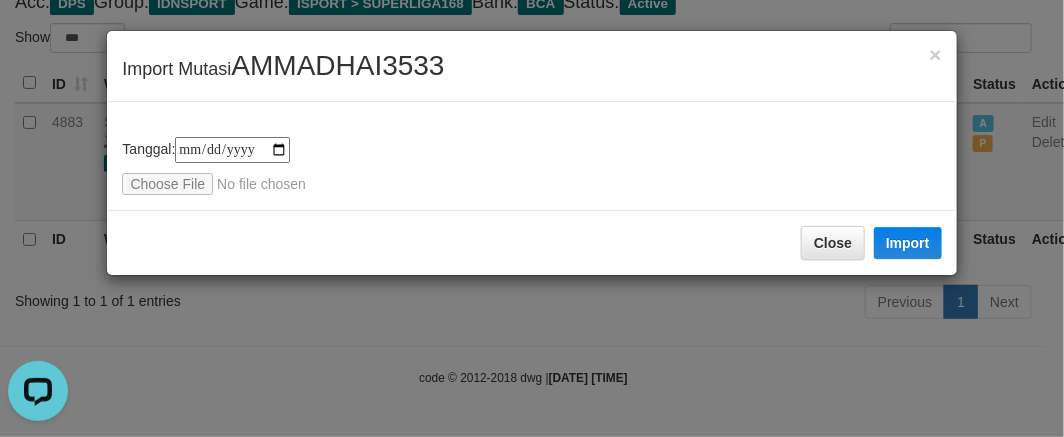 type on "**********" 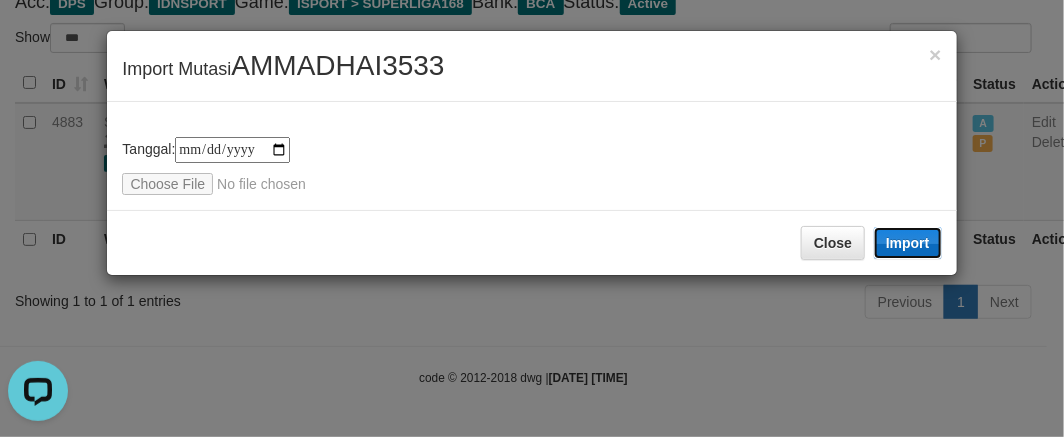 click on "Import" at bounding box center [908, 243] 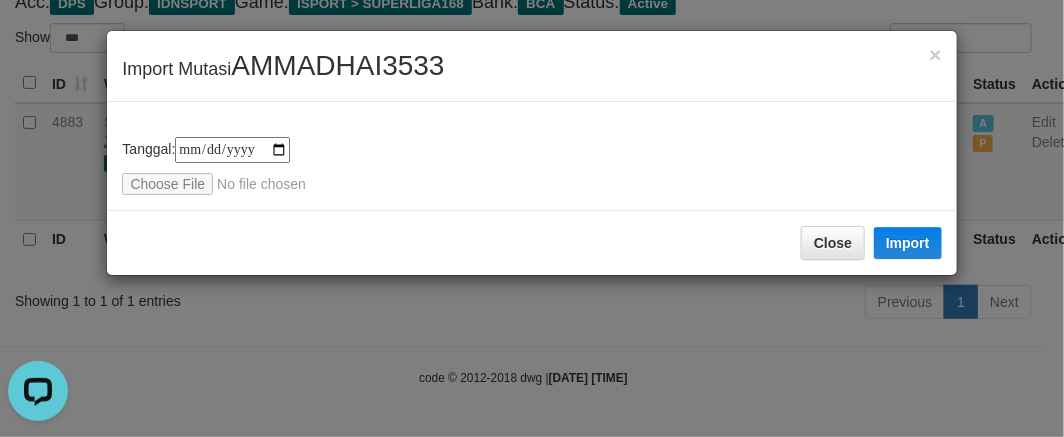 click on "**********" at bounding box center [532, 218] 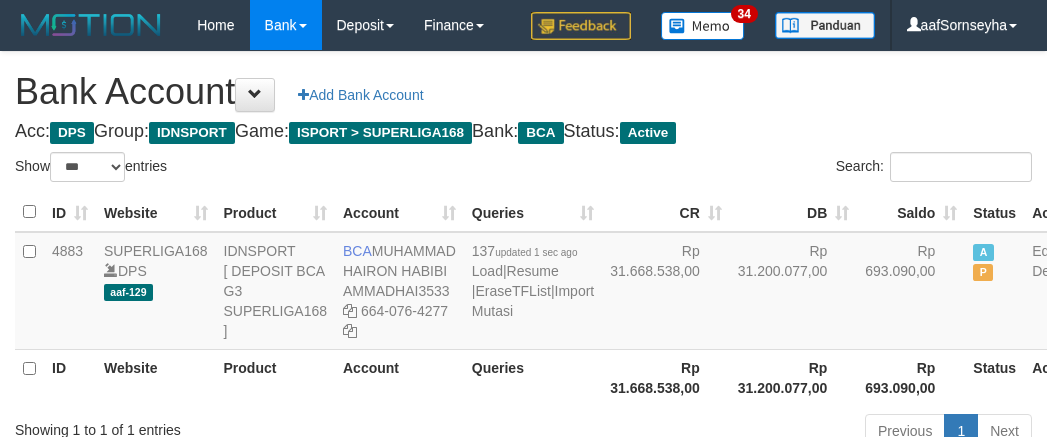 select on "***" 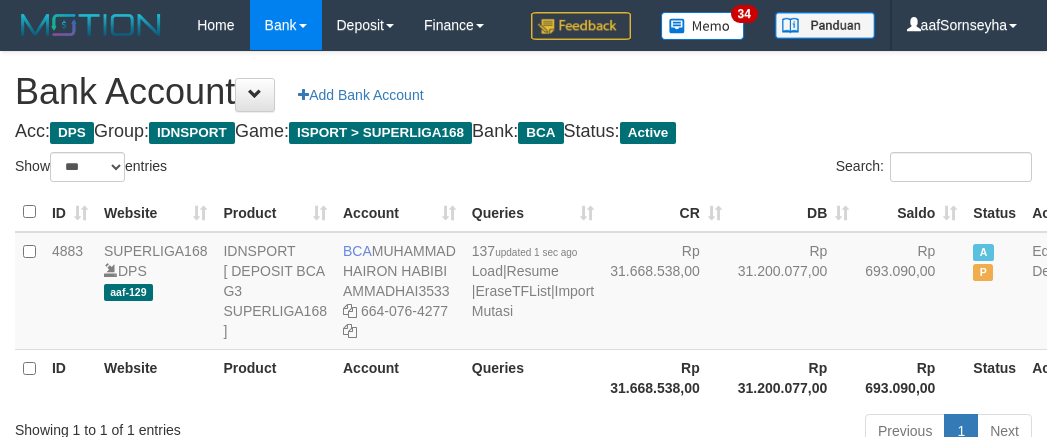 scroll, scrollTop: 148, scrollLeft: 0, axis: vertical 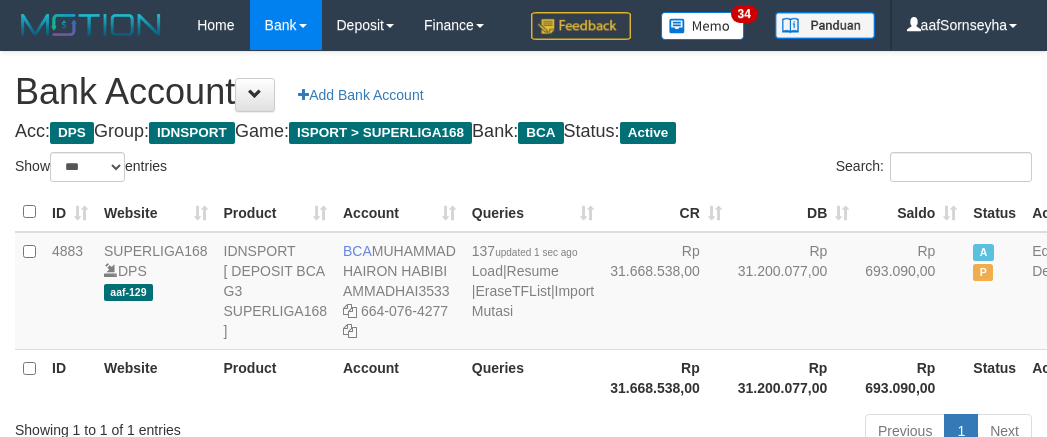 select on "***" 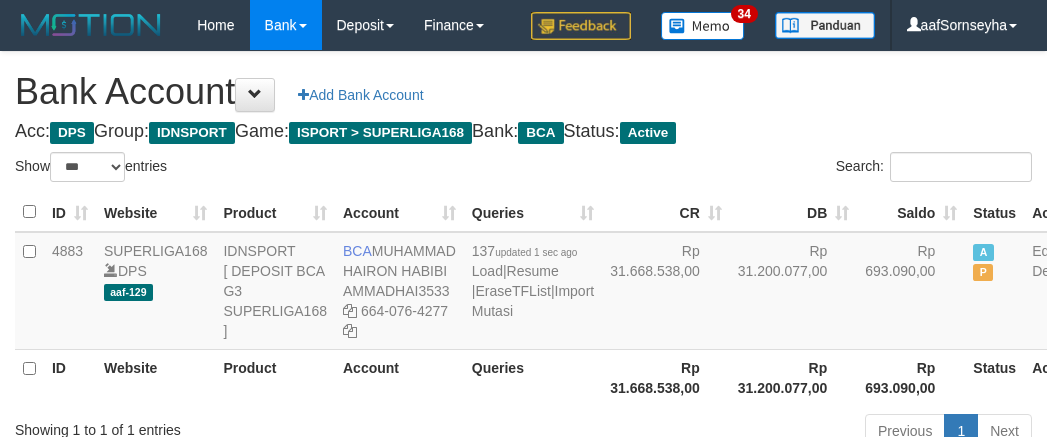 scroll, scrollTop: 148, scrollLeft: 0, axis: vertical 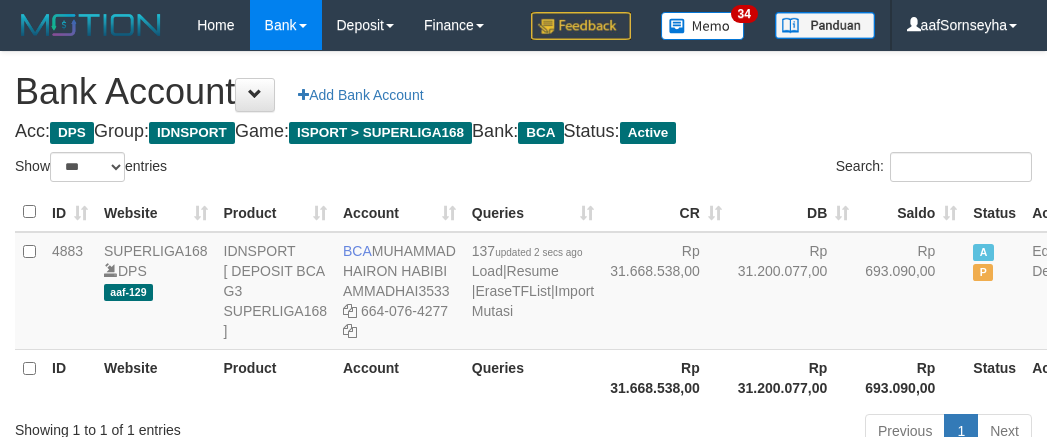 select on "***" 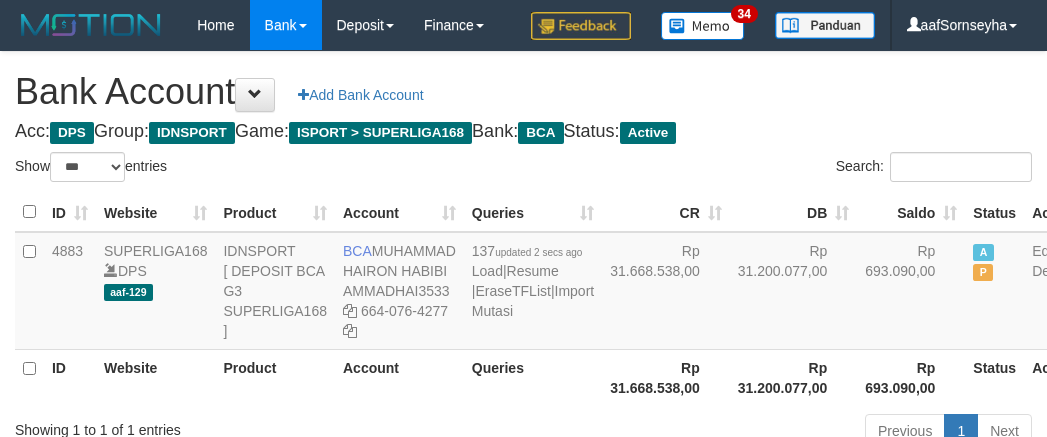 scroll, scrollTop: 148, scrollLeft: 0, axis: vertical 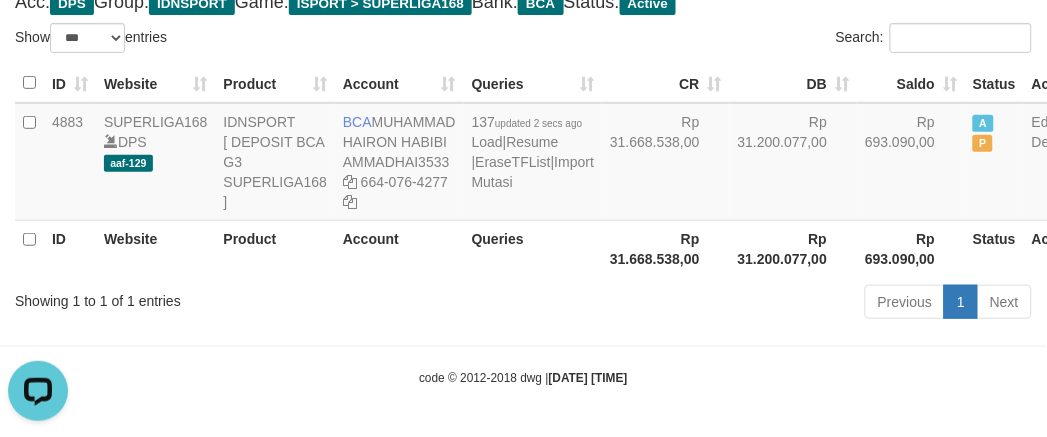 click on "Showing 1 to 1 of 1 entries Previous 1 Next" at bounding box center [523, 304] 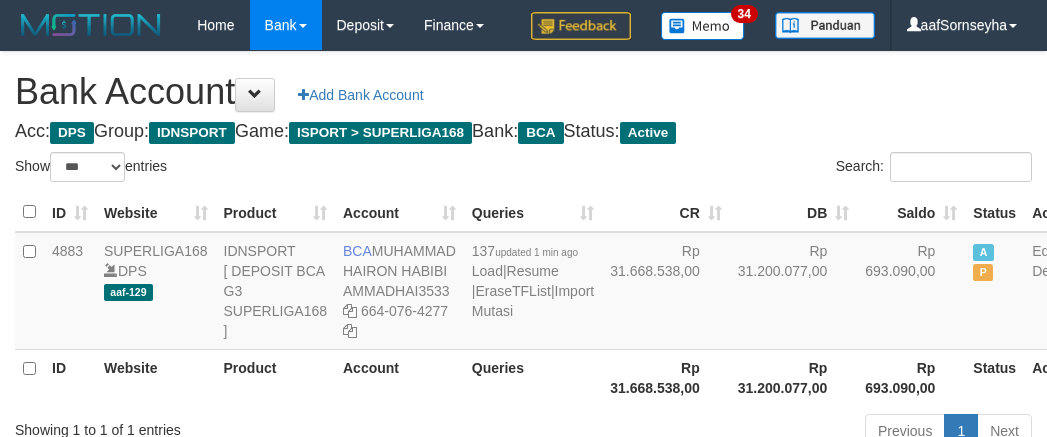 select on "***" 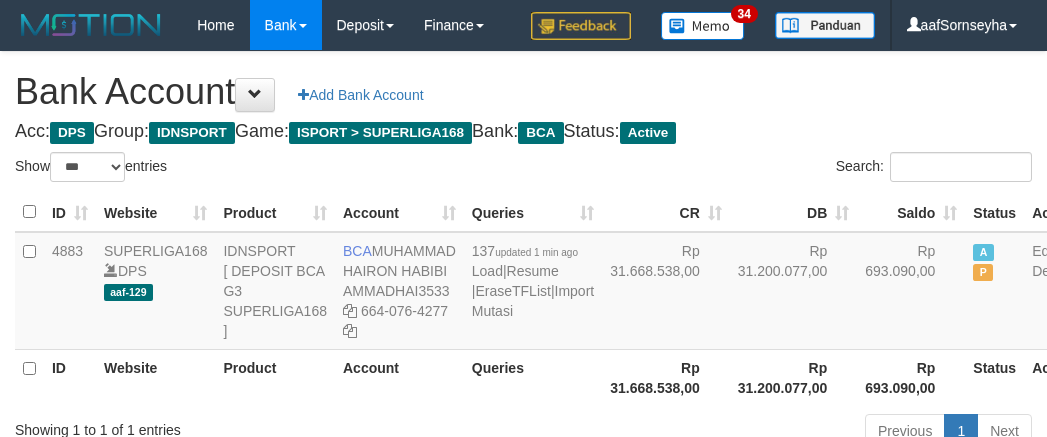 scroll, scrollTop: 148, scrollLeft: 0, axis: vertical 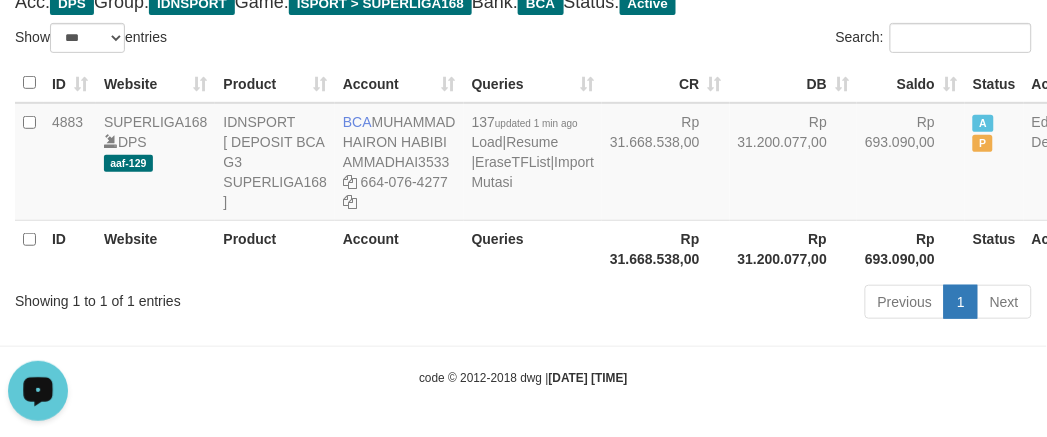 click on "Toggle navigation
Home
Bank
Account List
Load
By Website
Group
[ISPORT]													SUPERLIGA168
By Load Group (DPS)
34" at bounding box center (523, 154) 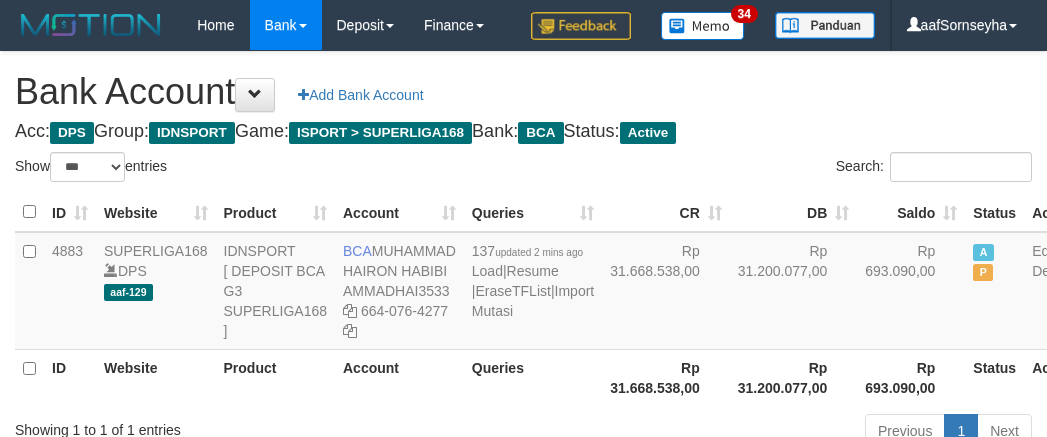 select on "***" 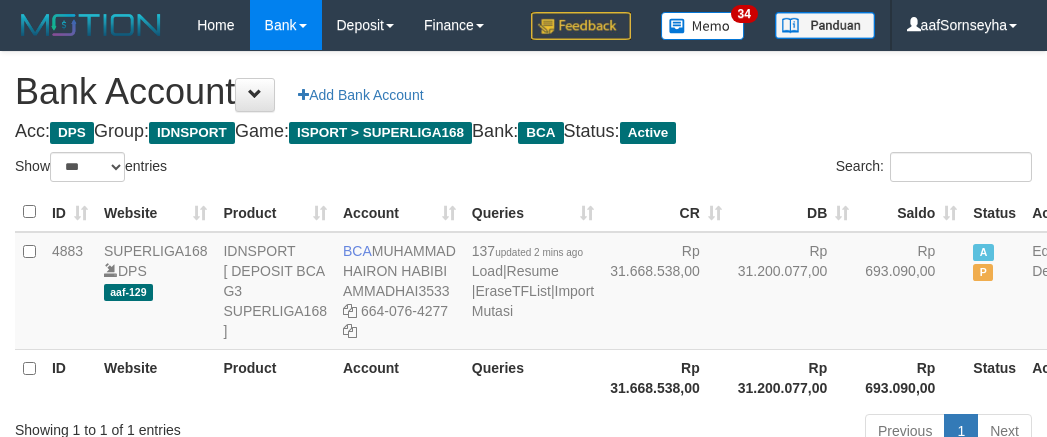 scroll, scrollTop: 148, scrollLeft: 0, axis: vertical 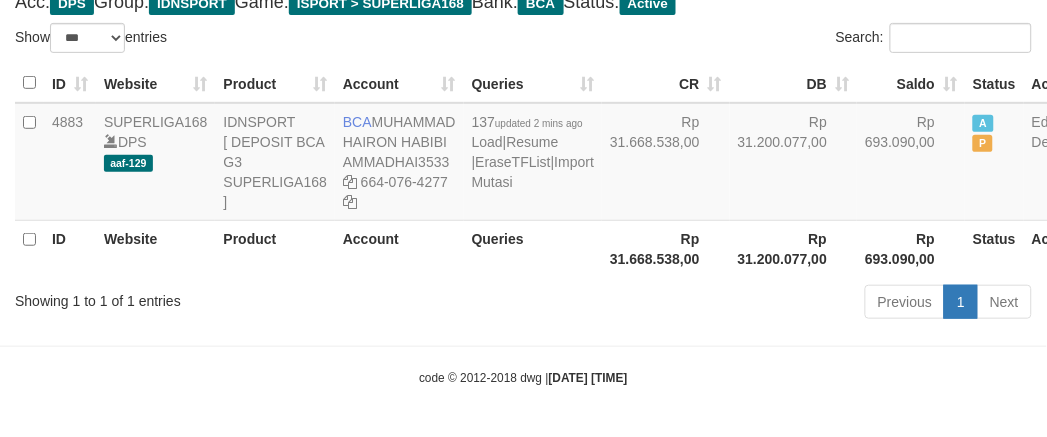 drag, startPoint x: 282, startPoint y: 373, endPoint x: 300, endPoint y: 370, distance: 18.248287 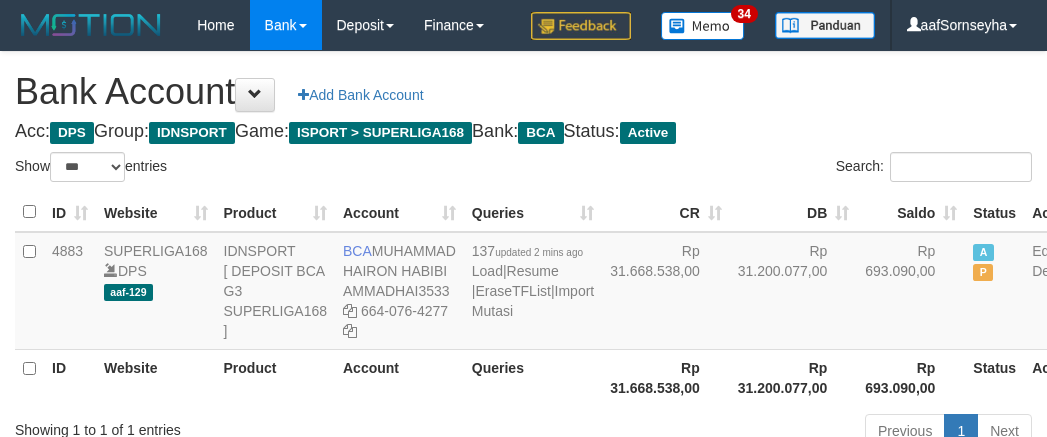 select on "***" 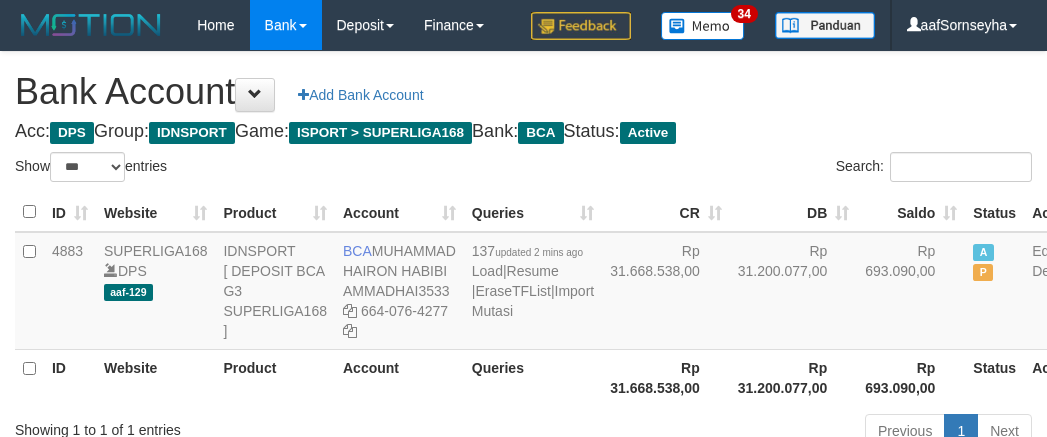 scroll, scrollTop: 148, scrollLeft: 0, axis: vertical 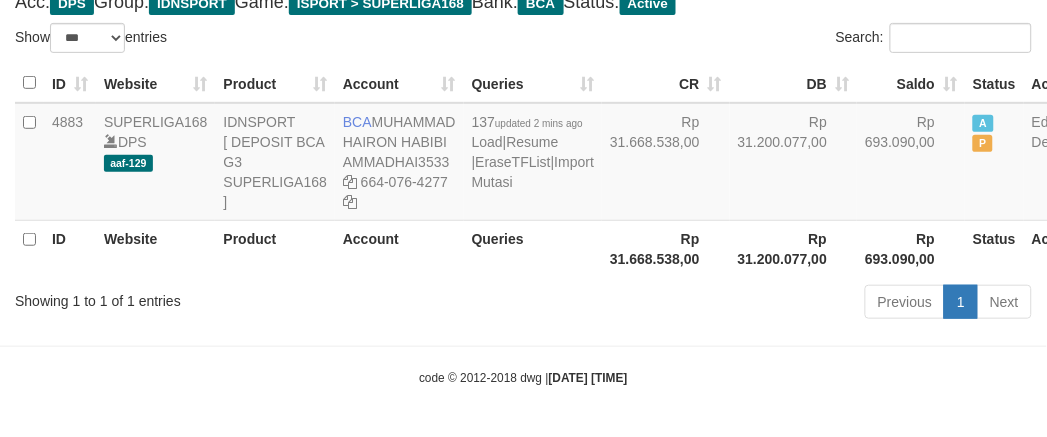 click on "Toggle navigation
Home
Bank
Account List
Load
By Website
Group
[ISPORT]													SUPERLIGA168
By Load Group (DPS)
34" at bounding box center [523, 154] 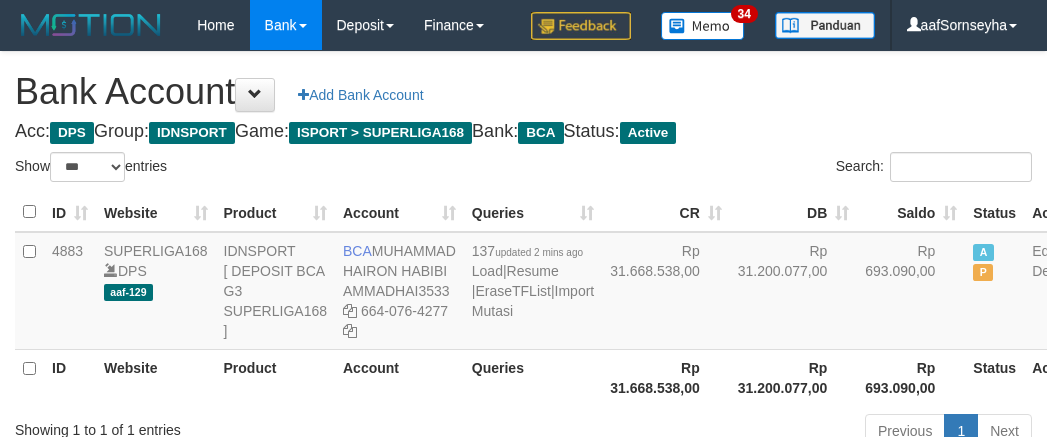select on "***" 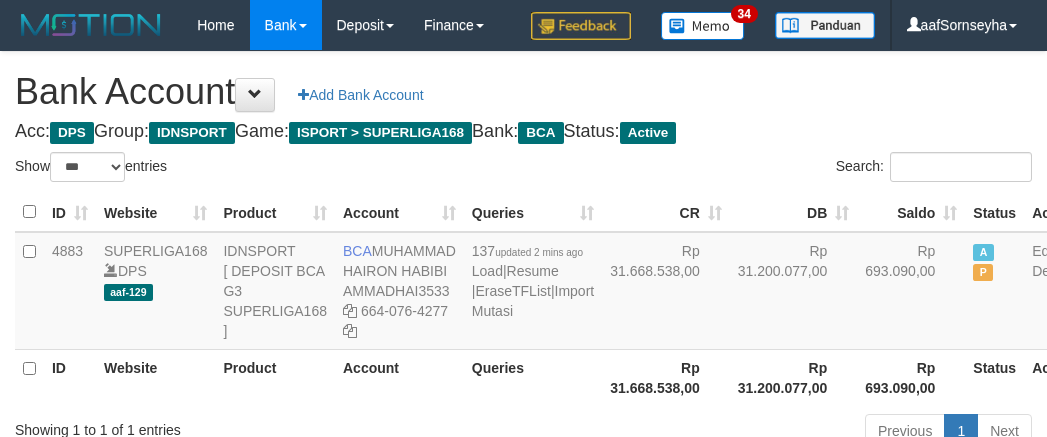 scroll, scrollTop: 148, scrollLeft: 0, axis: vertical 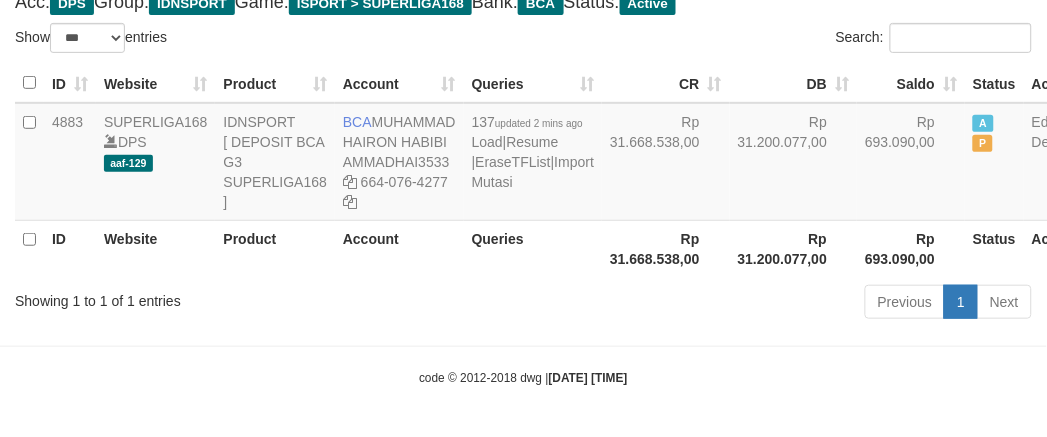 drag, startPoint x: 0, startPoint y: 0, endPoint x: 297, endPoint y: 368, distance: 472.8985 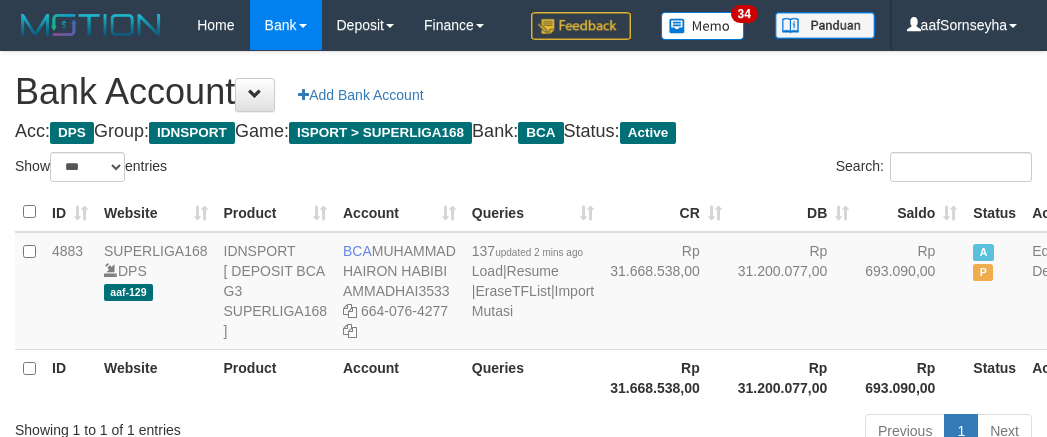 select on "***" 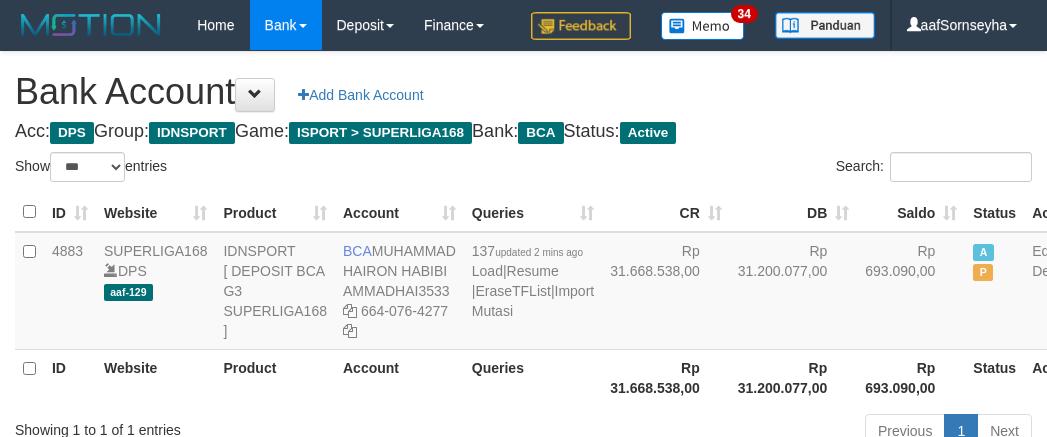 scroll, scrollTop: 148, scrollLeft: 0, axis: vertical 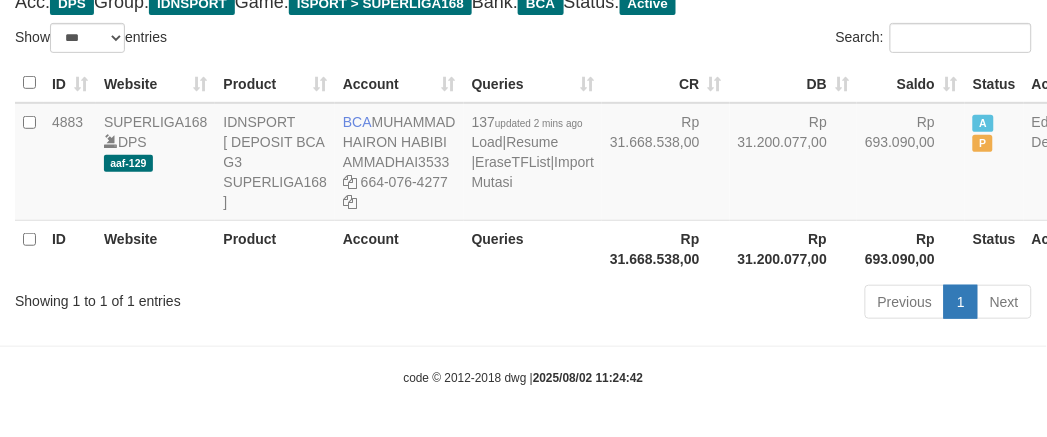 click on "Toggle navigation
Home
Bank
Account List
Load
By Website
Group
[ISPORT]													SUPERLIGA168
By Load Group (DPS)
34" at bounding box center (523, 154) 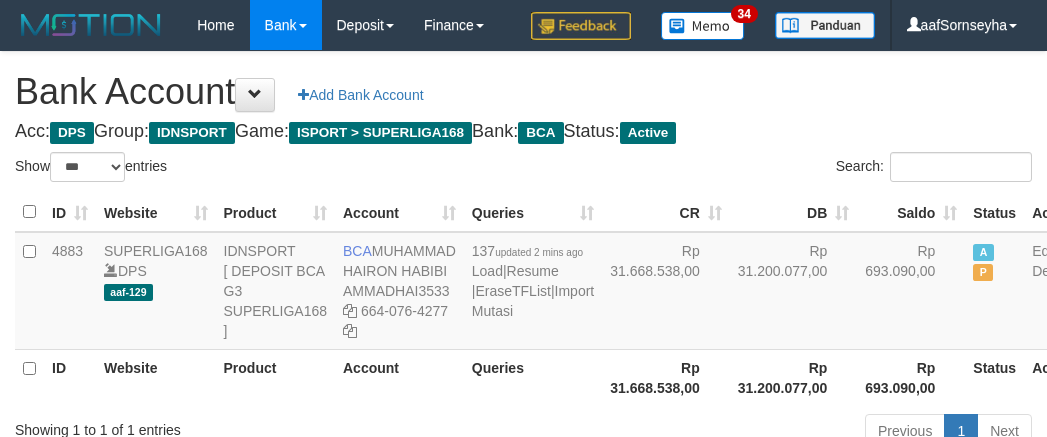 select on "***" 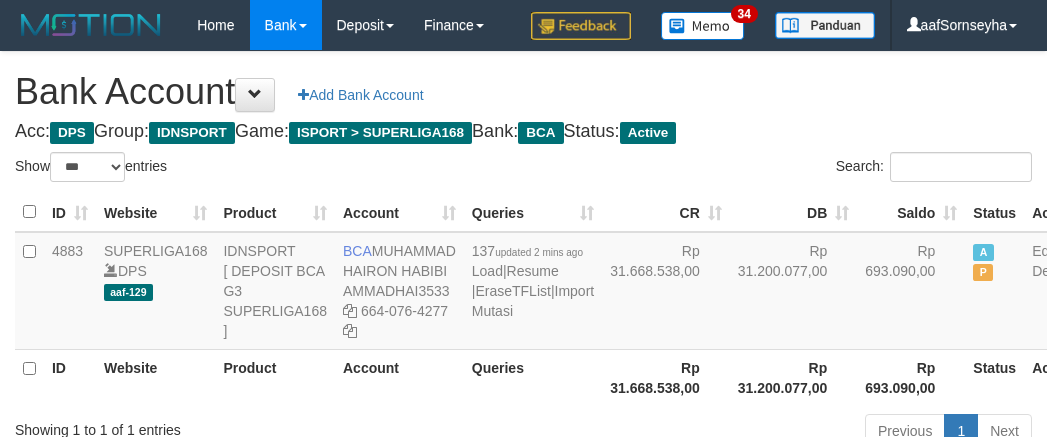 scroll, scrollTop: 148, scrollLeft: 0, axis: vertical 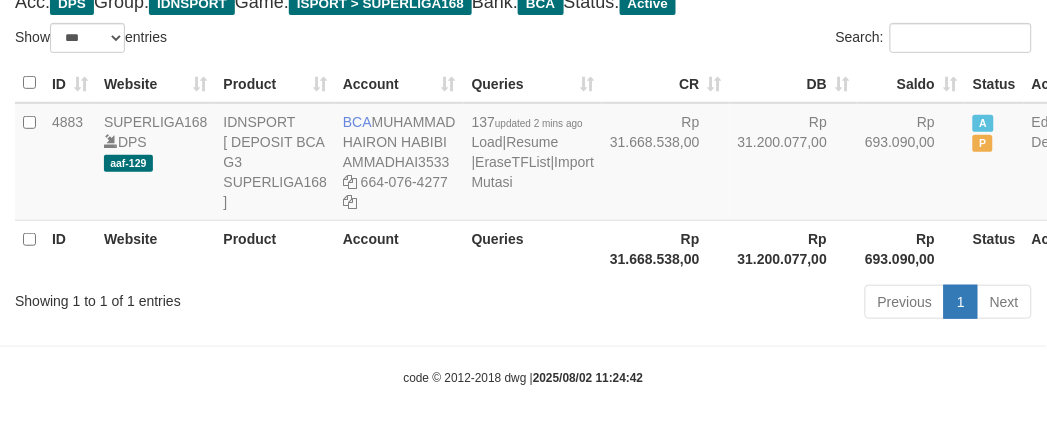 click on "Toggle navigation
Home
Bank
Account List
Load
By Website
Group
[ISPORT]													SUPERLIGA168
By Load Group (DPS)
34" at bounding box center [523, 154] 